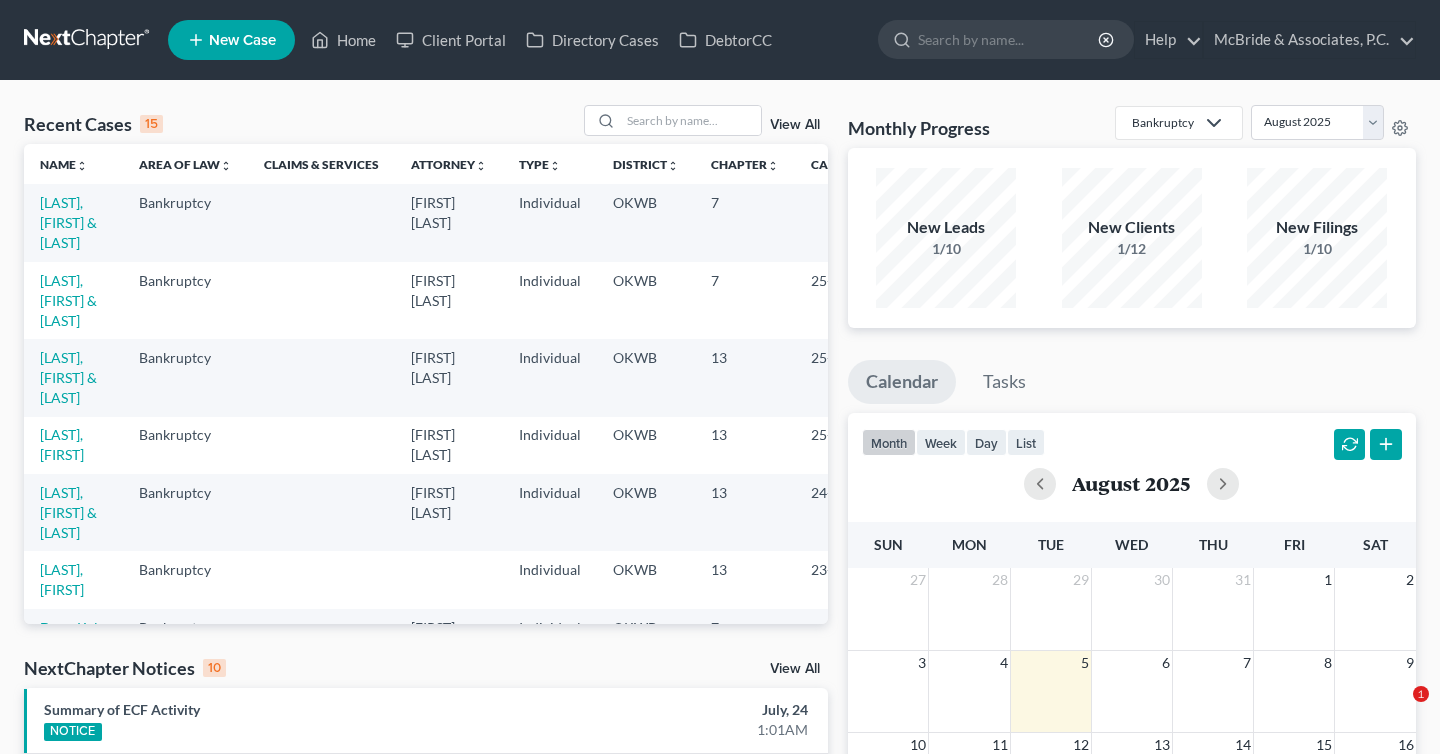 scroll, scrollTop: 0, scrollLeft: 0, axis: both 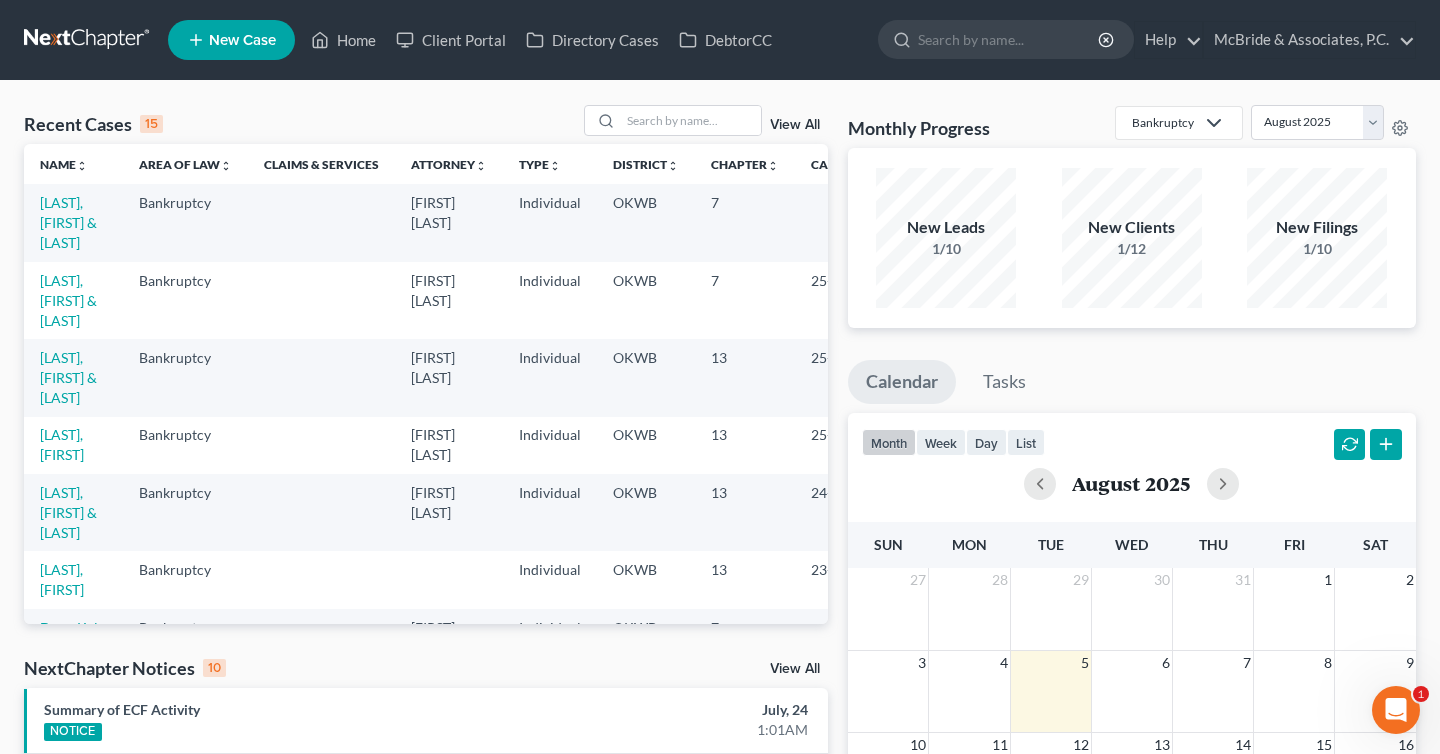 click on "New Case" at bounding box center (242, 40) 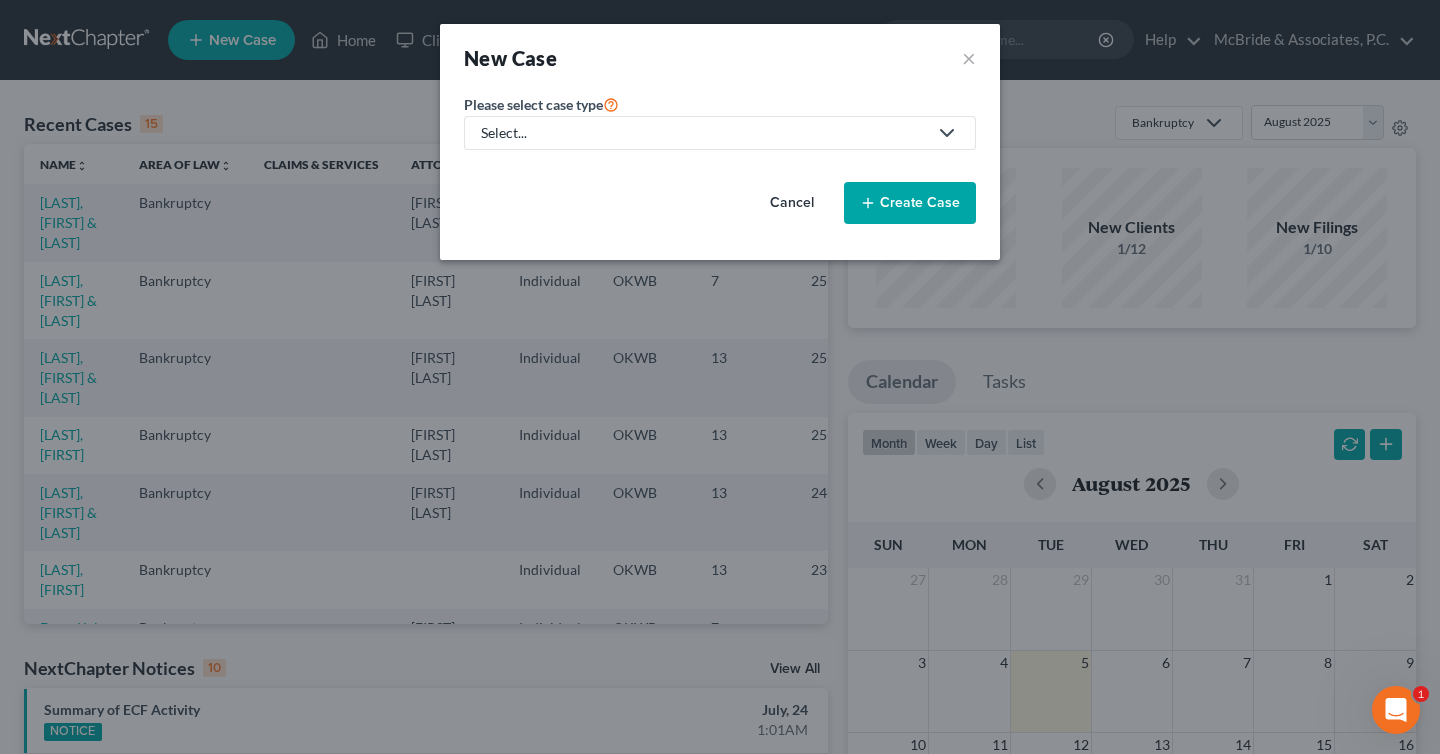 click on "Select..." at bounding box center [704, 133] 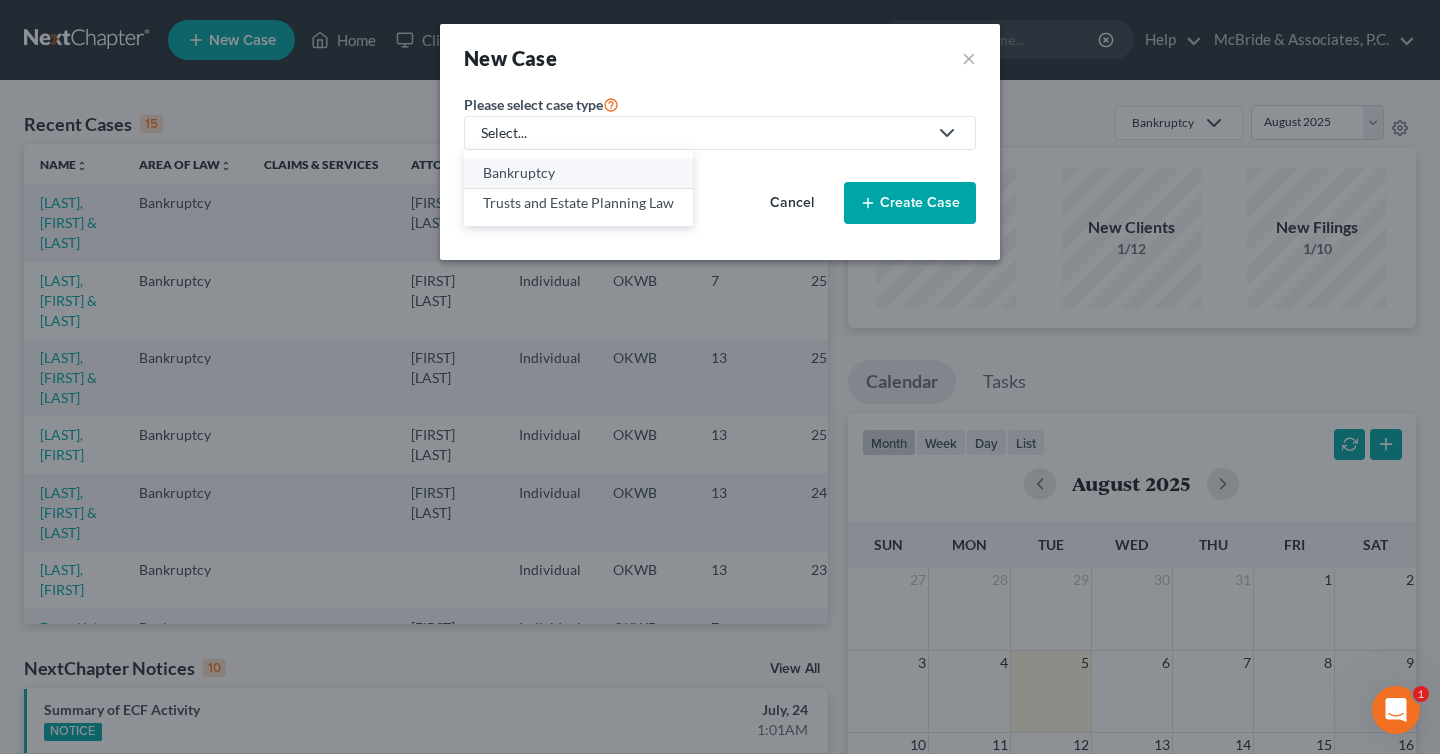 click on "Bankruptcy" at bounding box center (578, 173) 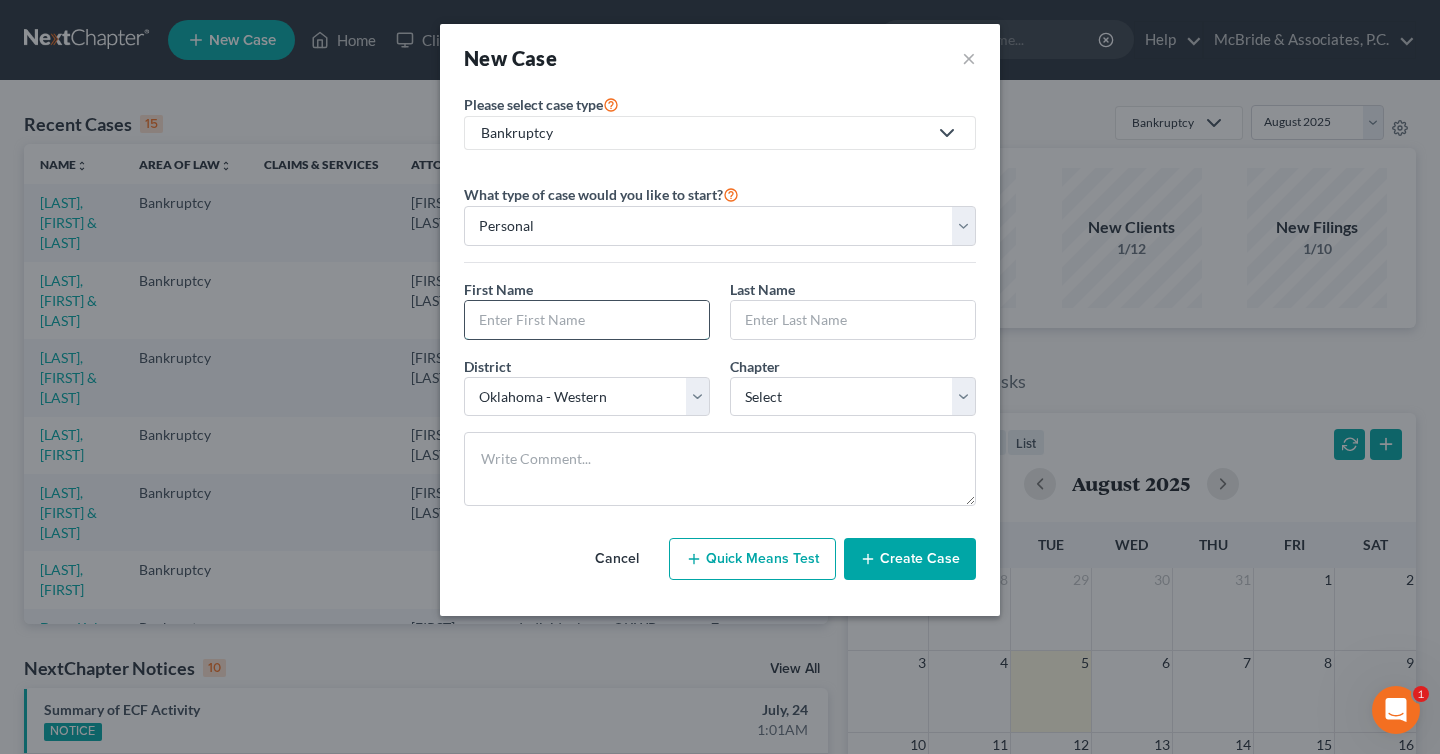 click at bounding box center [587, 320] 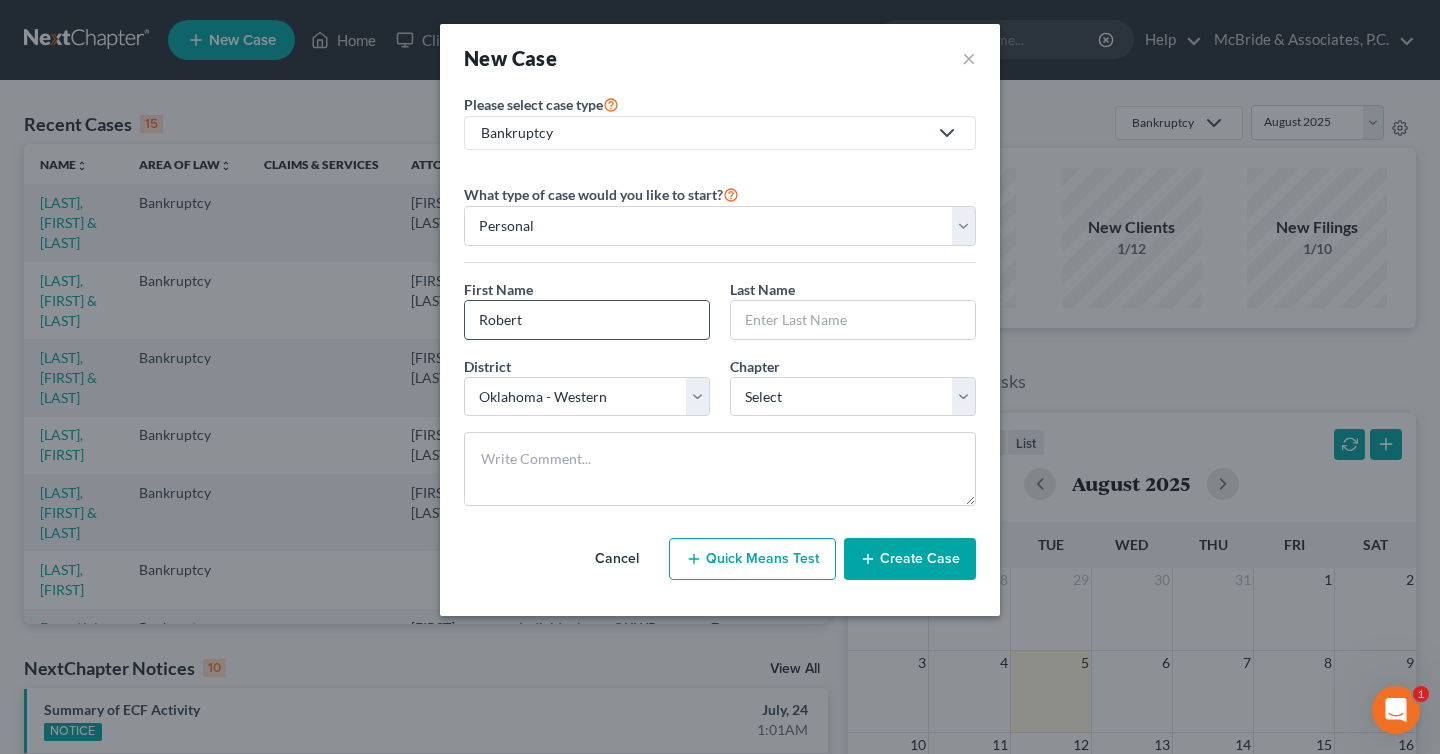 type on "Robert" 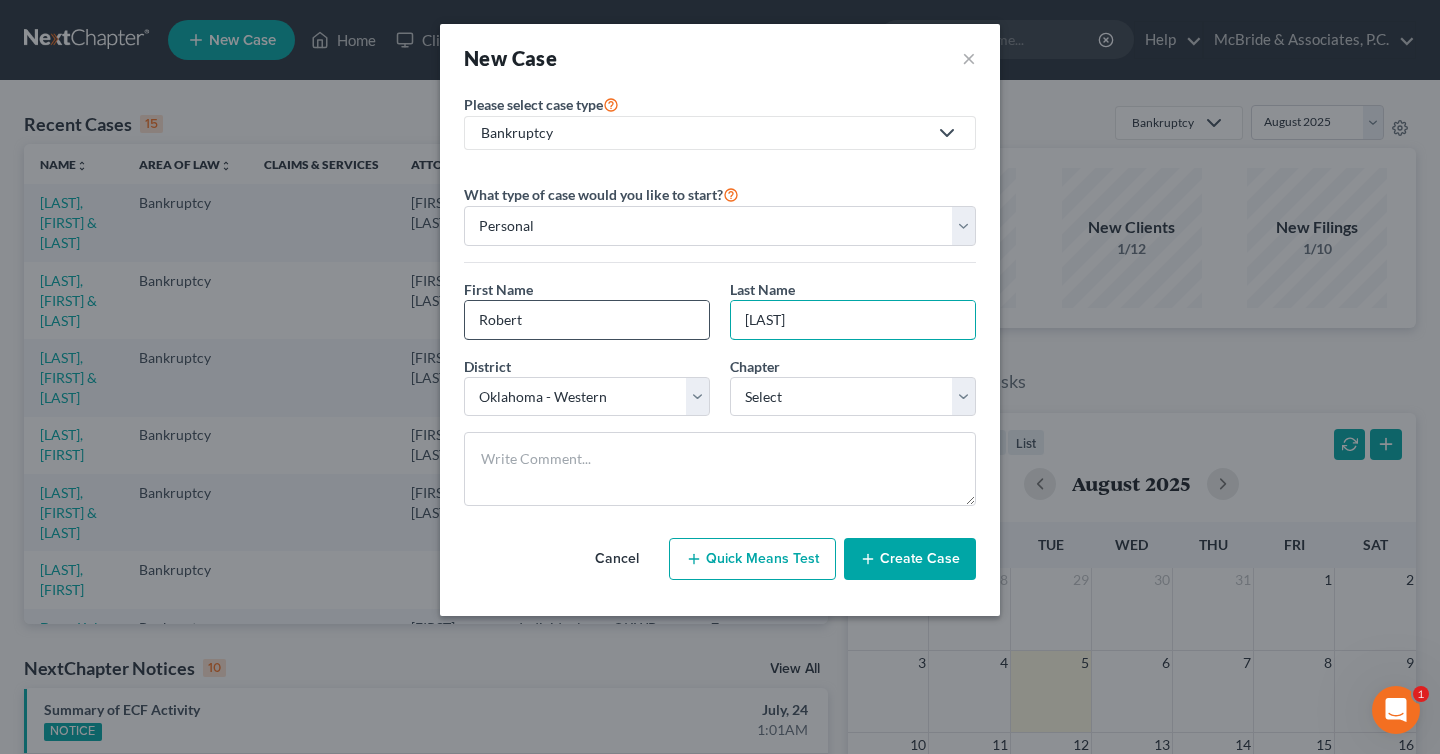 type on "[LAST]" 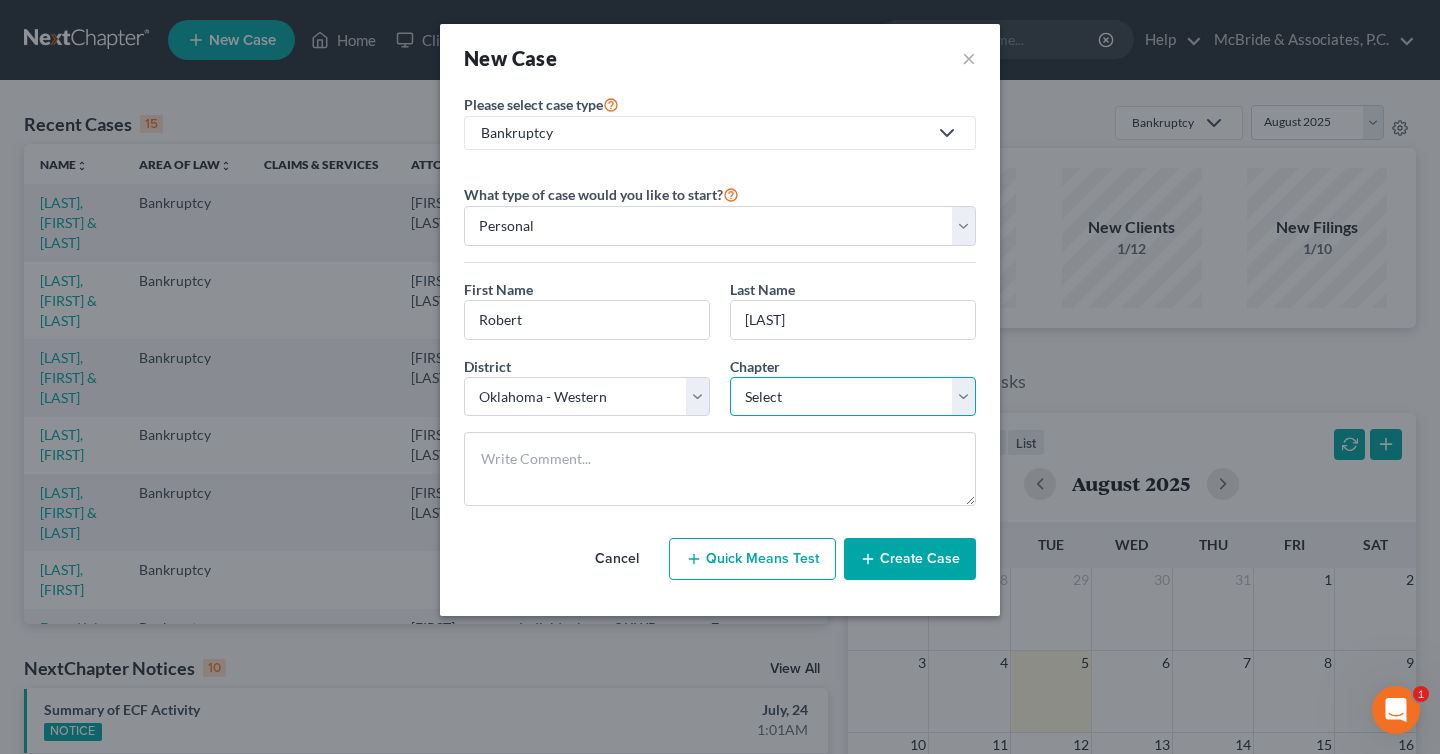 click on "Select 7 11 12 13" at bounding box center (853, 397) 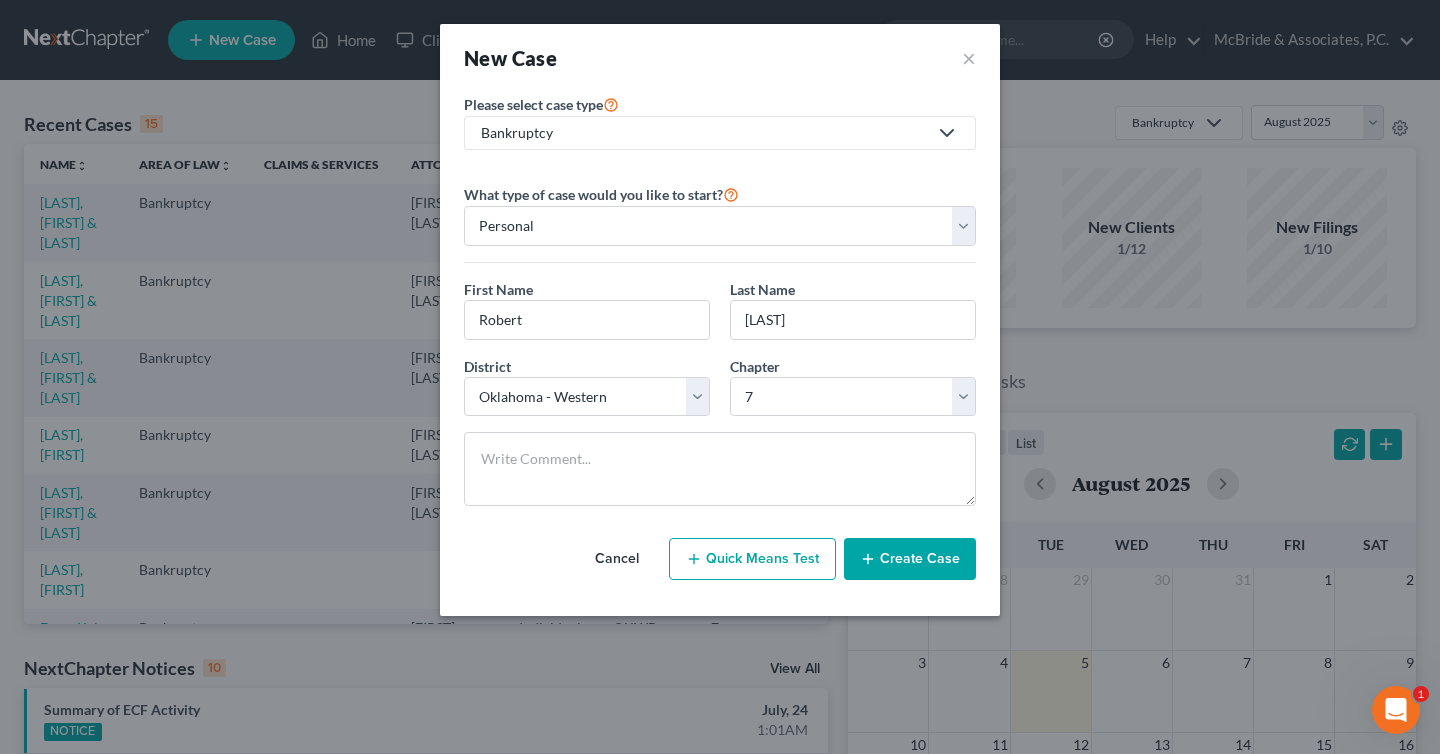 click on "Create Case" at bounding box center [910, 559] 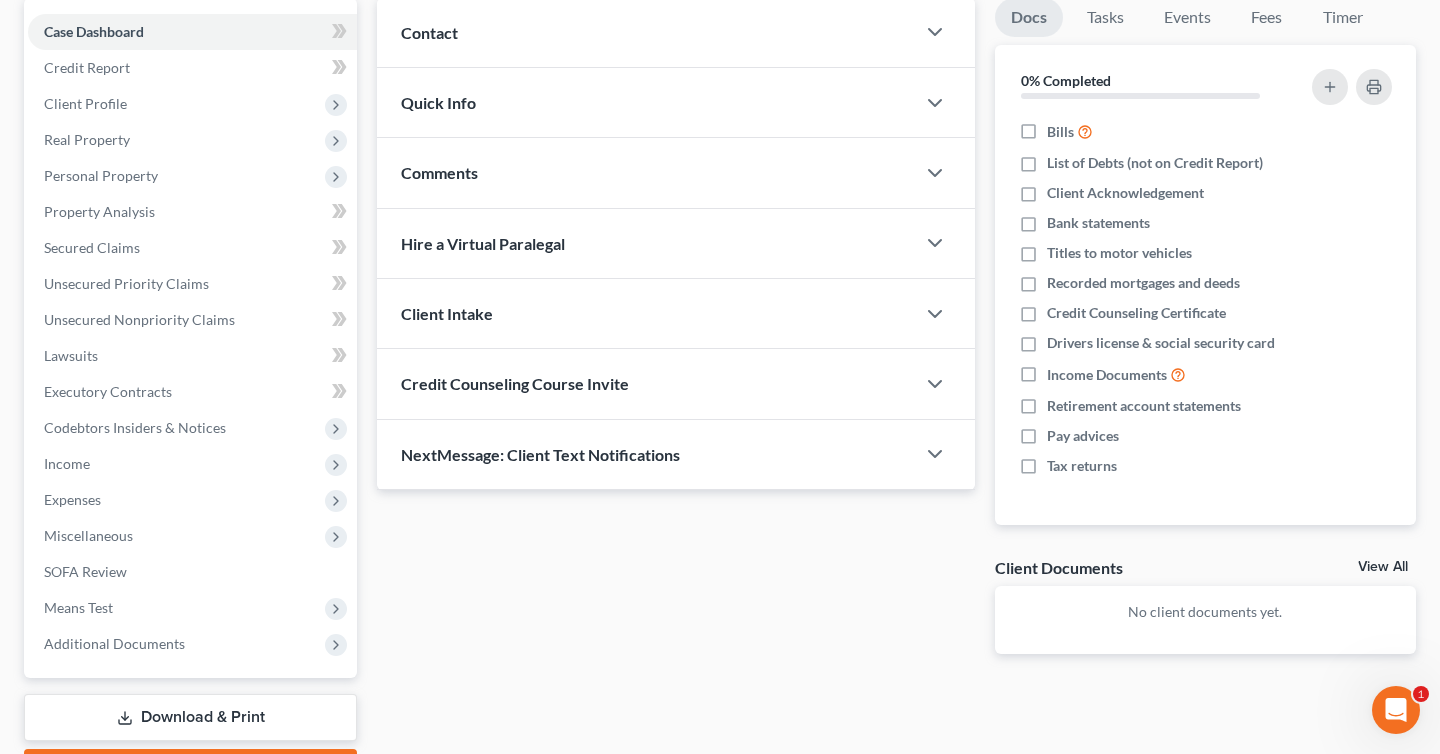 scroll, scrollTop: 0, scrollLeft: 0, axis: both 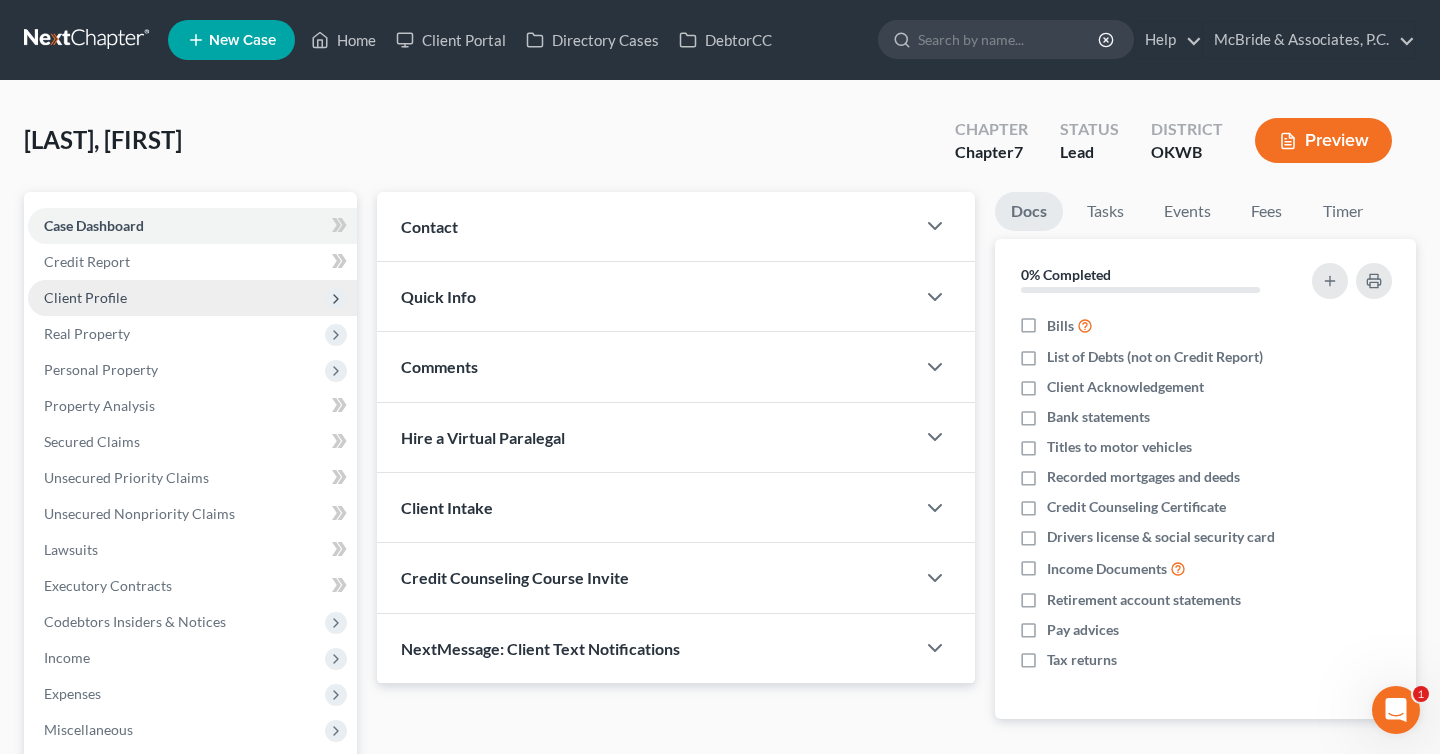 click on "Client Profile" at bounding box center [192, 298] 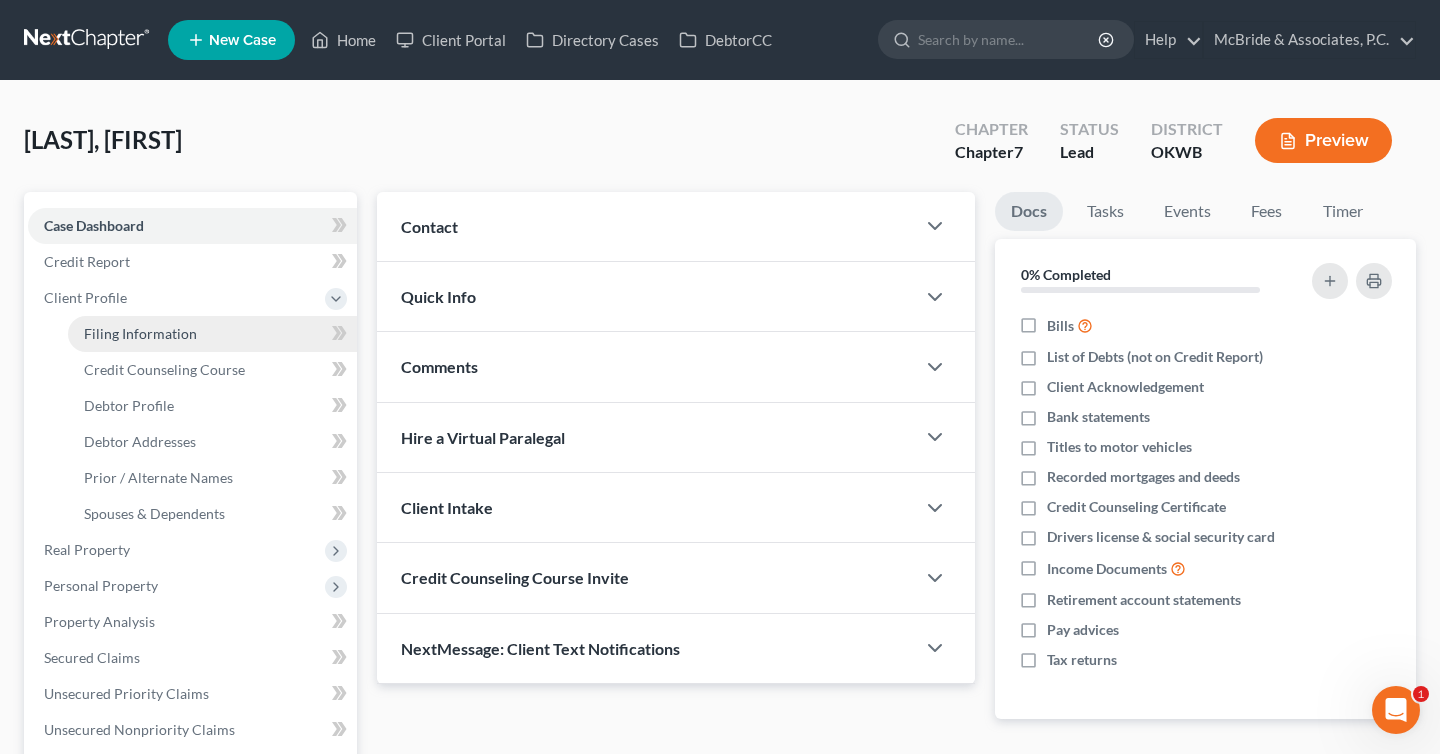 click on "Filing Information" at bounding box center (140, 333) 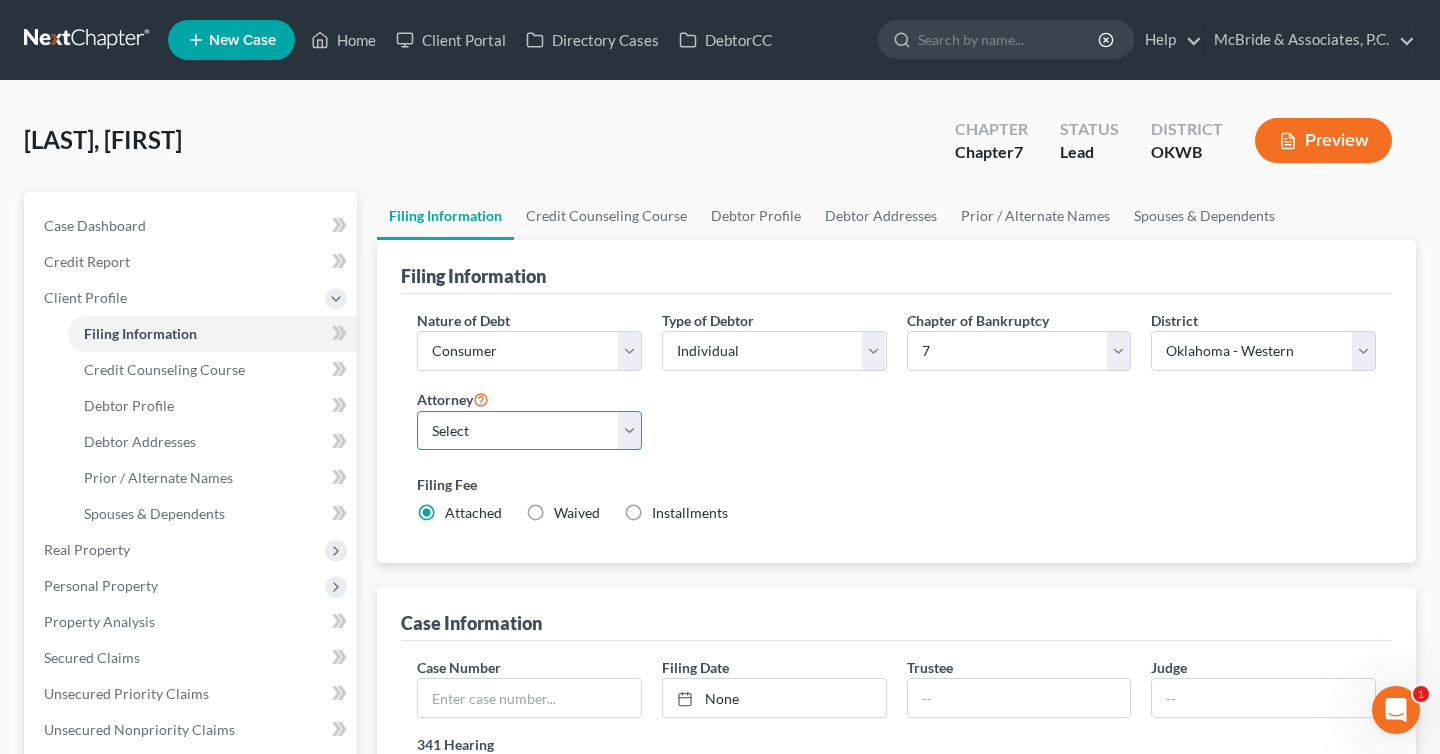 click on "Select [FIRST] [LAST] - OKWB [FIRST] [LAST] - OKWB [FIRST] [LAST] - OKWB" at bounding box center [529, 431] 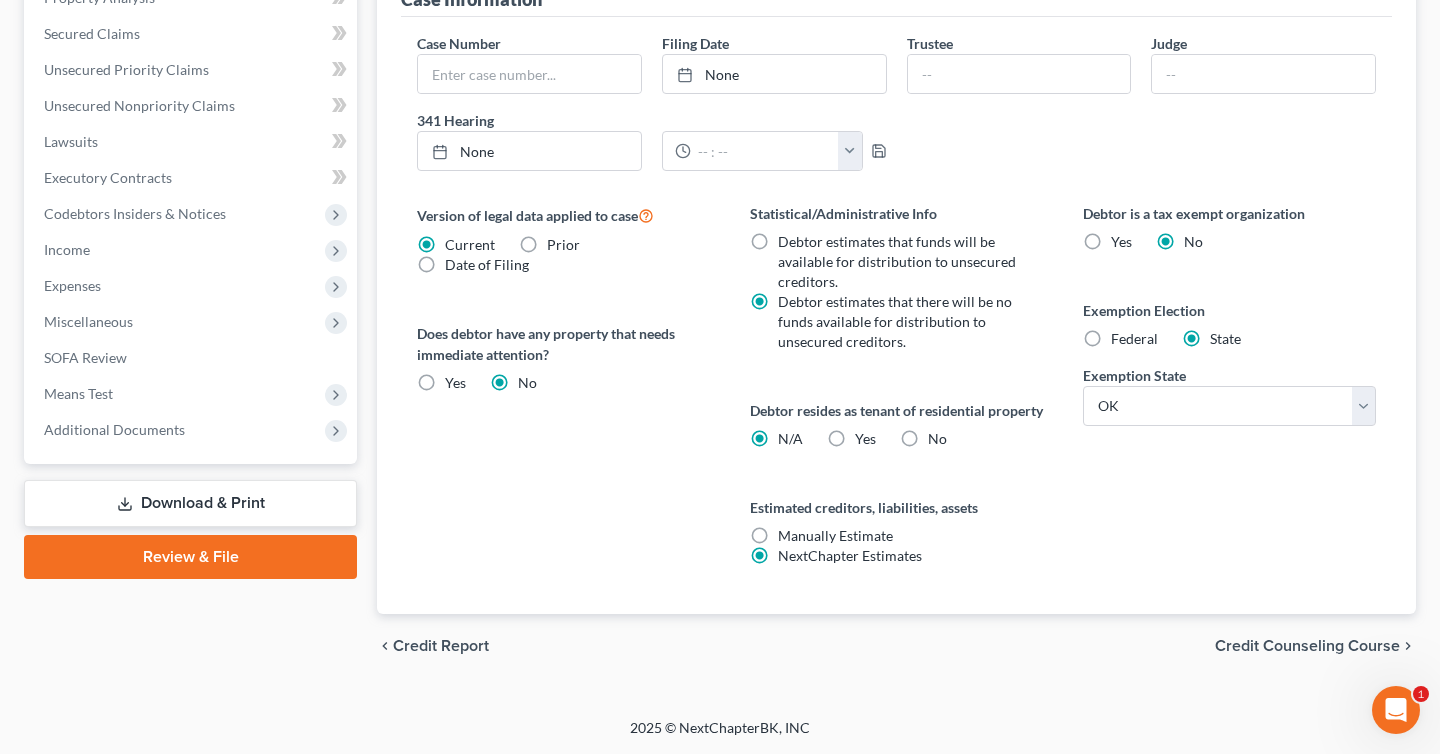 scroll, scrollTop: 639, scrollLeft: 0, axis: vertical 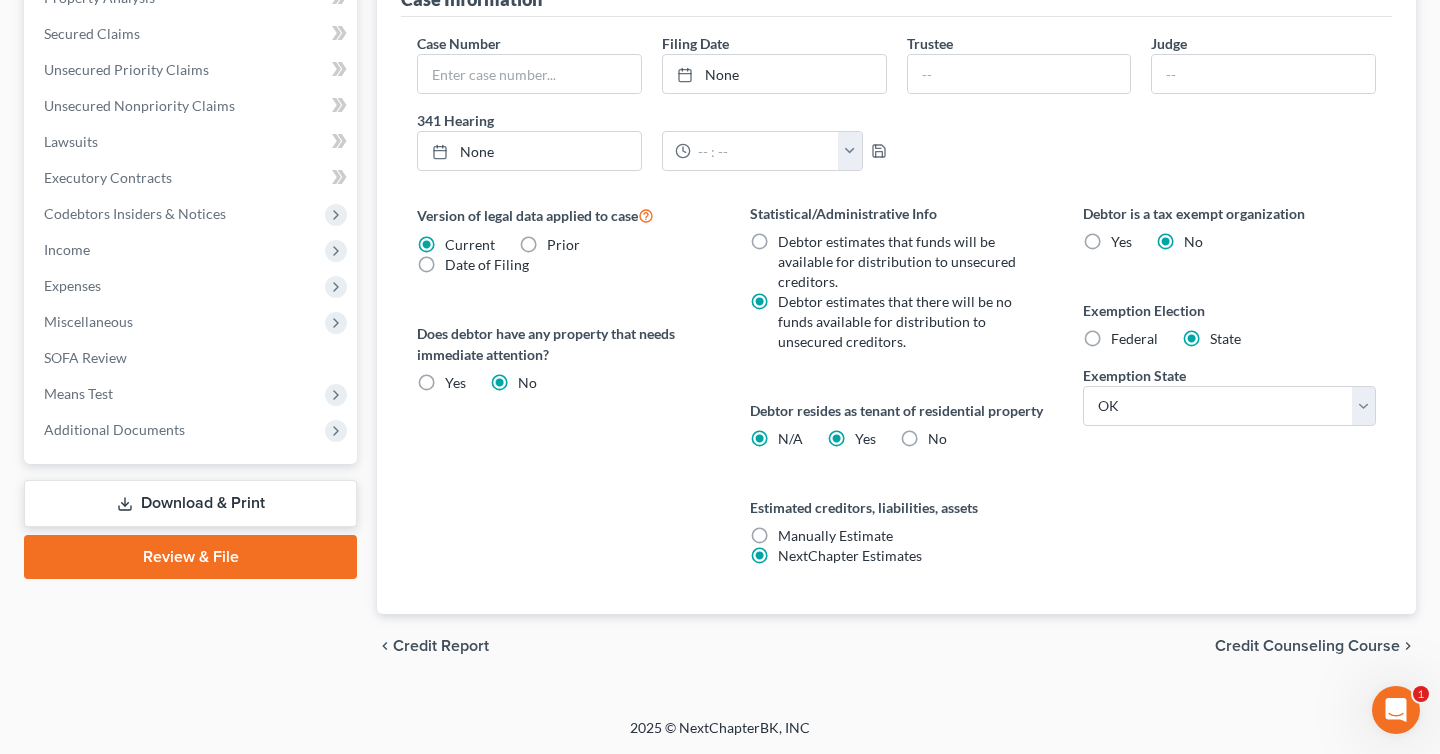 radio on "false" 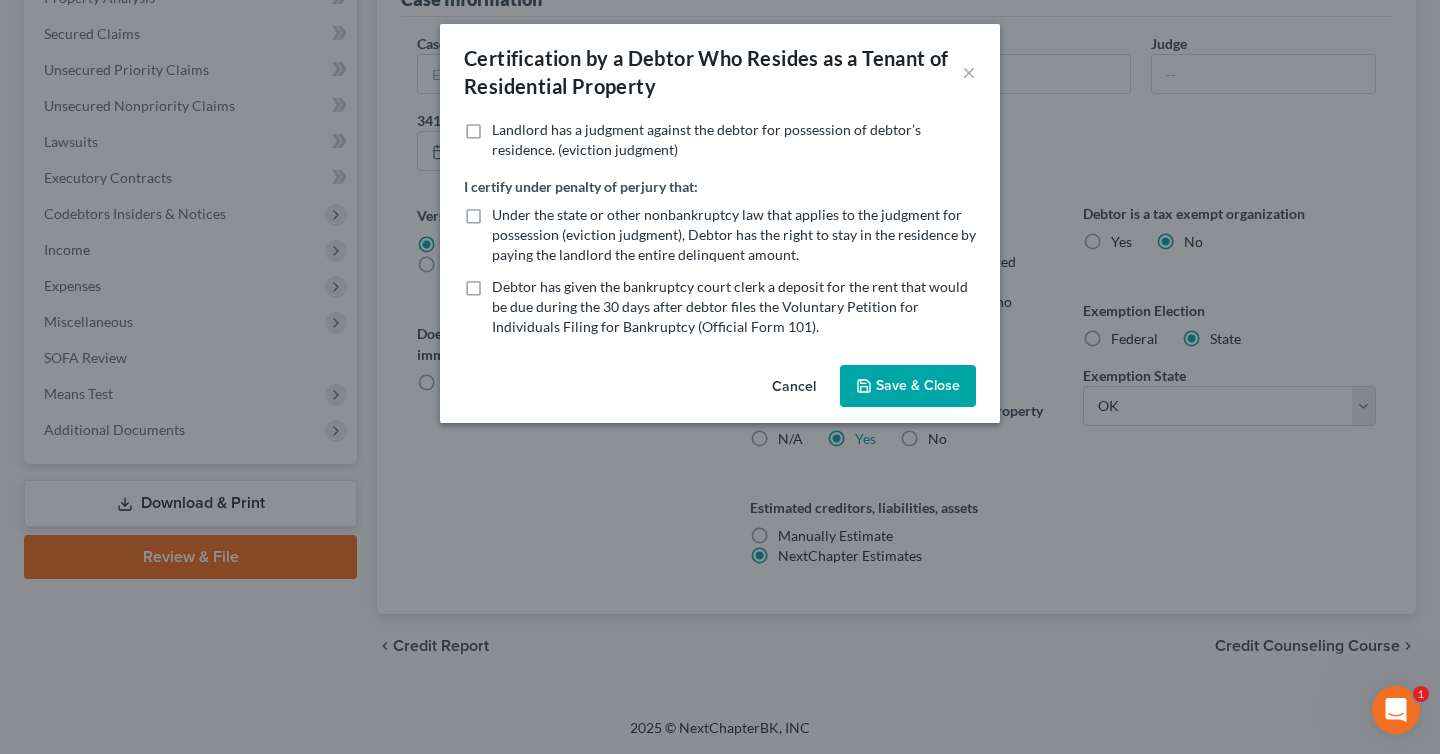 click on "Save & Close" at bounding box center (908, 386) 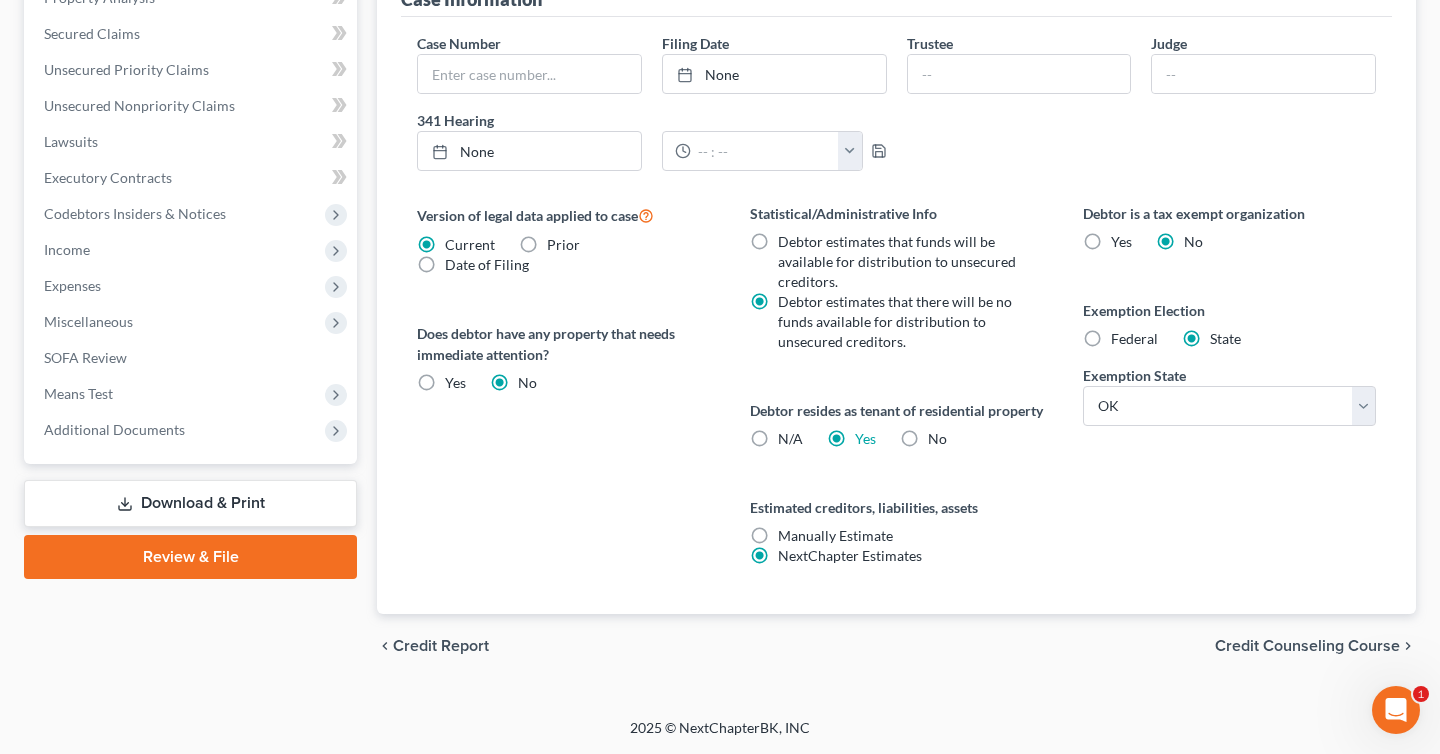 click on "Credit Counseling Course" at bounding box center (1307, 646) 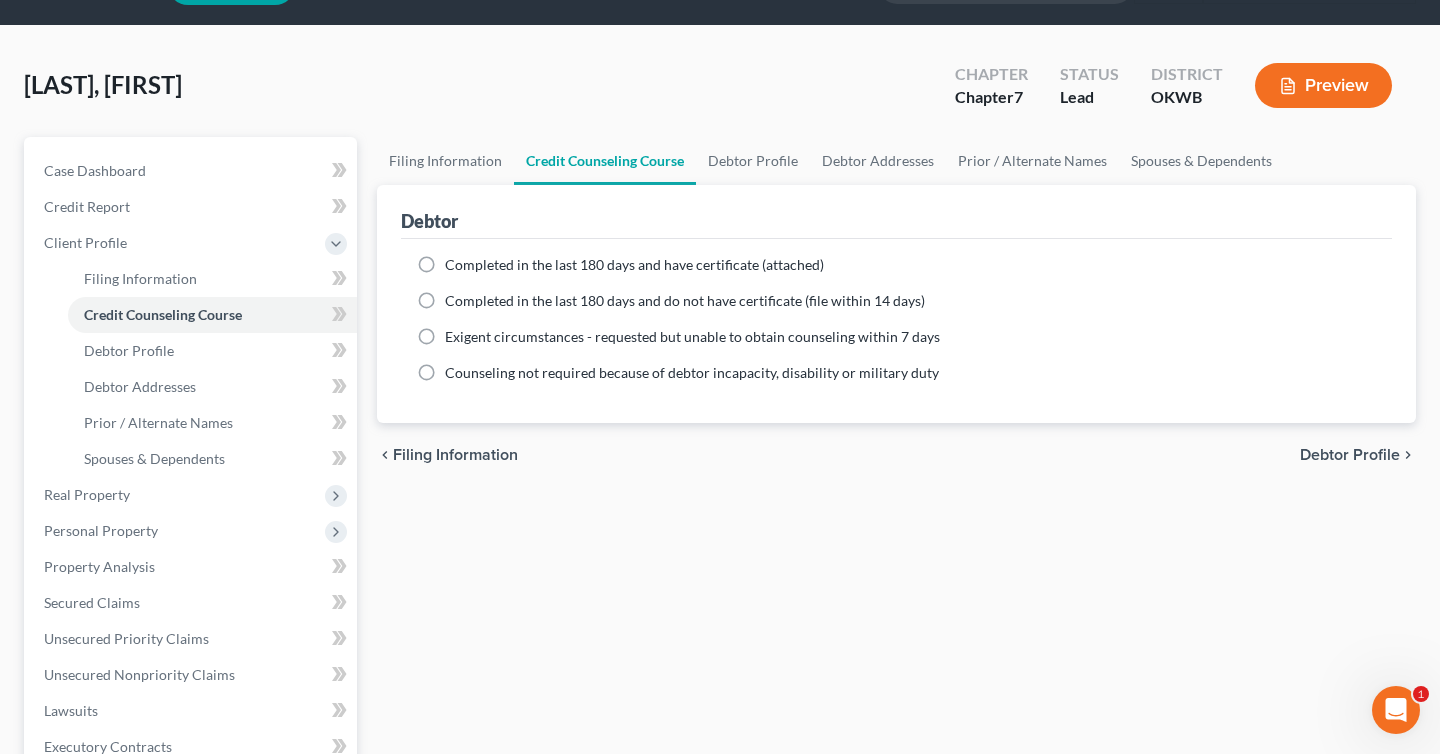 scroll, scrollTop: 0, scrollLeft: 0, axis: both 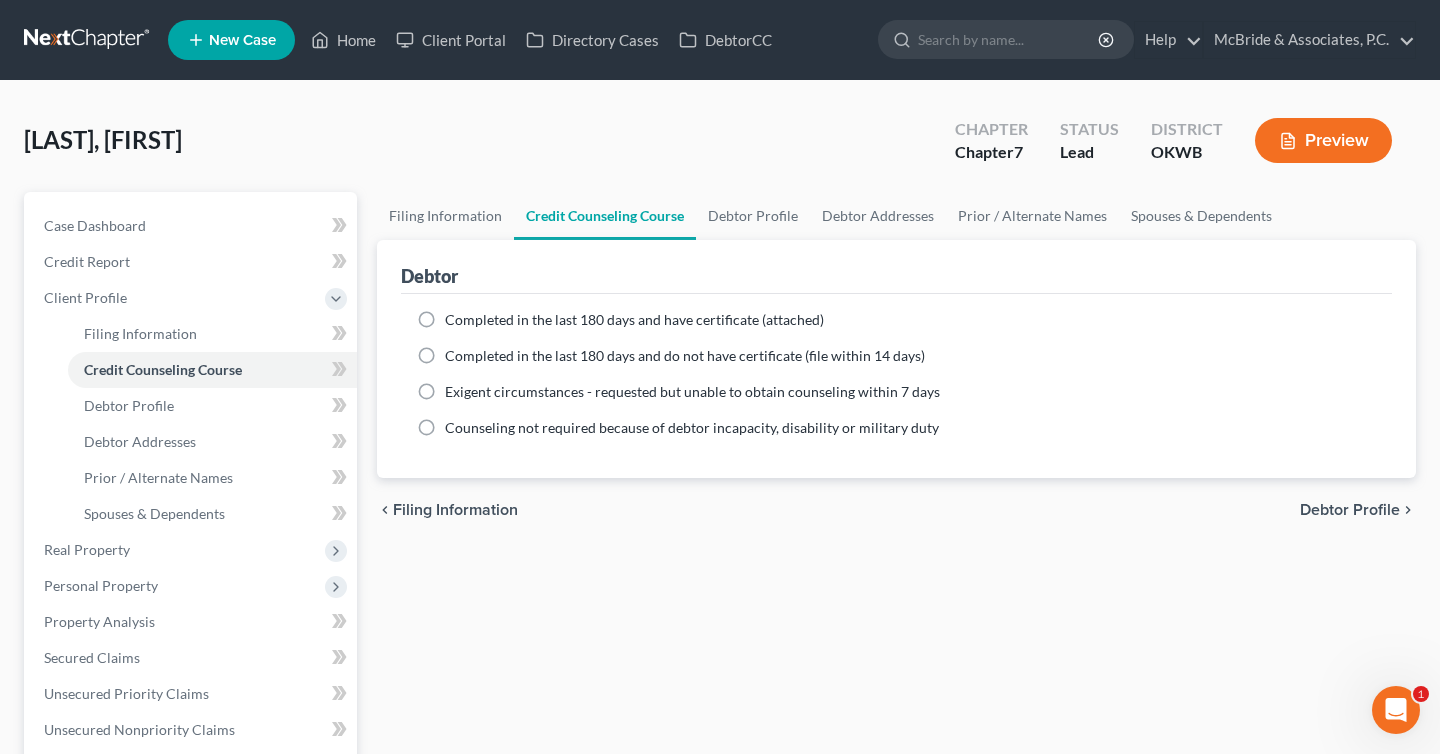 click on "chevron_left
Filing Information
Debtor Profile
chevron_right" at bounding box center (896, 510) 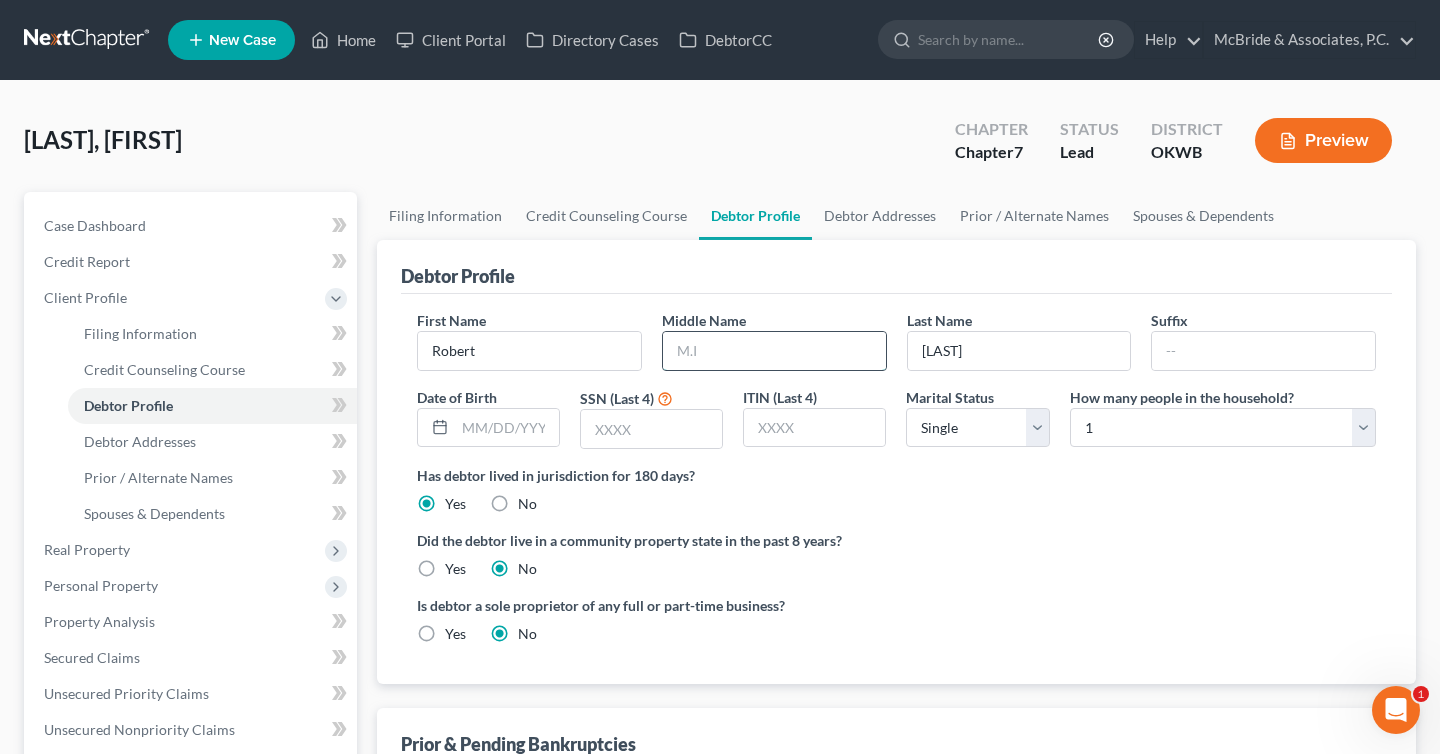 click at bounding box center [774, 351] 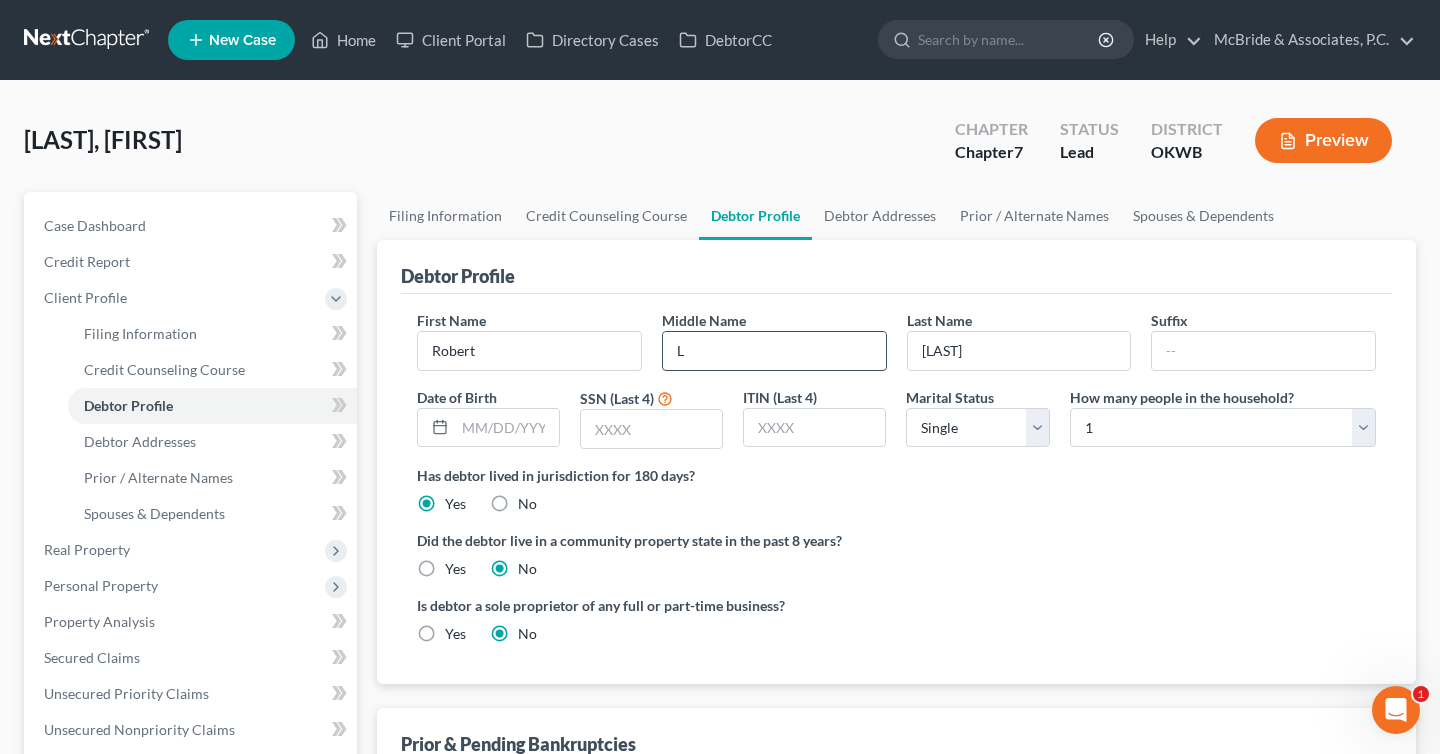 type on "L" 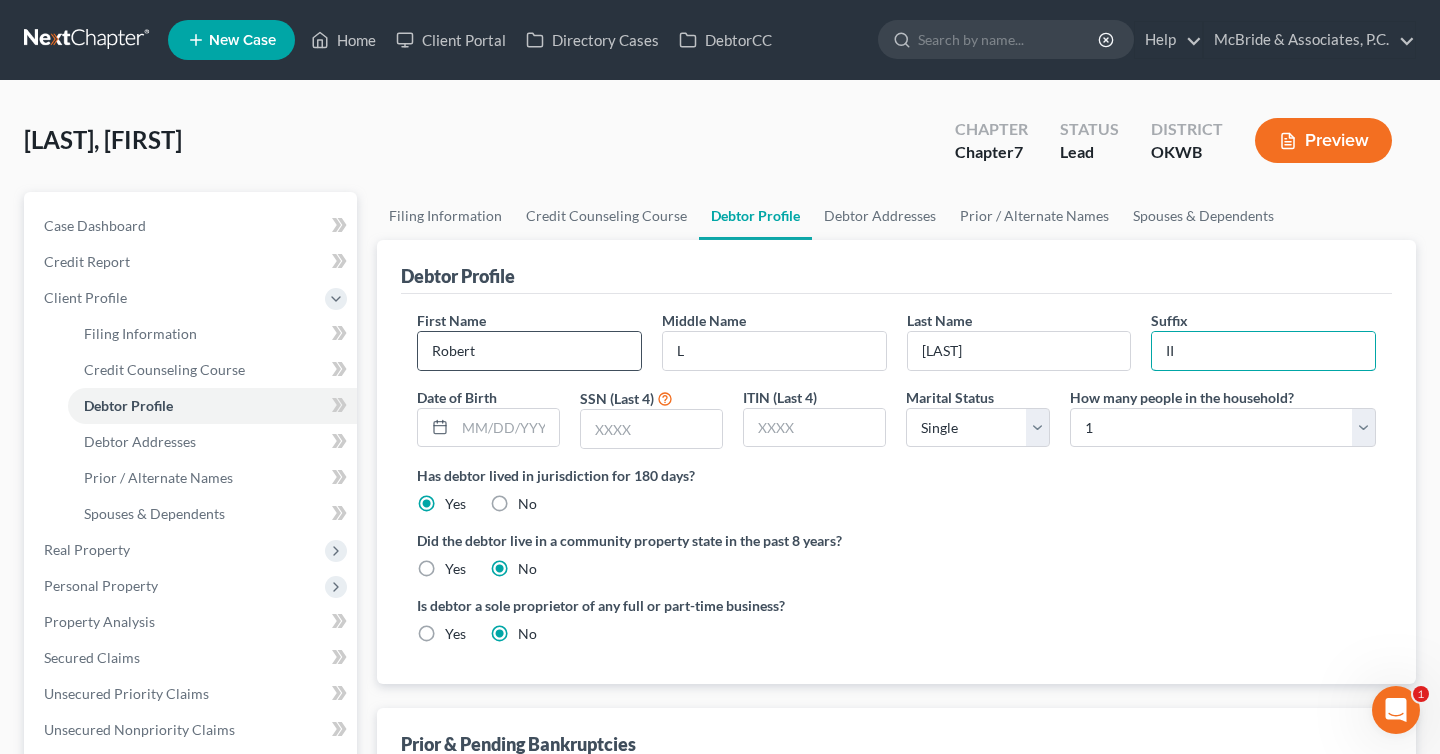 type on "II" 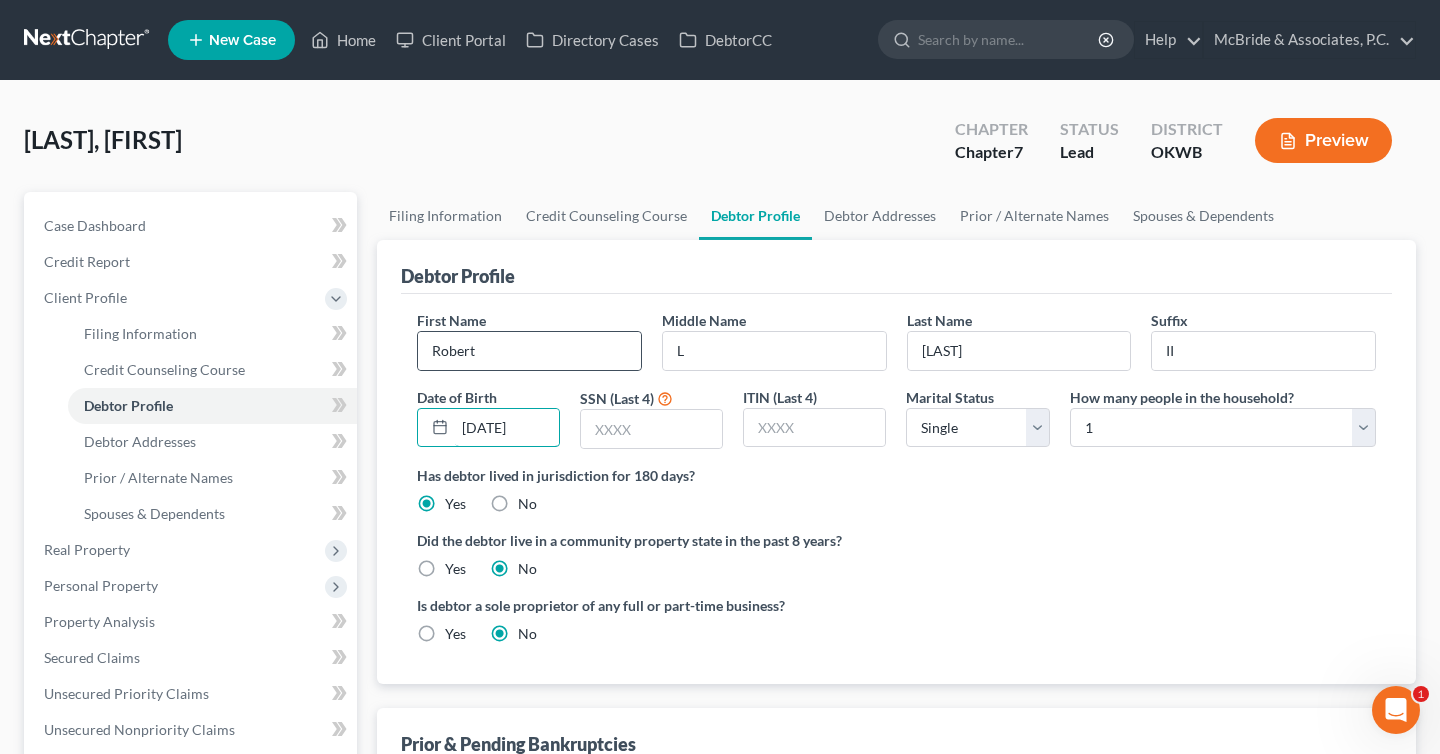 type on "[DATE]" 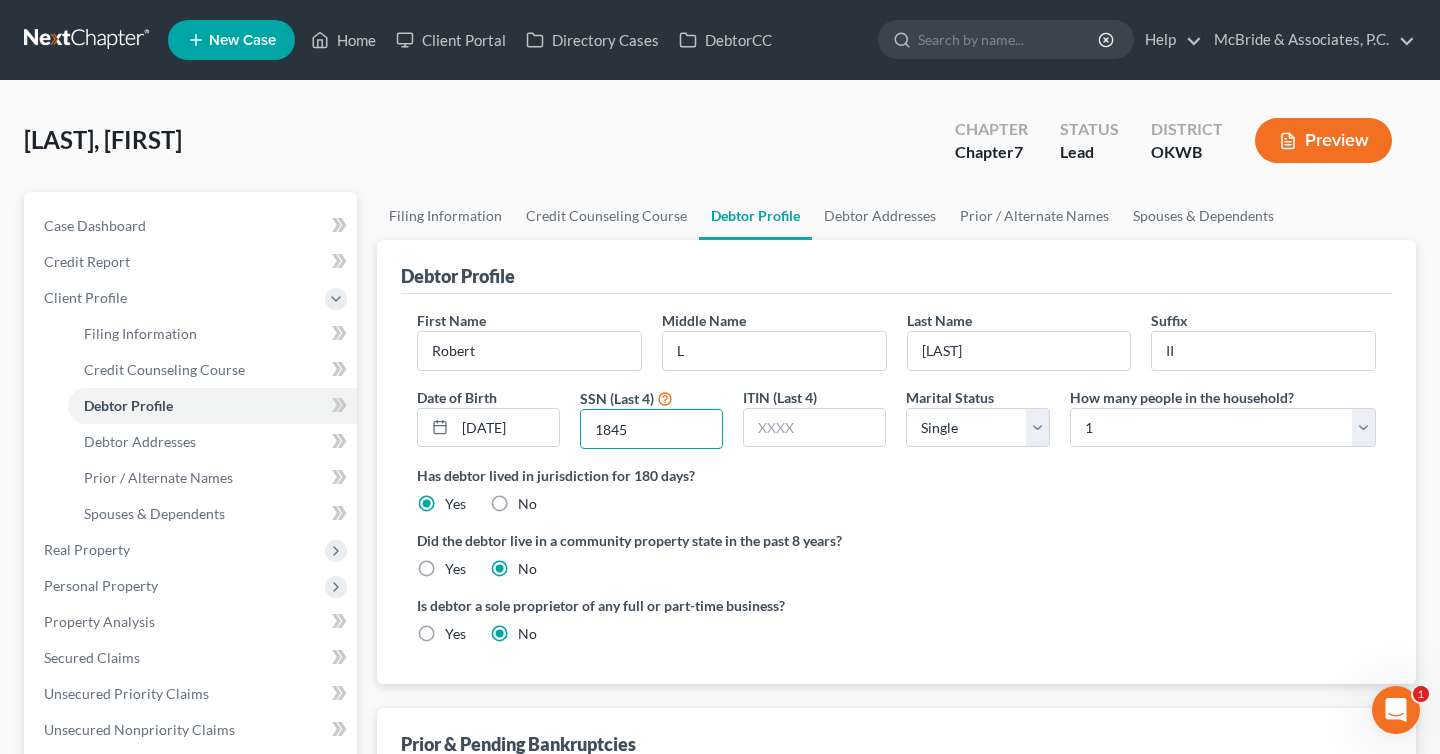 type on "1845" 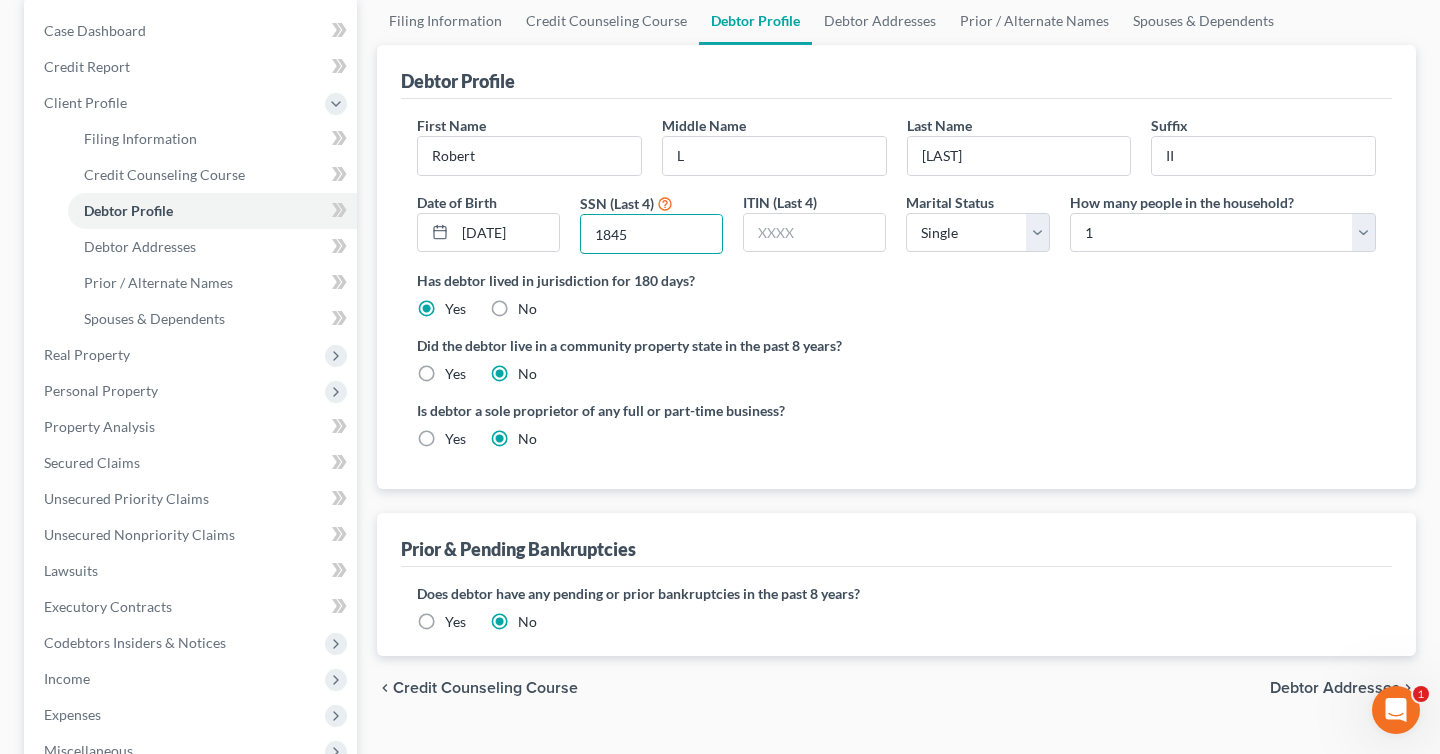 scroll, scrollTop: 197, scrollLeft: 0, axis: vertical 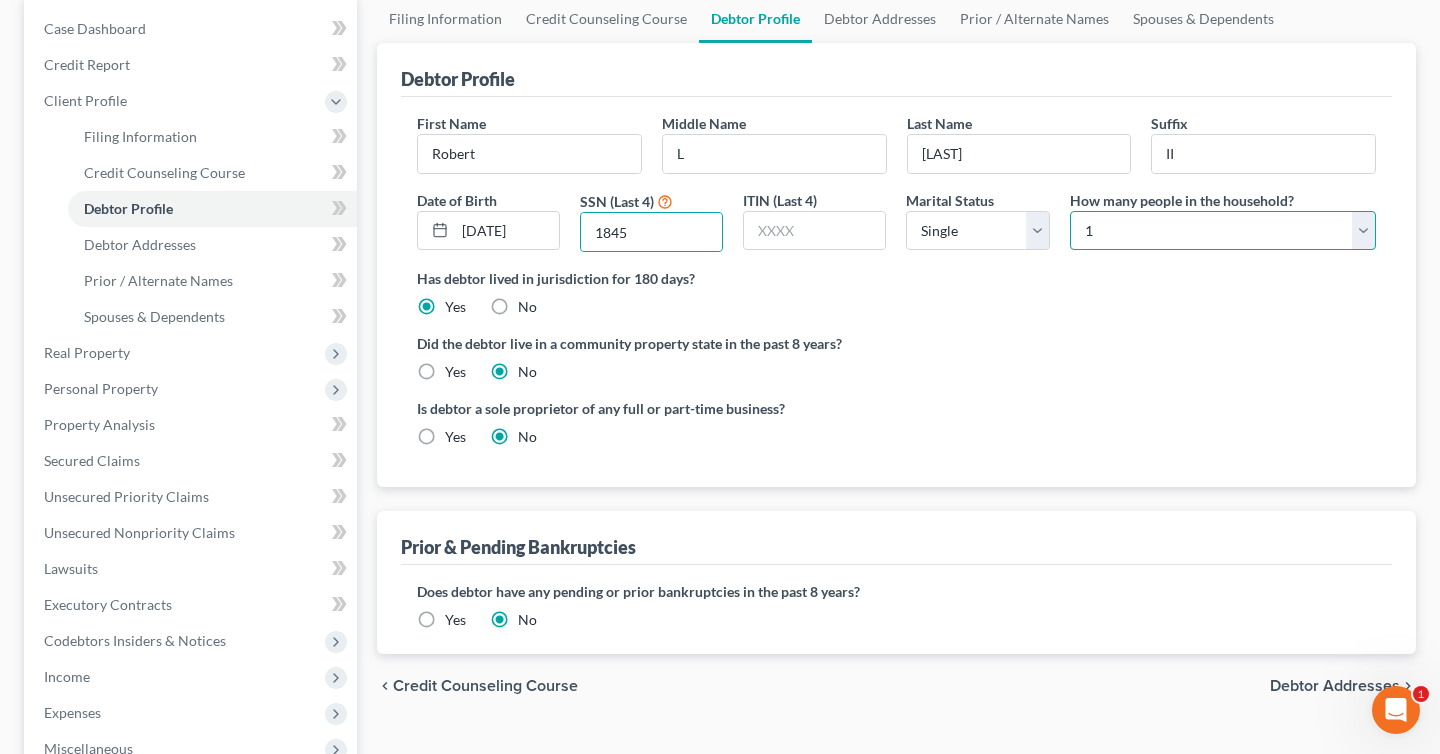 click on "Select 1 2 3 4 5 6 7 8 9 10 11 12 13 14 15 16 17 18 19 20" at bounding box center (1223, 231) 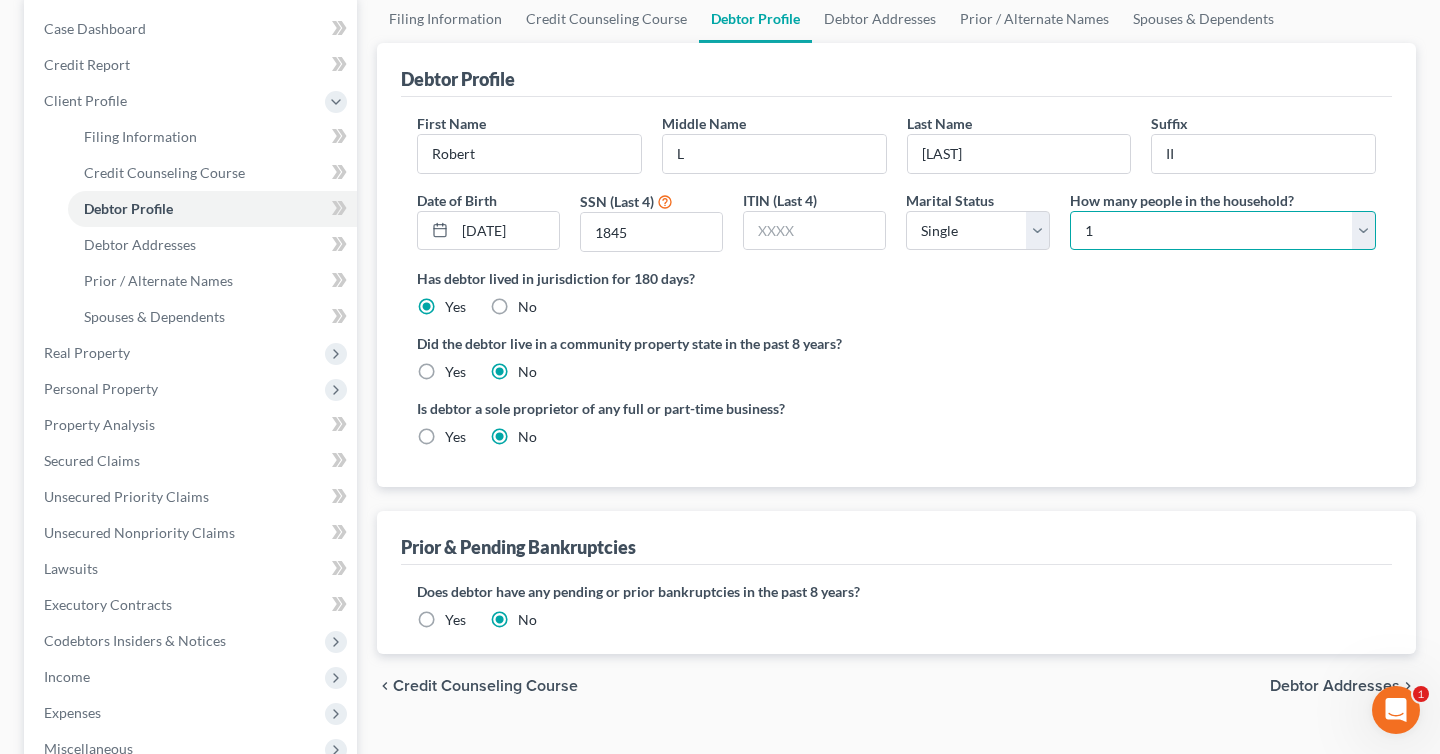 select on "2" 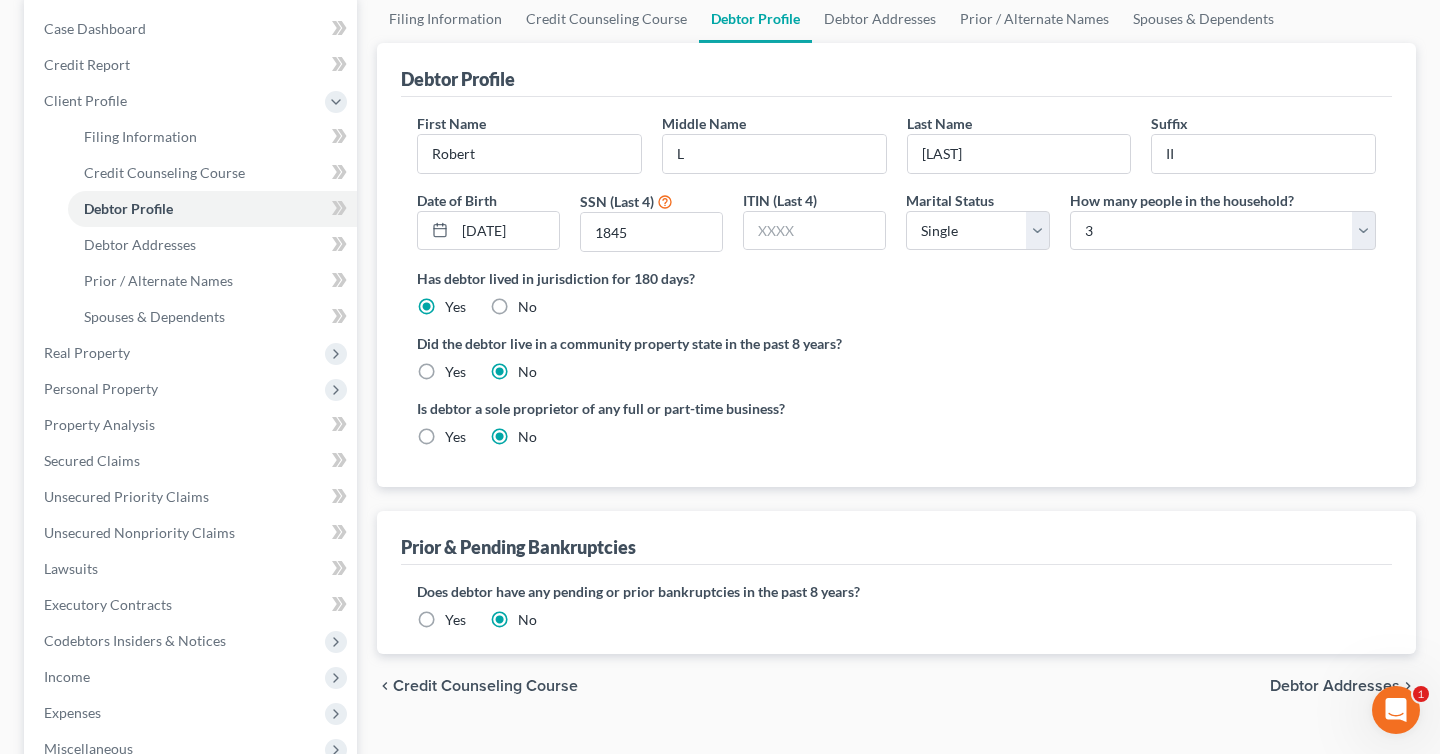 click on "Debtor Addresses" at bounding box center [1335, 686] 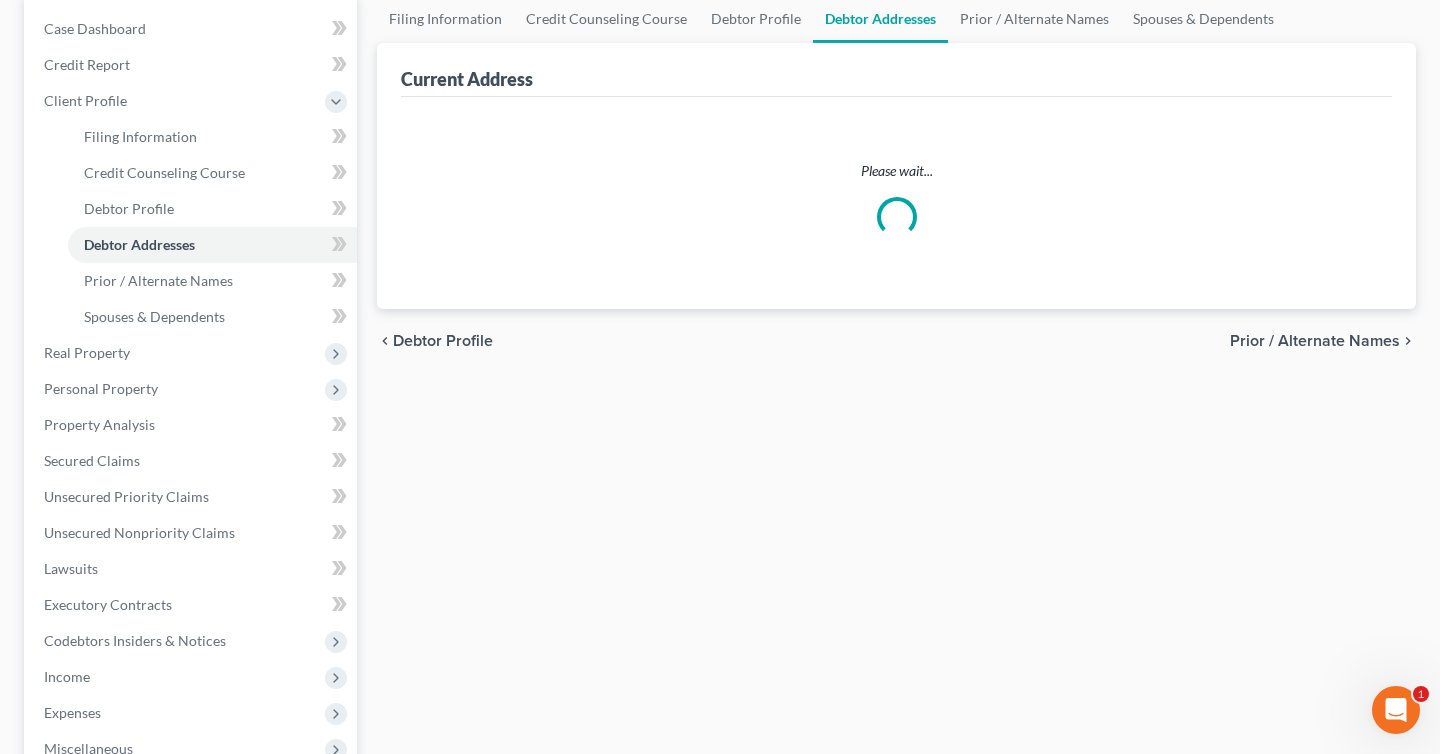 scroll, scrollTop: 24, scrollLeft: 0, axis: vertical 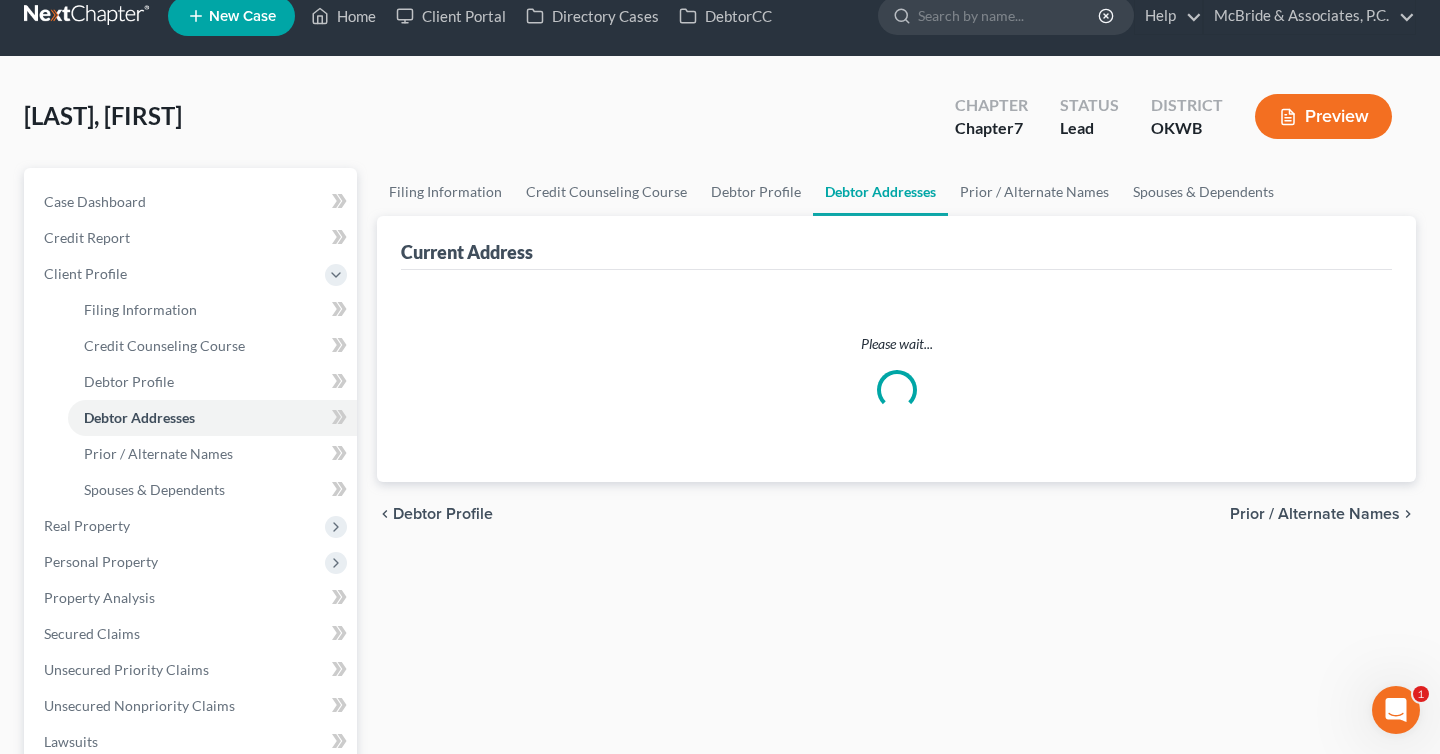 select on "0" 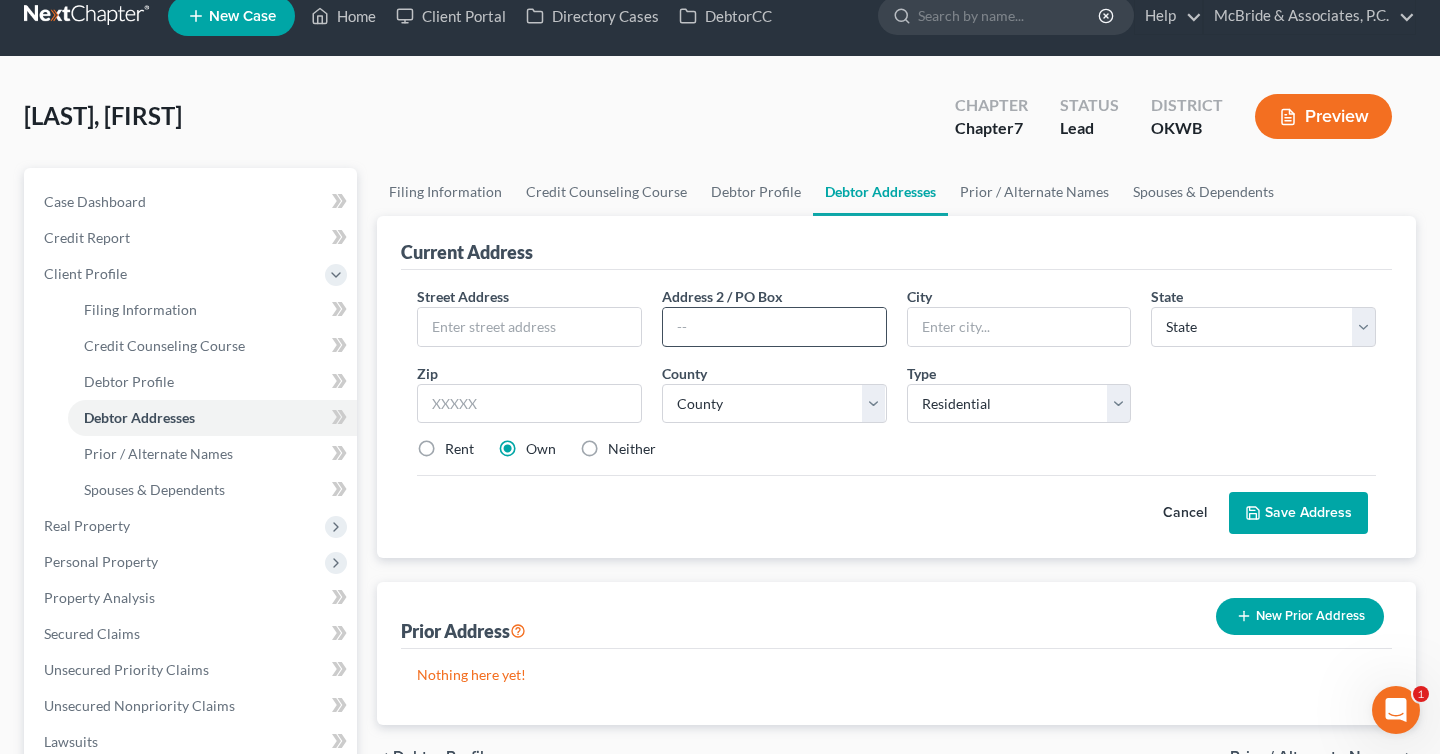 scroll, scrollTop: 0, scrollLeft: 0, axis: both 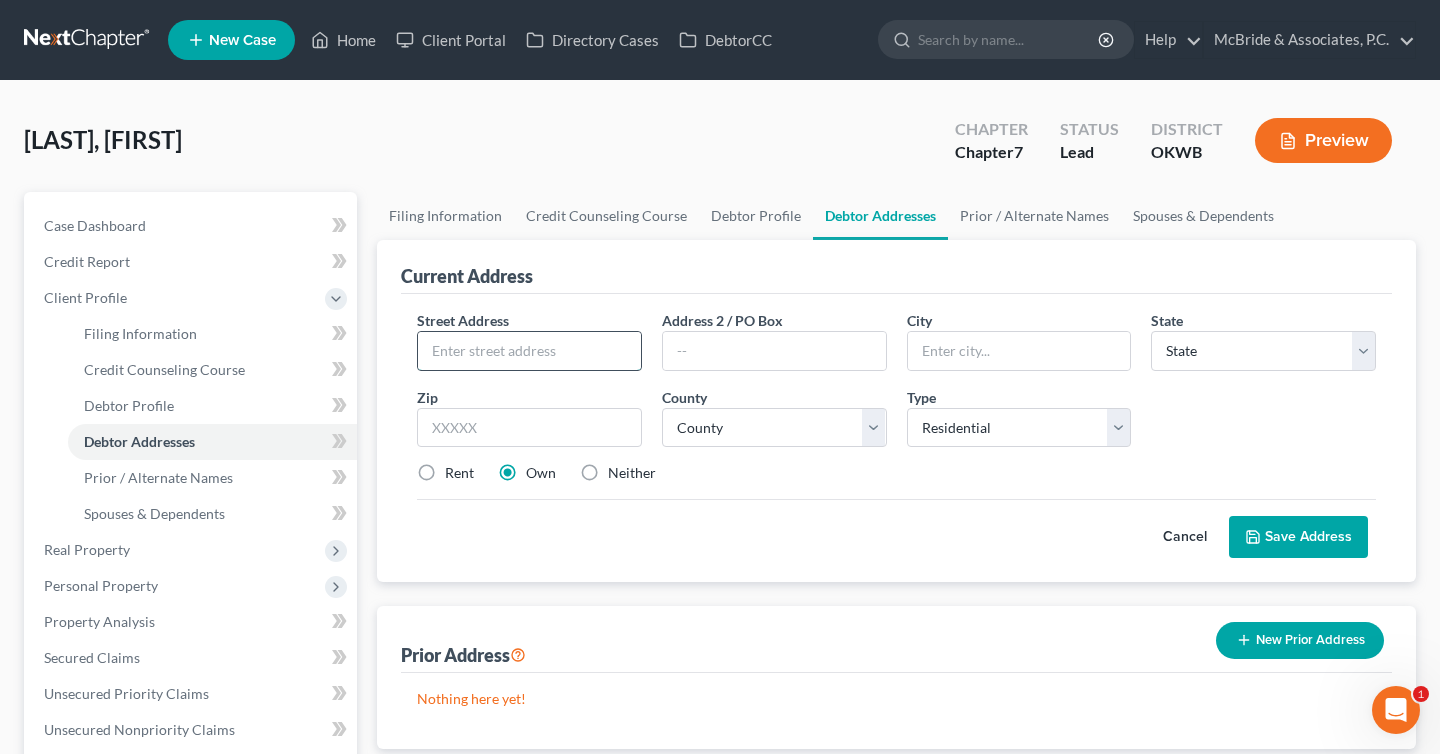 click at bounding box center (529, 351) 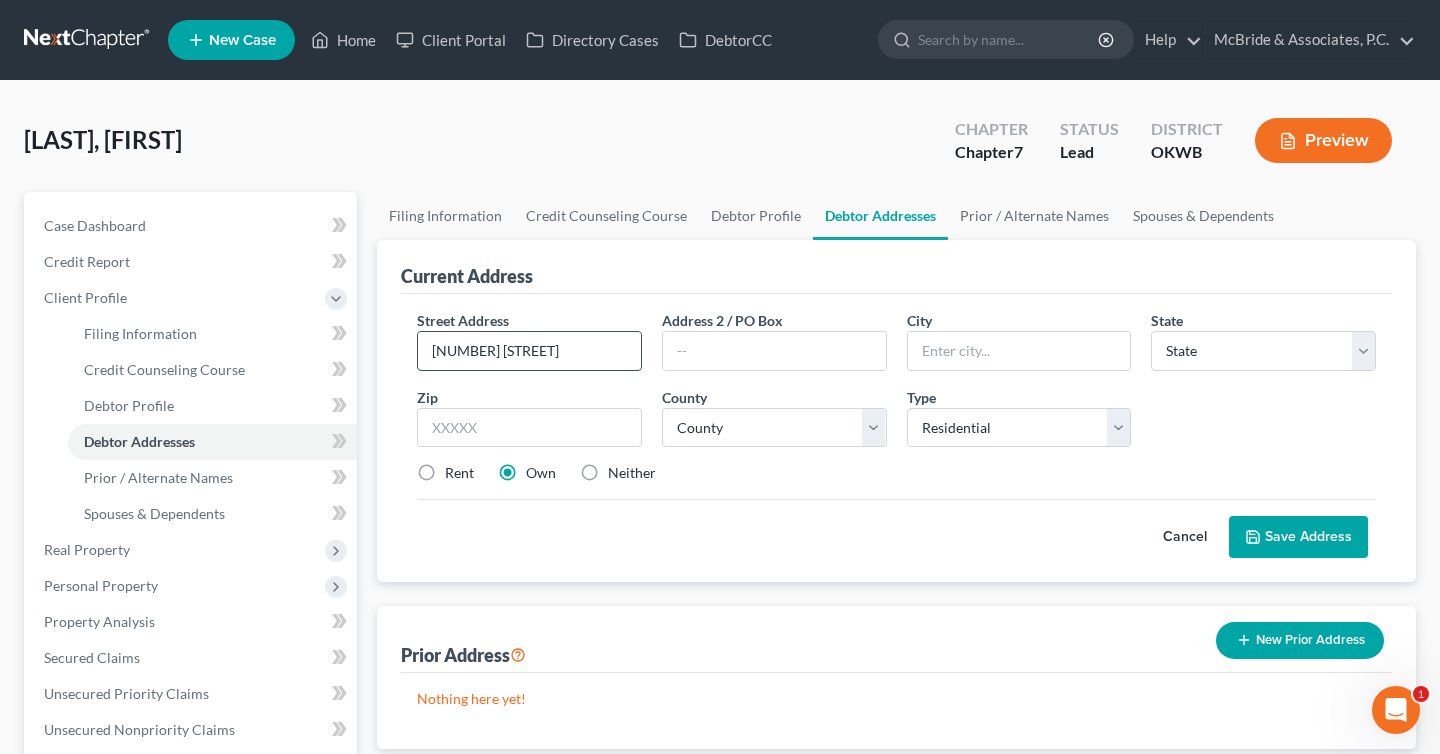 type on "[NUMBER] [STREET]" 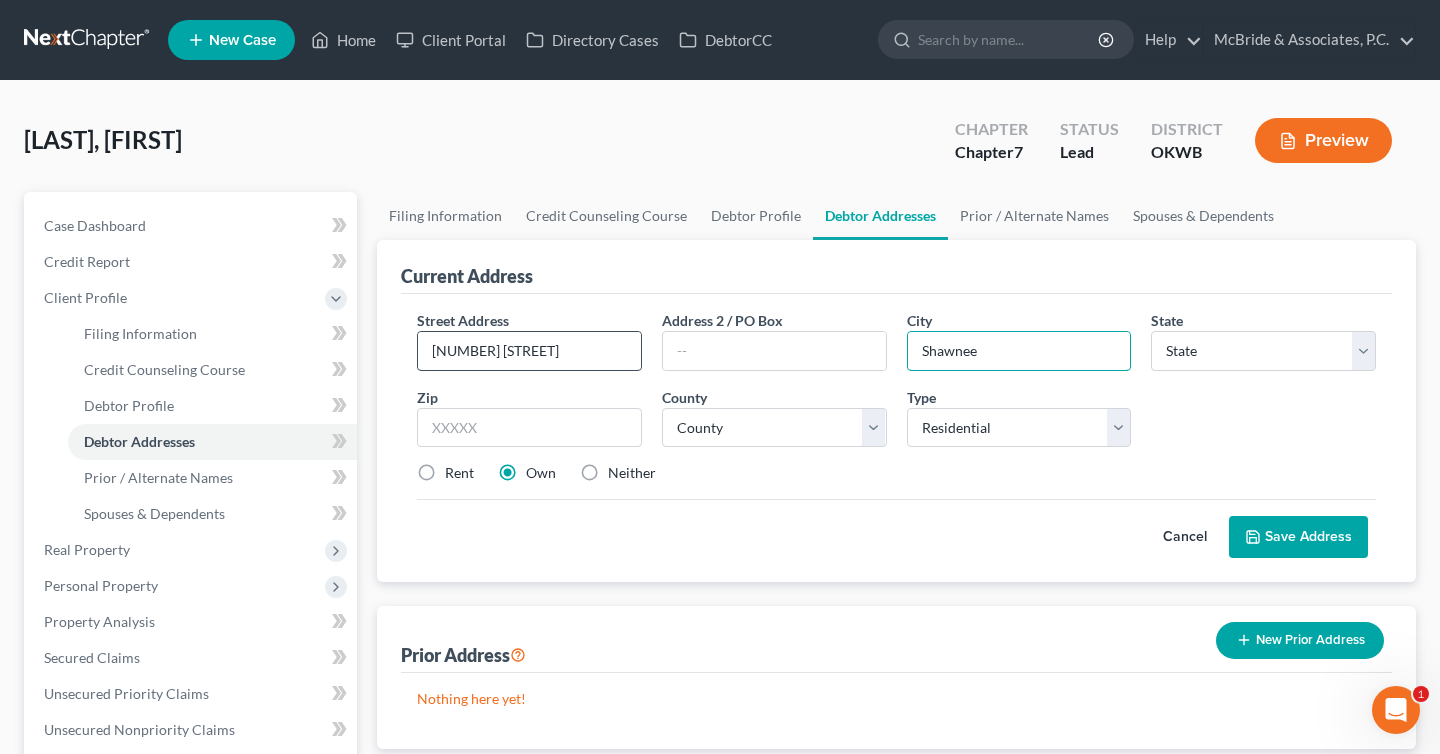 type on "Shawnee" 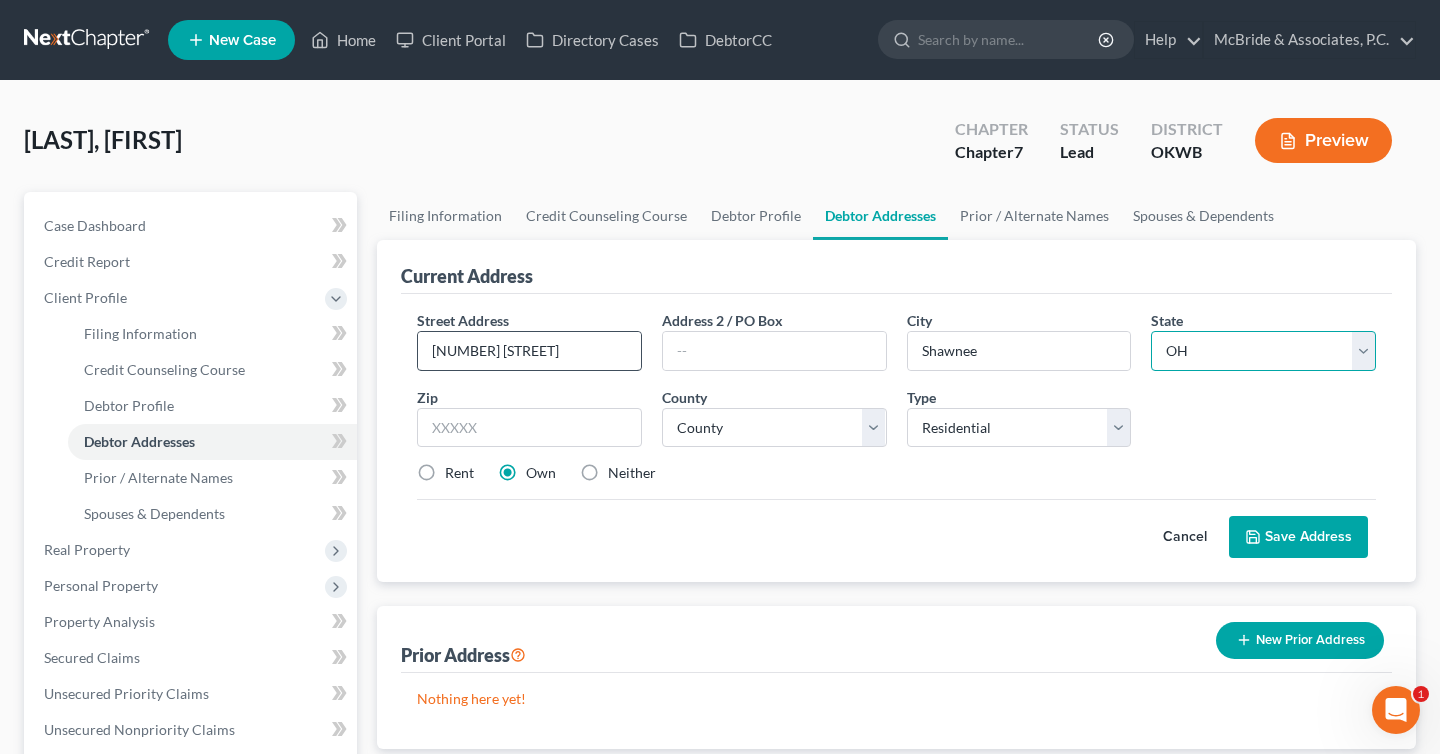select on "37" 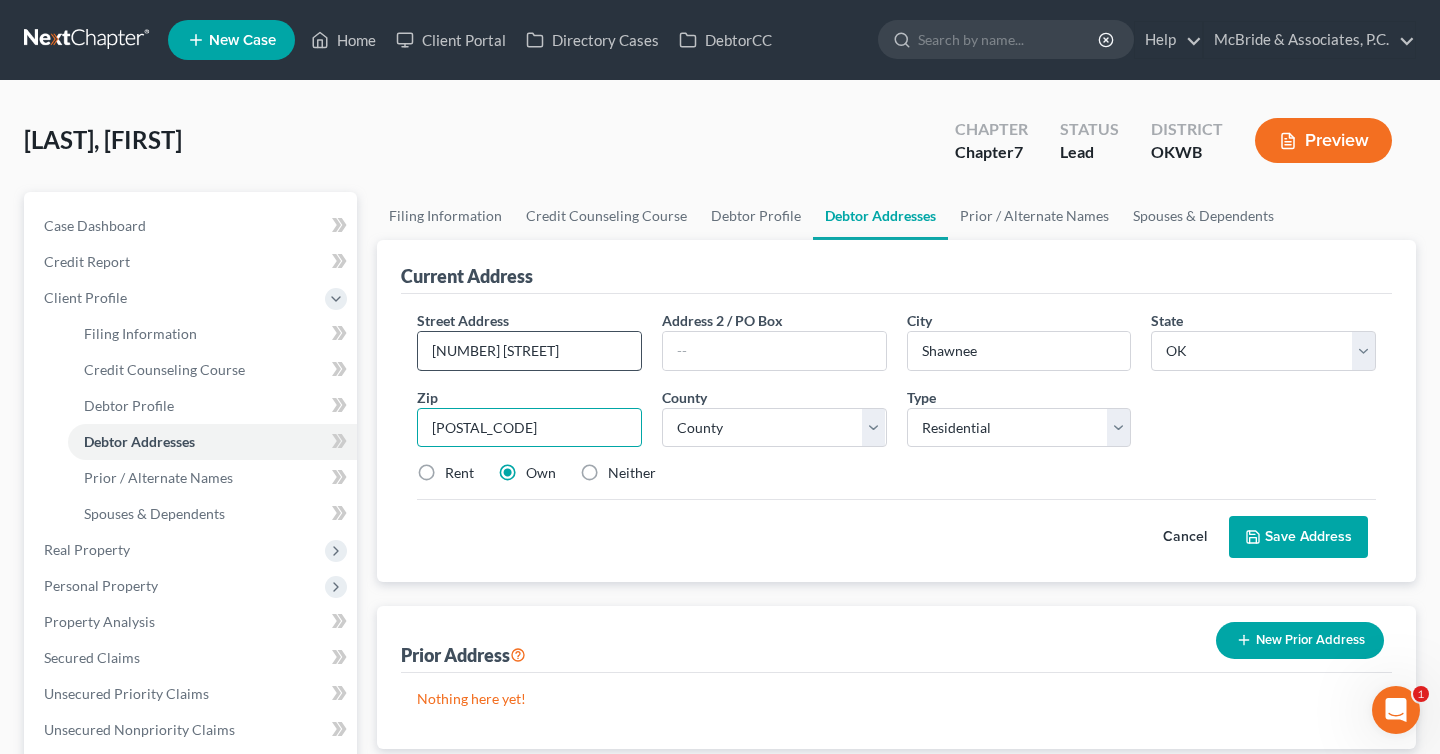 type on "[POSTAL_CODE]" 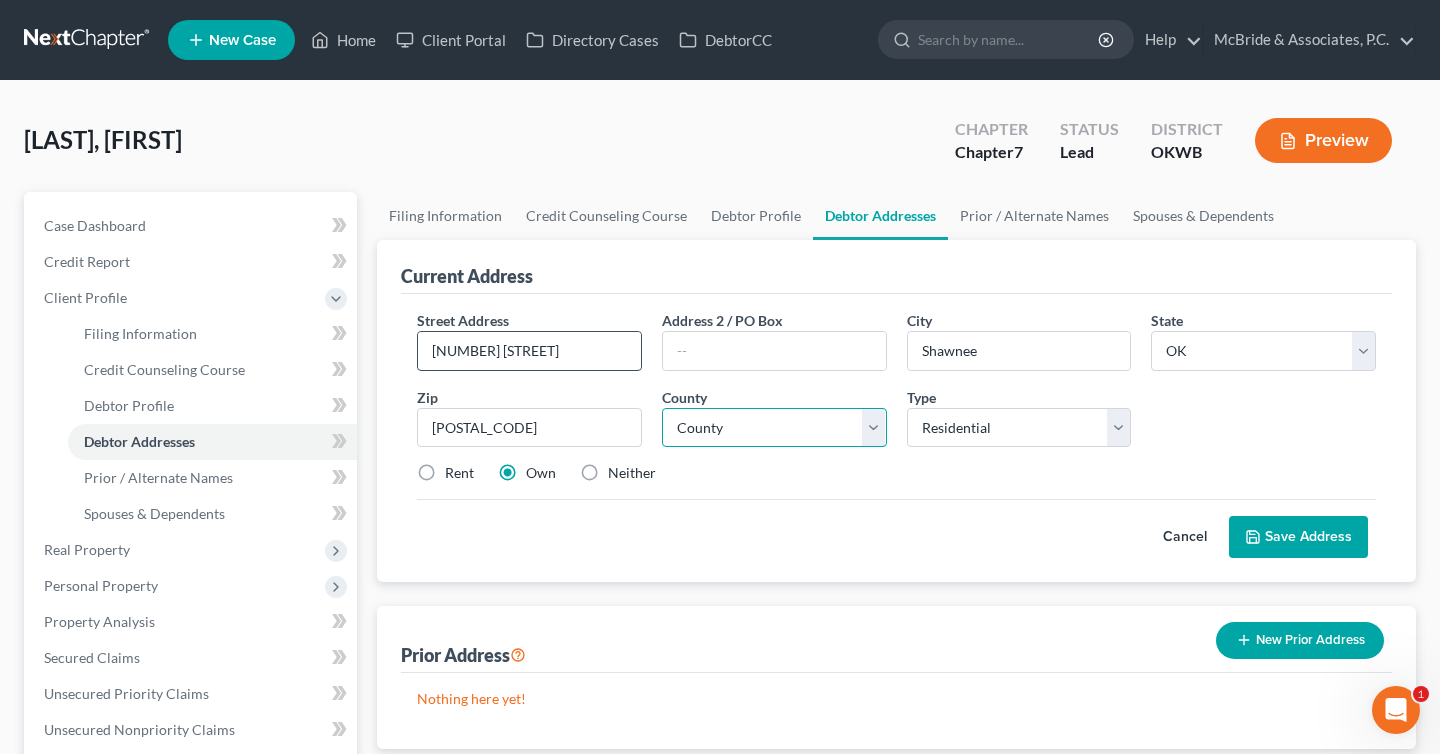 type on "[CITY]" 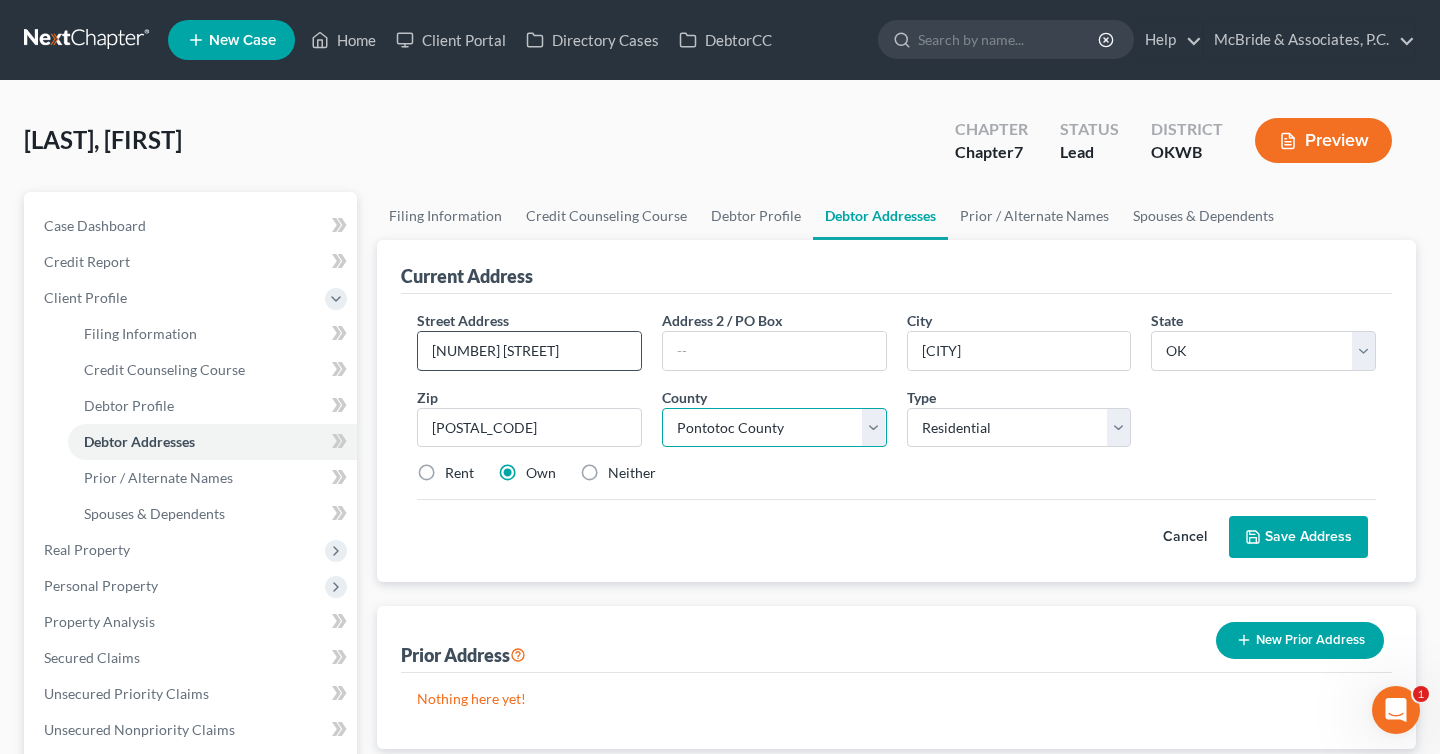 select on "62" 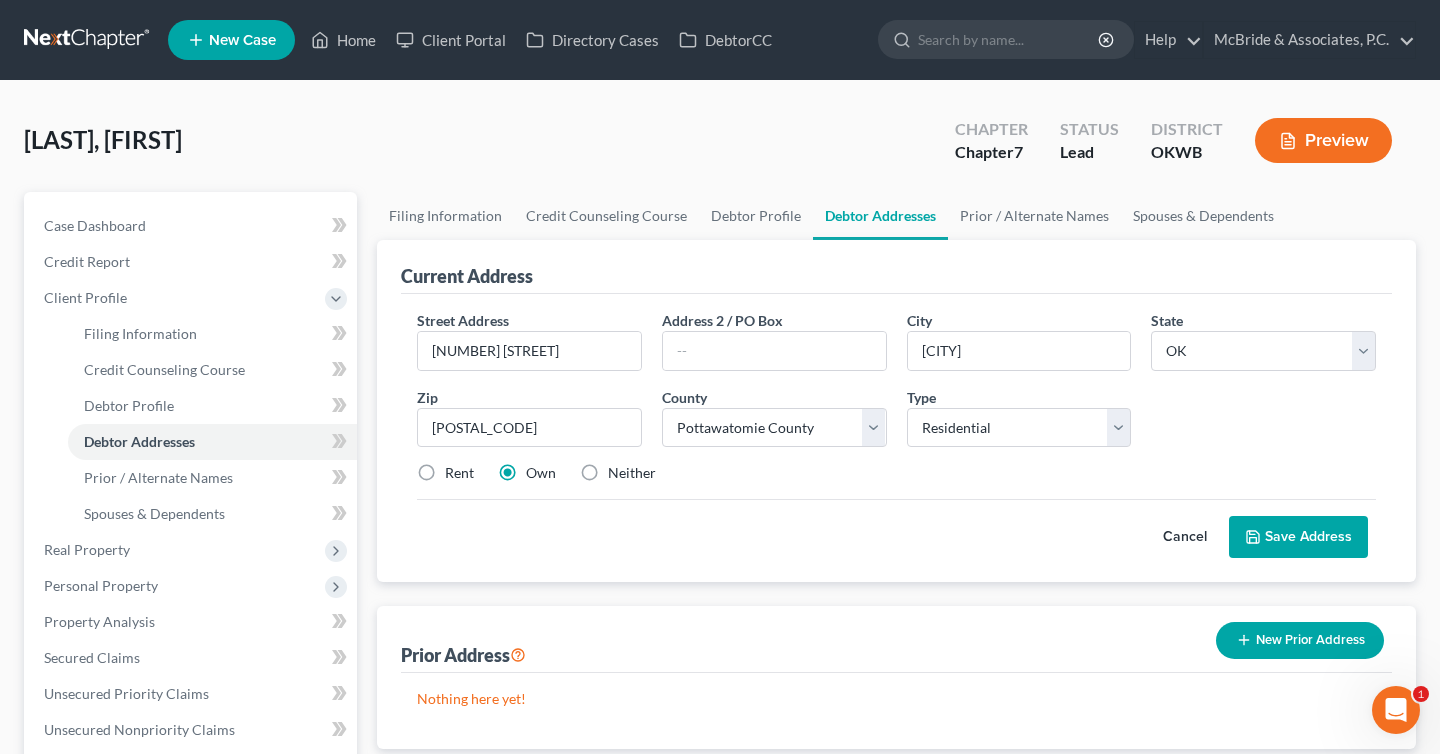 click on "Rent" at bounding box center [459, 473] 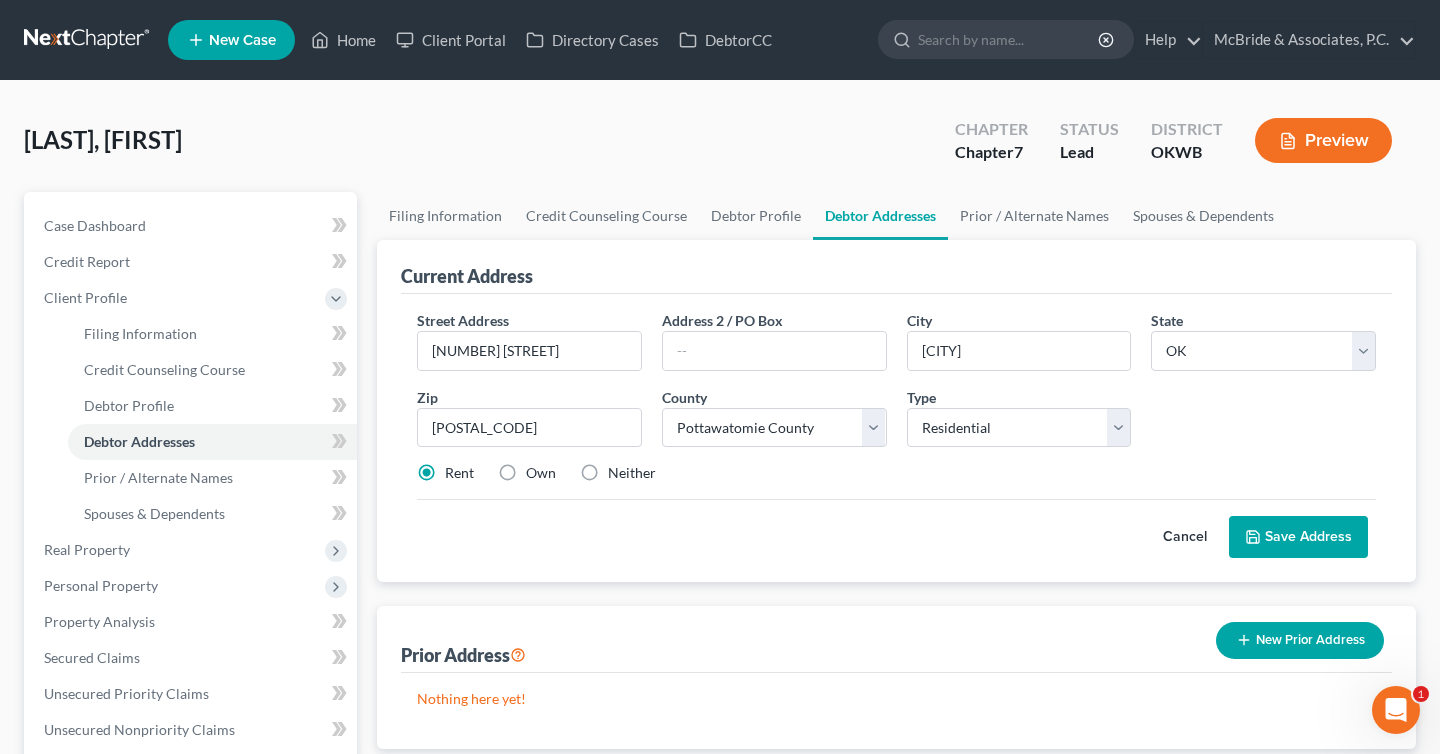 click on "Save Address" at bounding box center [1298, 537] 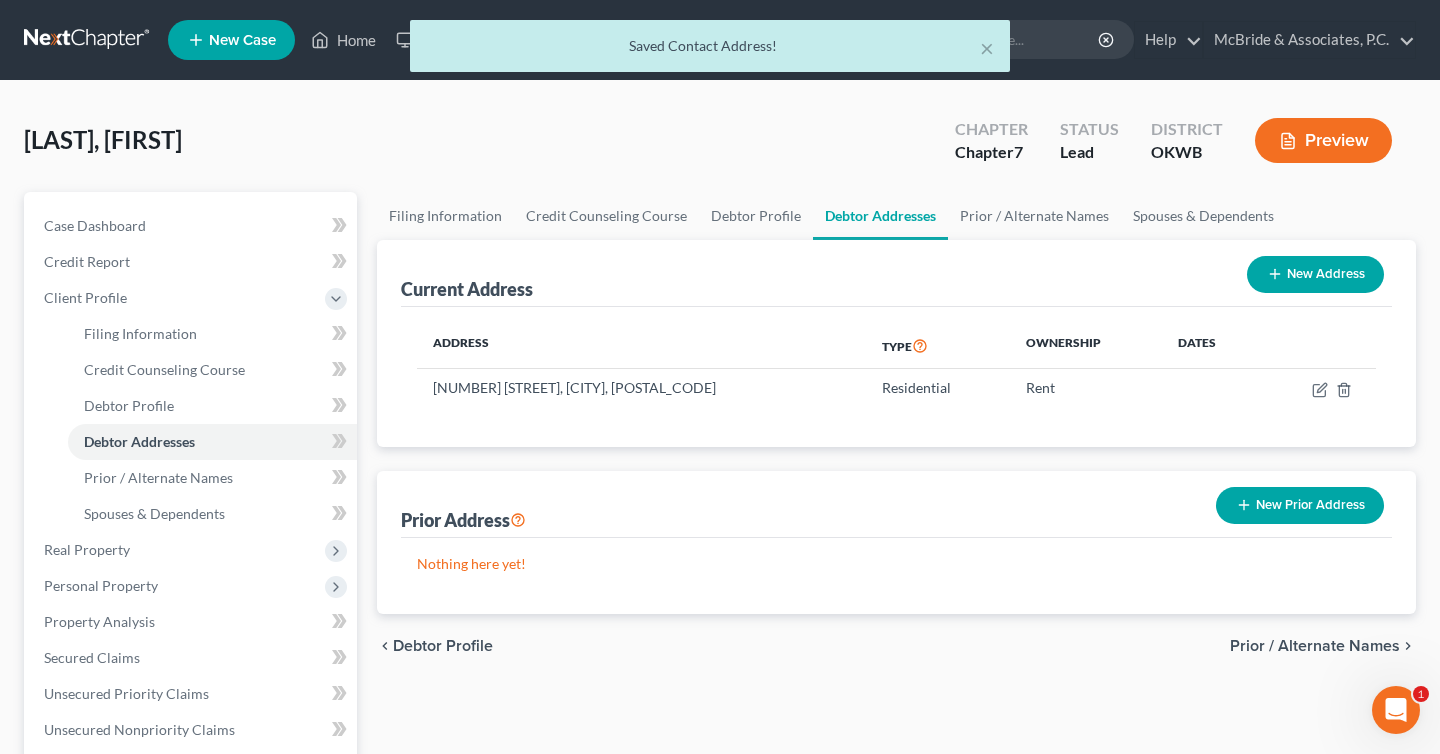 click on "Prior / Alternate Names" at bounding box center [1315, 646] 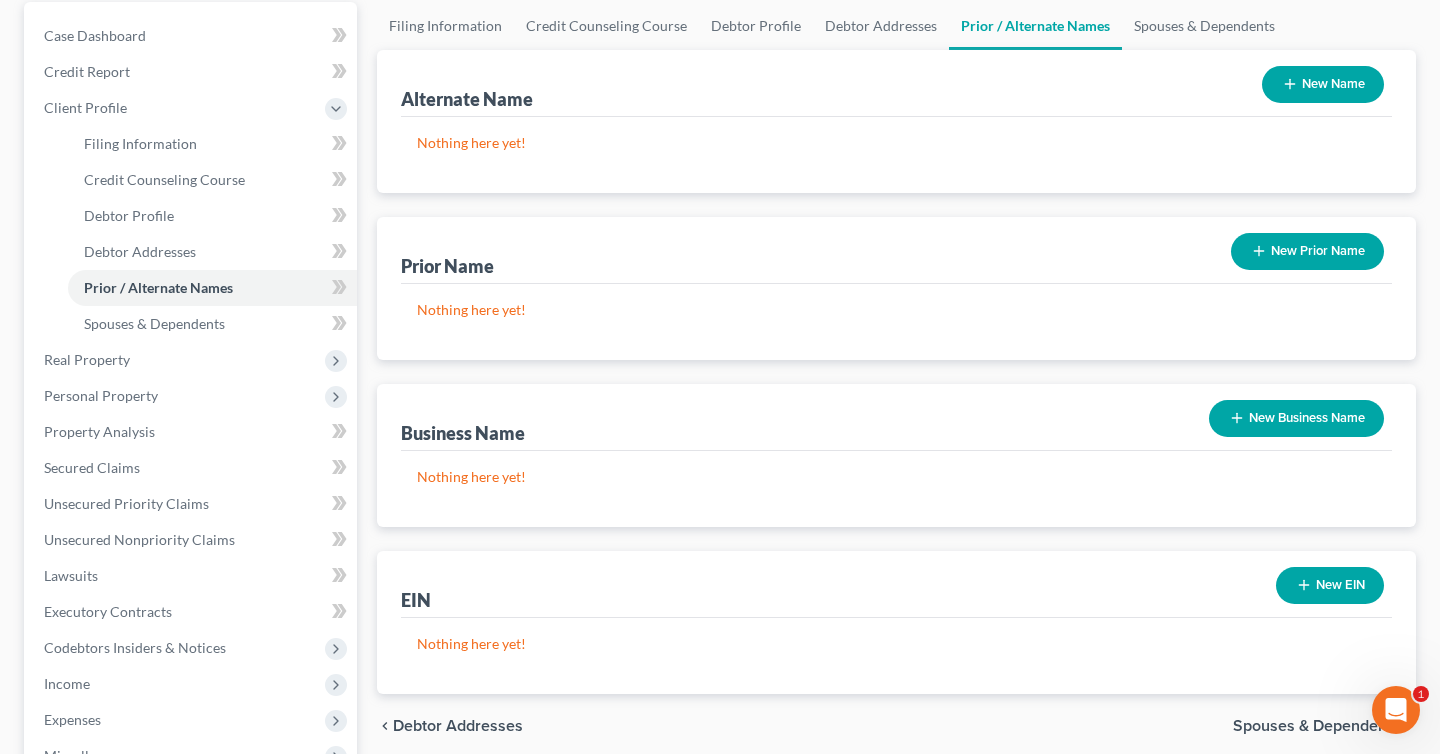 scroll, scrollTop: 523, scrollLeft: 0, axis: vertical 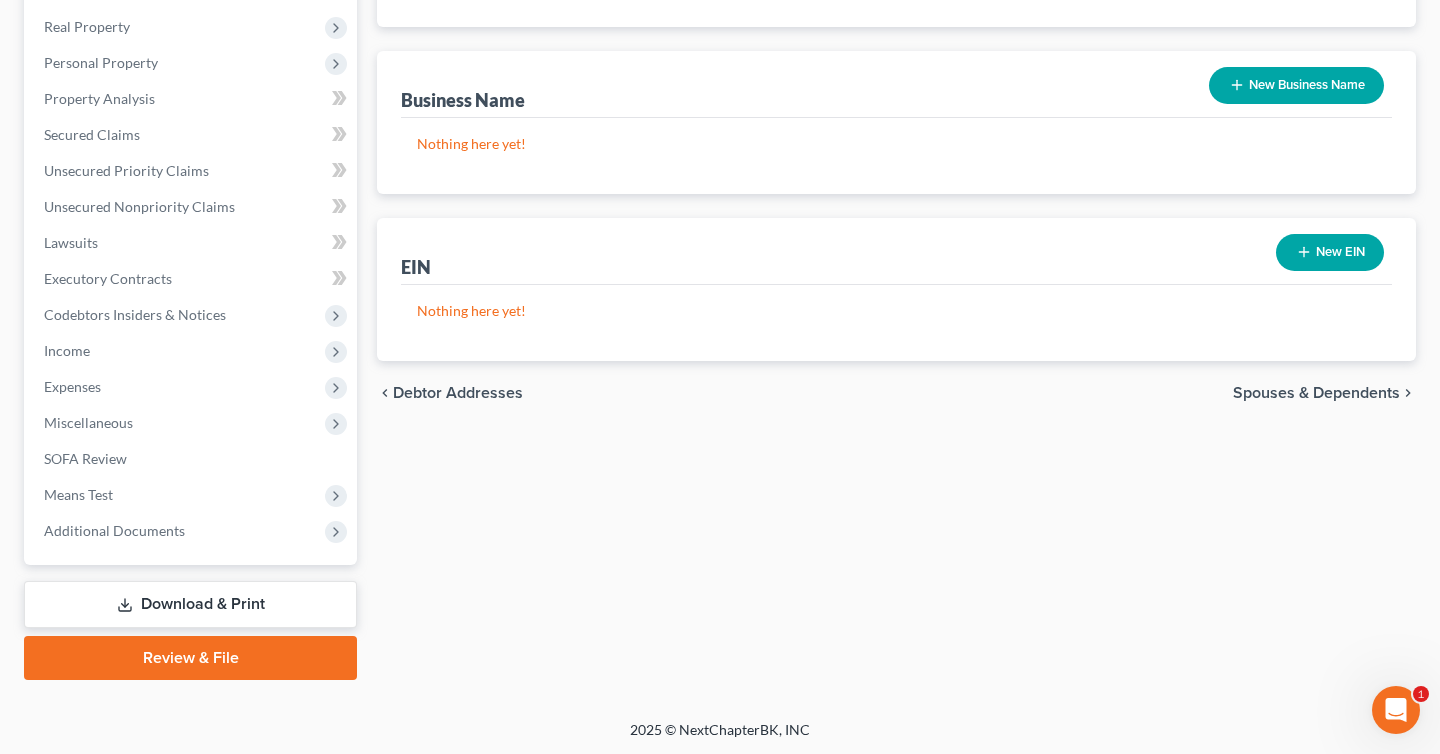 click on "chevron_left
Debtor Addresses
Spouses & Dependents
chevron_right" at bounding box center (896, 393) 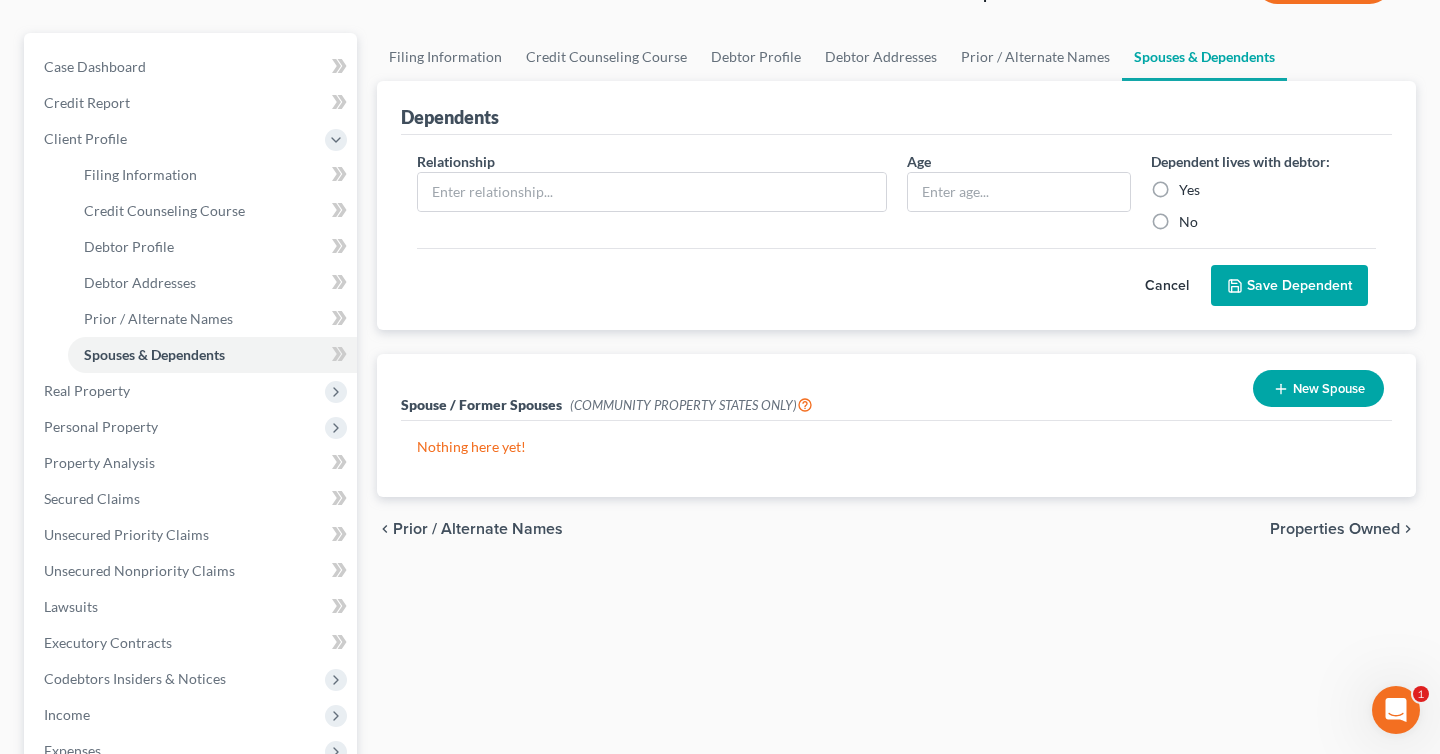 scroll, scrollTop: 0, scrollLeft: 0, axis: both 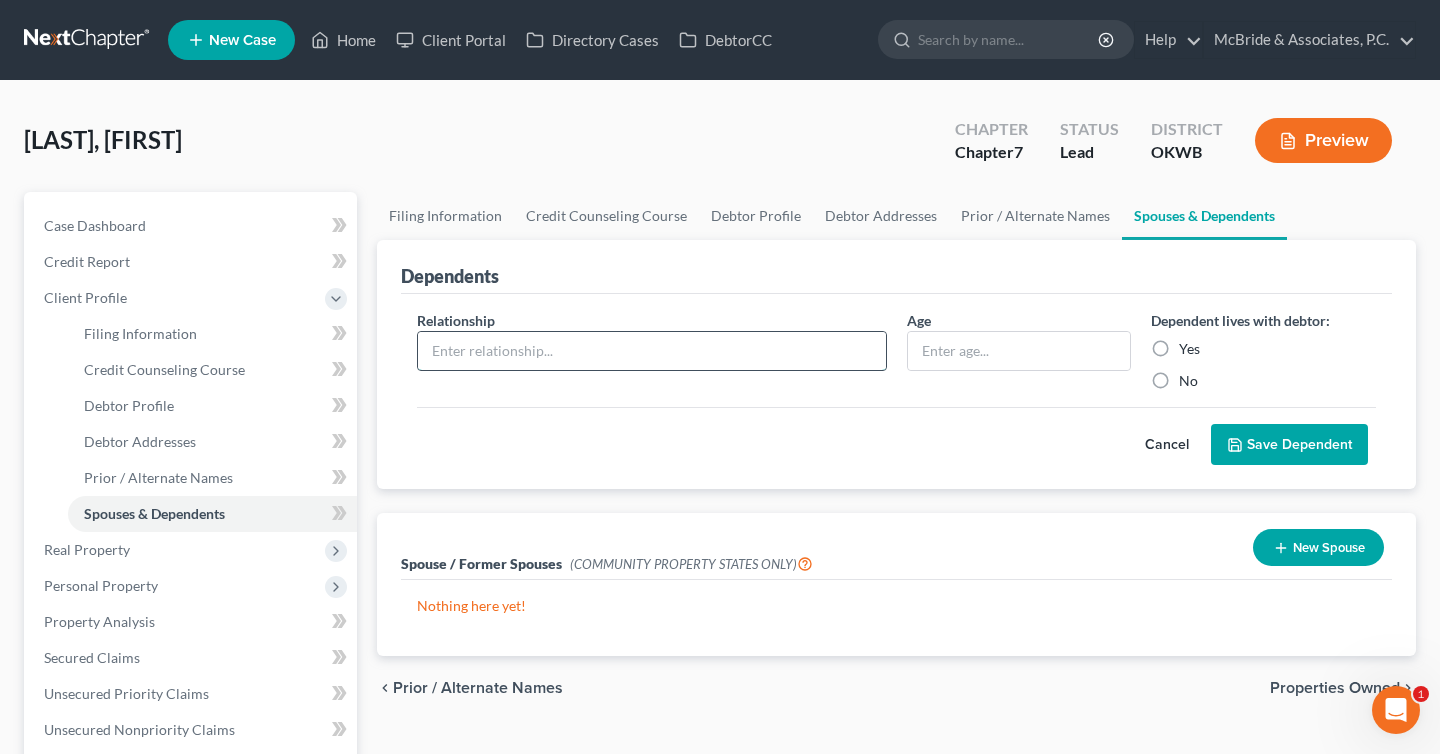 click at bounding box center (652, 351) 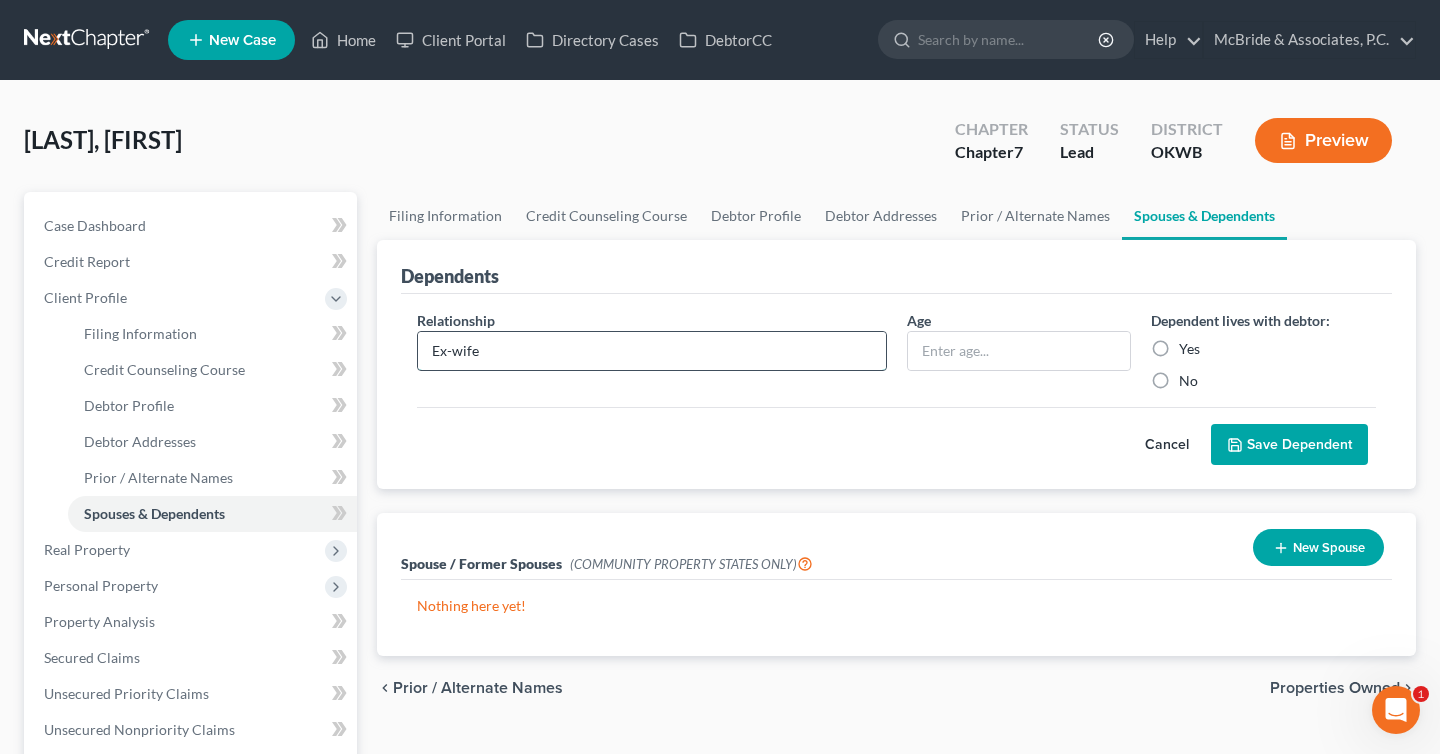 type on "Ex-wife" 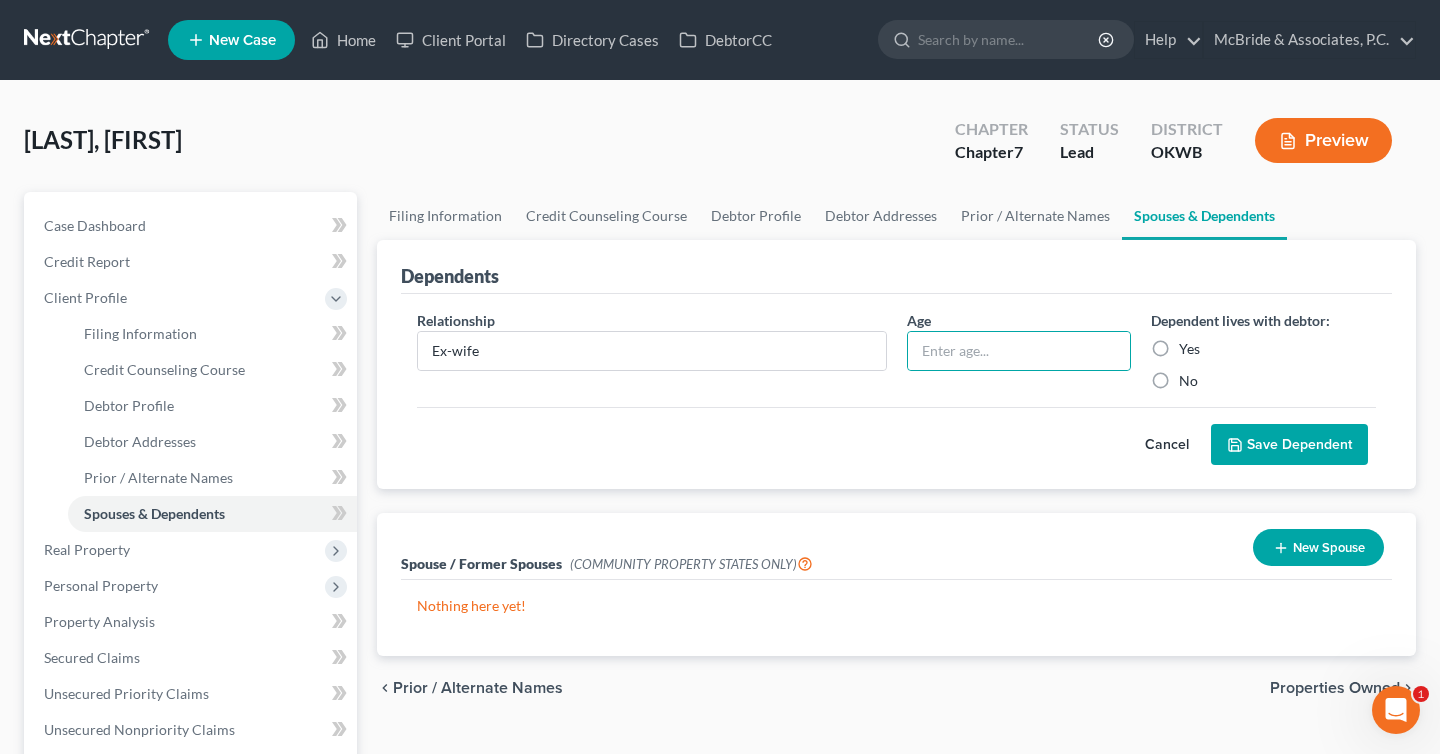 click on "Yes" at bounding box center [1189, 349] 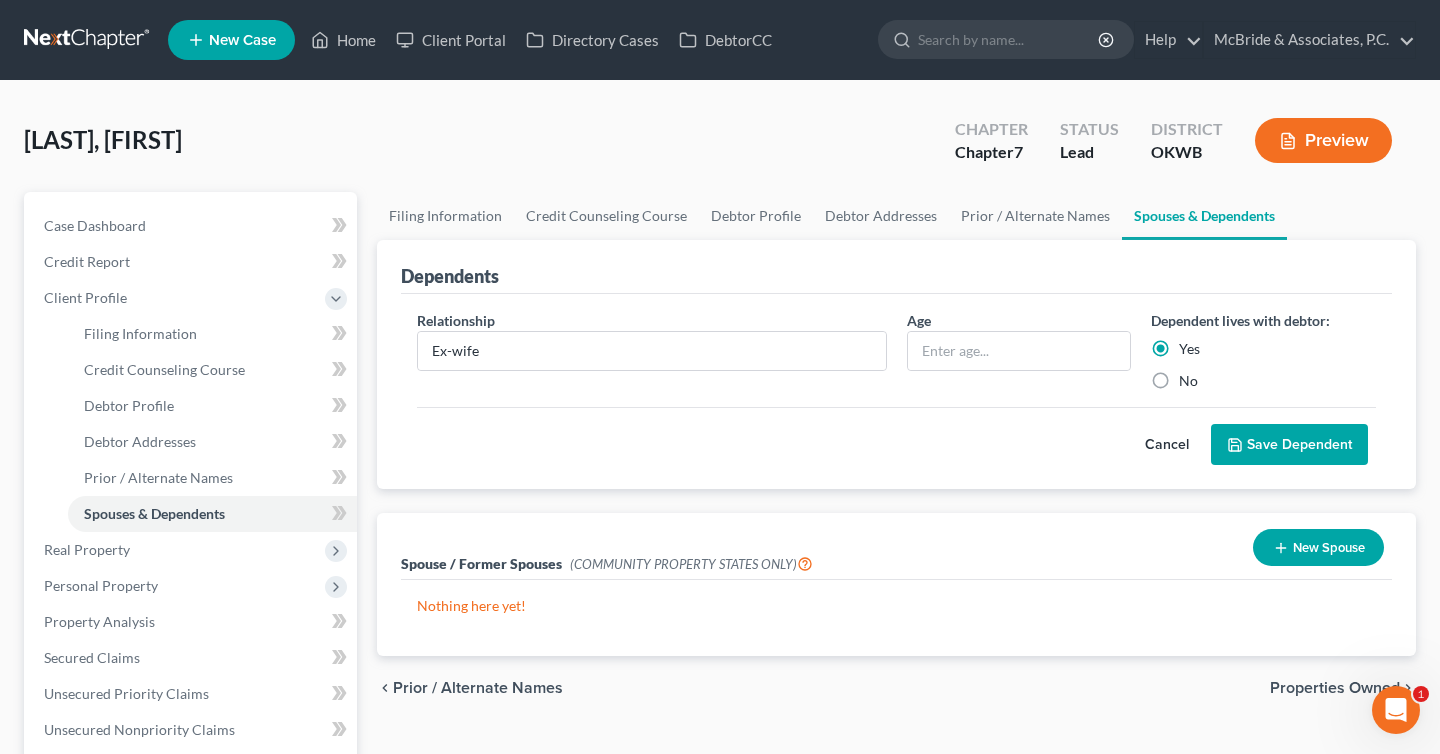 click on "Save Dependent" at bounding box center [1289, 445] 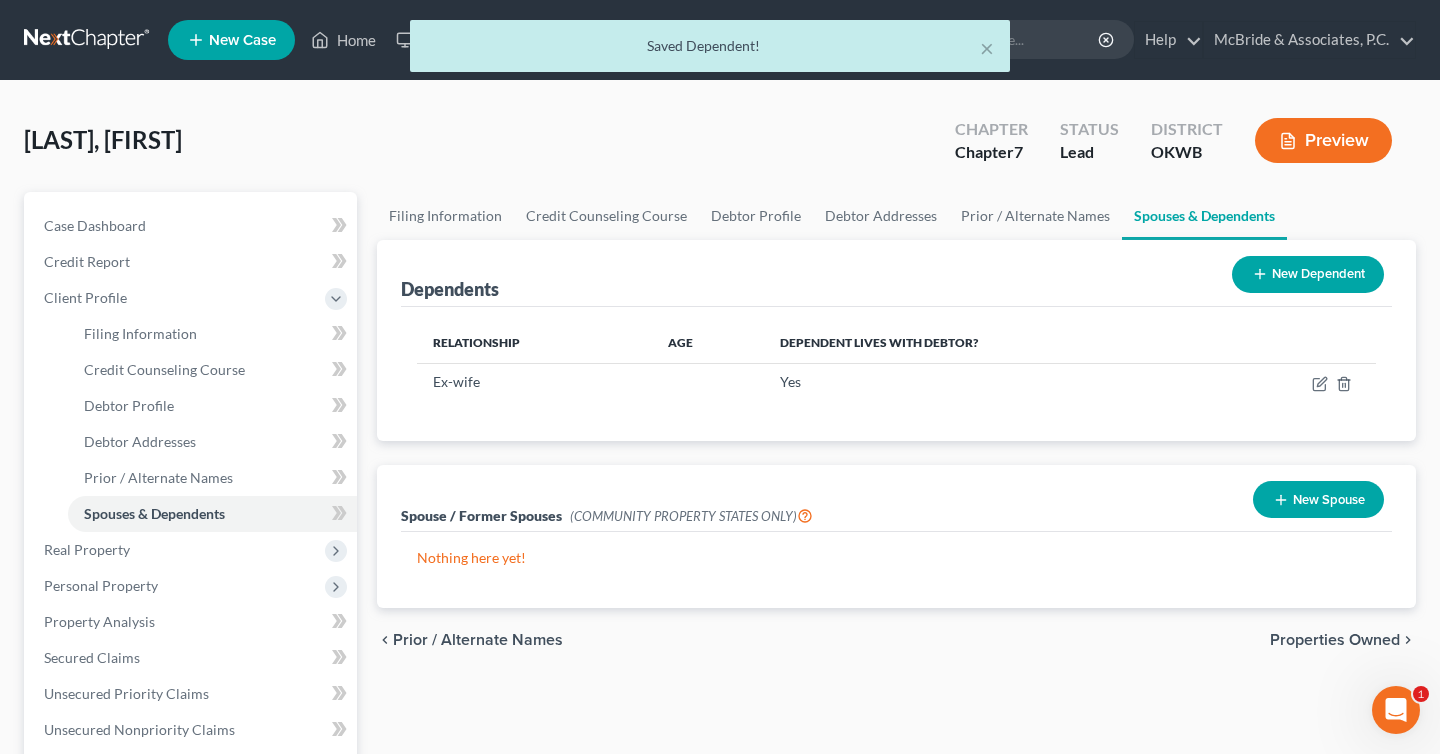 click on "New Dependent" at bounding box center (1308, 274) 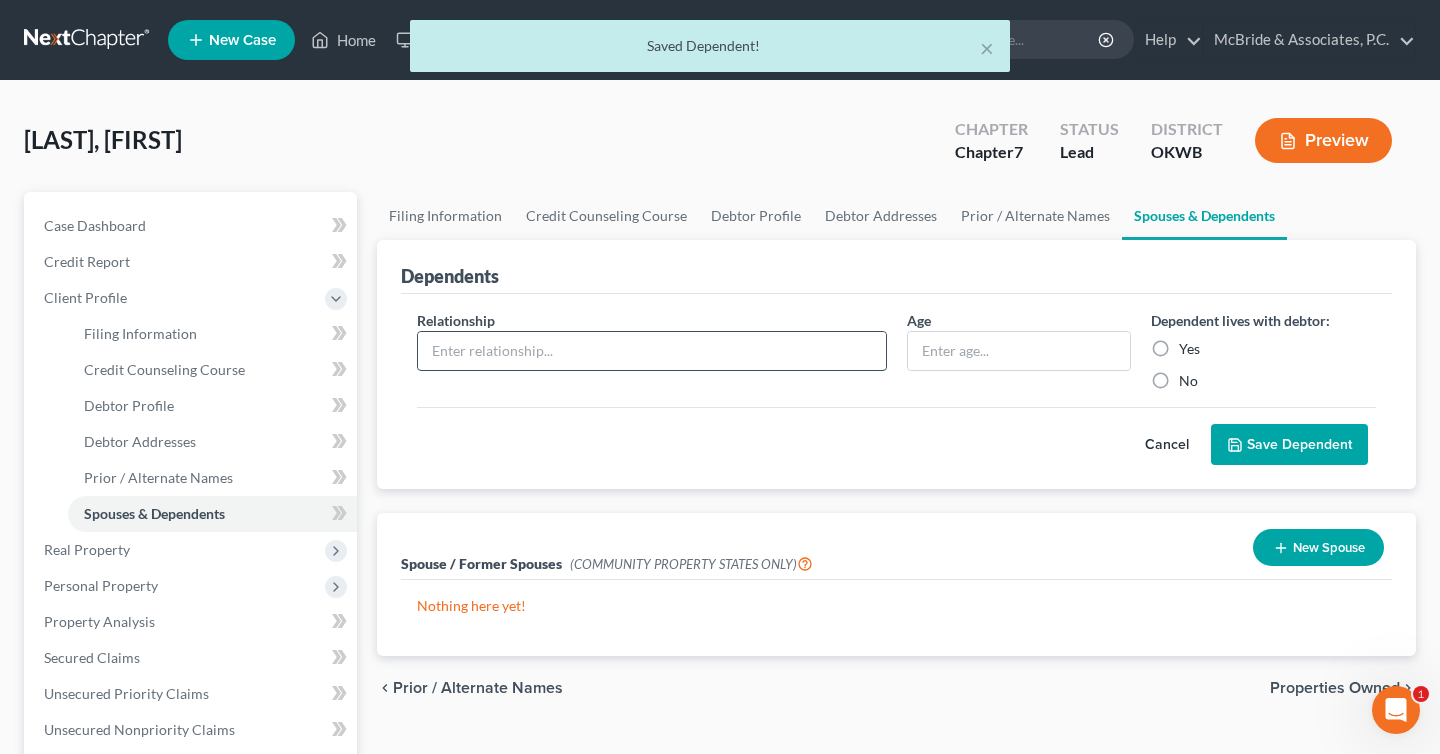 click at bounding box center [652, 351] 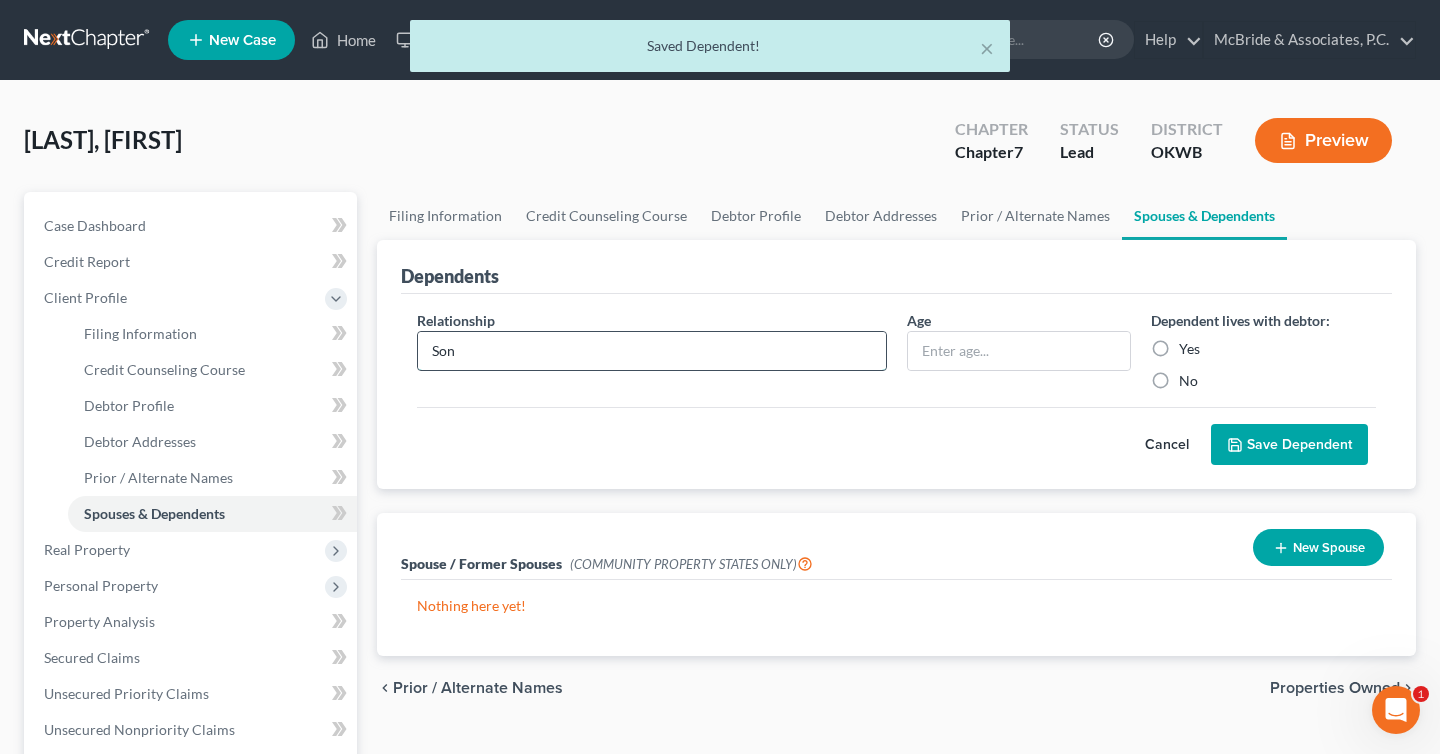 type on "Son" 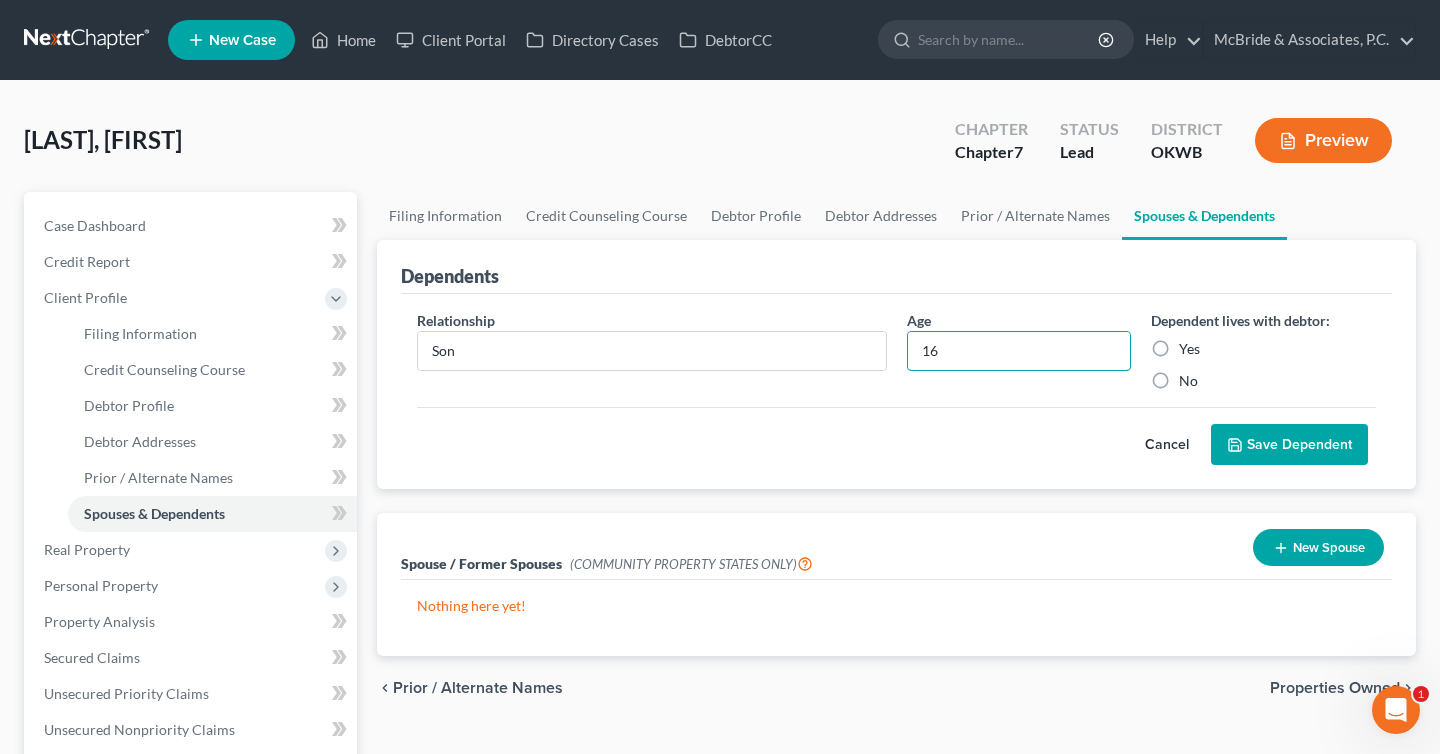 type on "16" 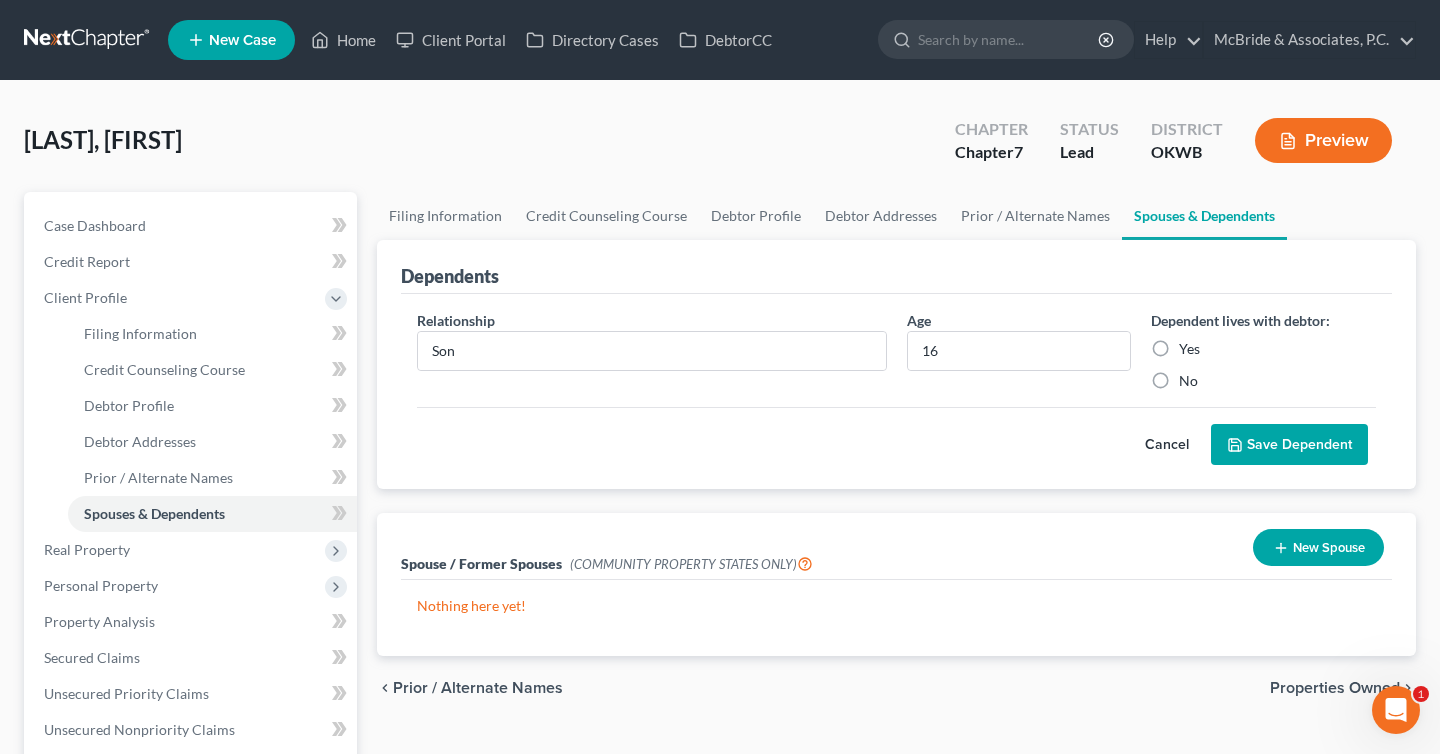 click on "Yes" at bounding box center (1189, 349) 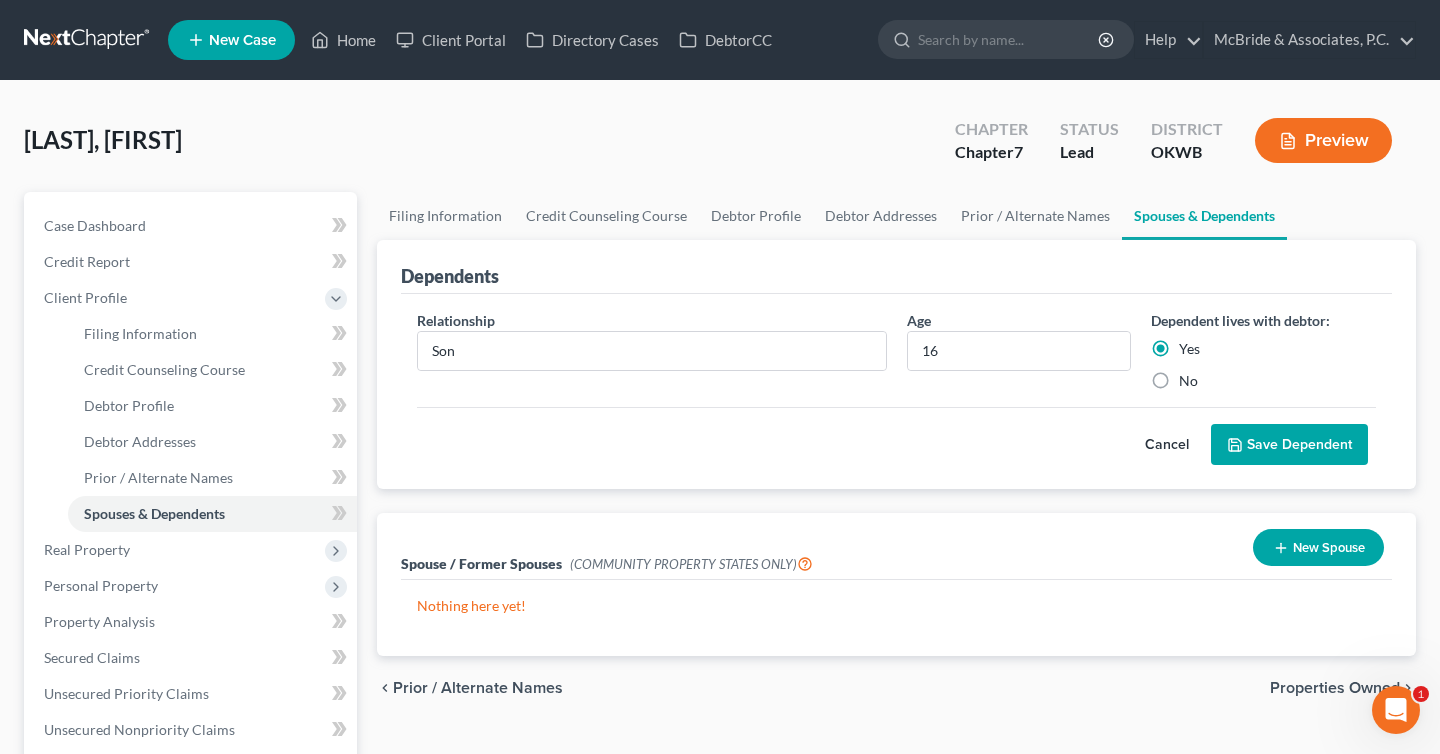 click on "Save Dependent" at bounding box center [1289, 445] 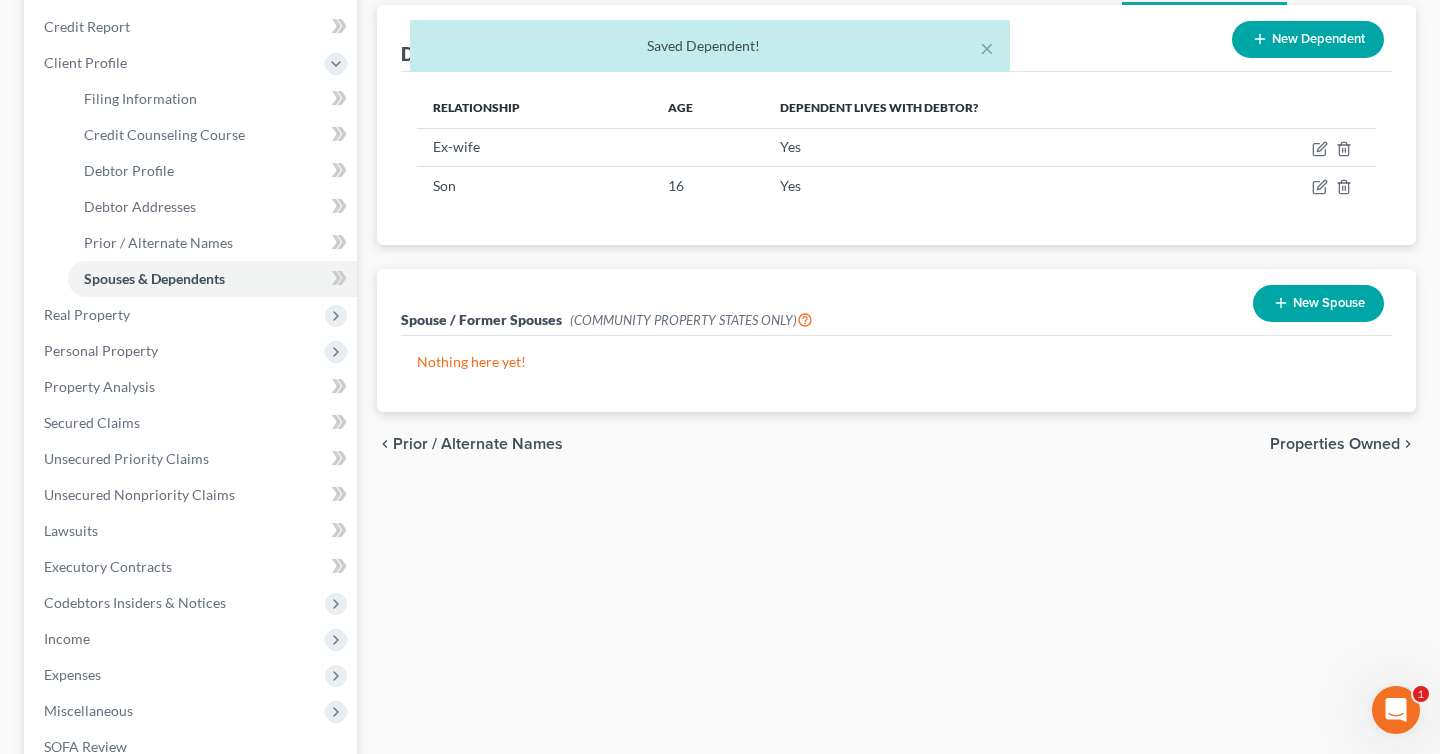click on "Properties Owned" at bounding box center (1335, 444) 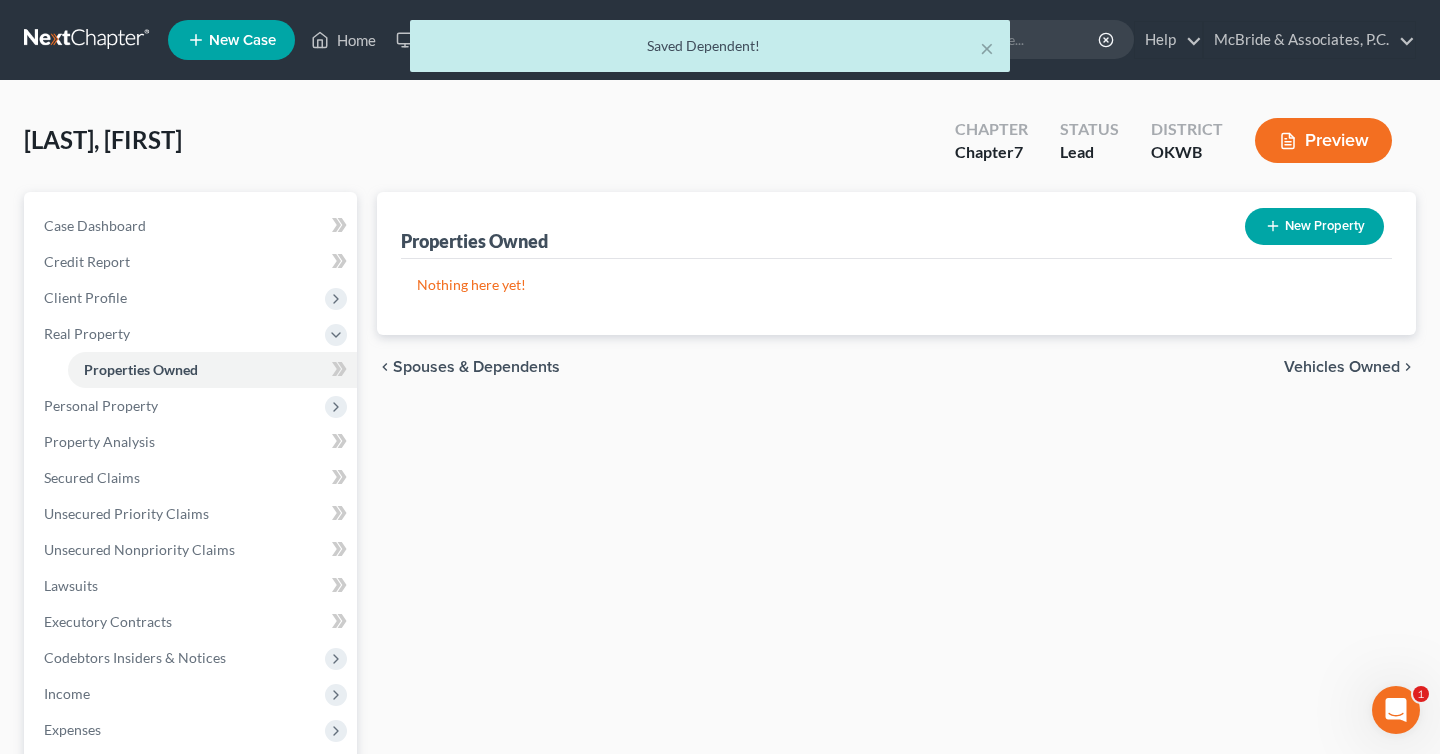 scroll, scrollTop: 0, scrollLeft: 0, axis: both 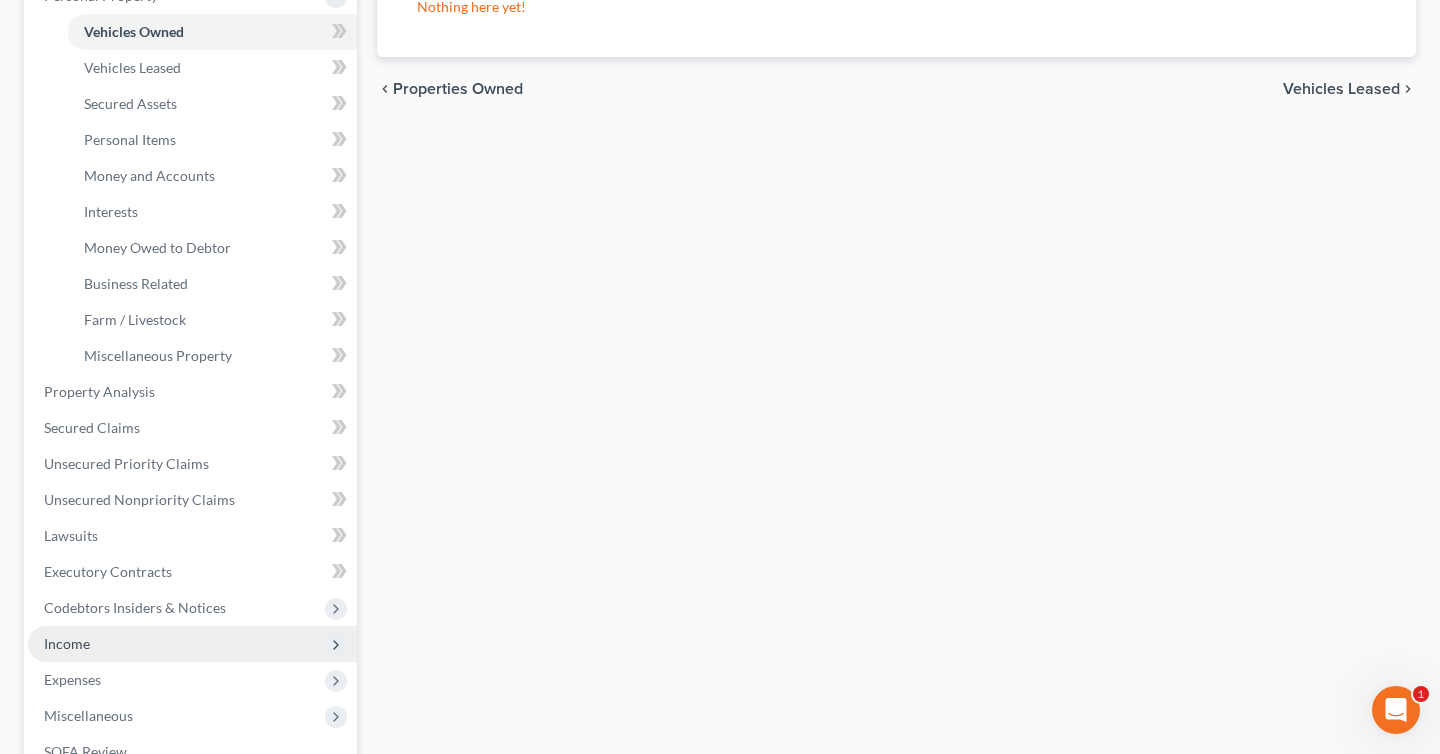 click on "Income" at bounding box center [192, 644] 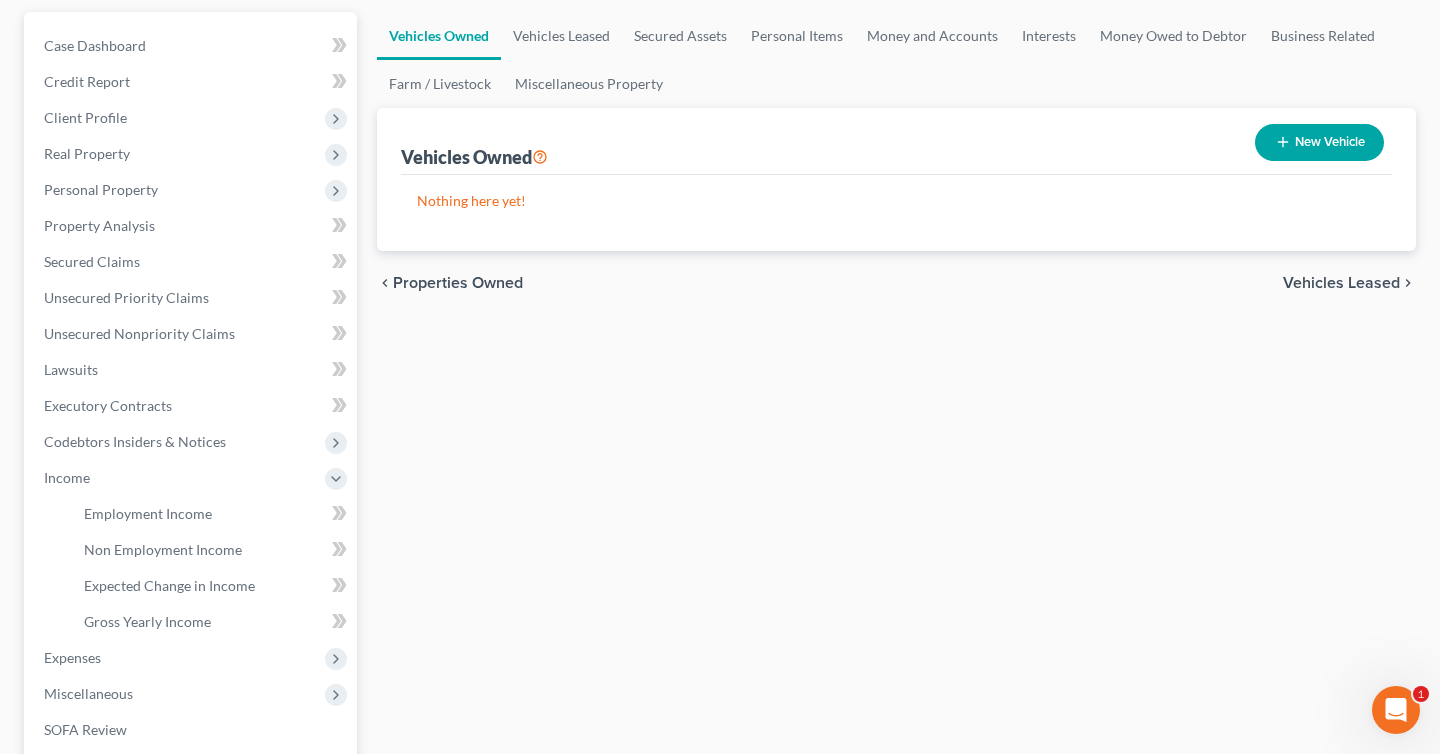 scroll, scrollTop: 0, scrollLeft: 0, axis: both 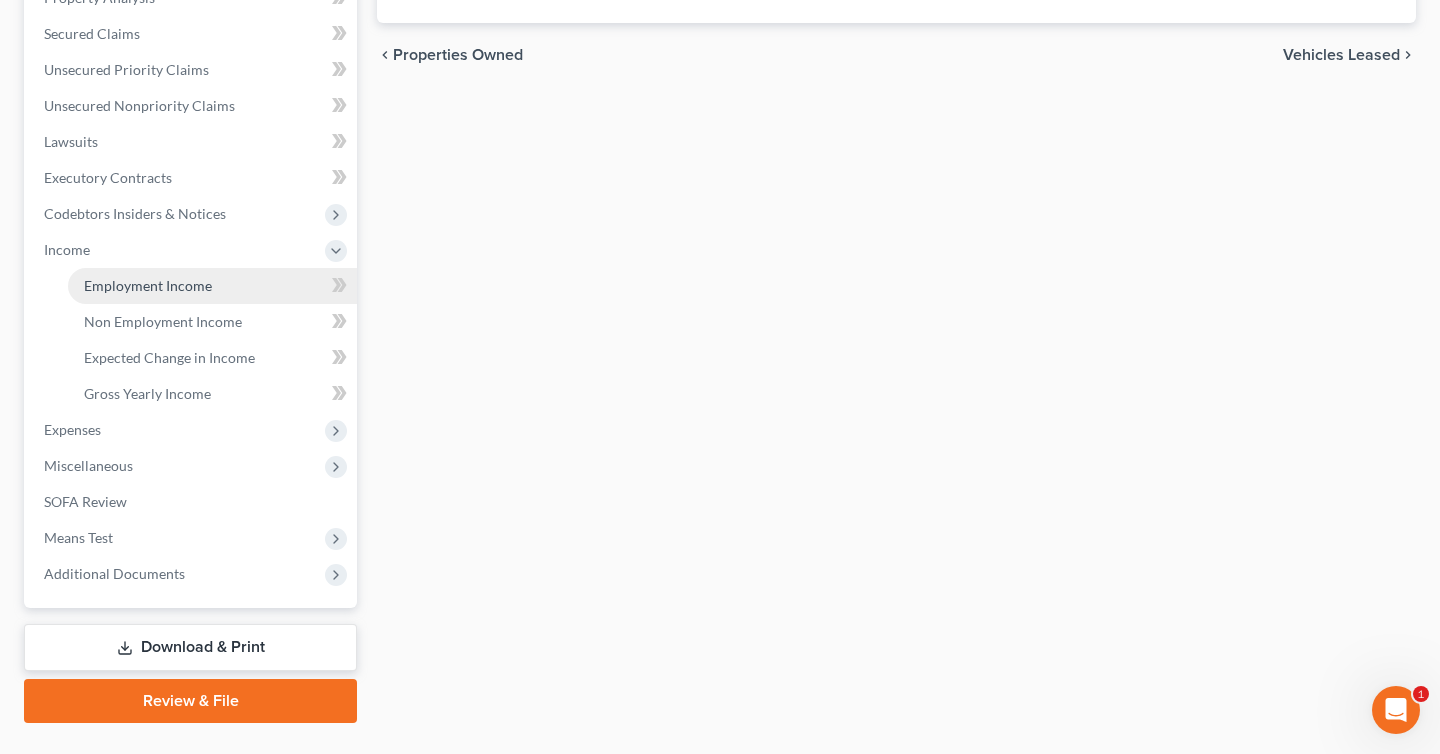 click on "Employment Income" at bounding box center [212, 286] 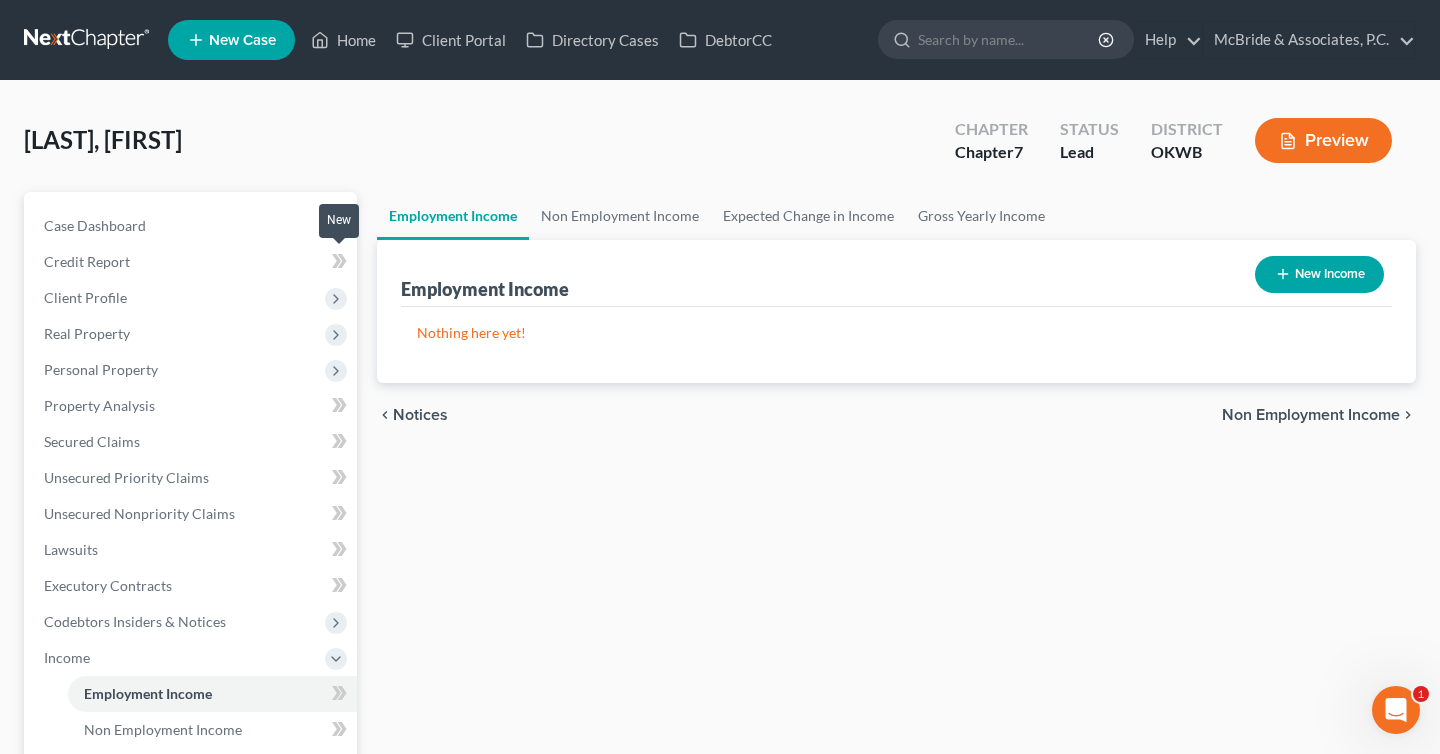 scroll, scrollTop: 0, scrollLeft: 0, axis: both 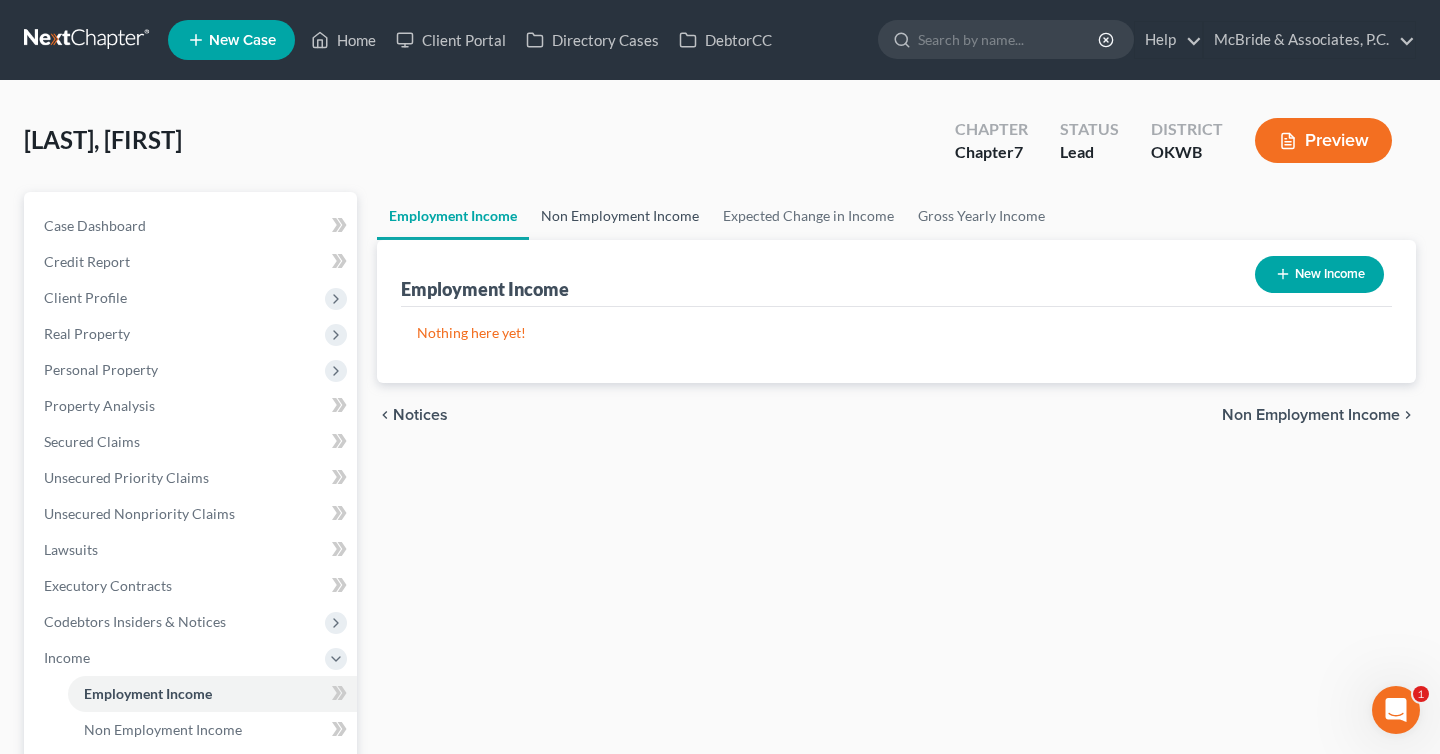 click on "Non Employment Income" at bounding box center [620, 216] 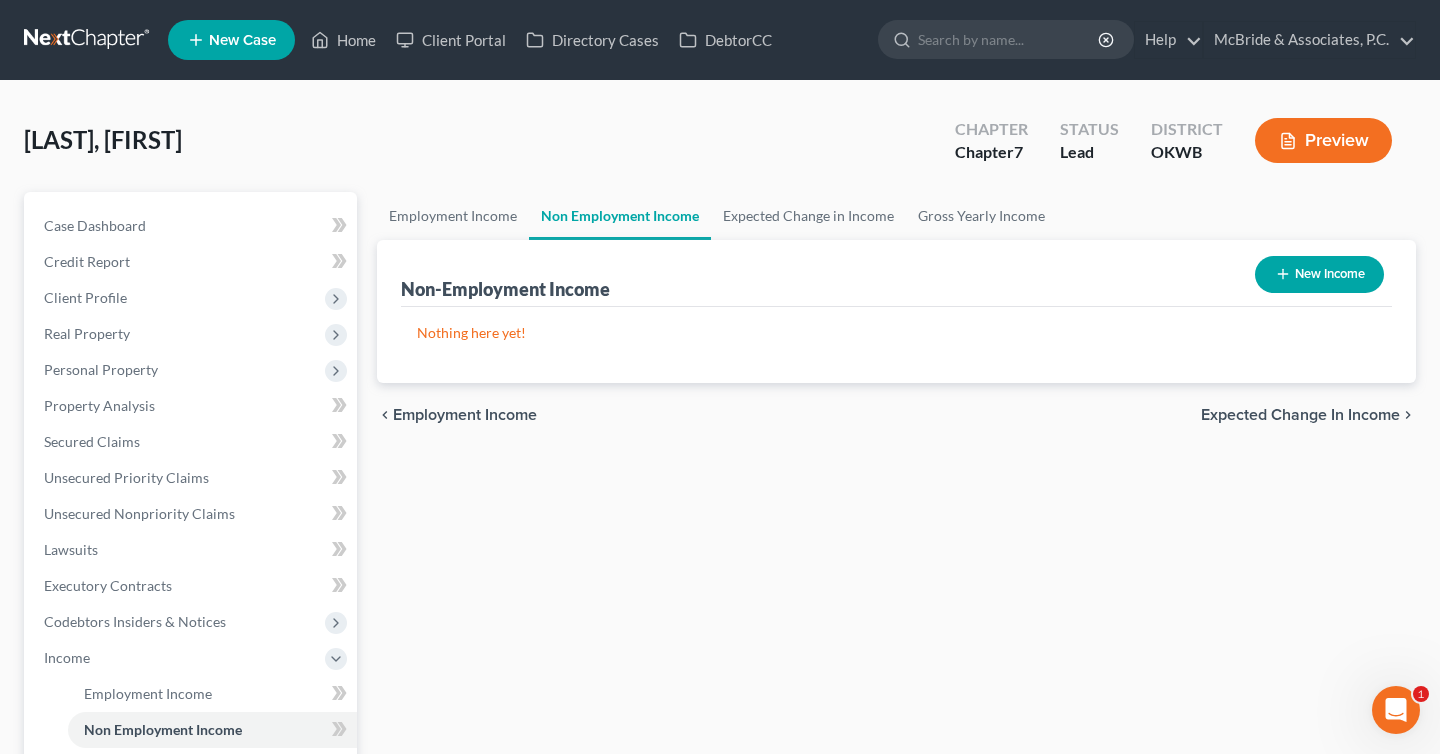 click on "New Income" at bounding box center [1319, 274] 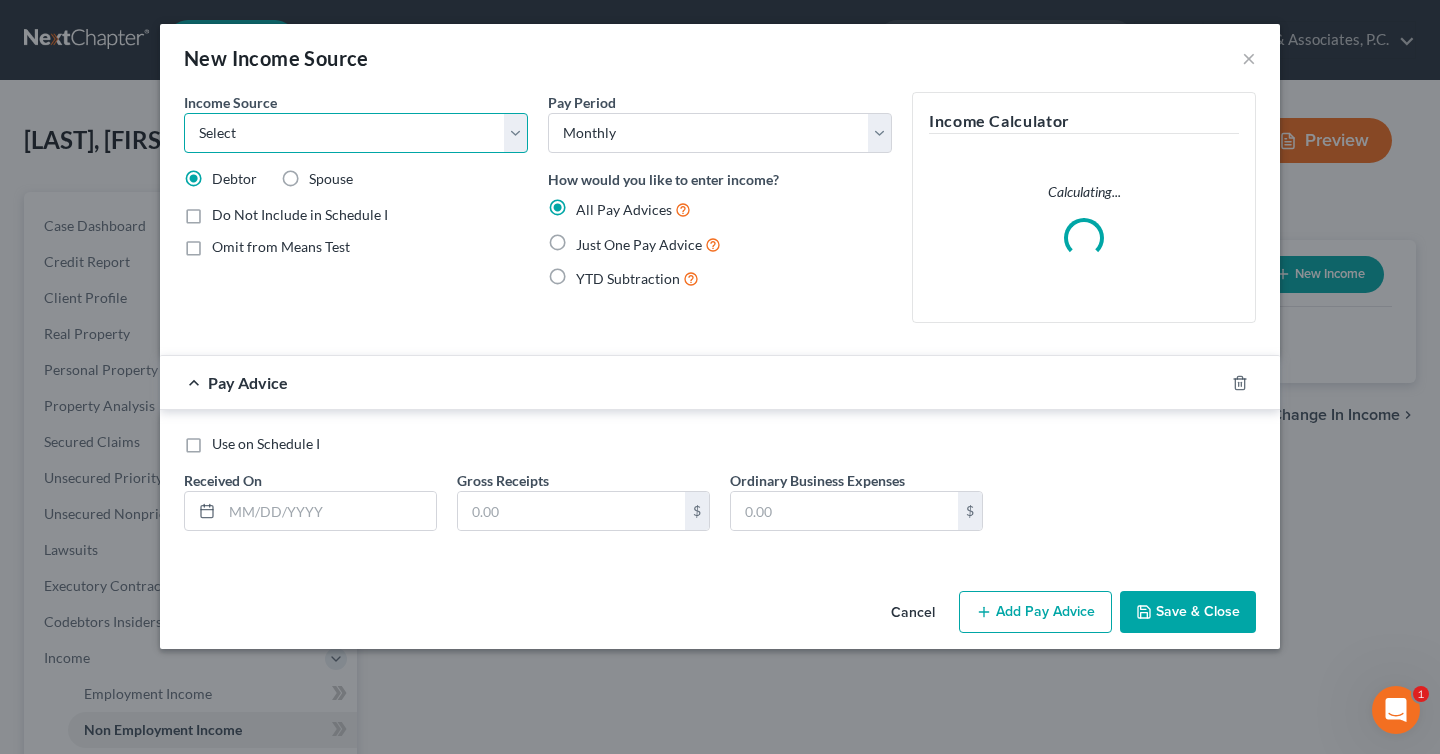 click on "Select Unemployment Disability (from employer) Pension Retirement Social Security / Social Security Disability Other Government Assistance Interests, Dividends or Royalties Child / Family Support Contributions to Household Property / Rental Business, Professional or Farm Alimony / Maintenance Payments Military Disability Benefits Other Monthly Income" at bounding box center [356, 133] 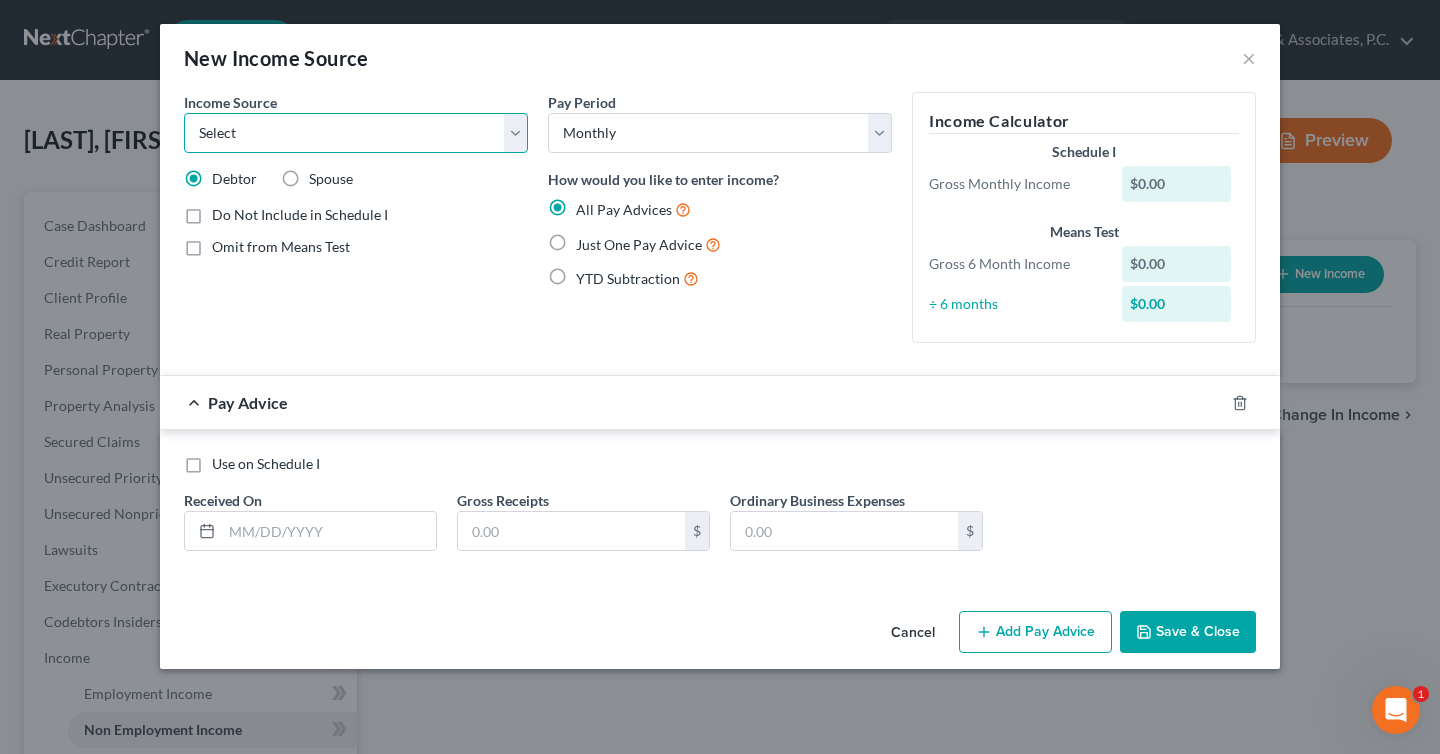 select on "12" 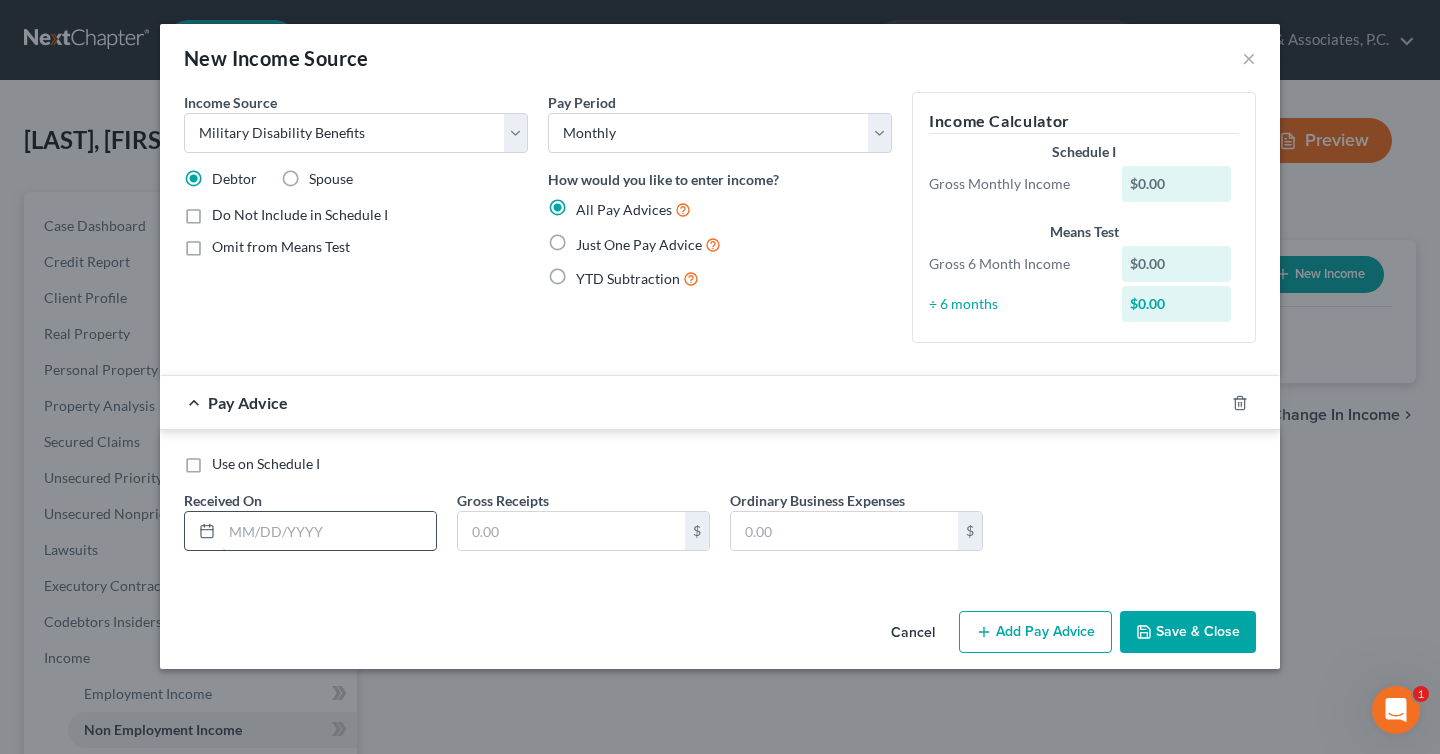 click at bounding box center (329, 531) 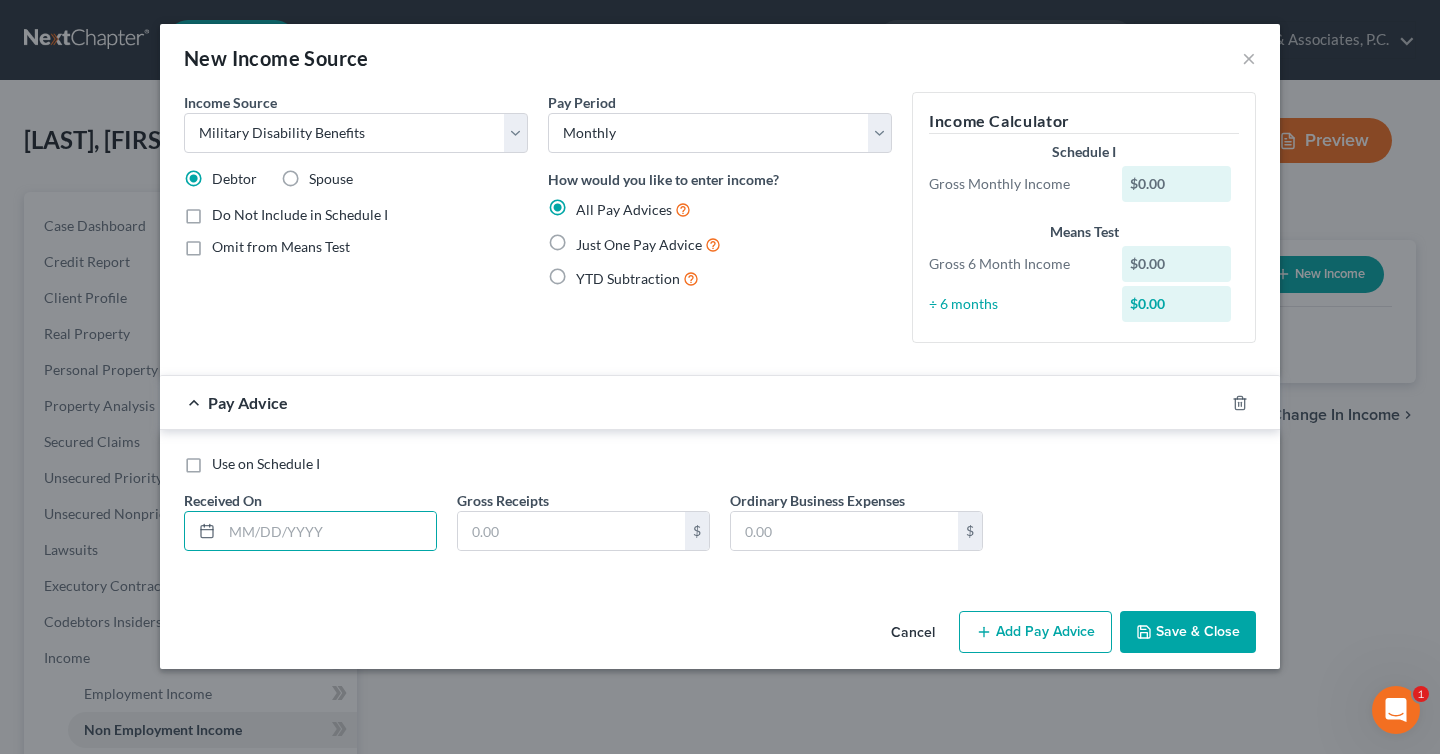 click on "Just One Pay Advice" at bounding box center (648, 244) 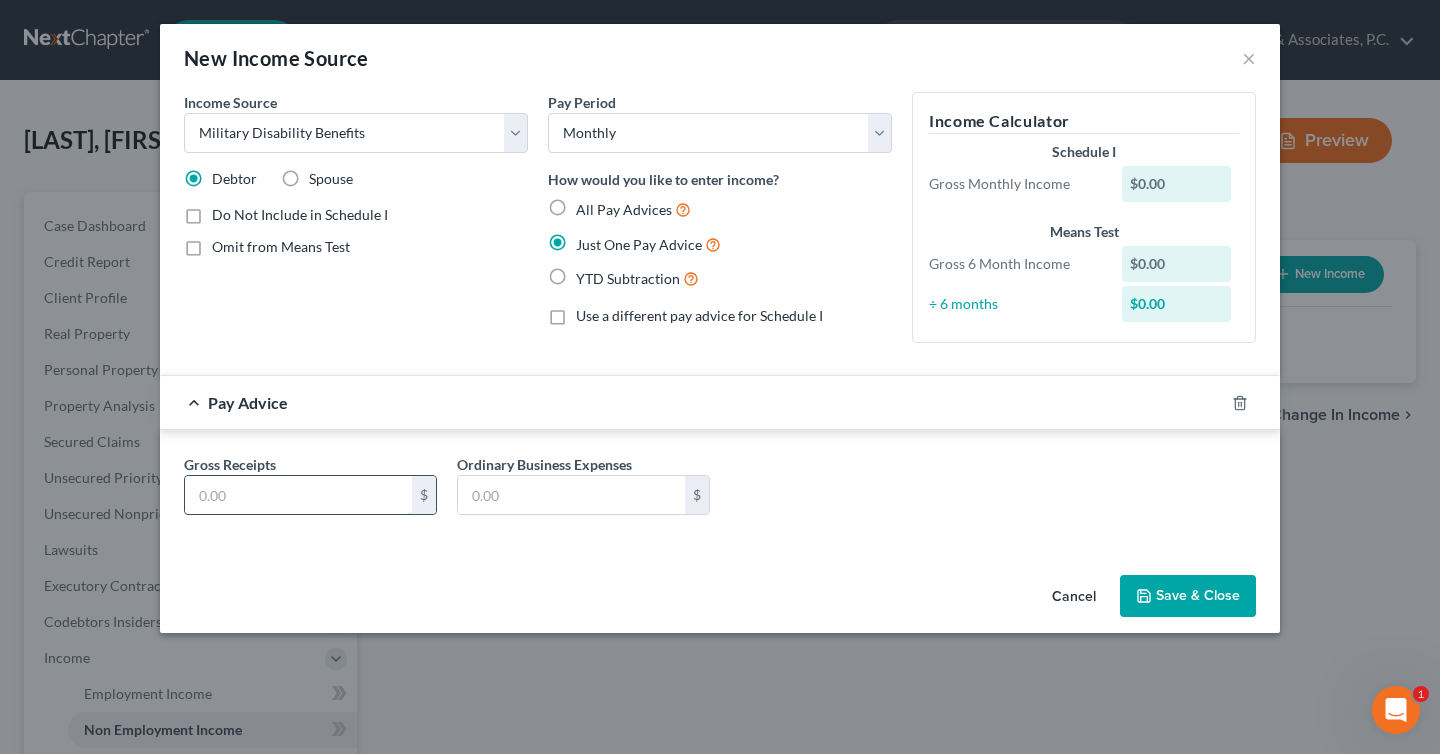 click at bounding box center (298, 495) 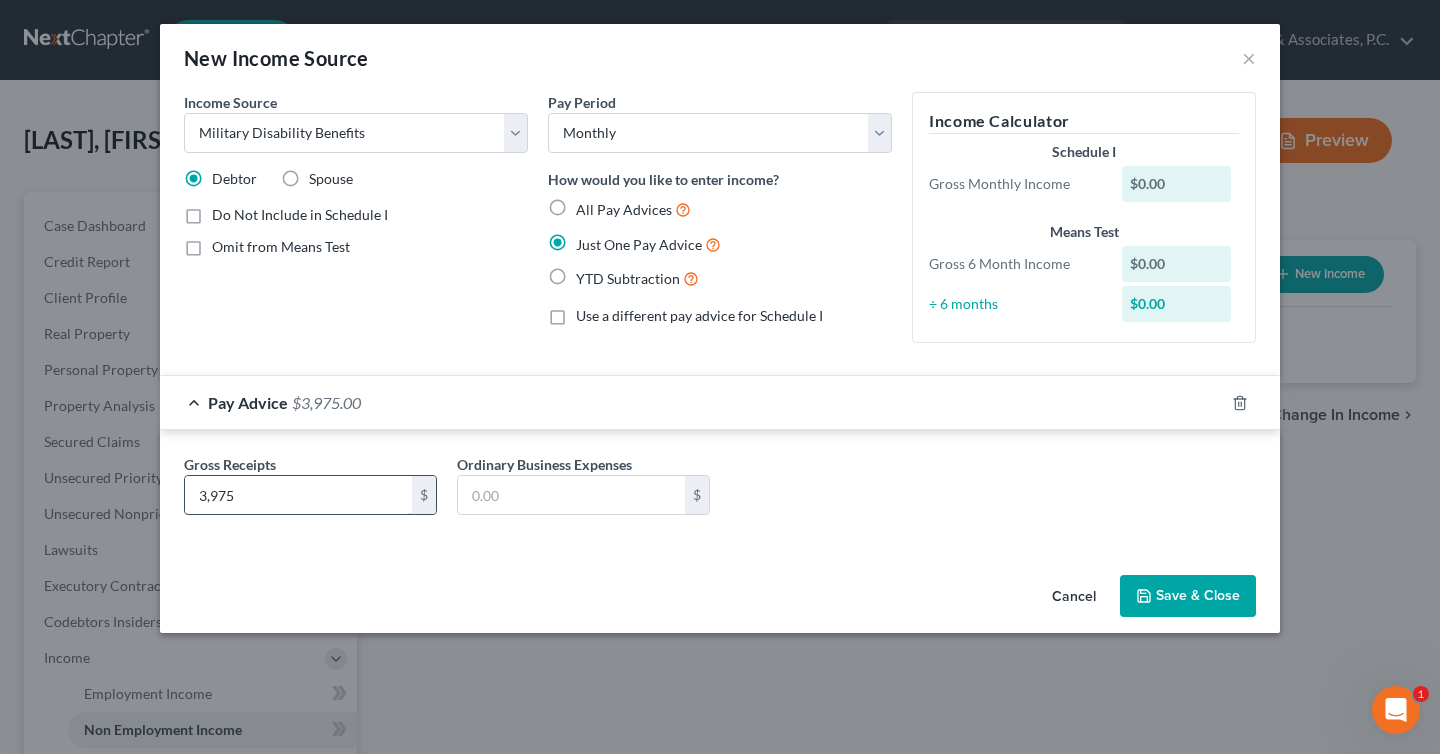 type on "3,975" 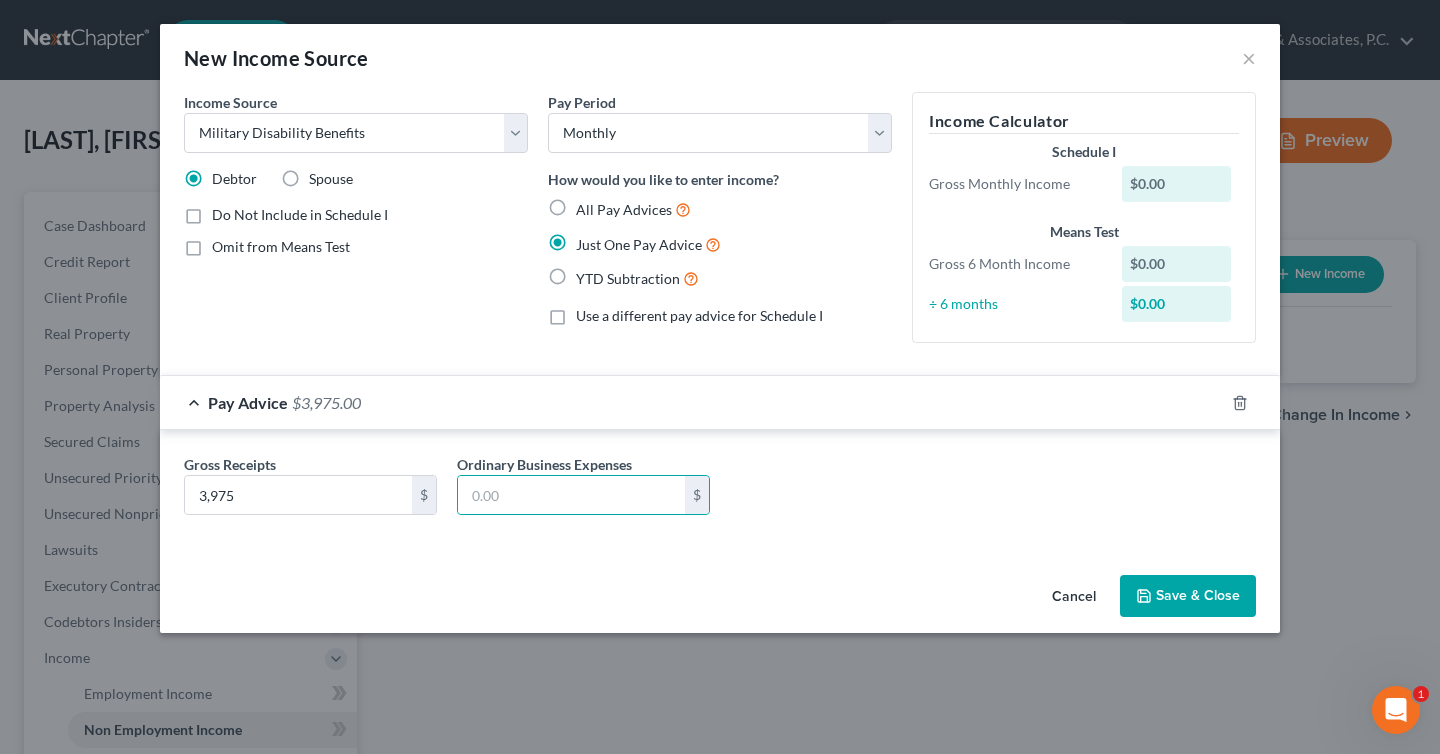 click on "Save & Close" at bounding box center [1188, 596] 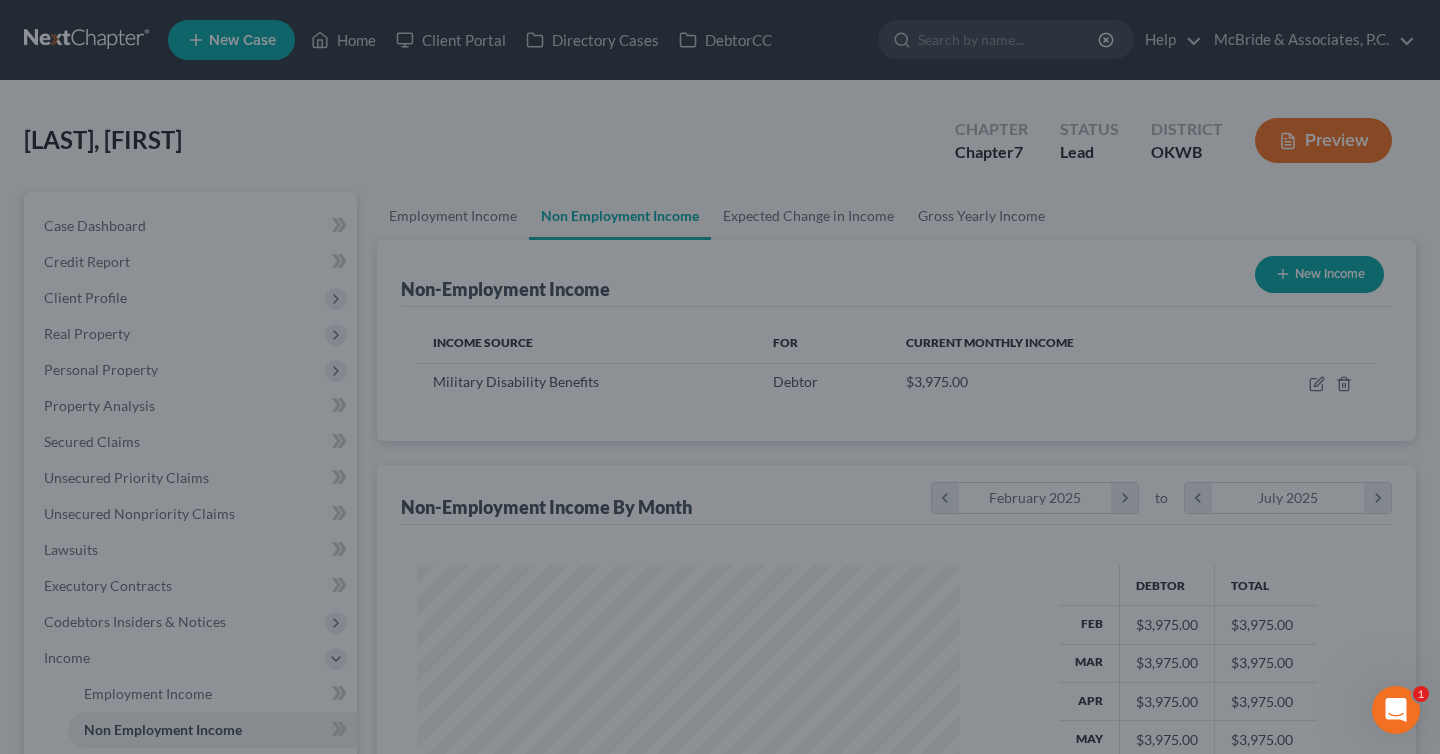 scroll, scrollTop: 999641, scrollLeft: 999417, axis: both 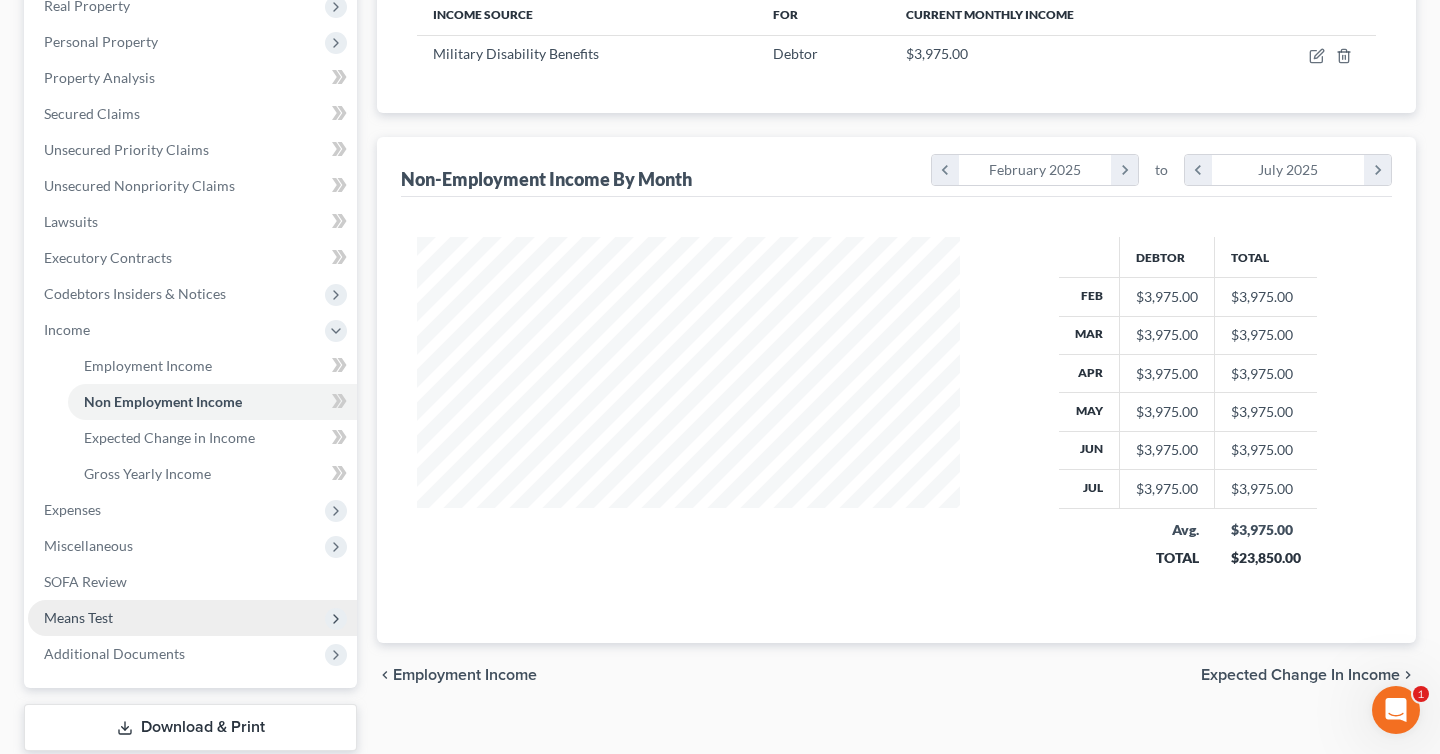 click on "Means Test" at bounding box center [192, 618] 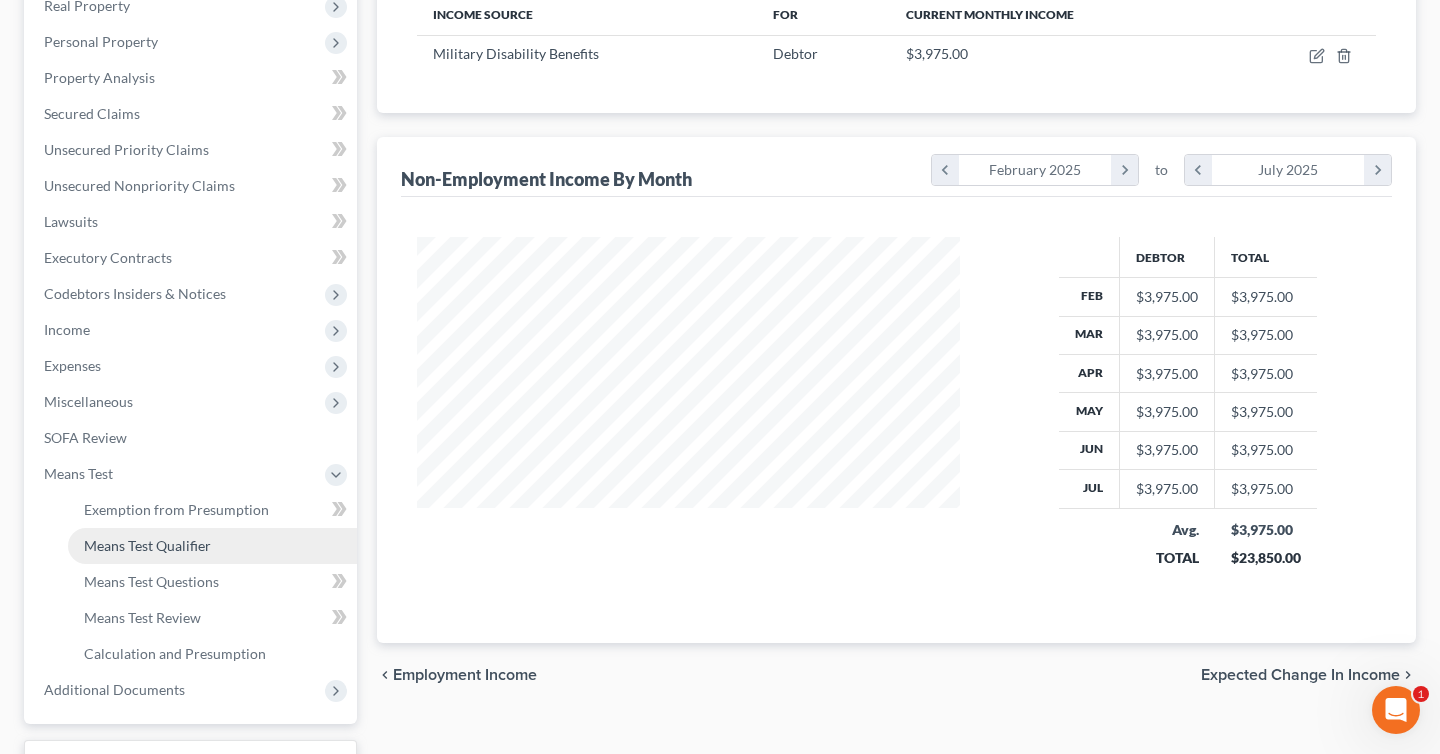 click on "Means Test Qualifier" at bounding box center (147, 545) 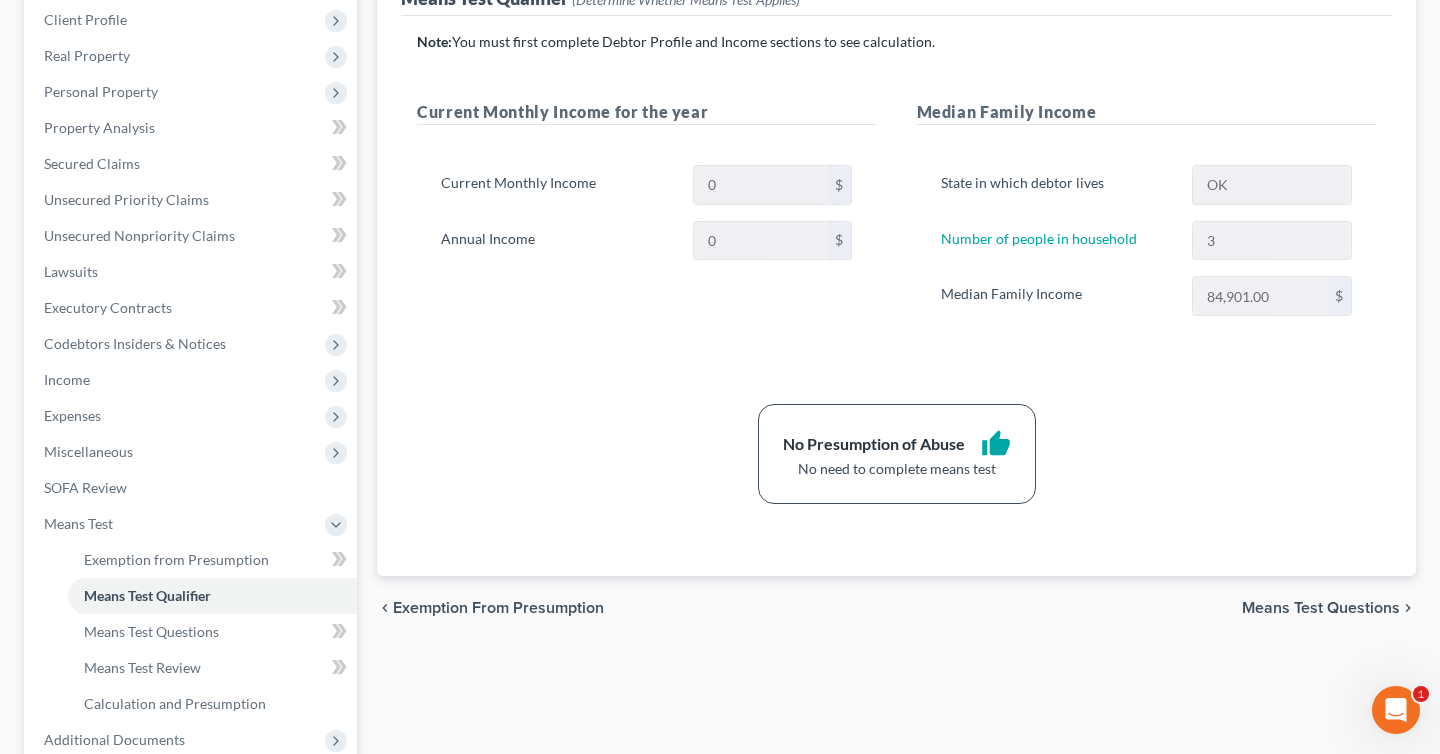 scroll, scrollTop: 0, scrollLeft: 0, axis: both 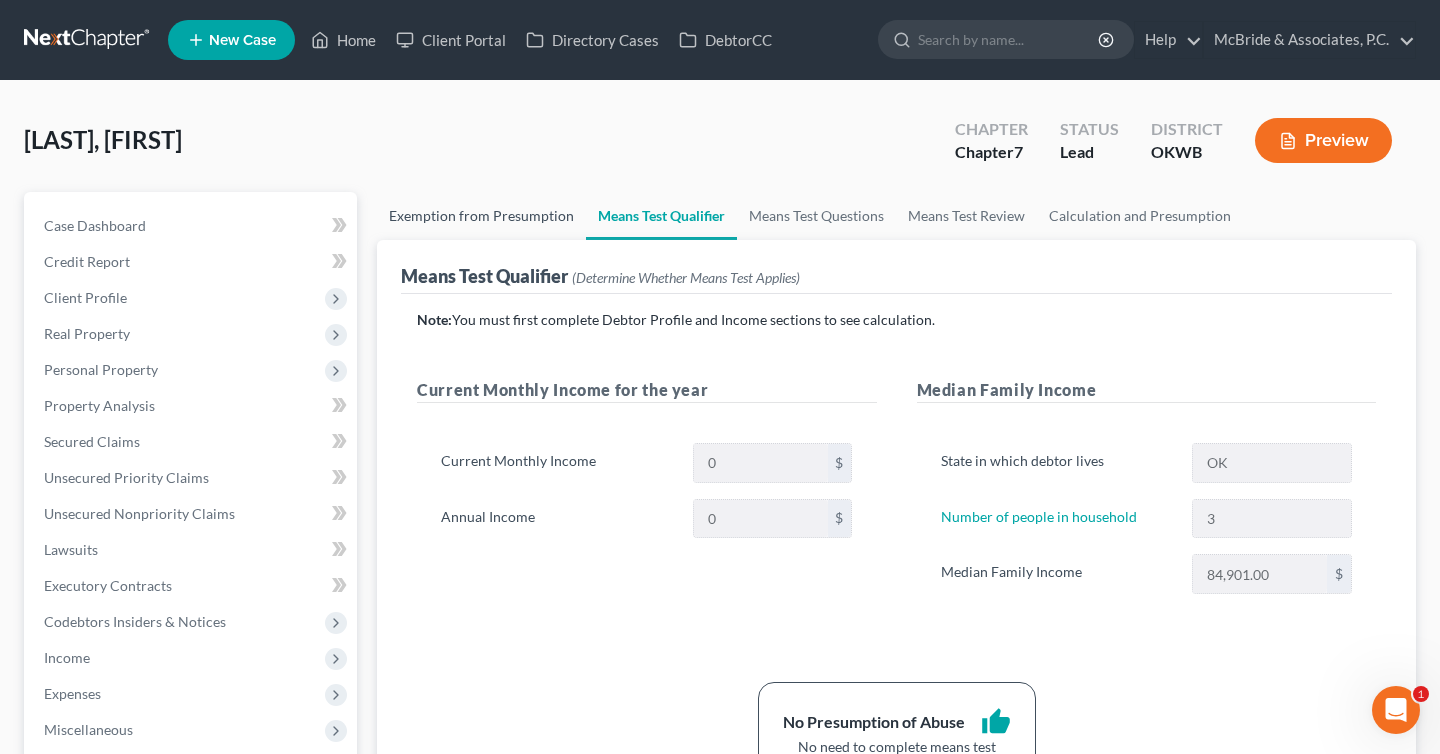 click on "Exemption from Presumption" at bounding box center [481, 216] 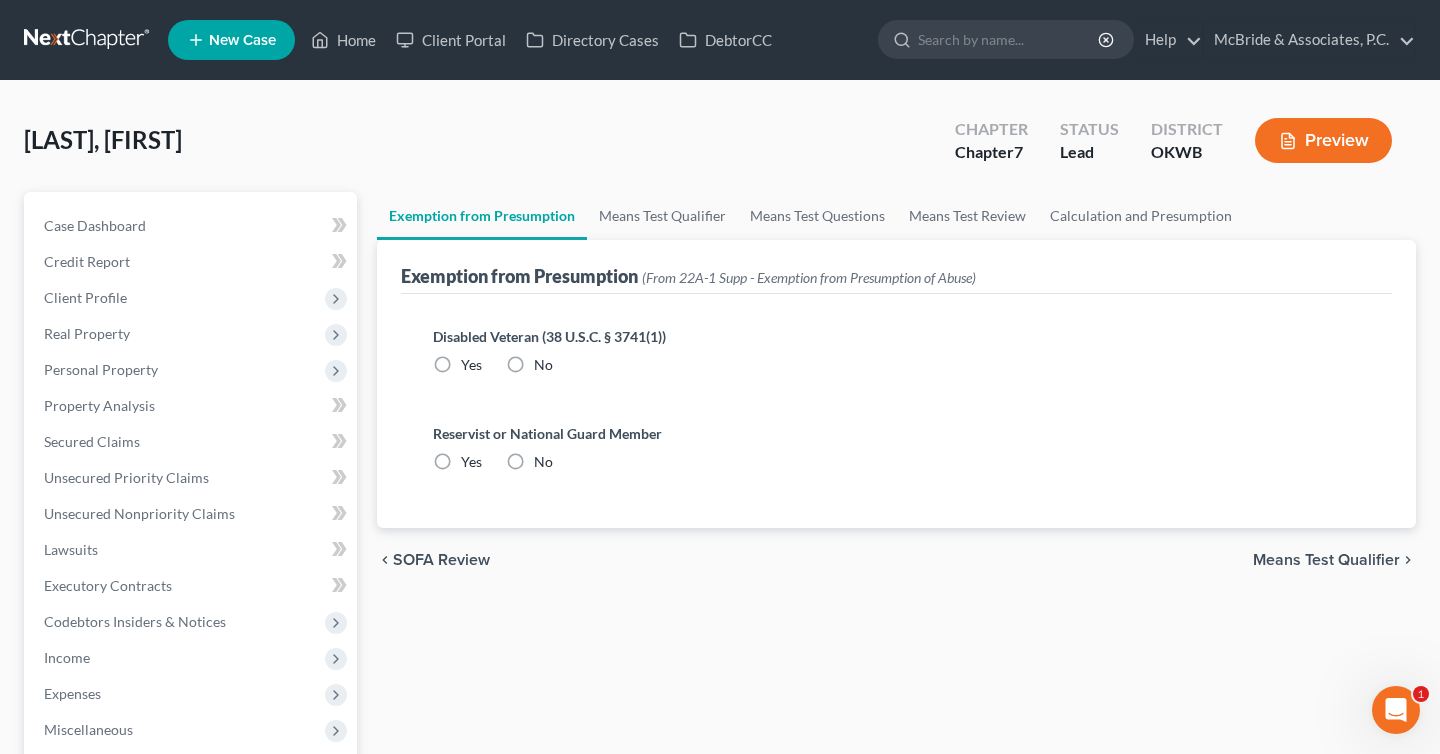 click on "Yes" at bounding box center [471, 365] 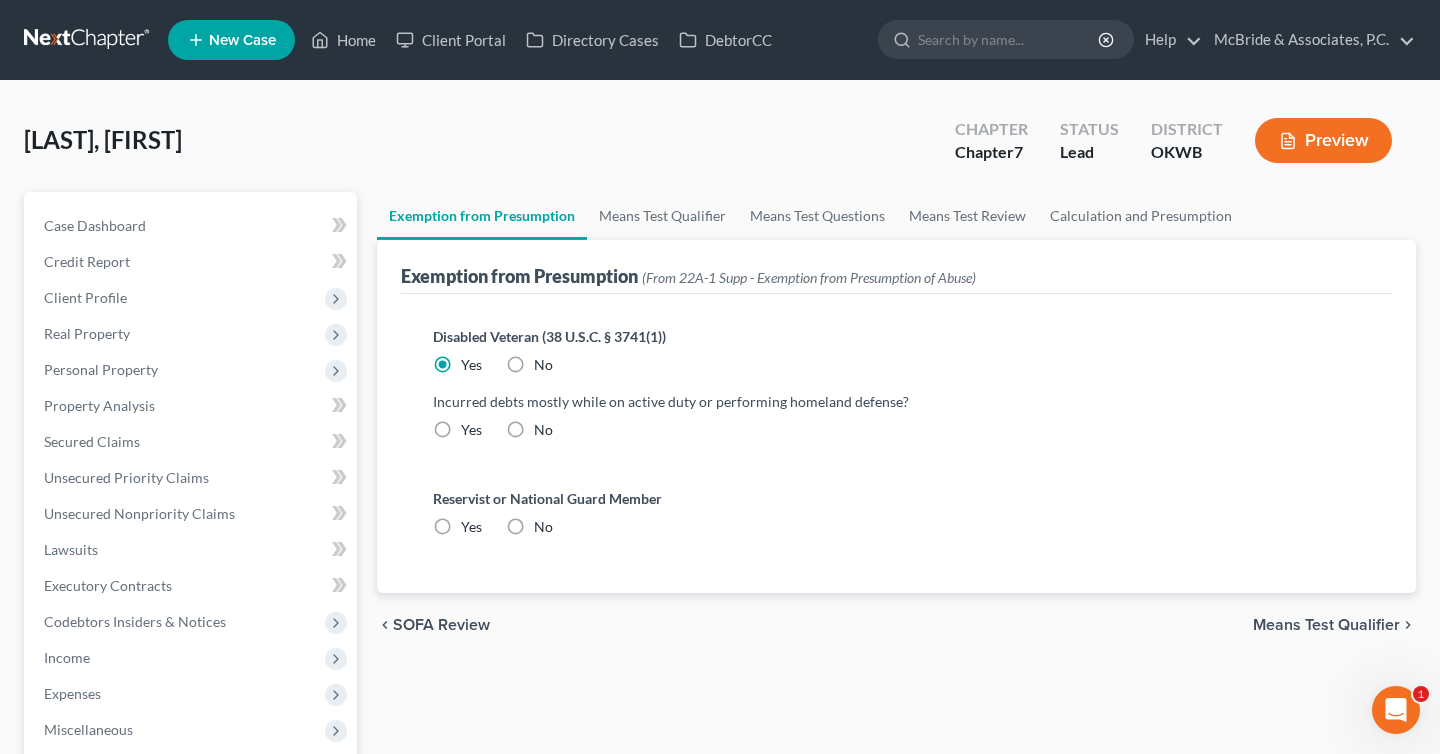 click on "No" at bounding box center (543, 430) 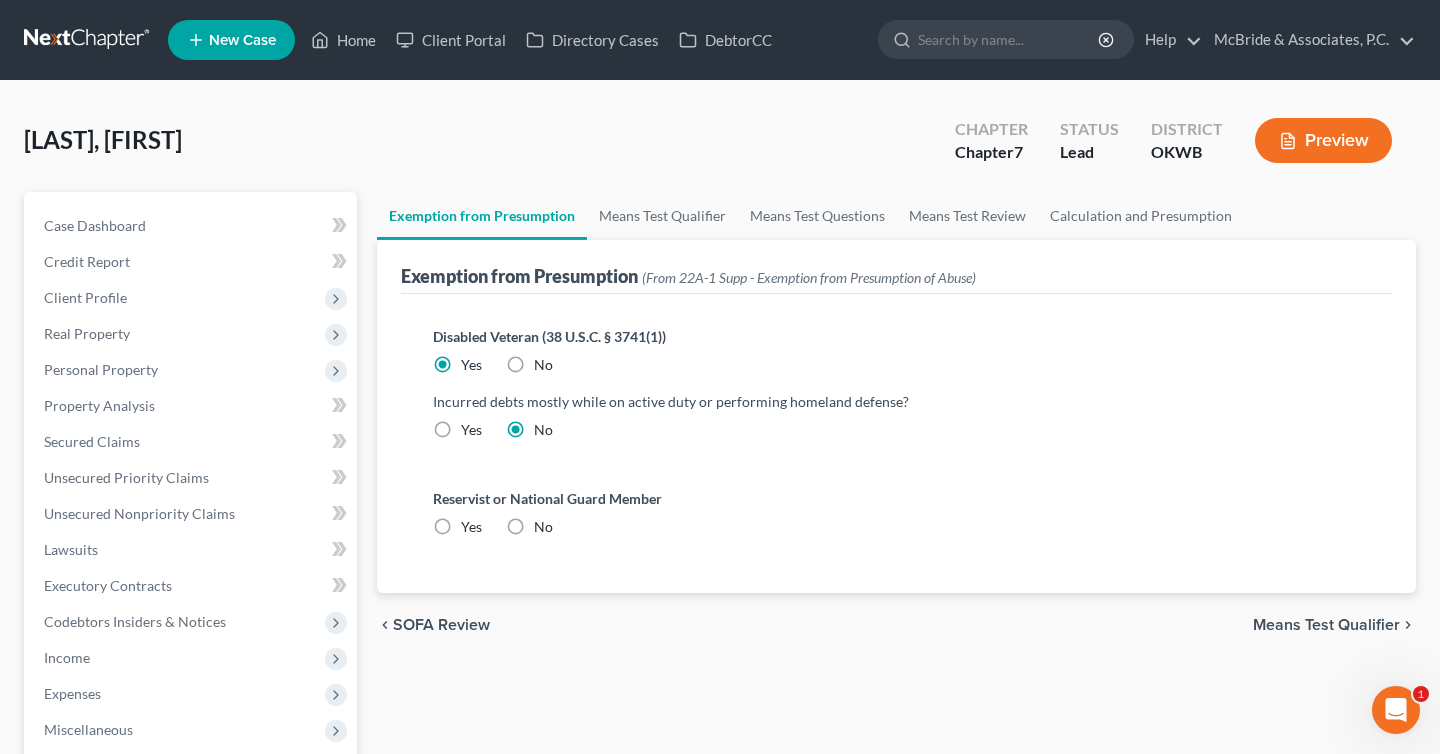click on "Means Test Qualifier" at bounding box center (1326, 625) 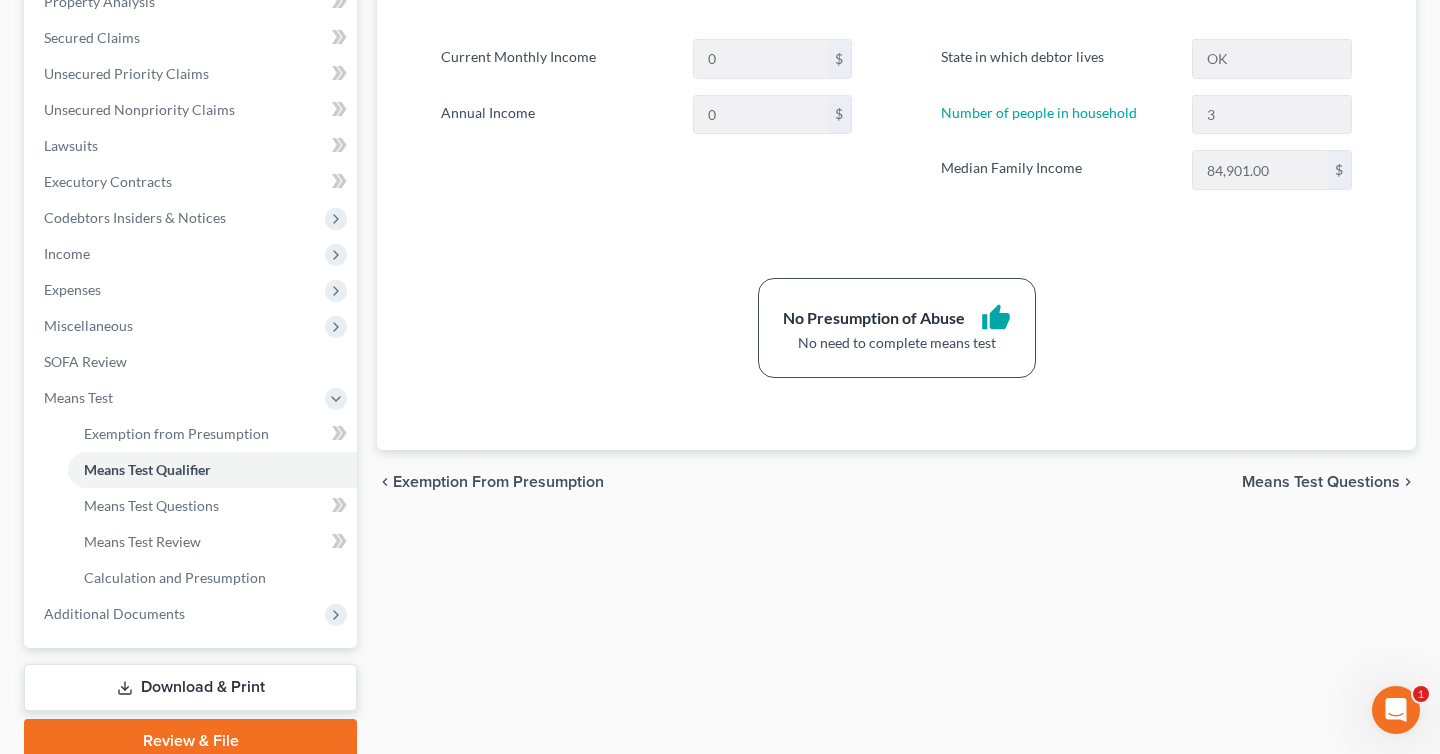 click on "Means Test Questions" at bounding box center [1321, 482] 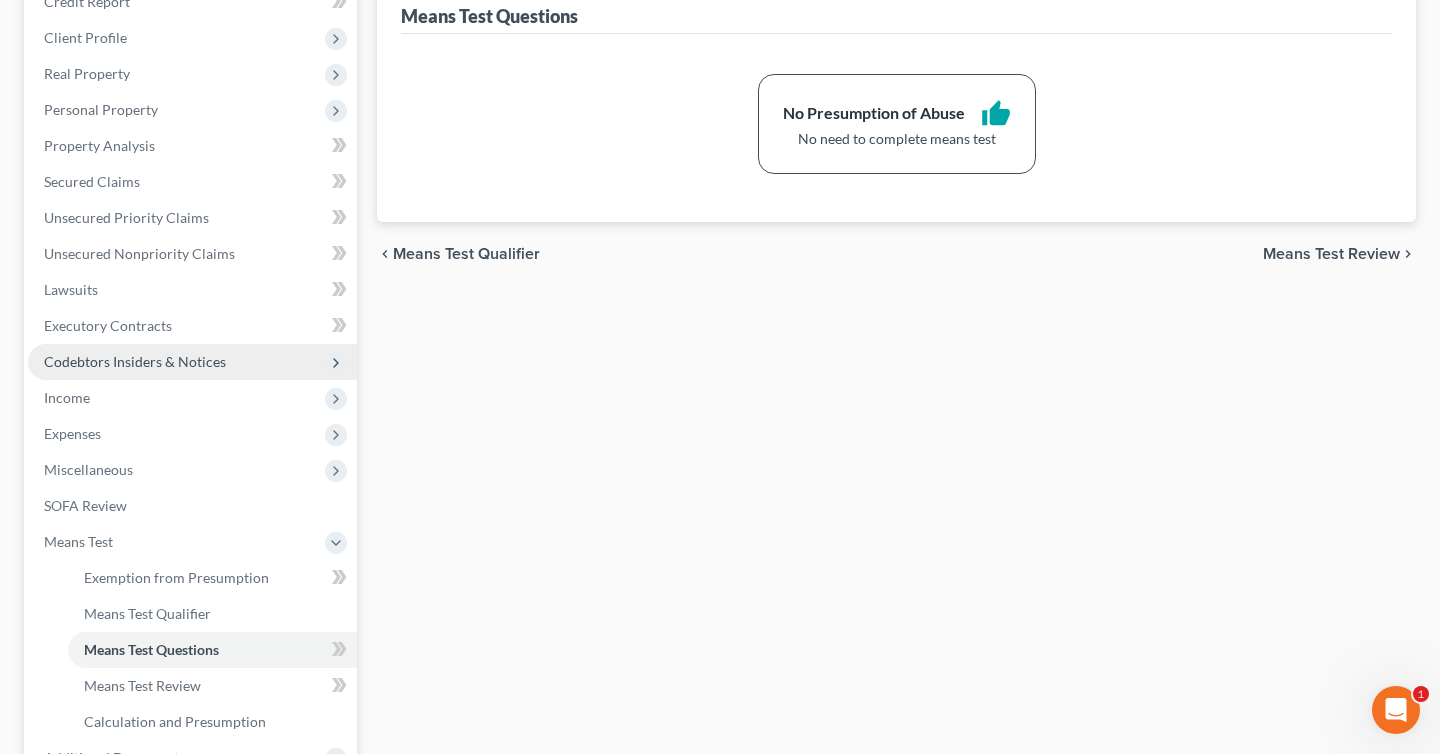 scroll, scrollTop: 261, scrollLeft: 0, axis: vertical 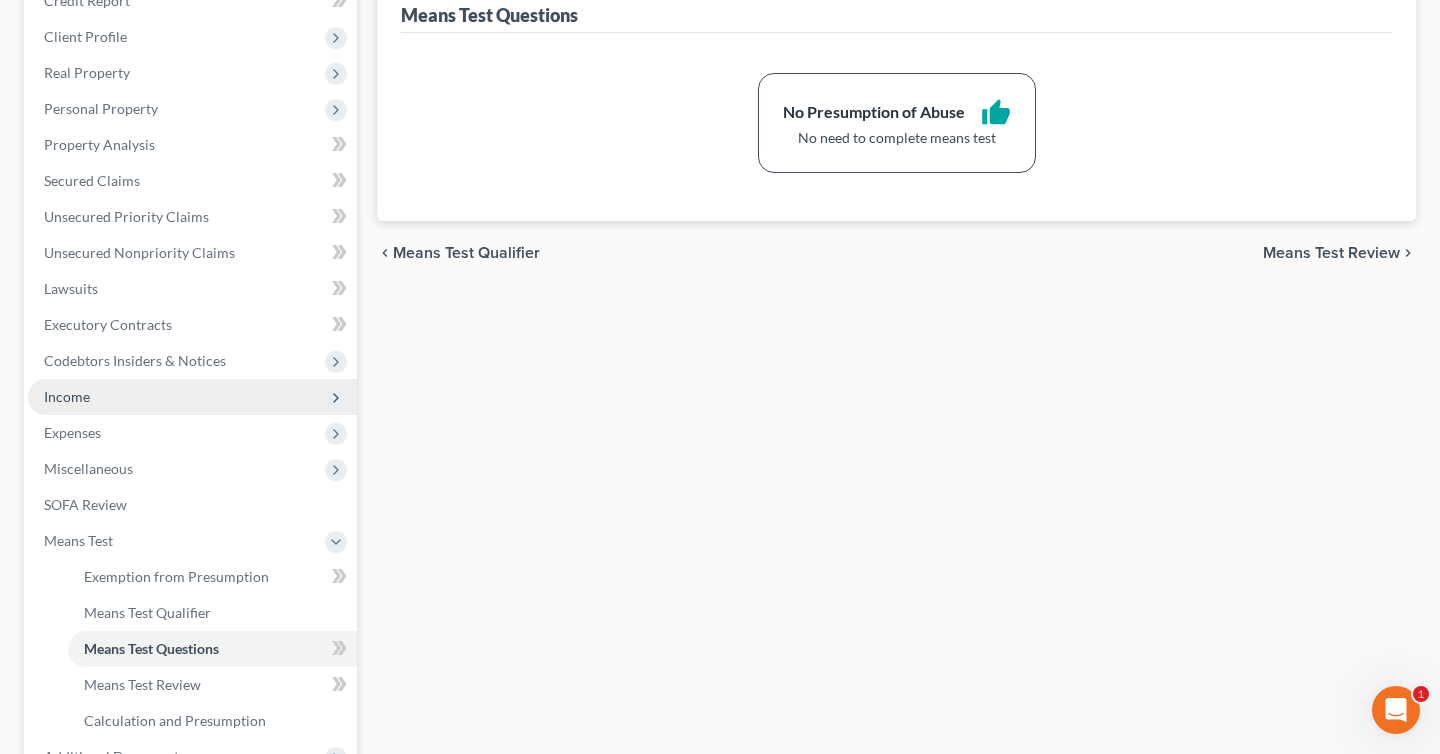 click on "Income" at bounding box center (192, 397) 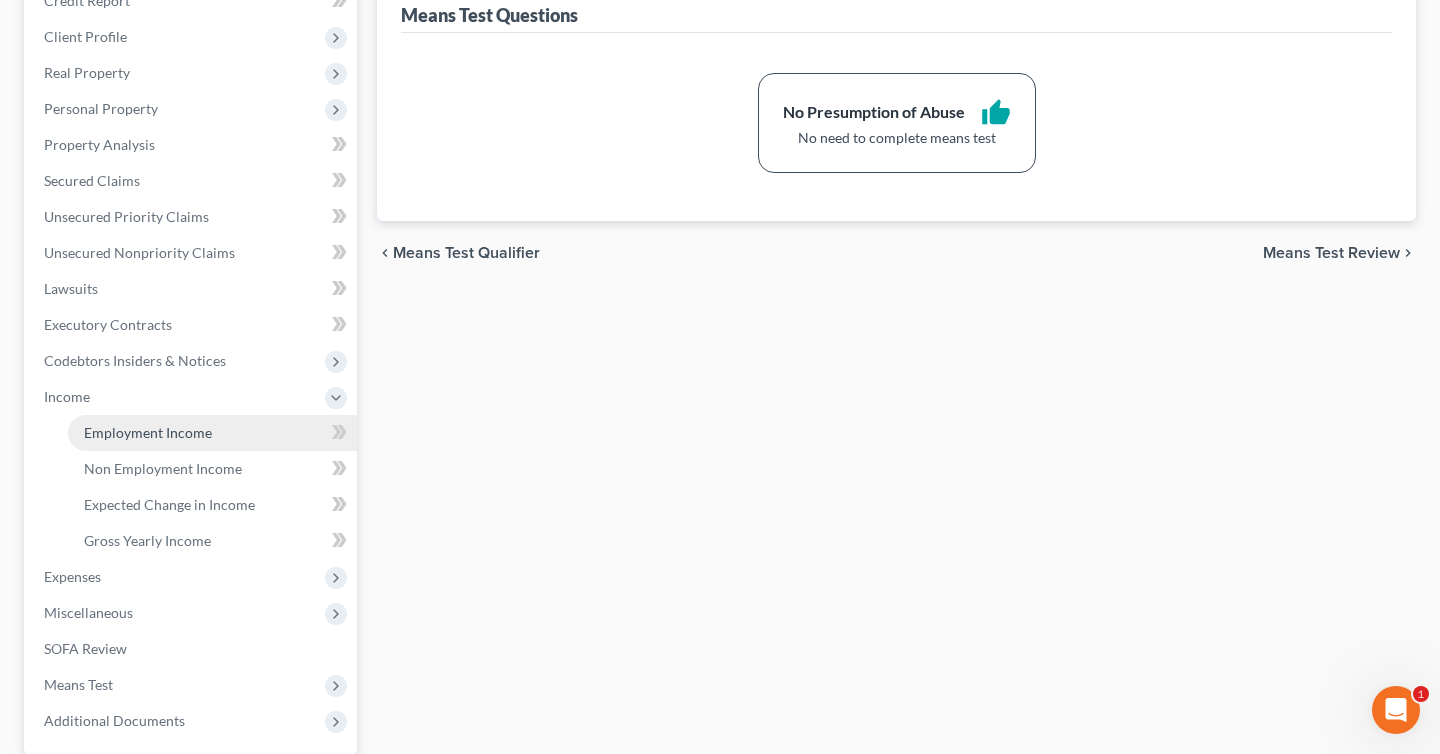 click on "Employment Income" at bounding box center [212, 433] 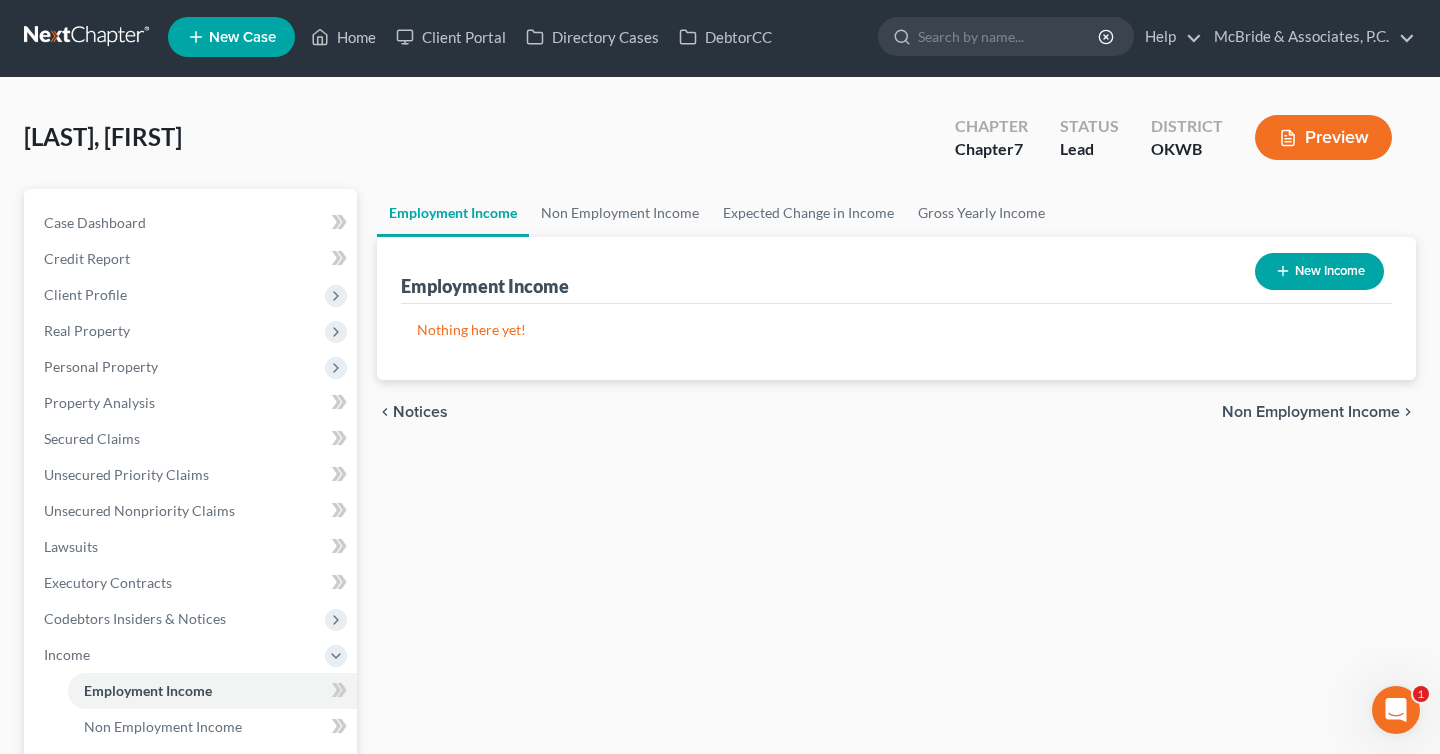 scroll, scrollTop: 0, scrollLeft: 0, axis: both 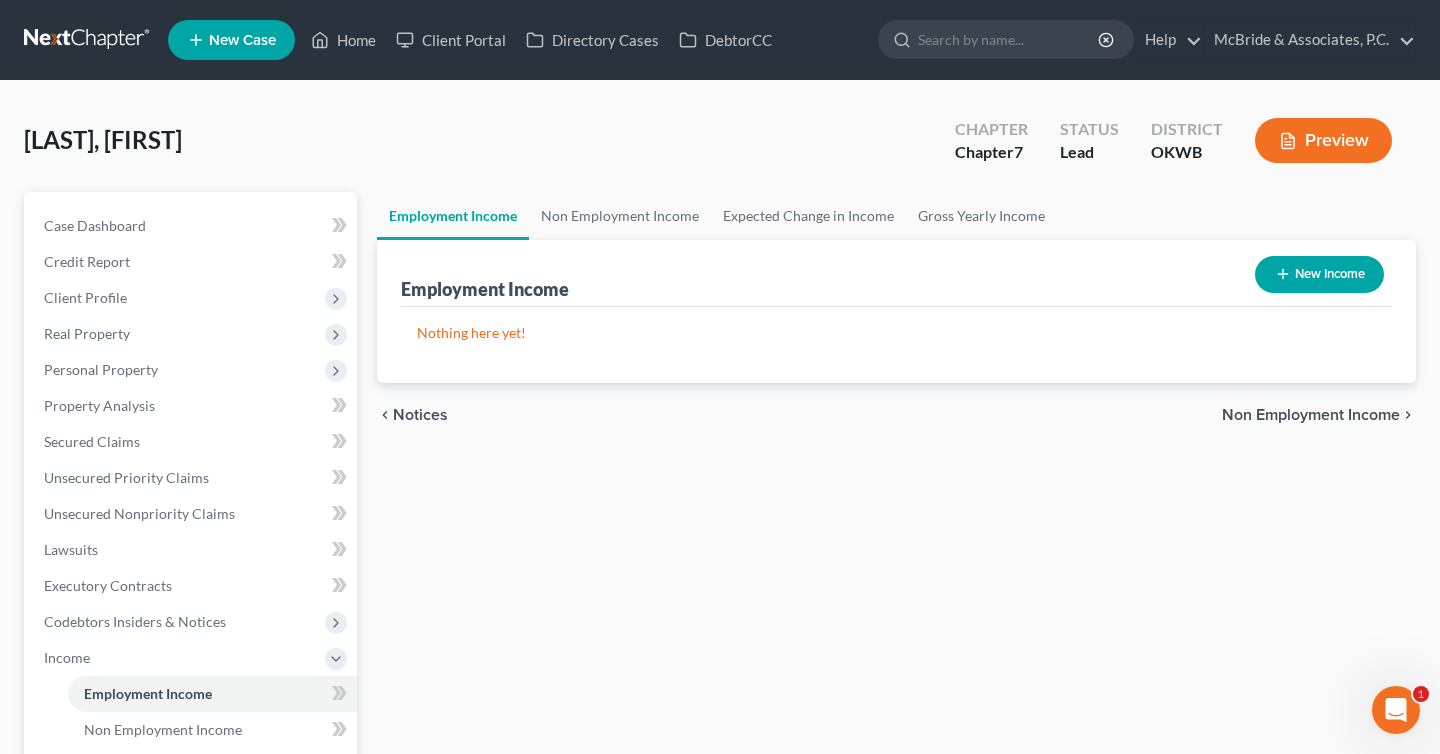 click on "New Income" at bounding box center [1319, 274] 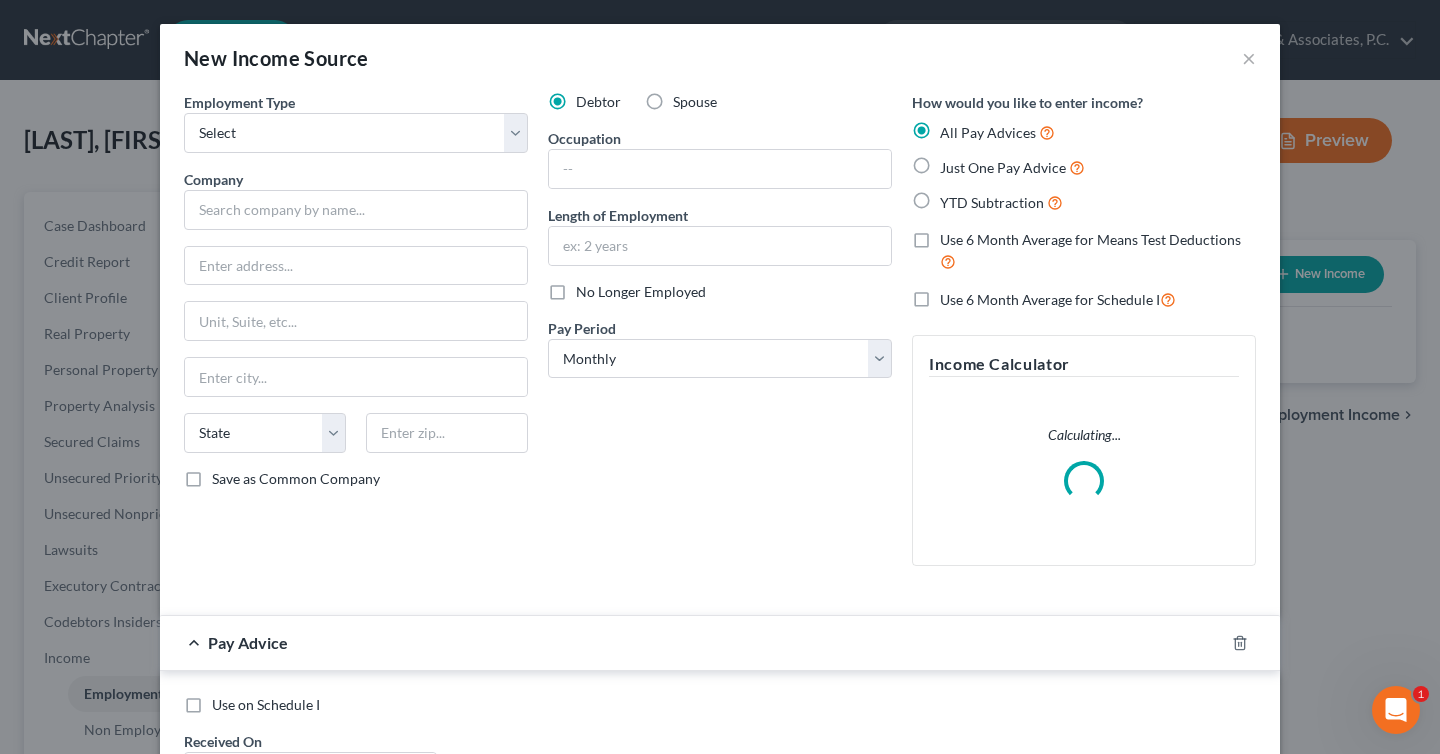 click on "Spouse" at bounding box center [695, 102] 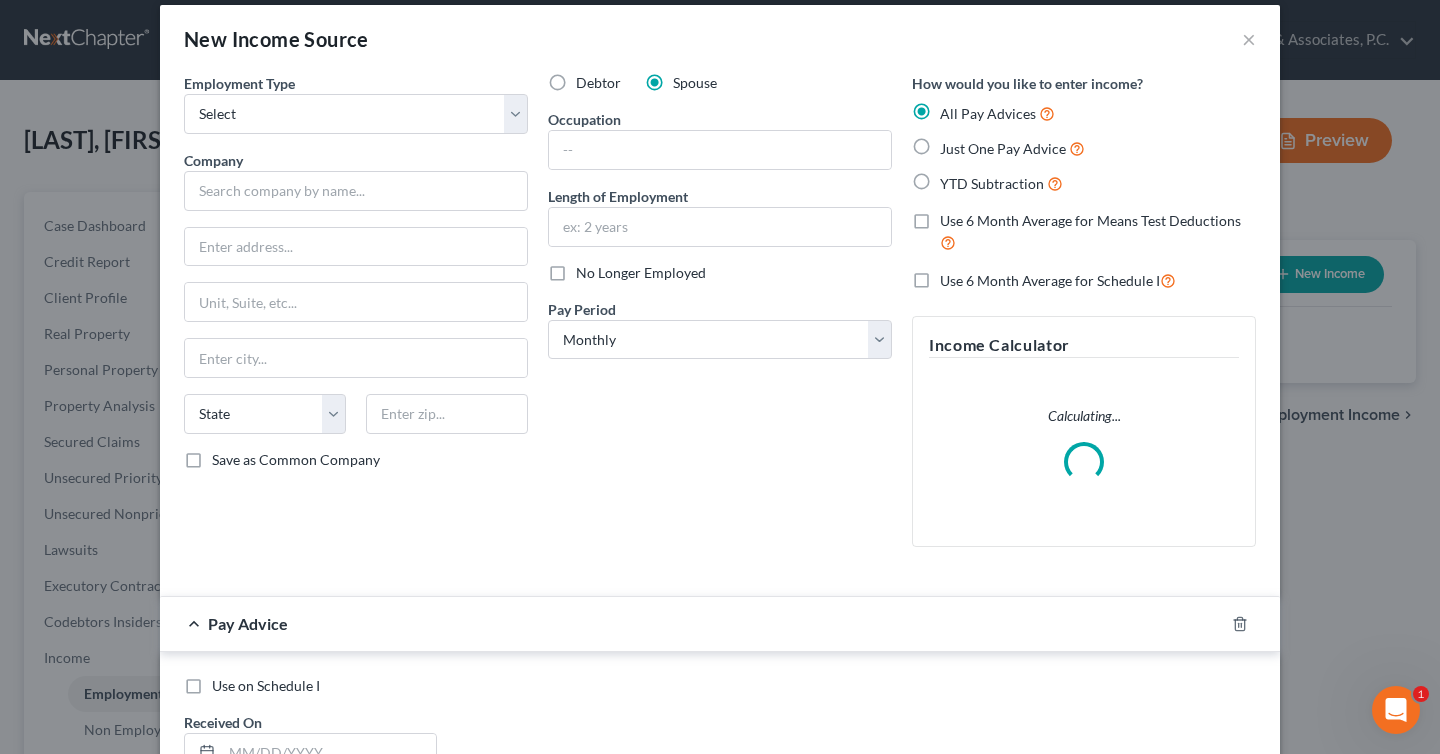scroll, scrollTop: 0, scrollLeft: 0, axis: both 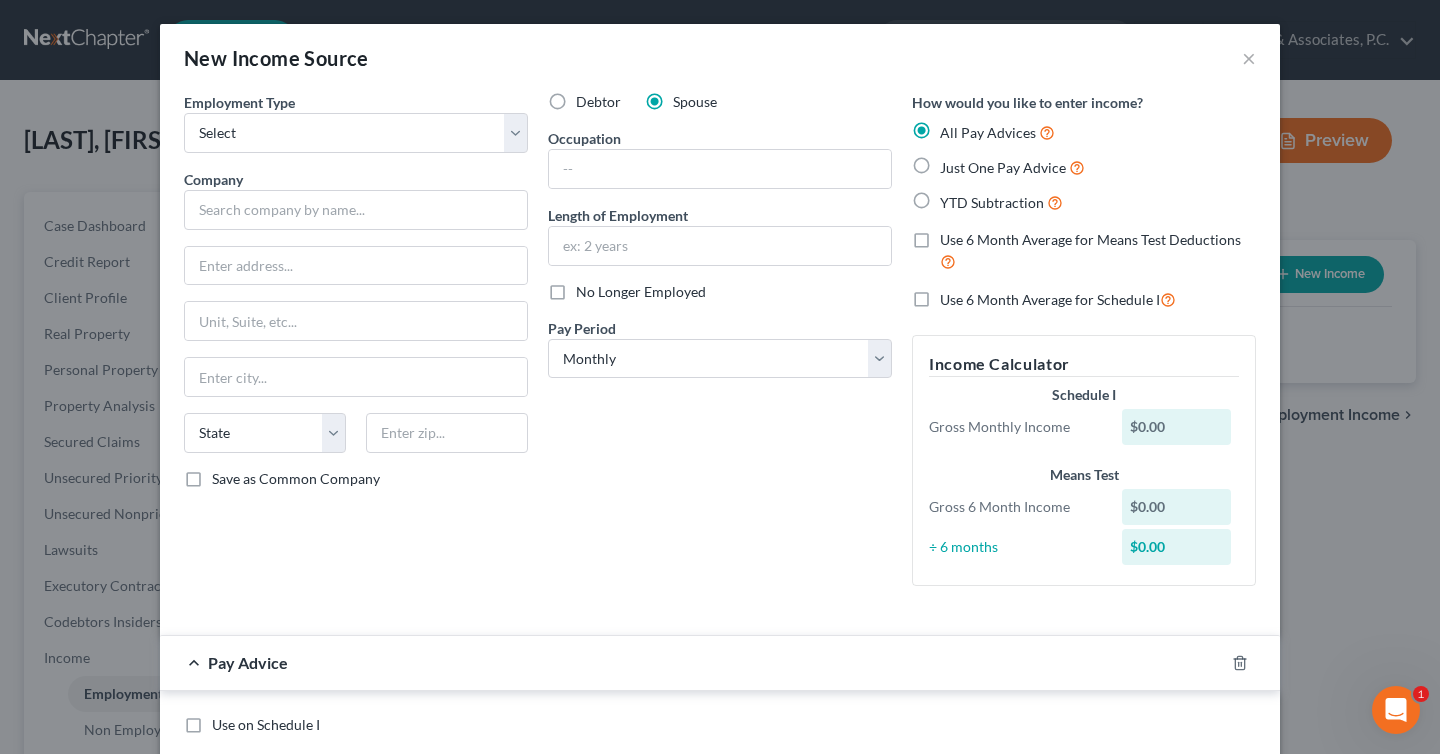 click on "Just One Pay Advice" at bounding box center (1012, 167) 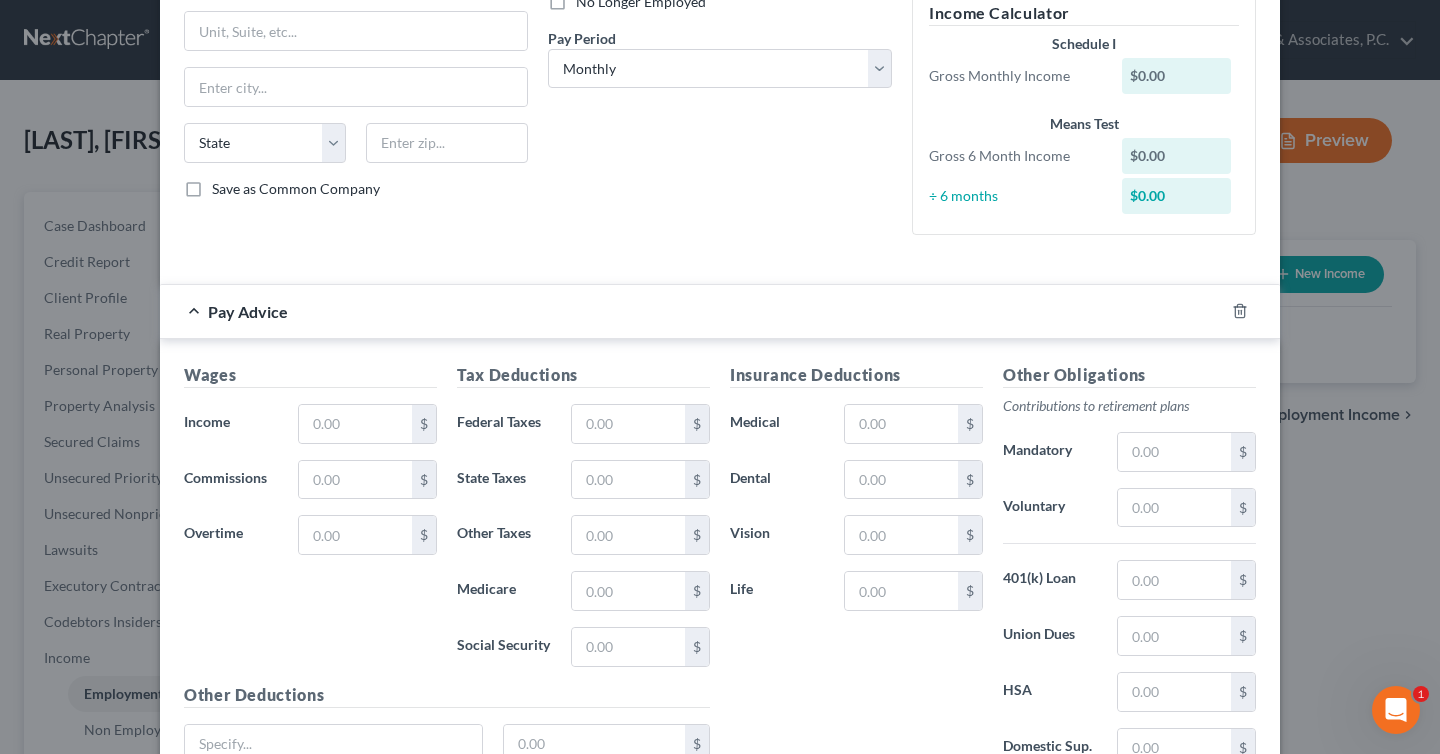 scroll, scrollTop: 473, scrollLeft: 0, axis: vertical 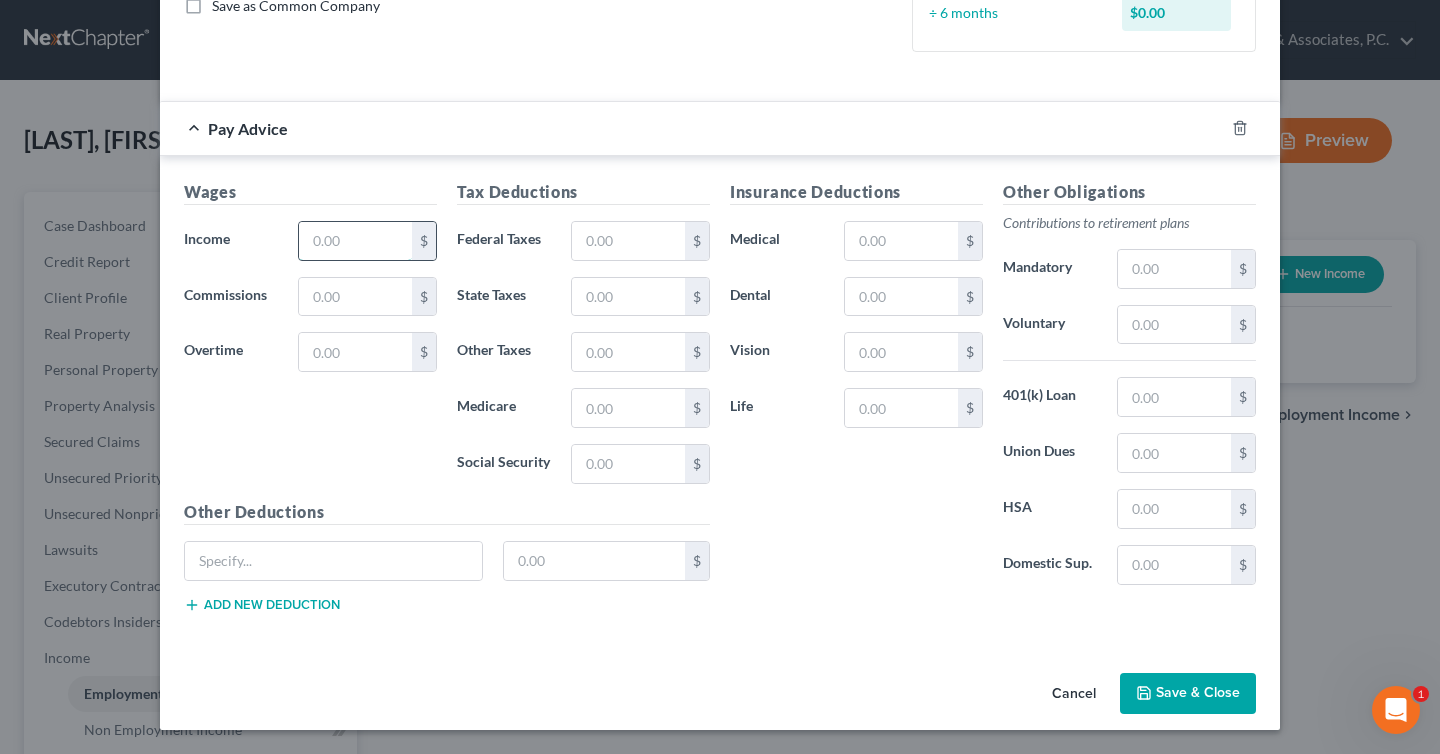 click at bounding box center [355, 241] 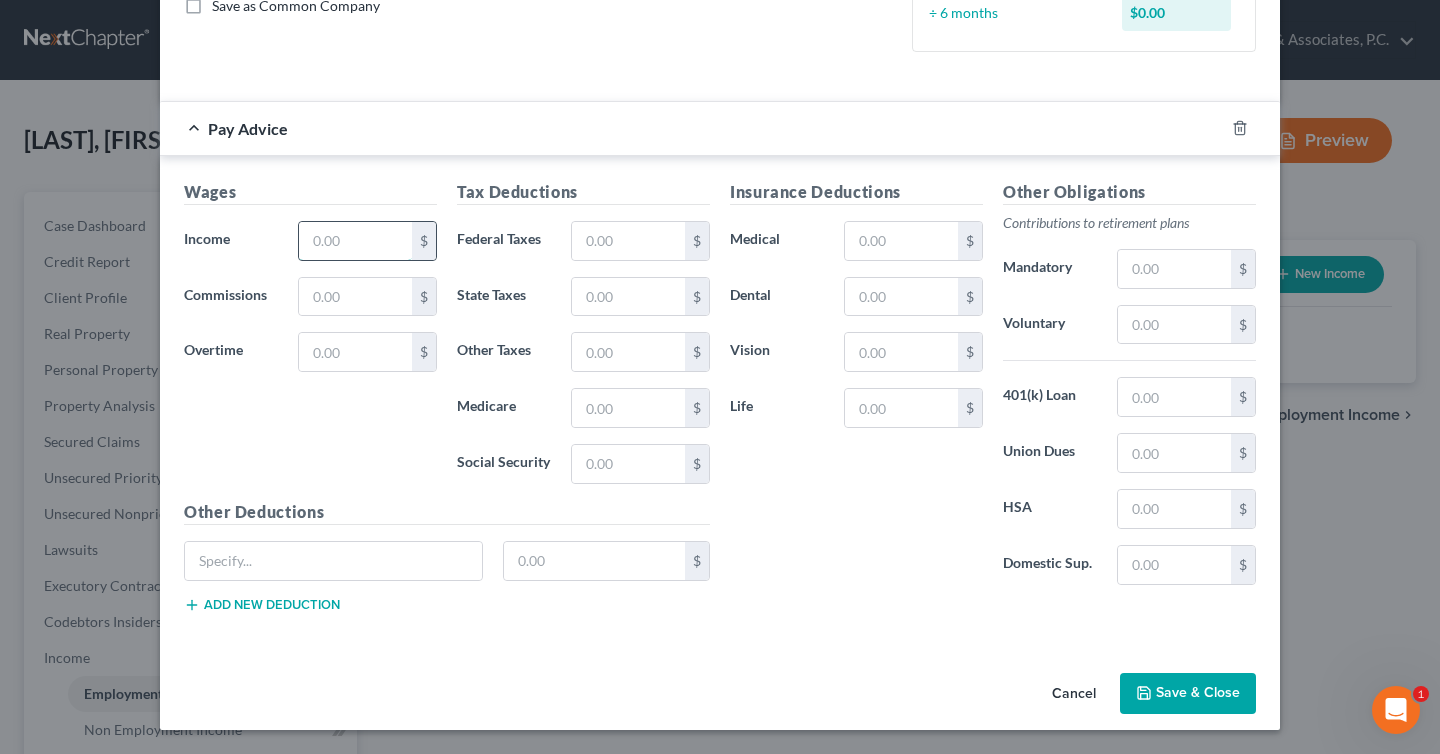 scroll, scrollTop: 437, scrollLeft: 0, axis: vertical 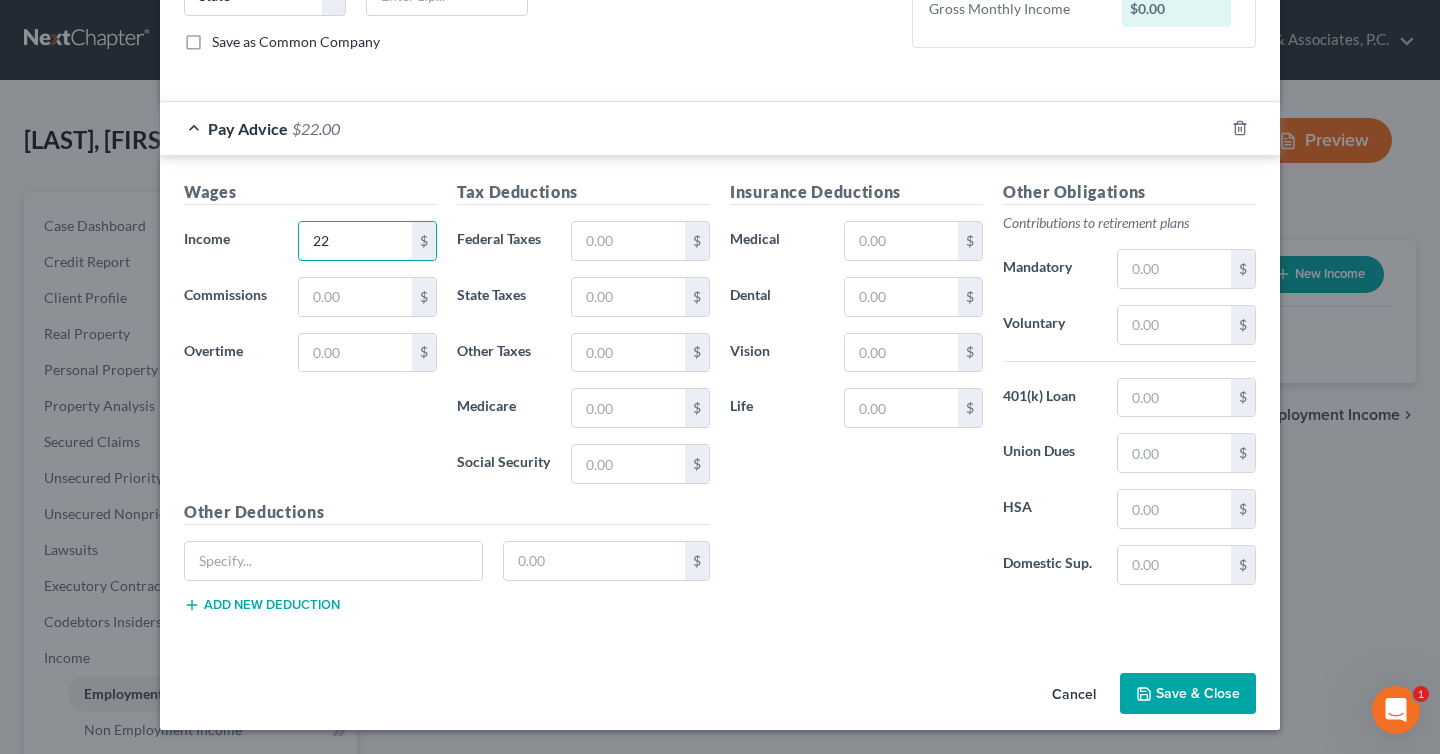 type on "2" 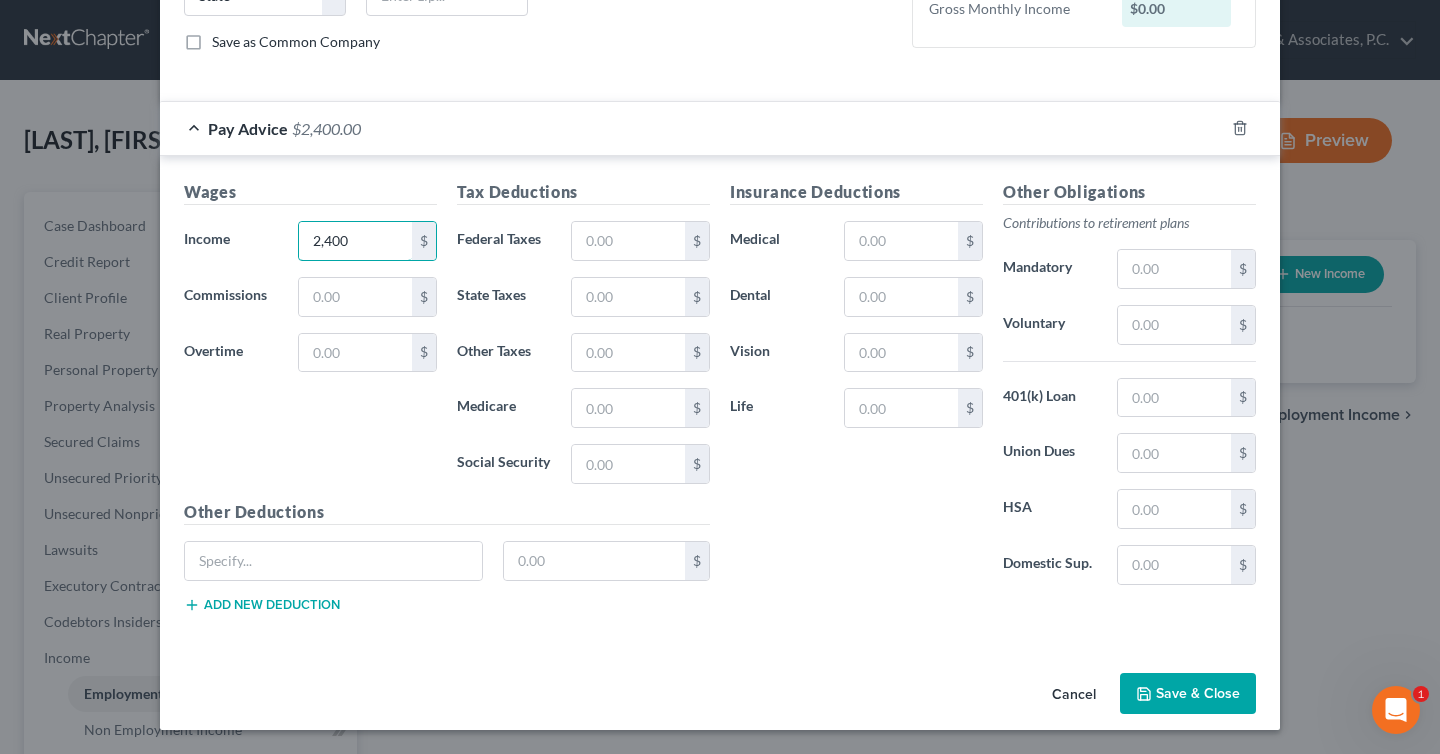 type on "2,400" 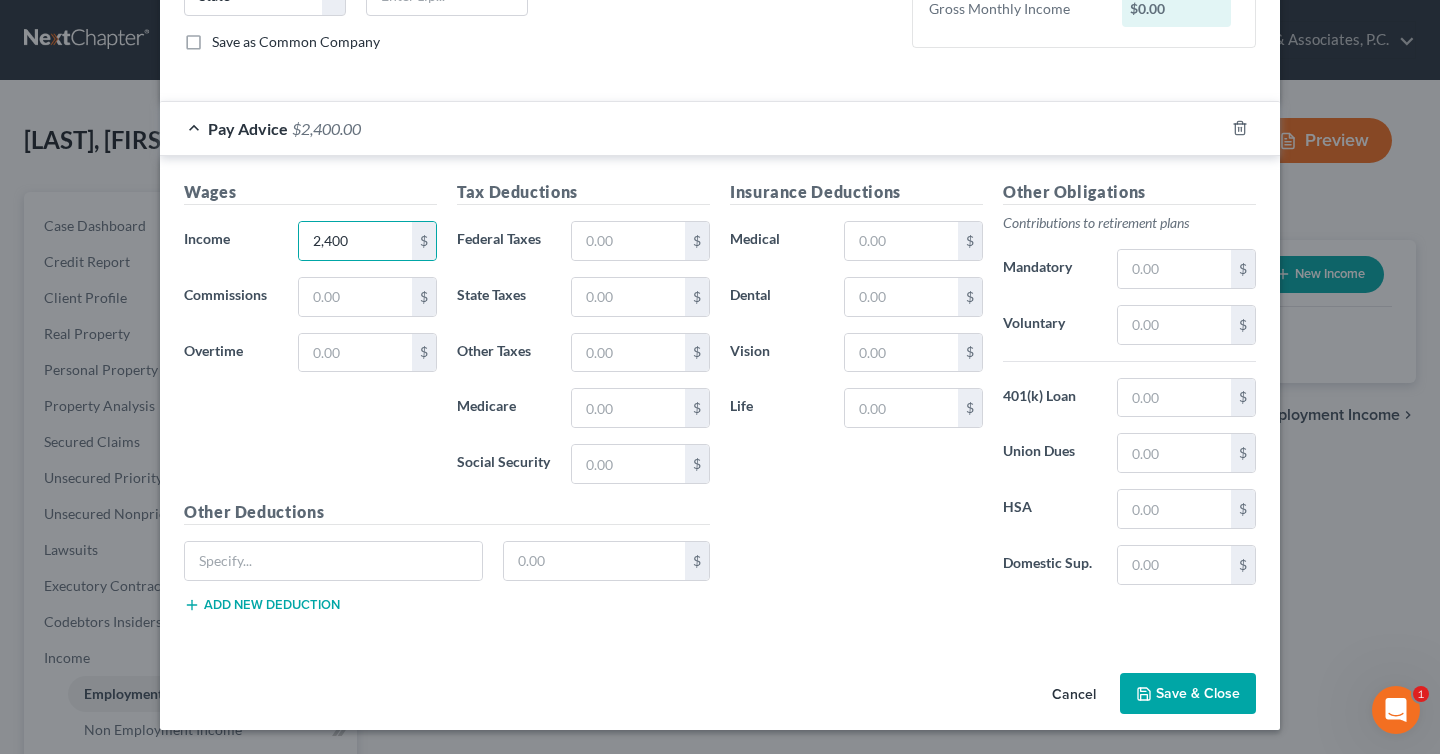 click on "Save & Close" at bounding box center (1188, 694) 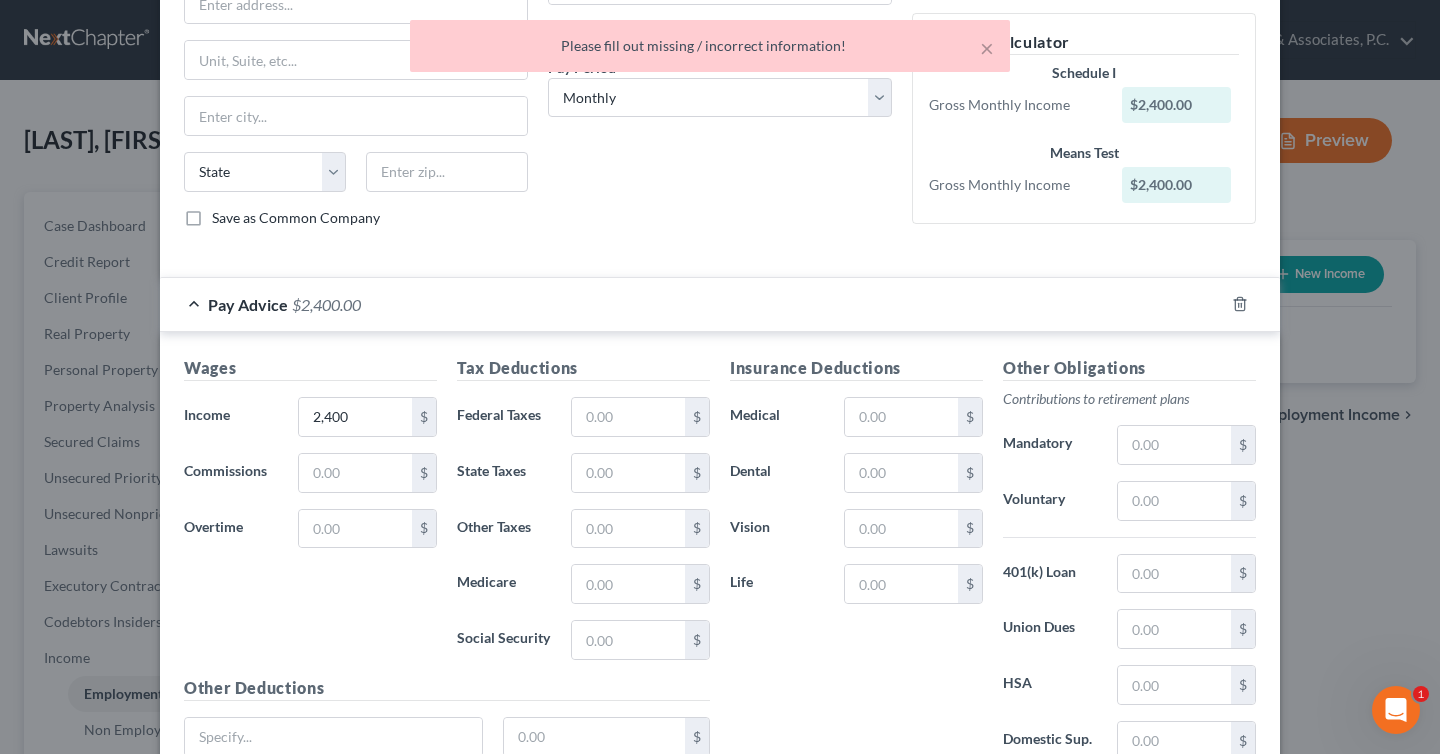 scroll, scrollTop: 0, scrollLeft: 0, axis: both 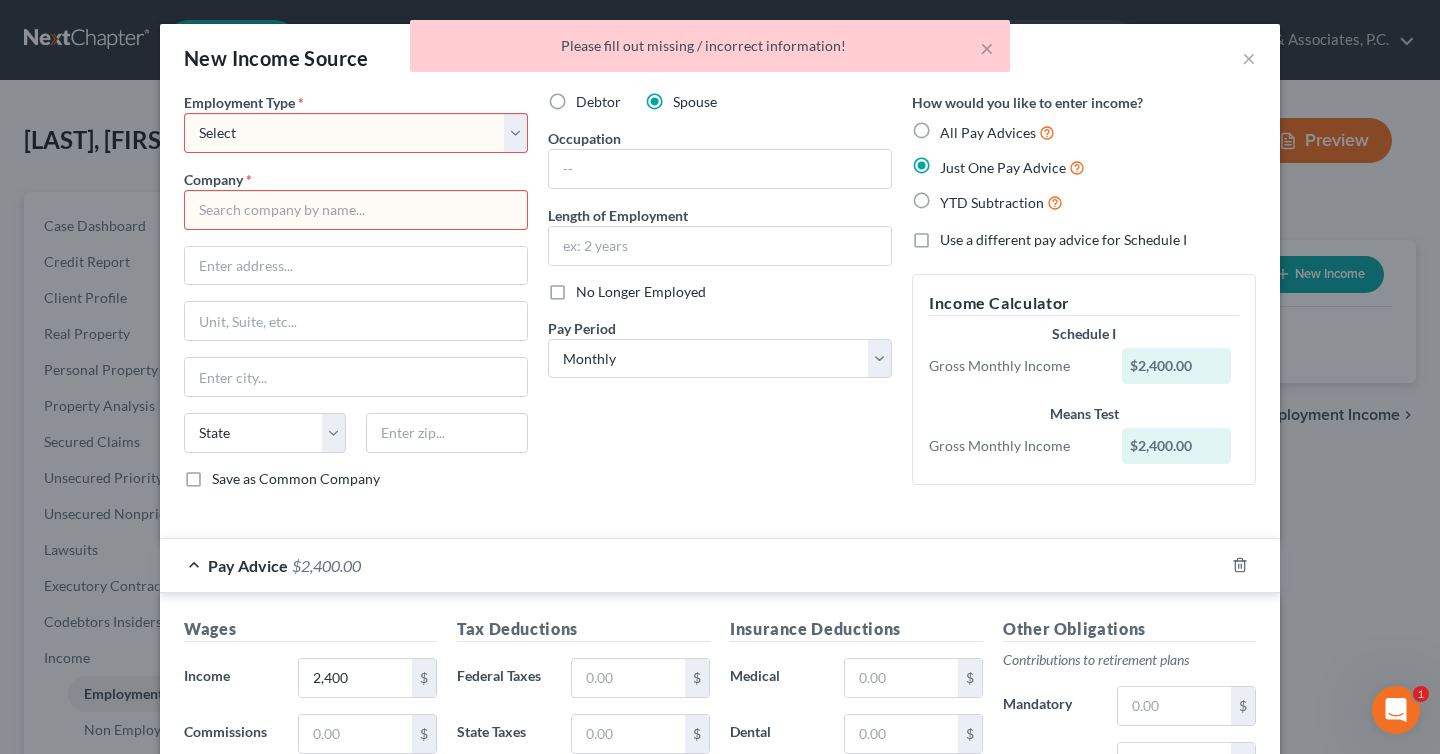 click on "Select Full or Part Time Employment Self Employment" at bounding box center (356, 133) 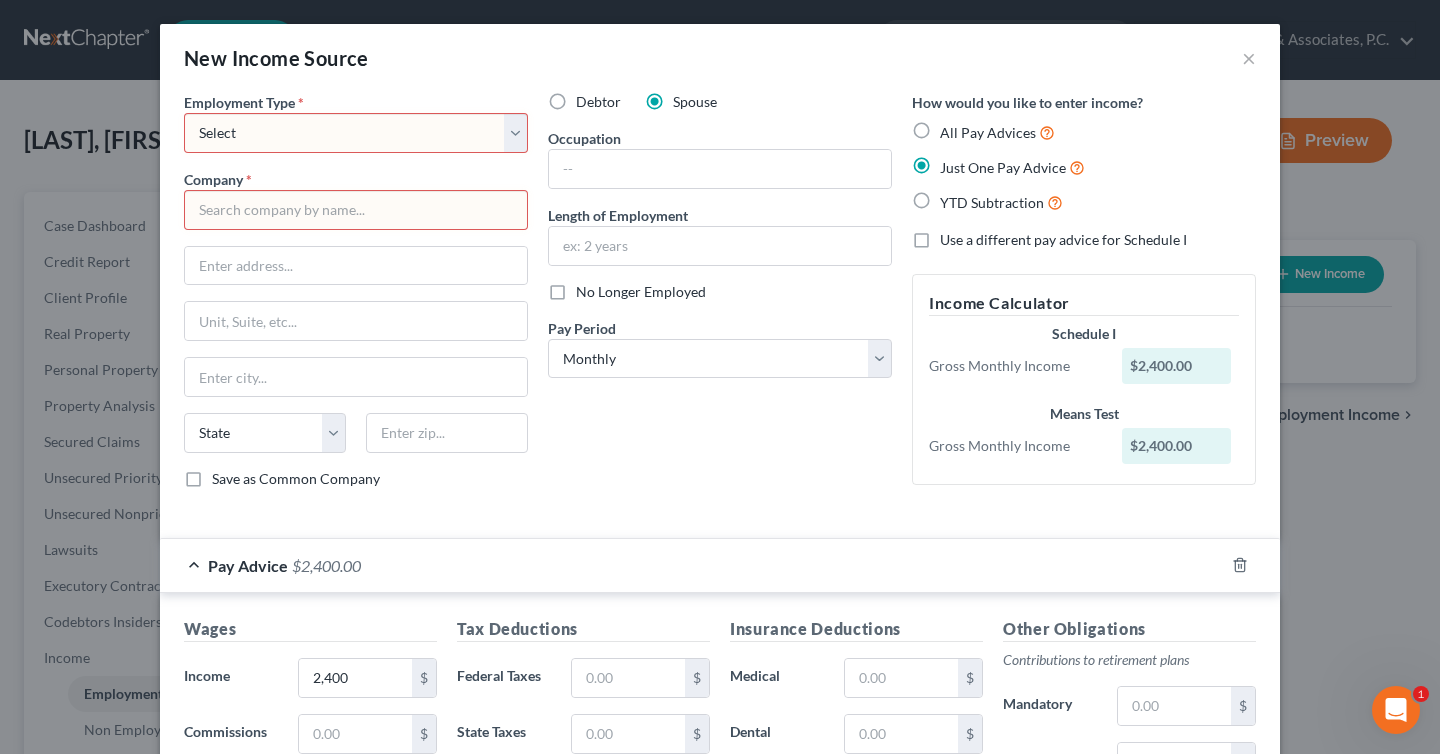 select on "0" 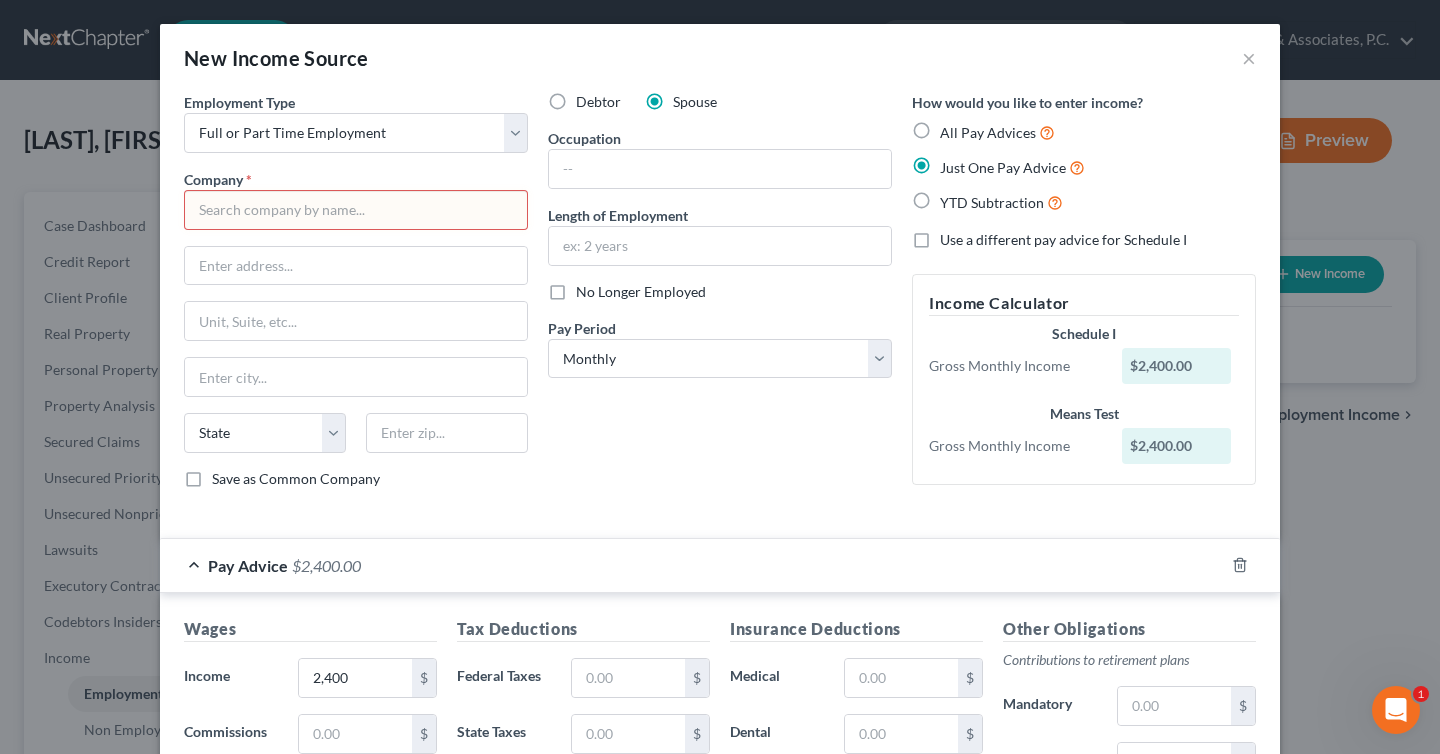 click at bounding box center (356, 210) 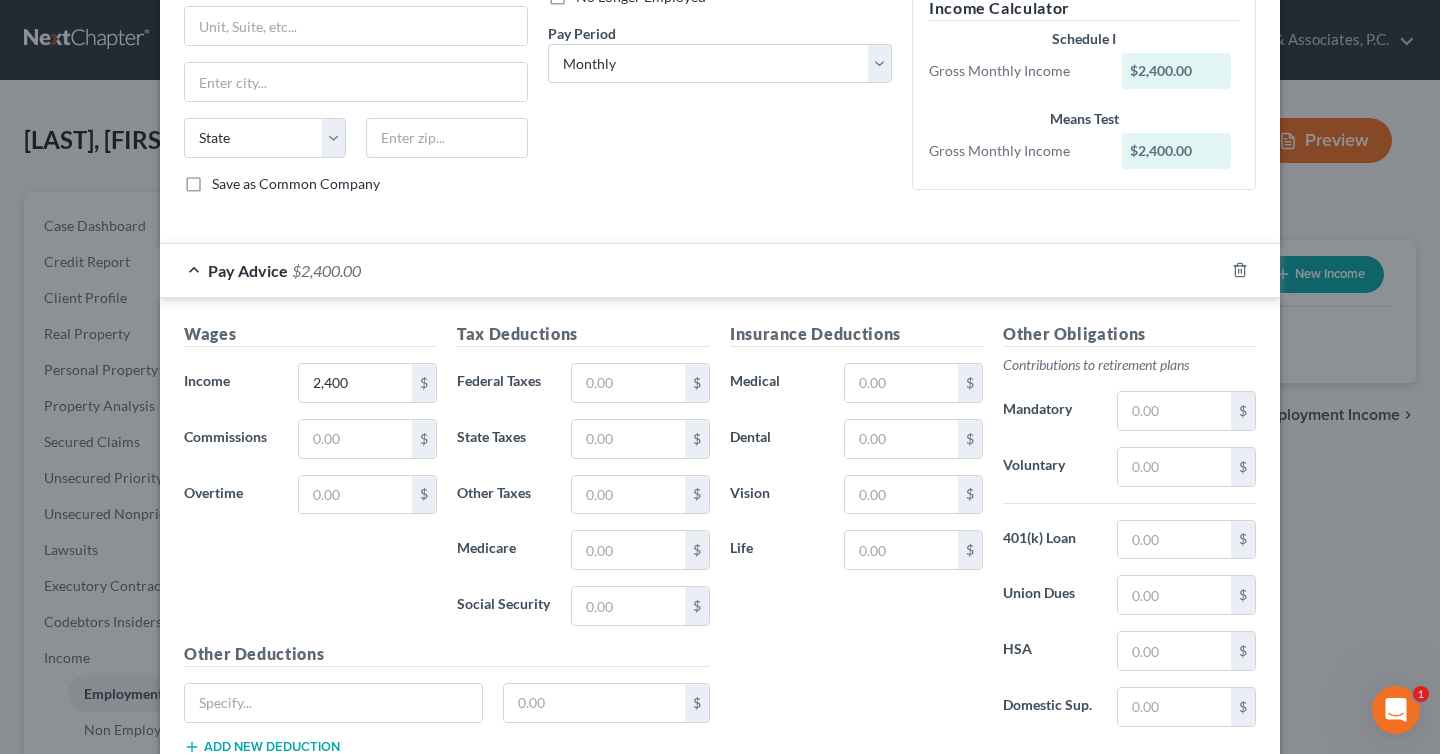 scroll, scrollTop: 437, scrollLeft: 0, axis: vertical 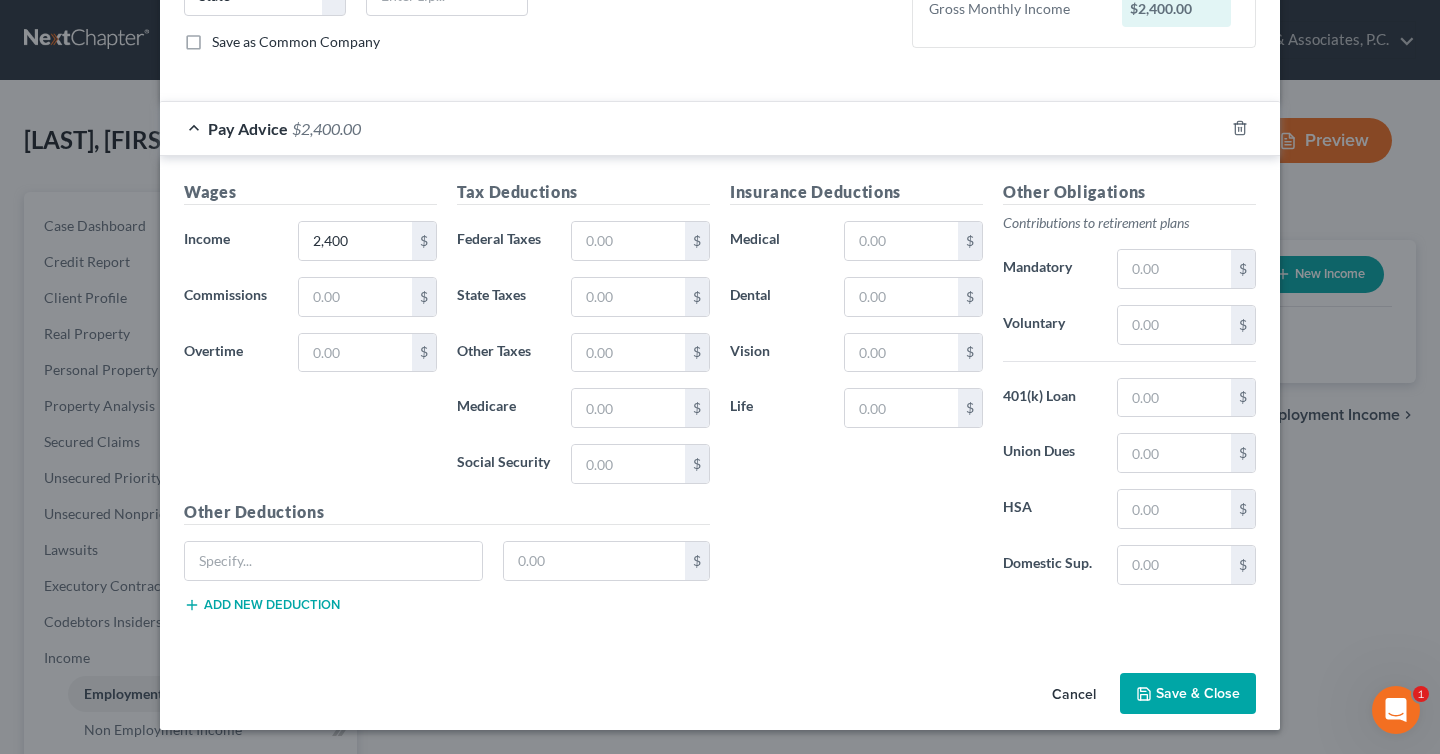 type on "Progressive" 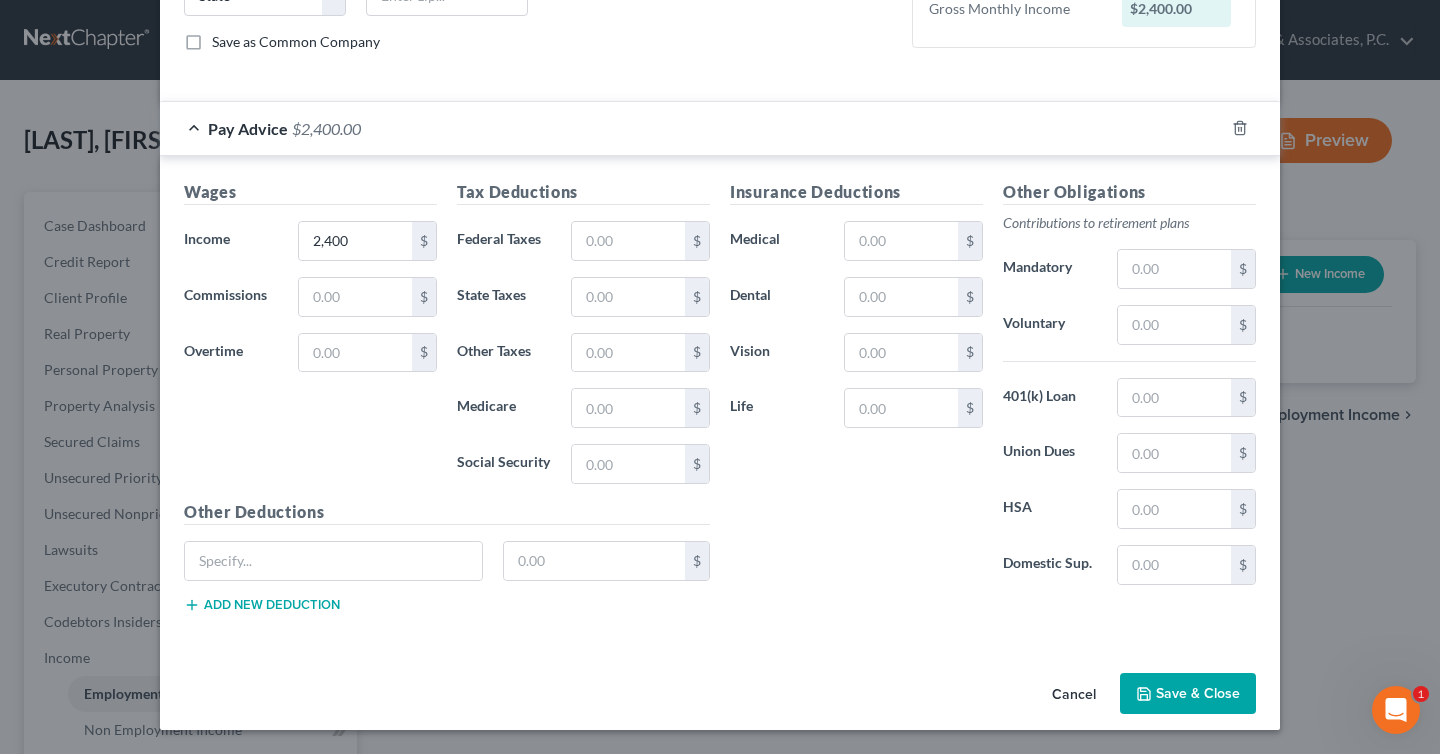 click on "Save & Close" at bounding box center (1188, 694) 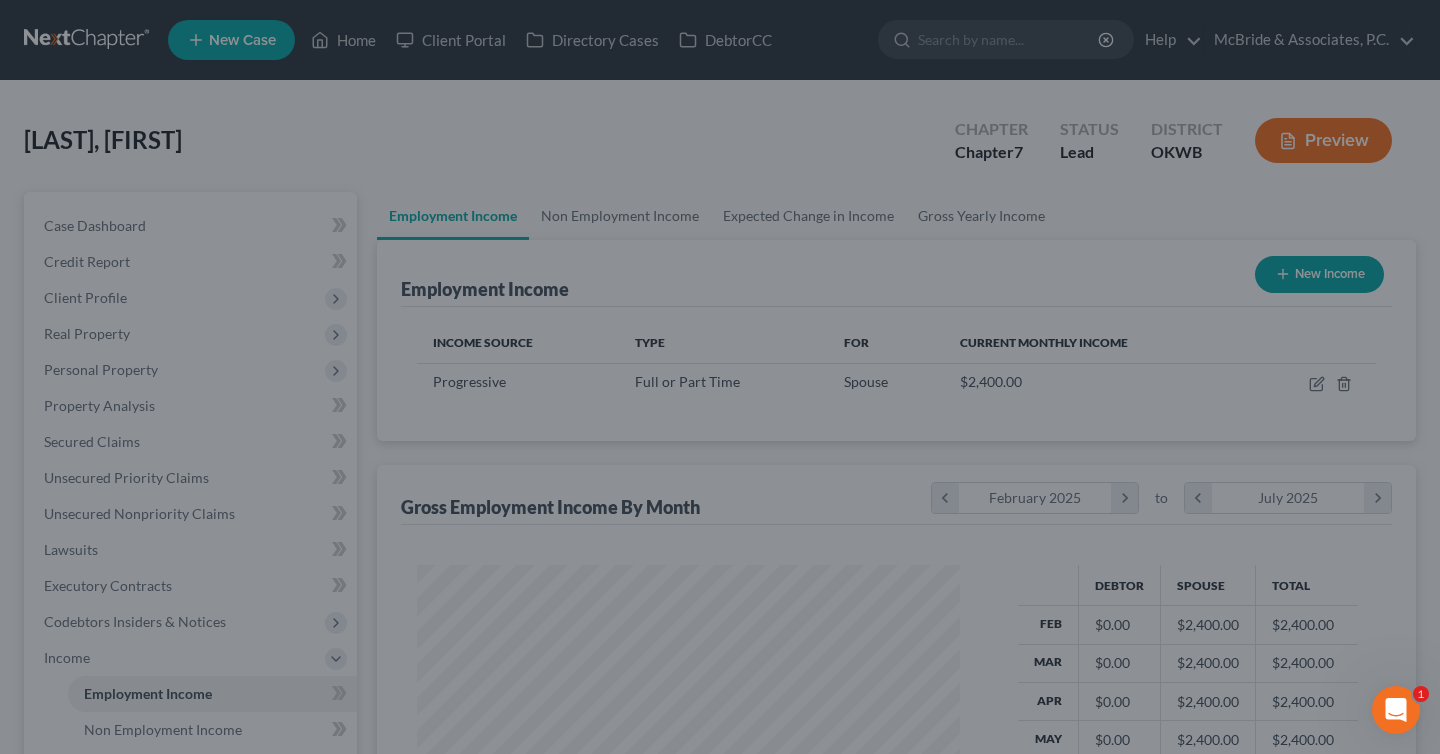 scroll, scrollTop: 999641, scrollLeft: 999417, axis: both 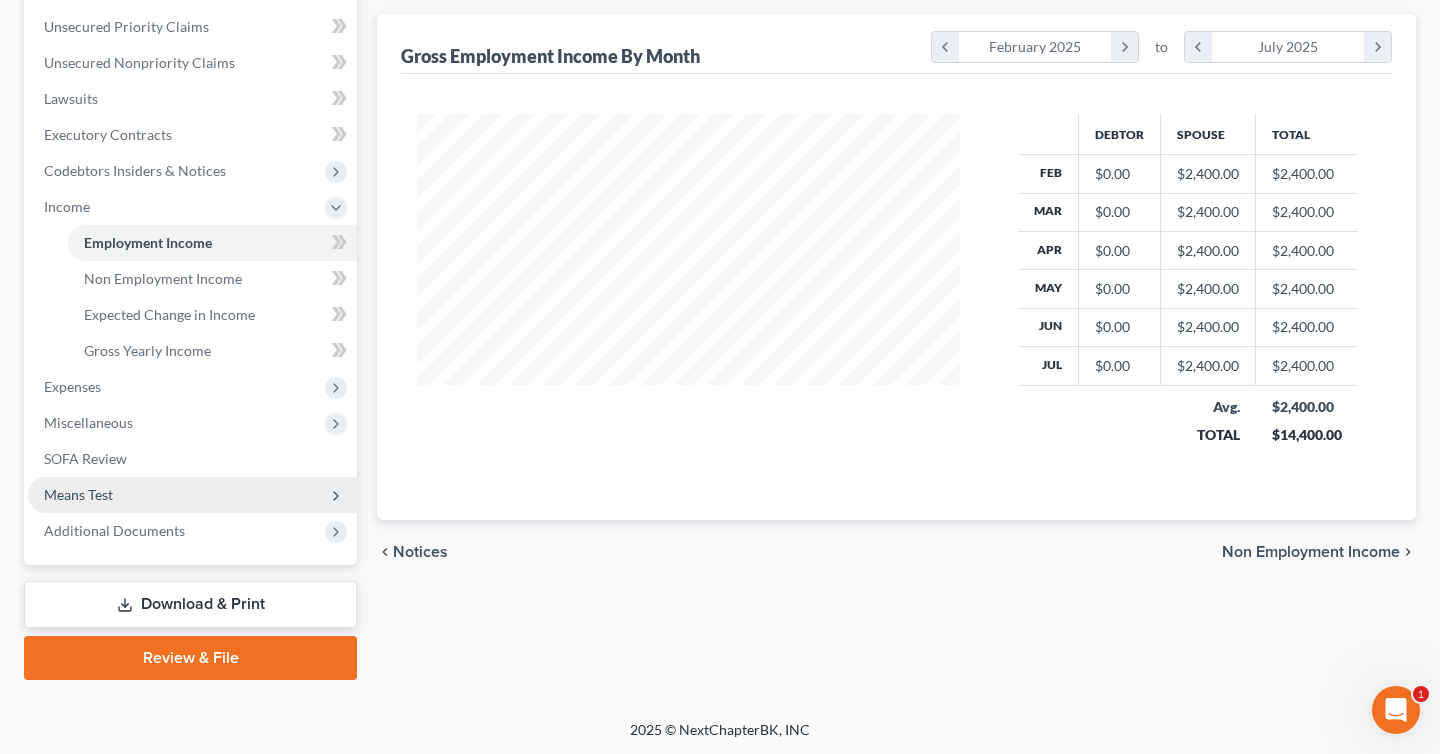click on "Means Test" at bounding box center [192, 495] 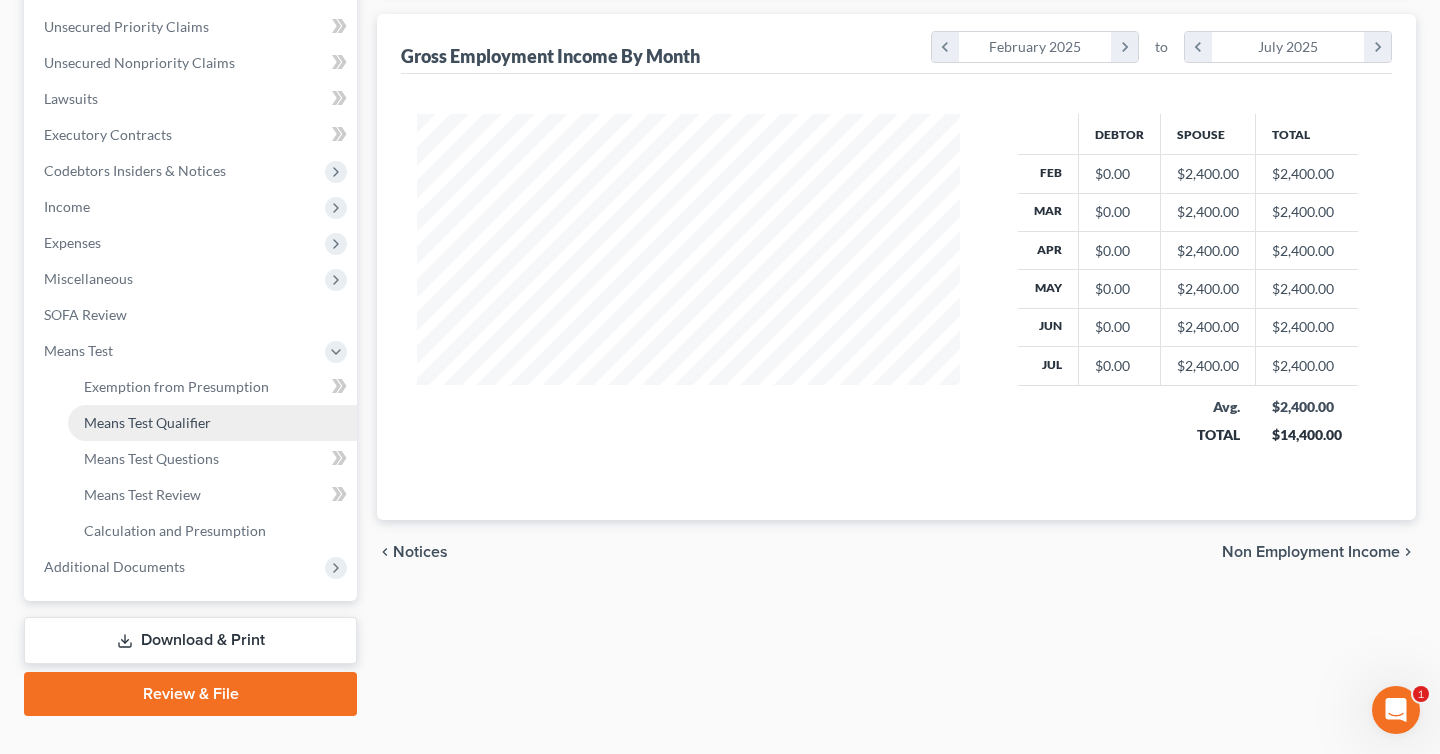 click on "Means Test Qualifier" at bounding box center [147, 422] 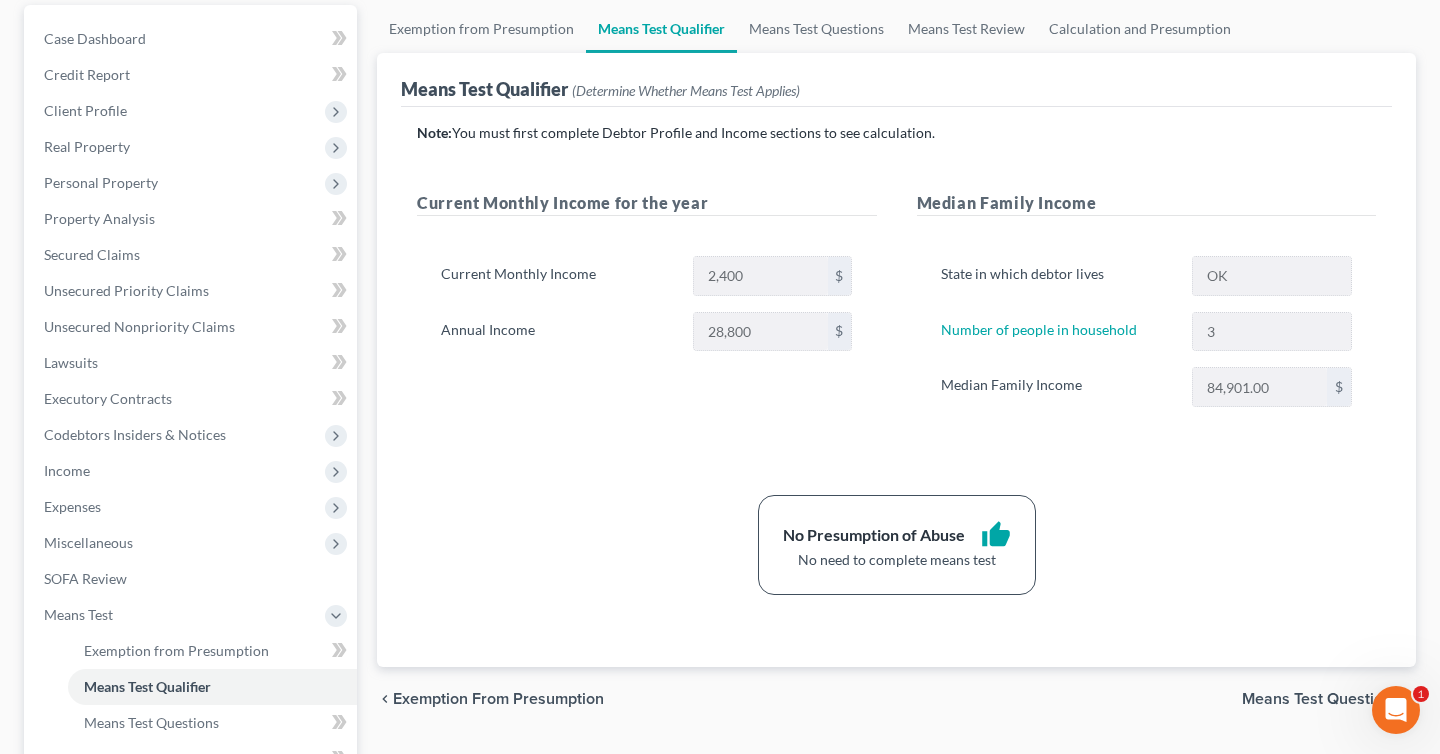 scroll, scrollTop: 211, scrollLeft: 0, axis: vertical 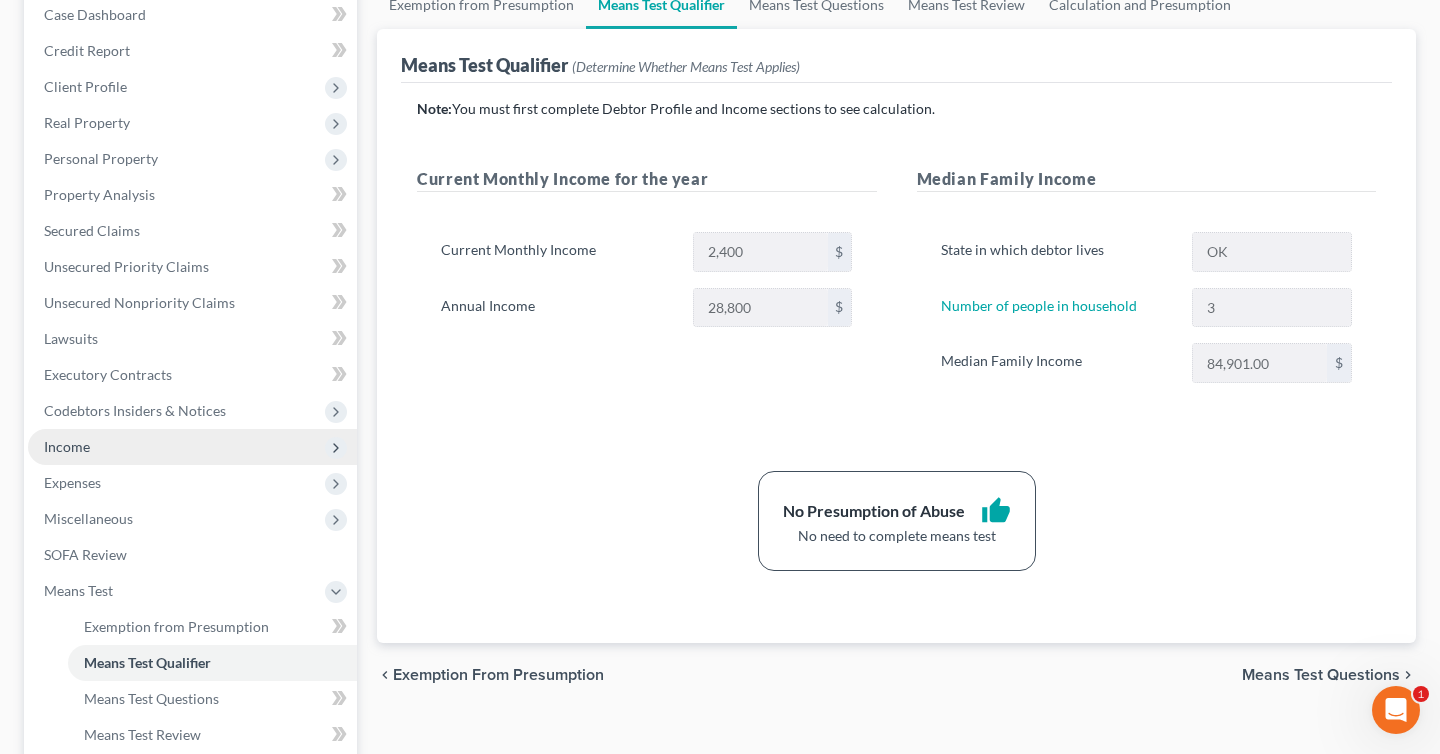 click on "Income" at bounding box center [192, 447] 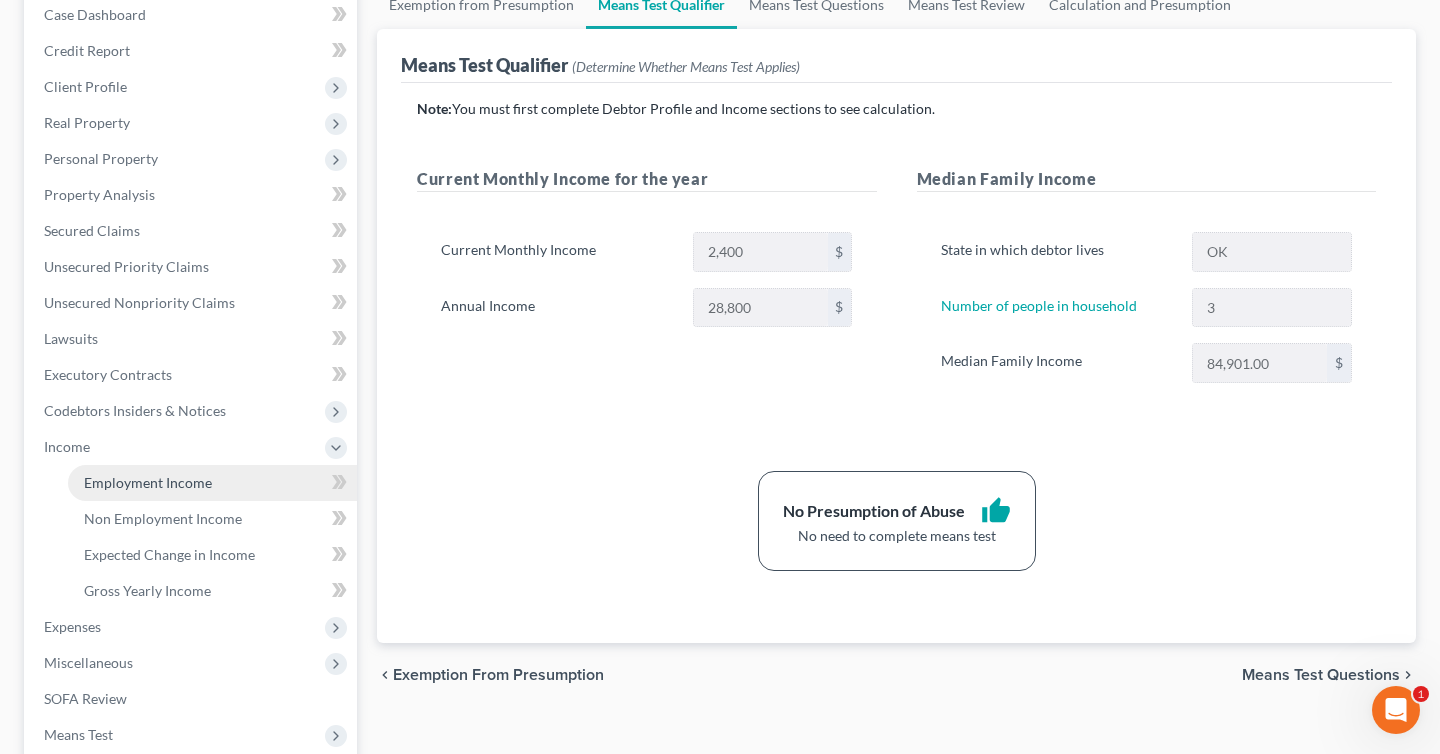 click on "Employment Income" at bounding box center (148, 482) 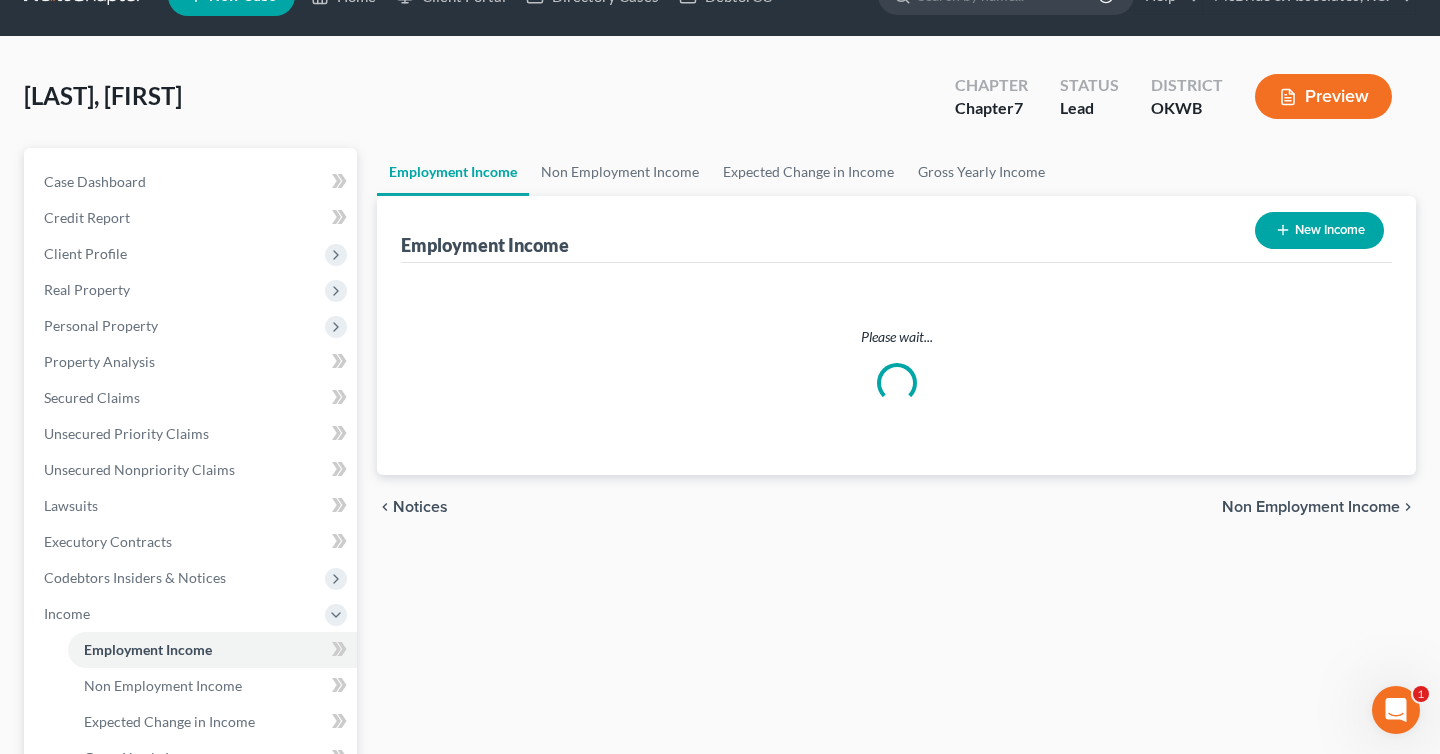 scroll, scrollTop: 0, scrollLeft: 0, axis: both 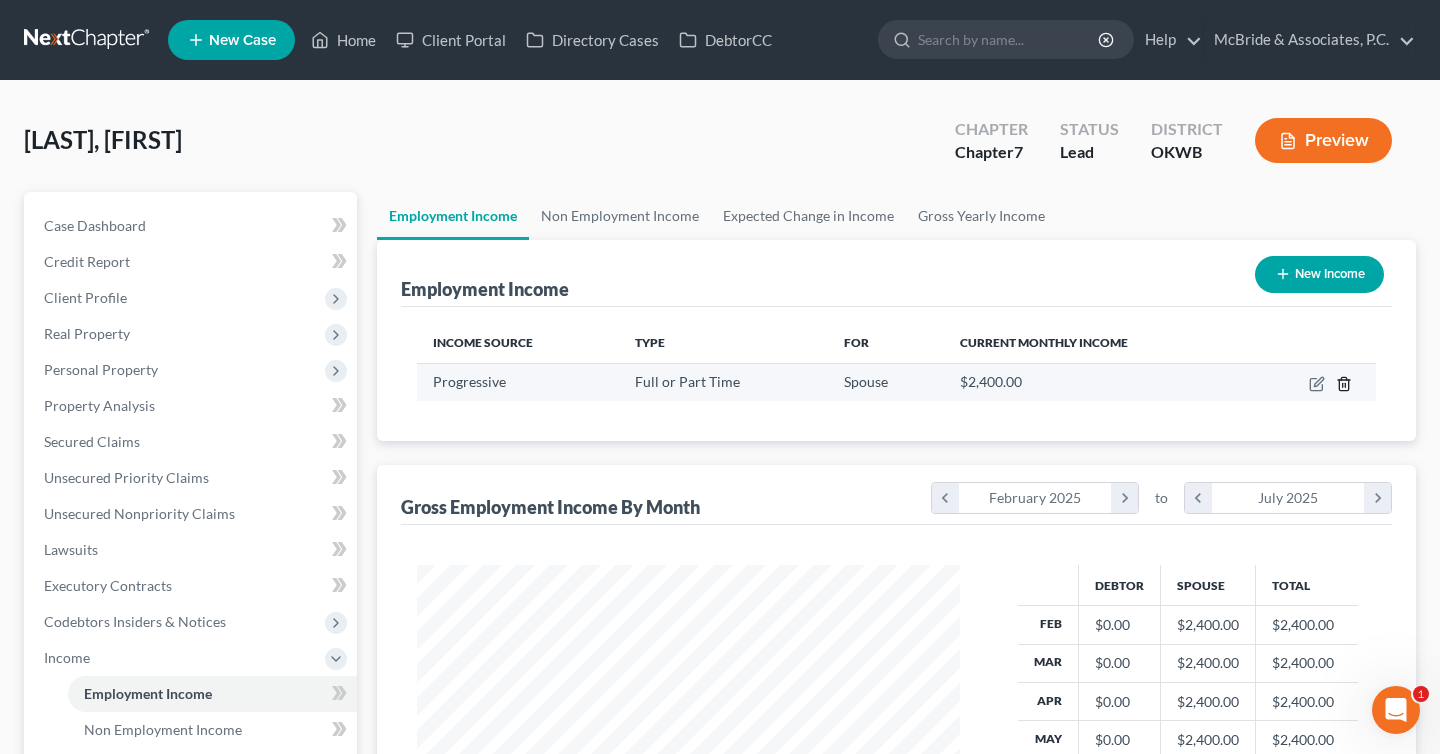 click 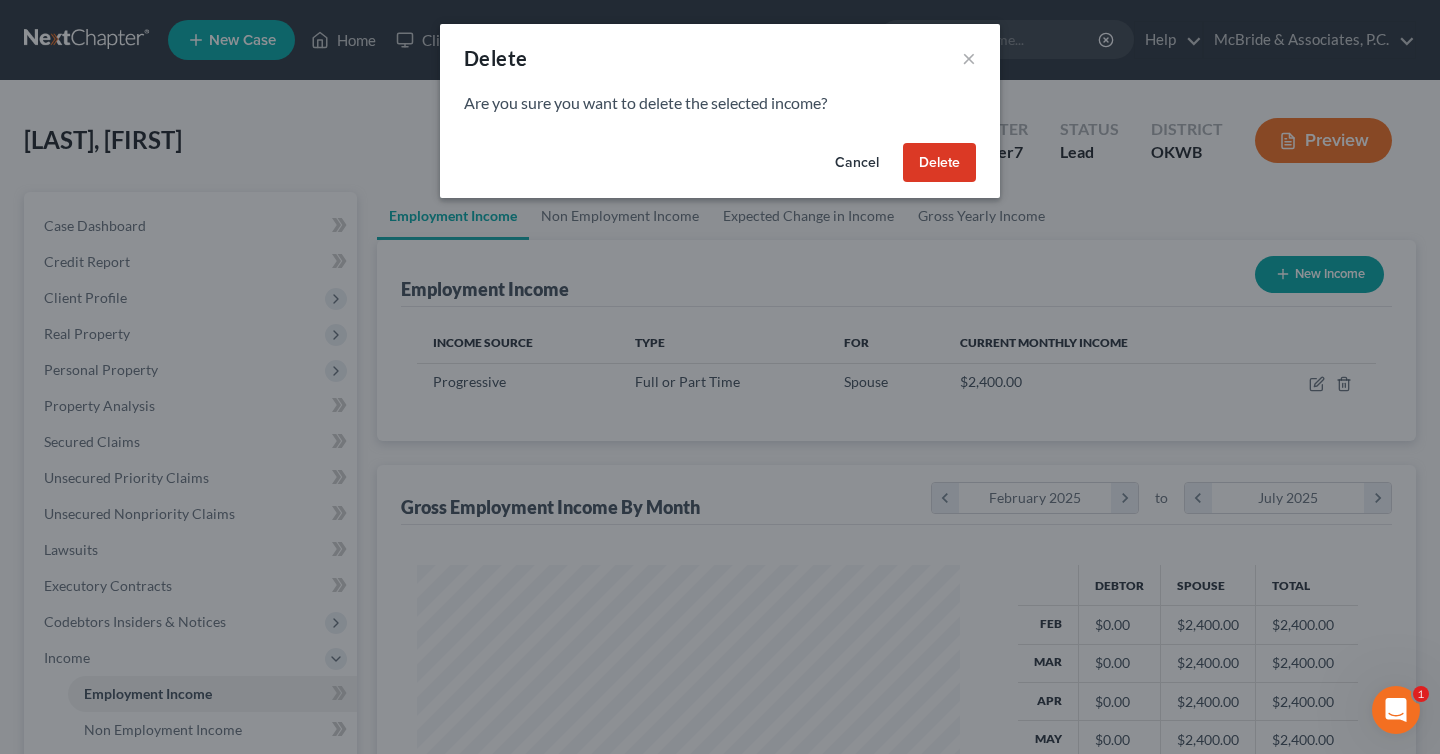 click on "Delete" at bounding box center (939, 163) 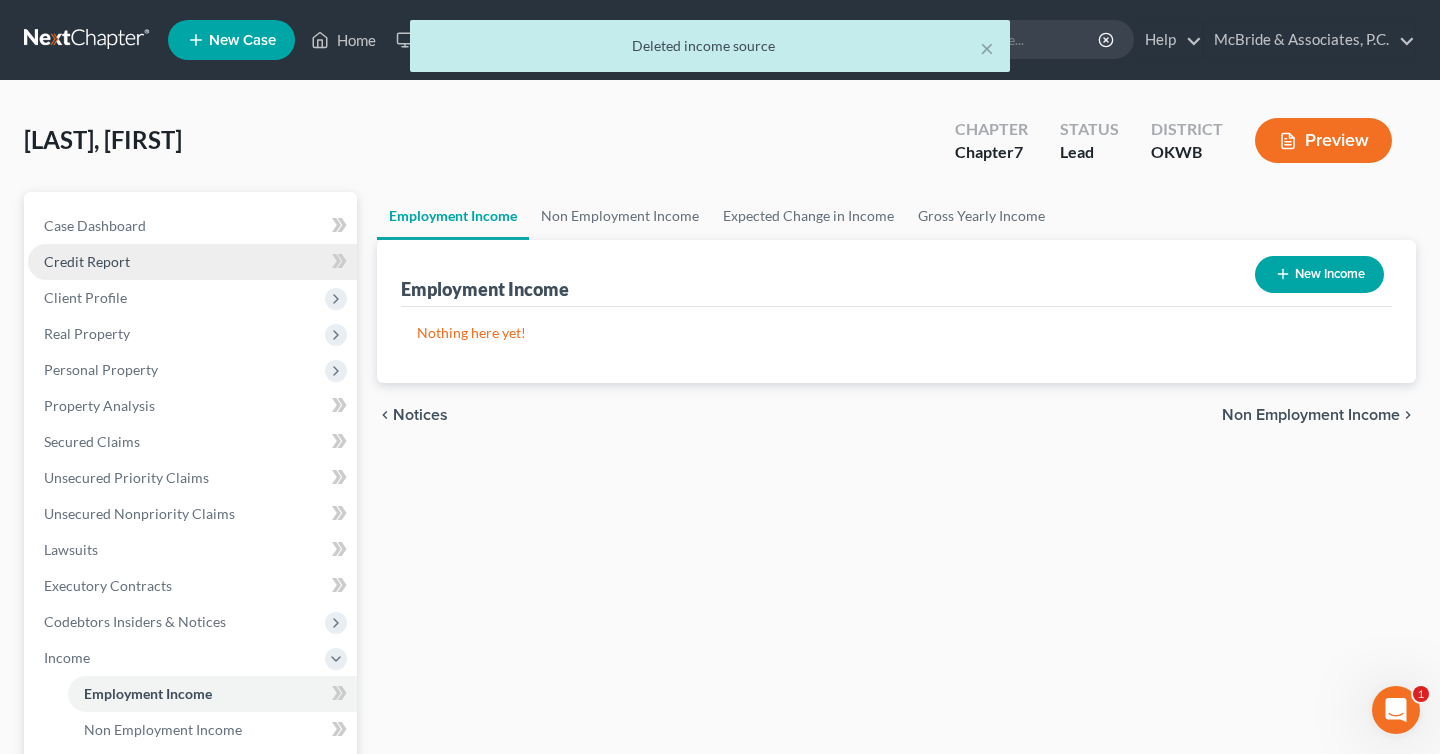 click on "Credit Report" at bounding box center (192, 262) 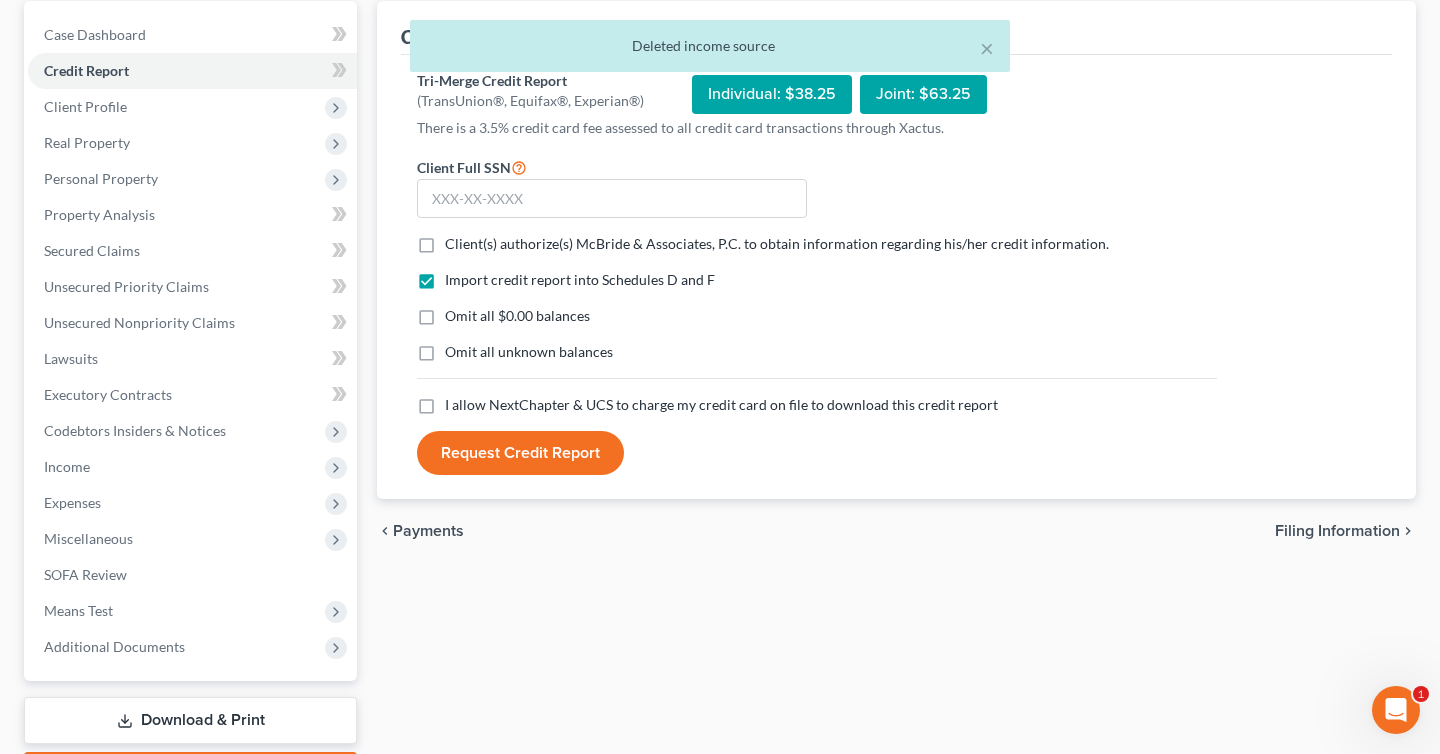 scroll, scrollTop: 192, scrollLeft: 0, axis: vertical 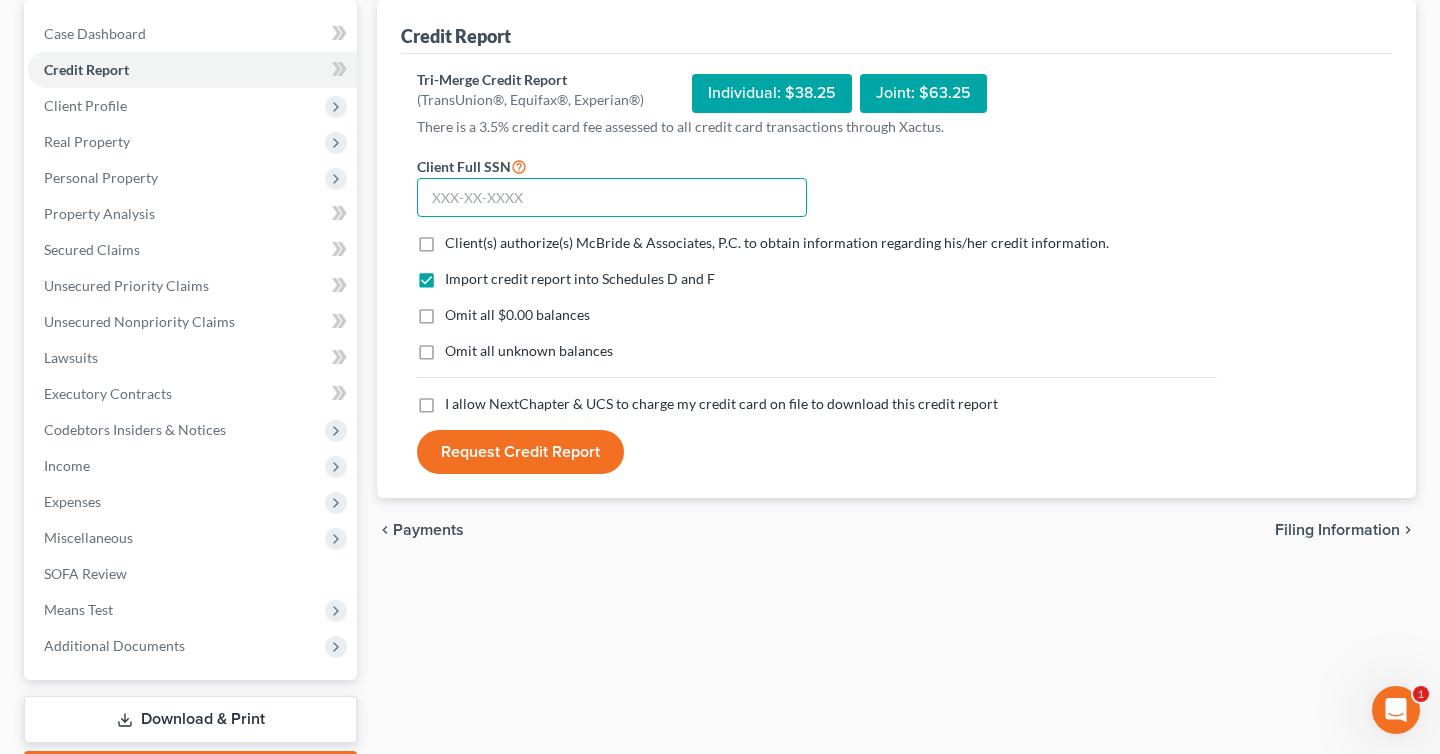 click at bounding box center (612, 198) 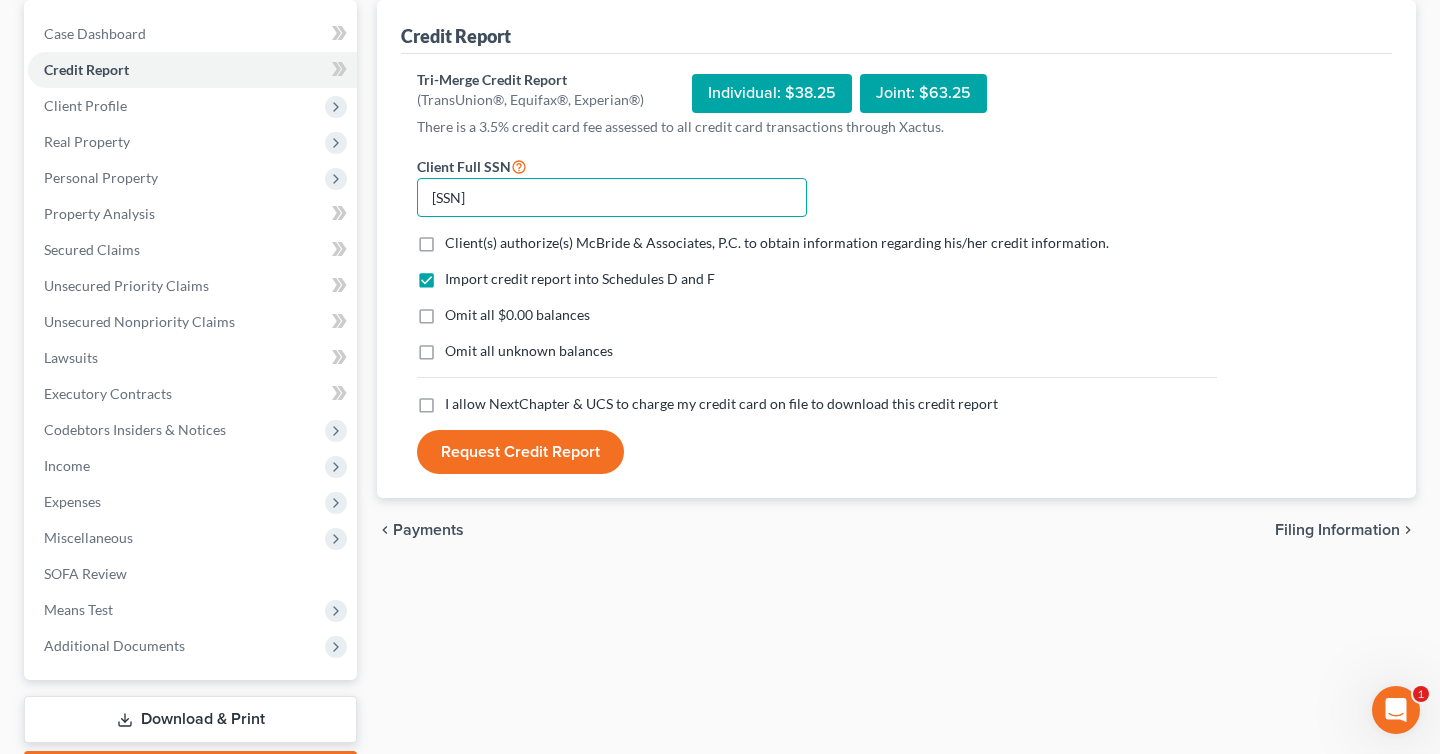 type on "[SSN]" 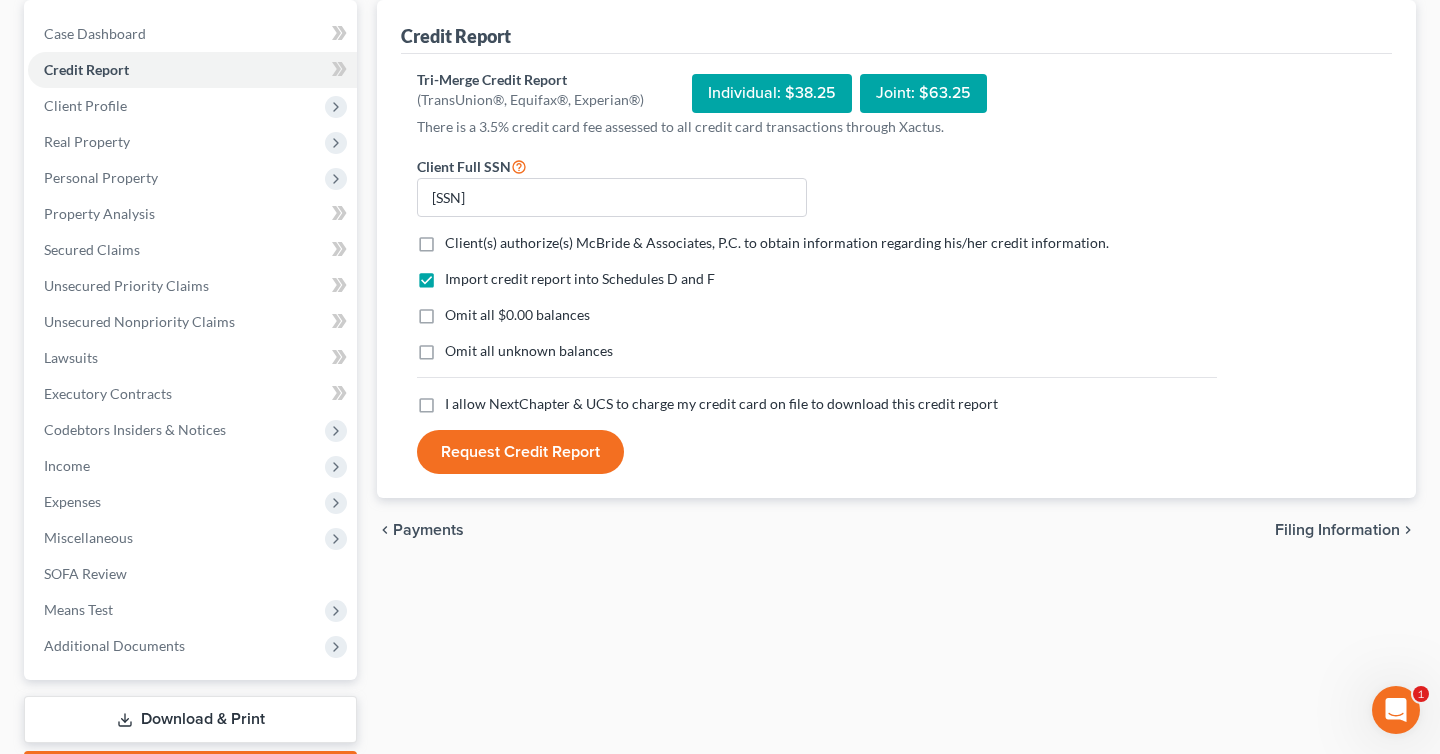 click on "Client(s) authorize(s) McBride & Associates, P.C. to obtain information regarding his/her credit information.
*" at bounding box center [777, 243] 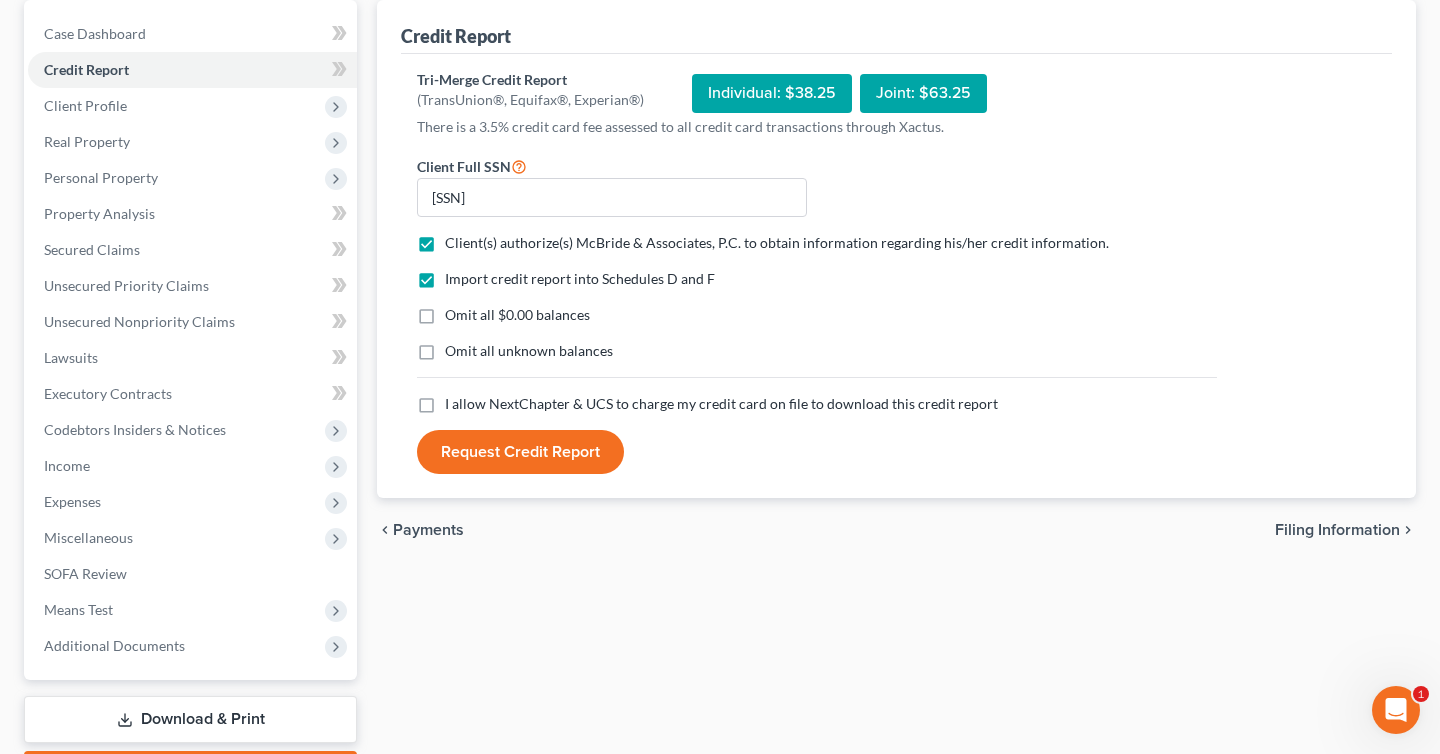 click on "I allow NextChapter & UCS to charge my credit card on file to download this credit report
*" at bounding box center (721, 404) 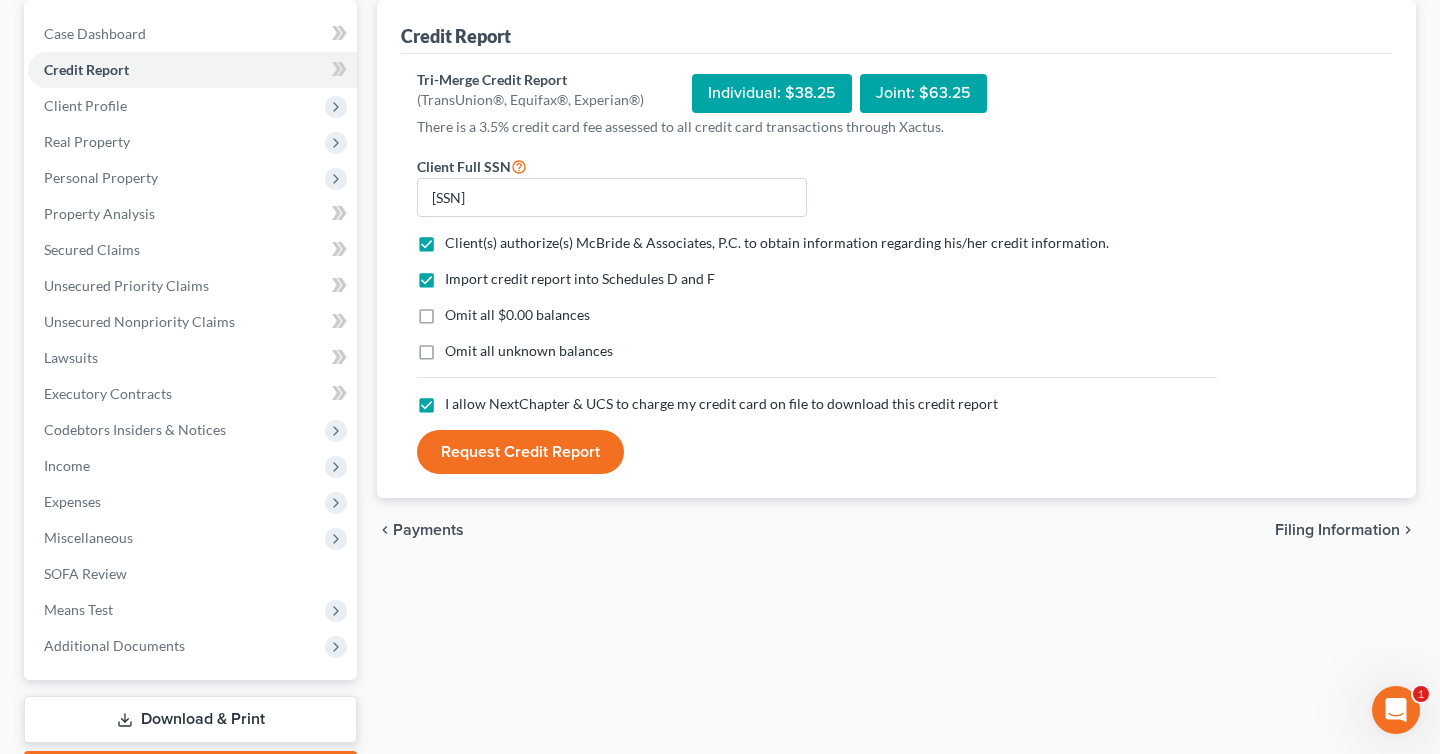 click on "Request Credit Report" at bounding box center [520, 452] 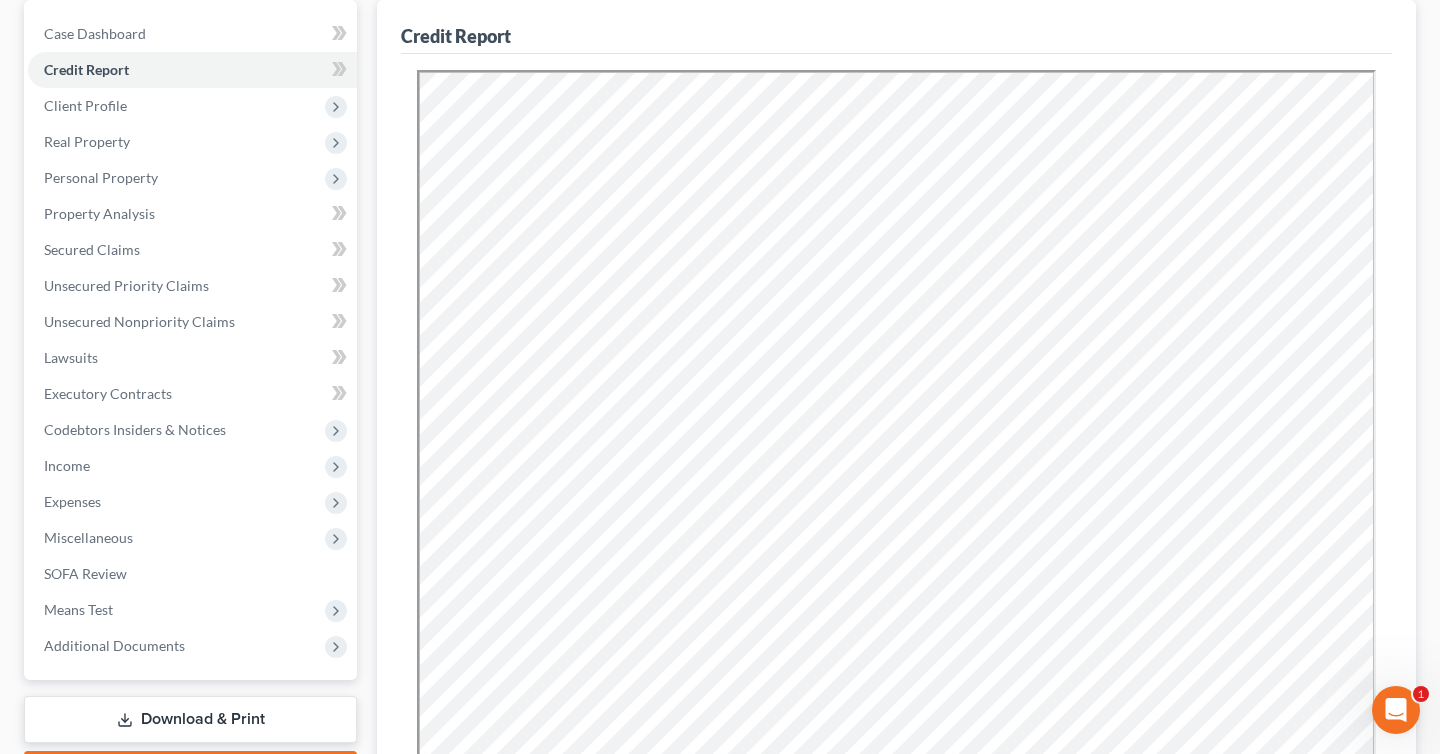 scroll, scrollTop: 0, scrollLeft: 0, axis: both 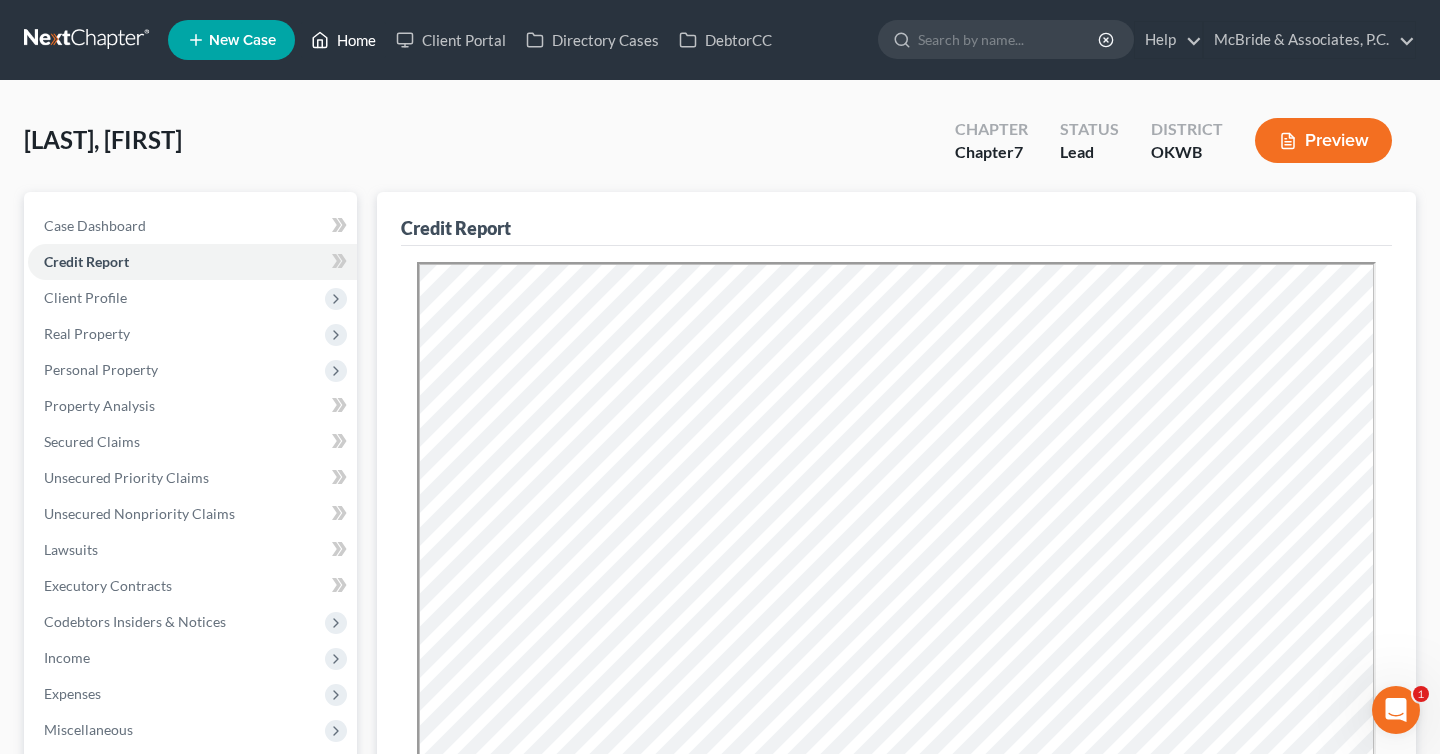 click on "Home" at bounding box center (343, 40) 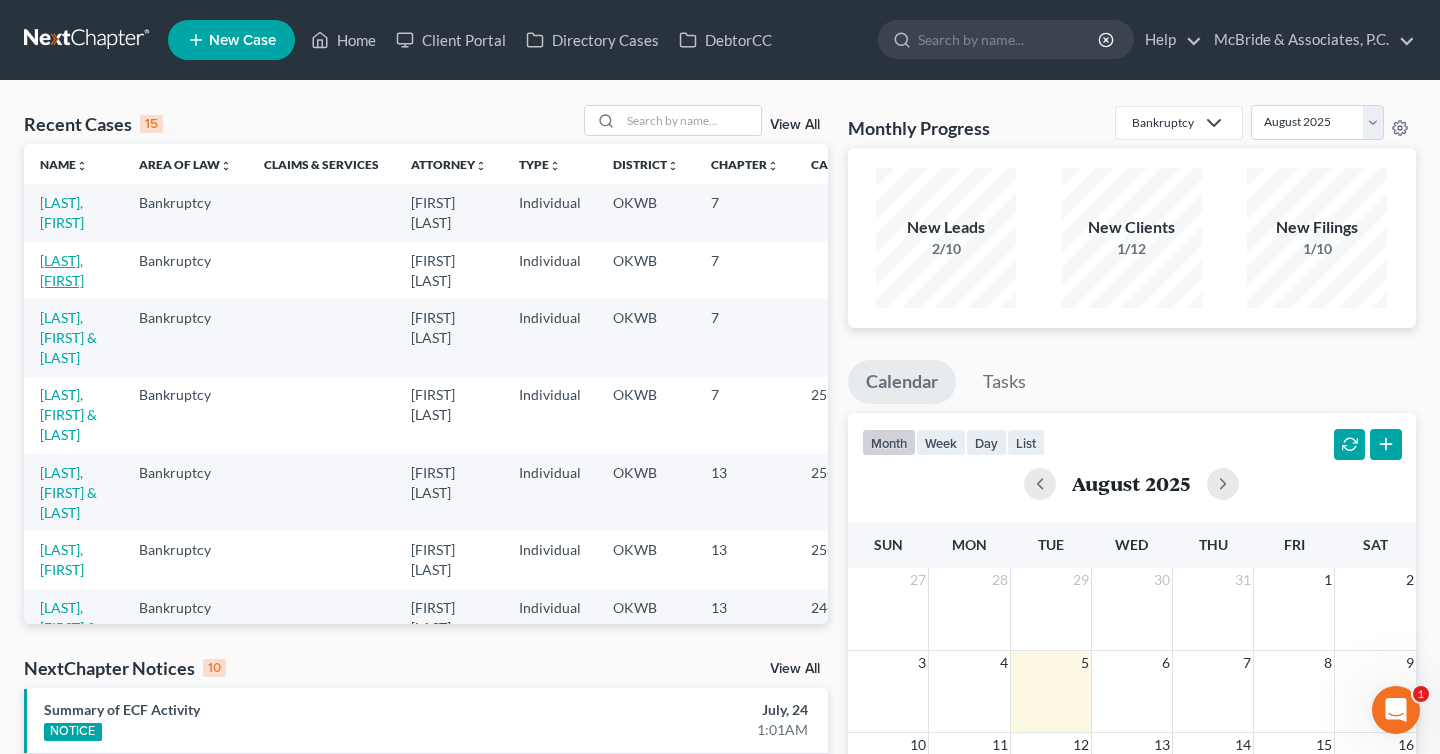 click on "[LAST], [FIRST]" at bounding box center [62, 270] 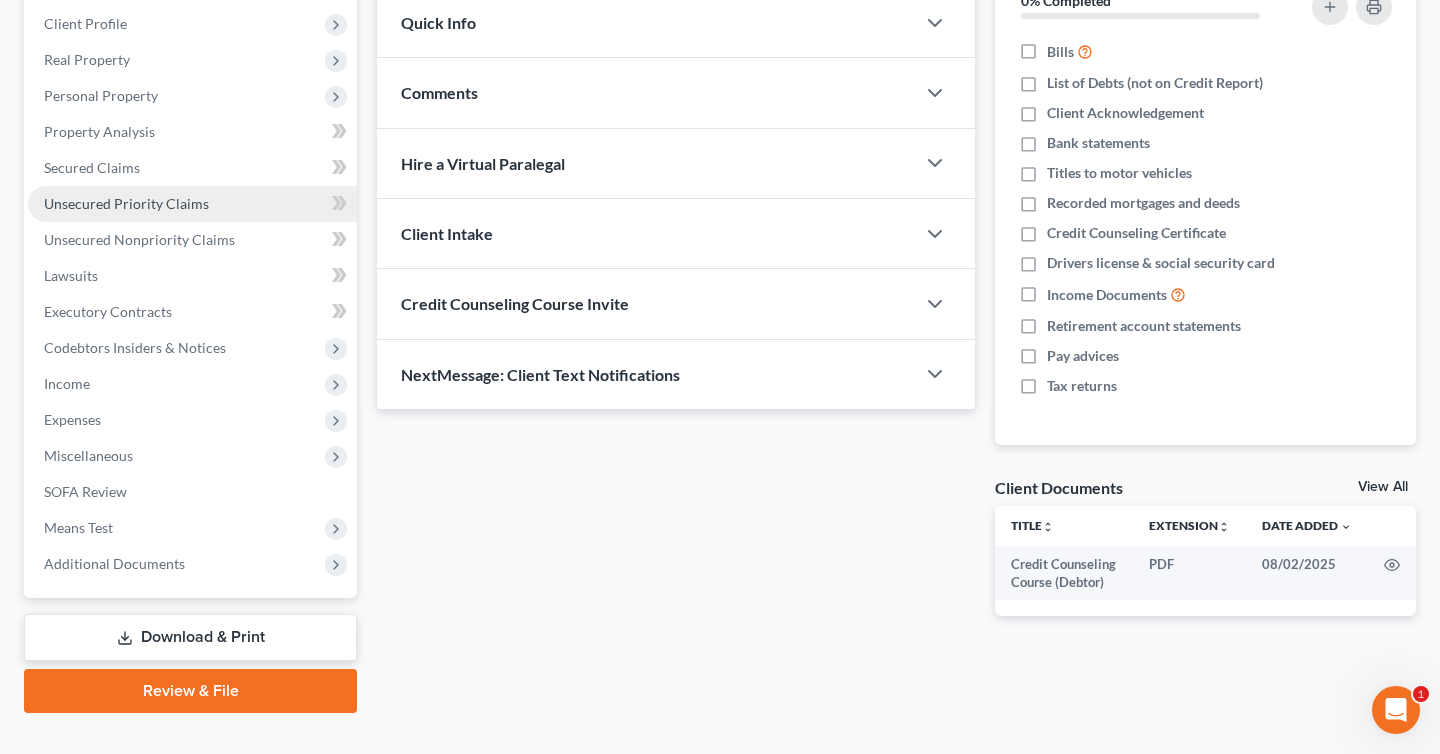 scroll, scrollTop: 307, scrollLeft: 0, axis: vertical 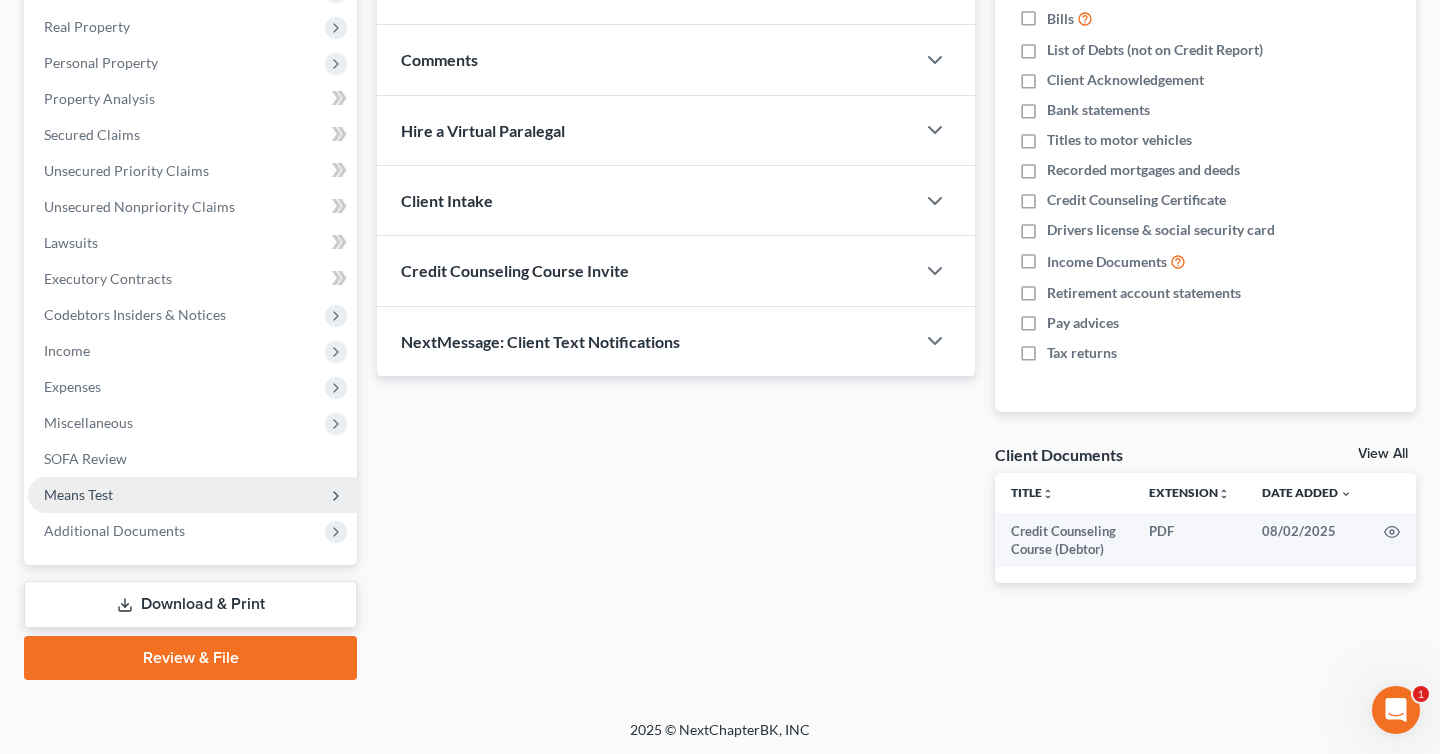 click on "Means Test" at bounding box center (192, 495) 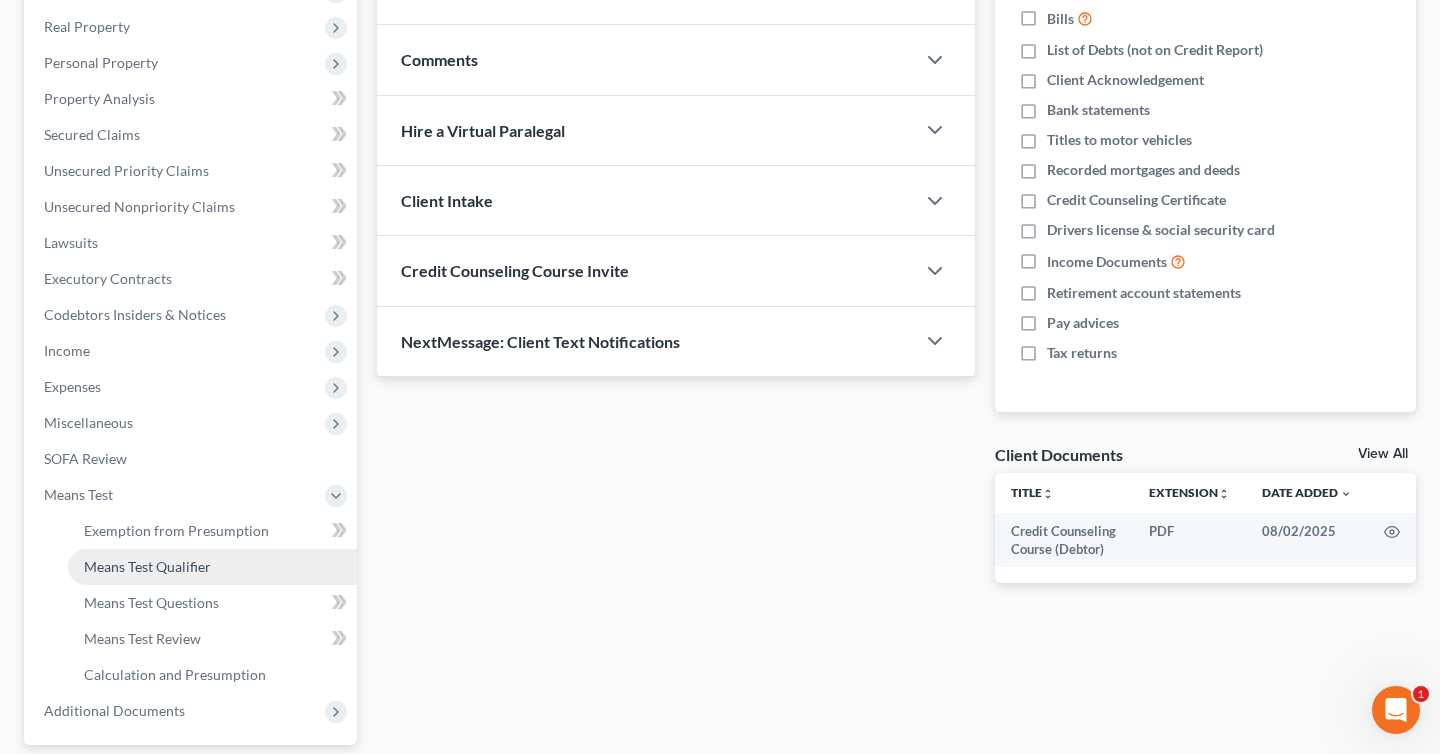 click on "Means Test Qualifier" at bounding box center [212, 567] 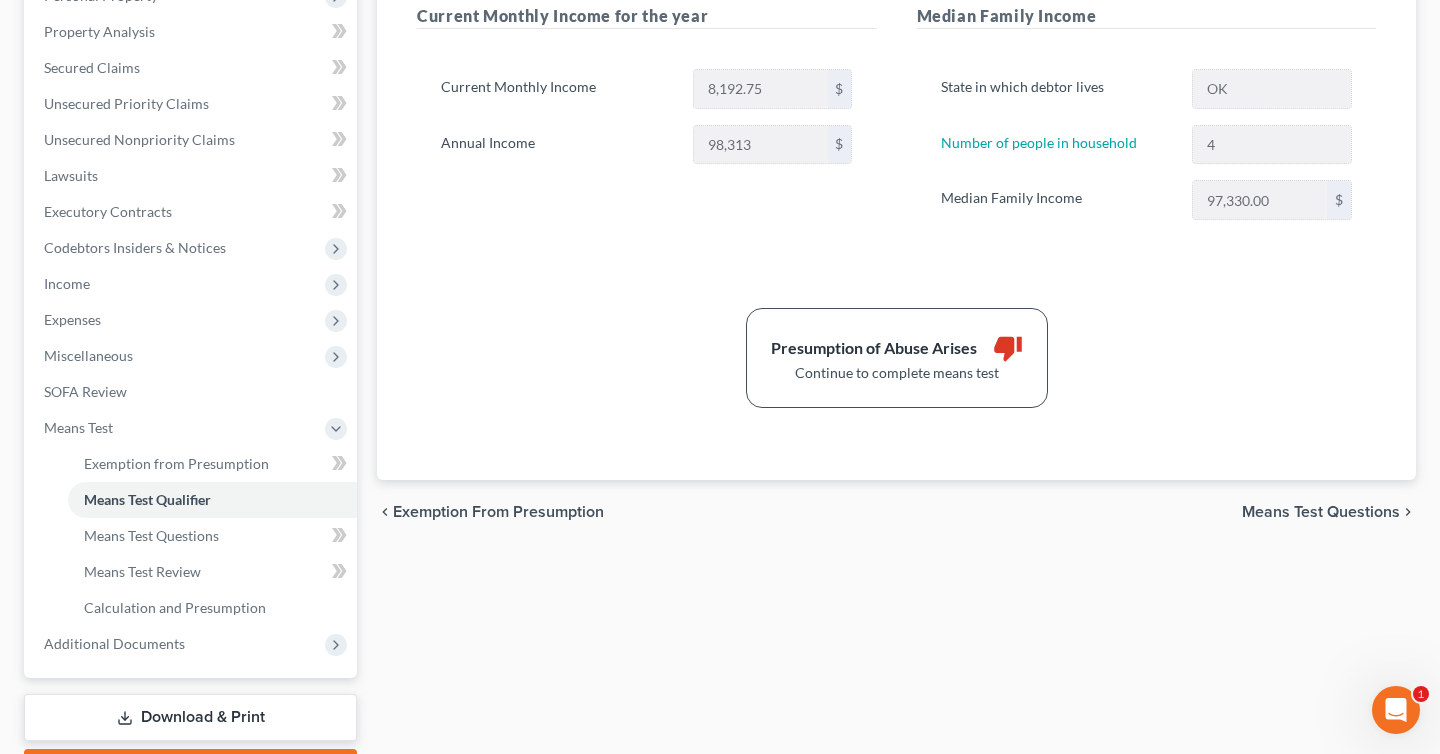 scroll, scrollTop: 404, scrollLeft: 0, axis: vertical 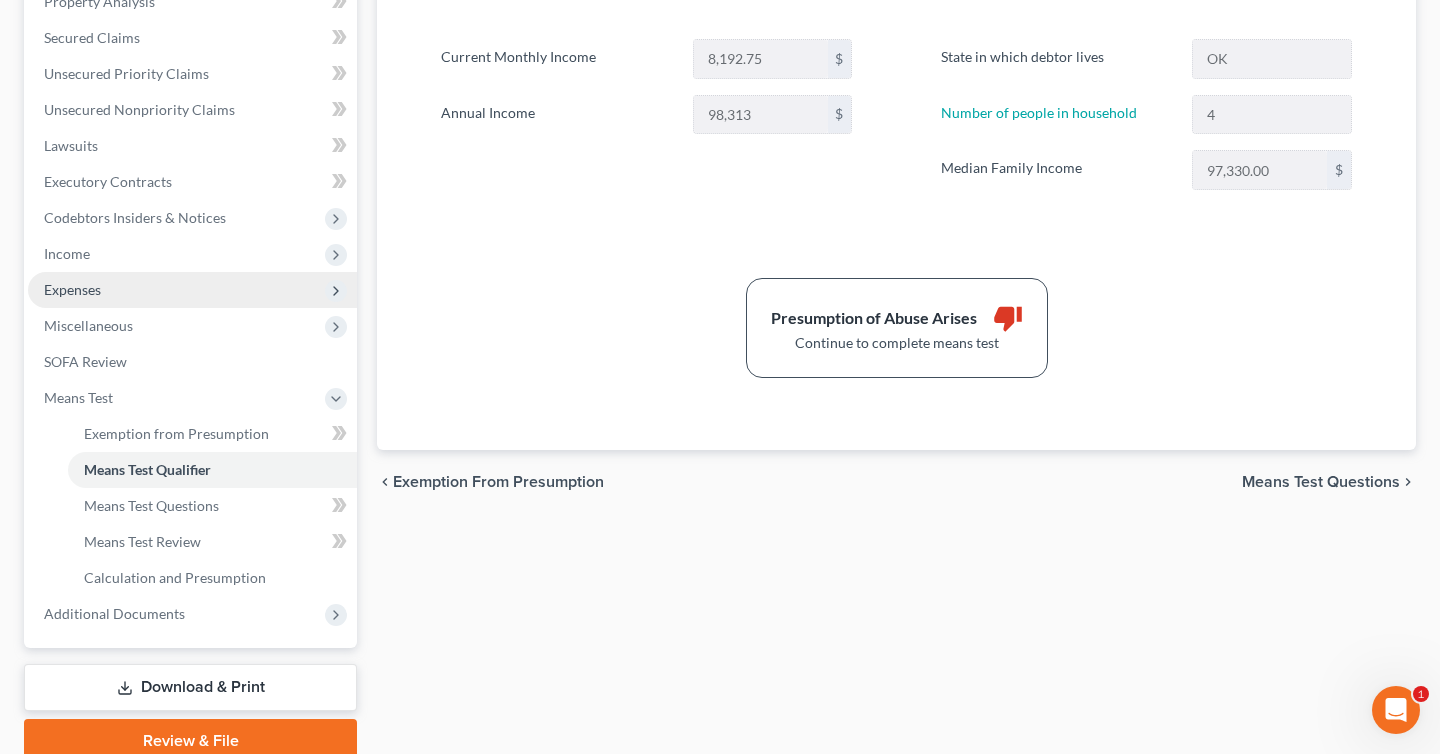 click on "Expenses" at bounding box center (192, 290) 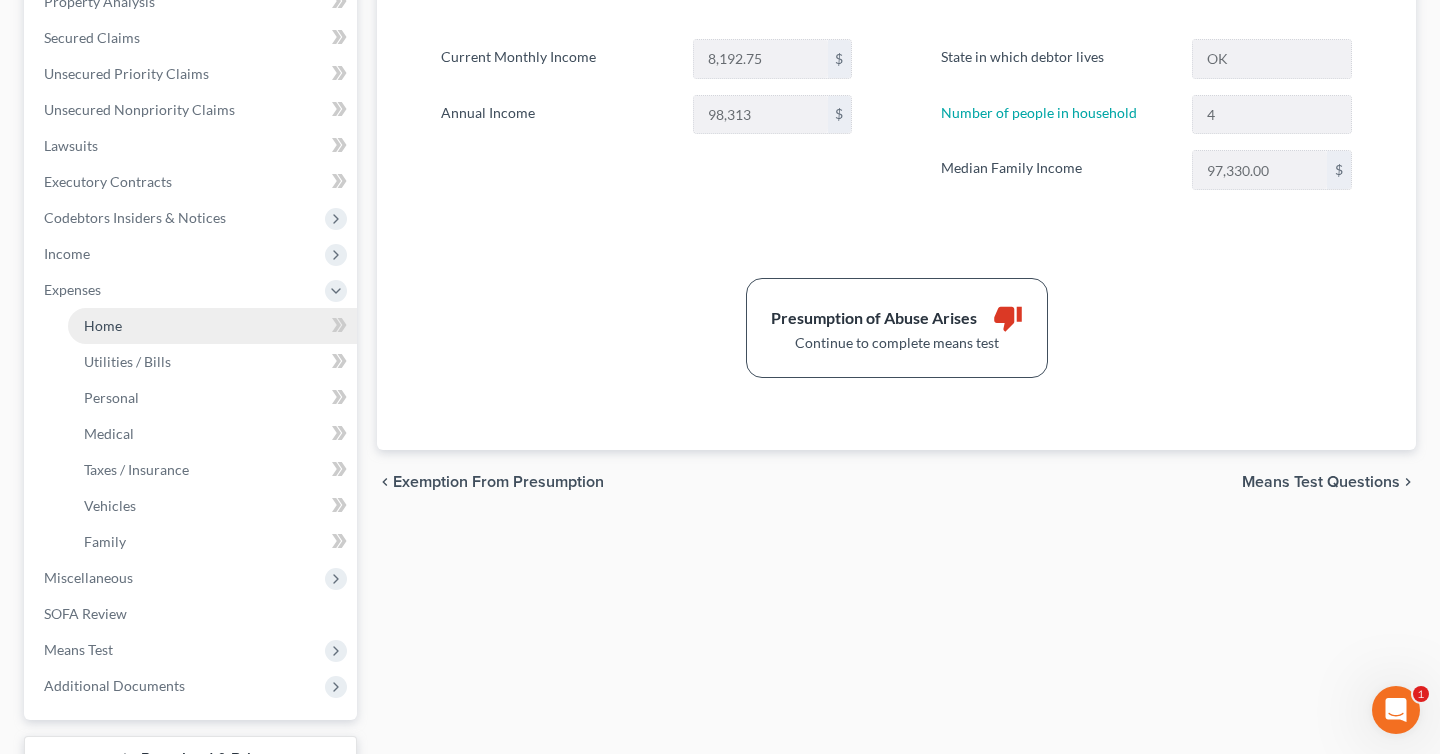 click on "Home" at bounding box center [212, 326] 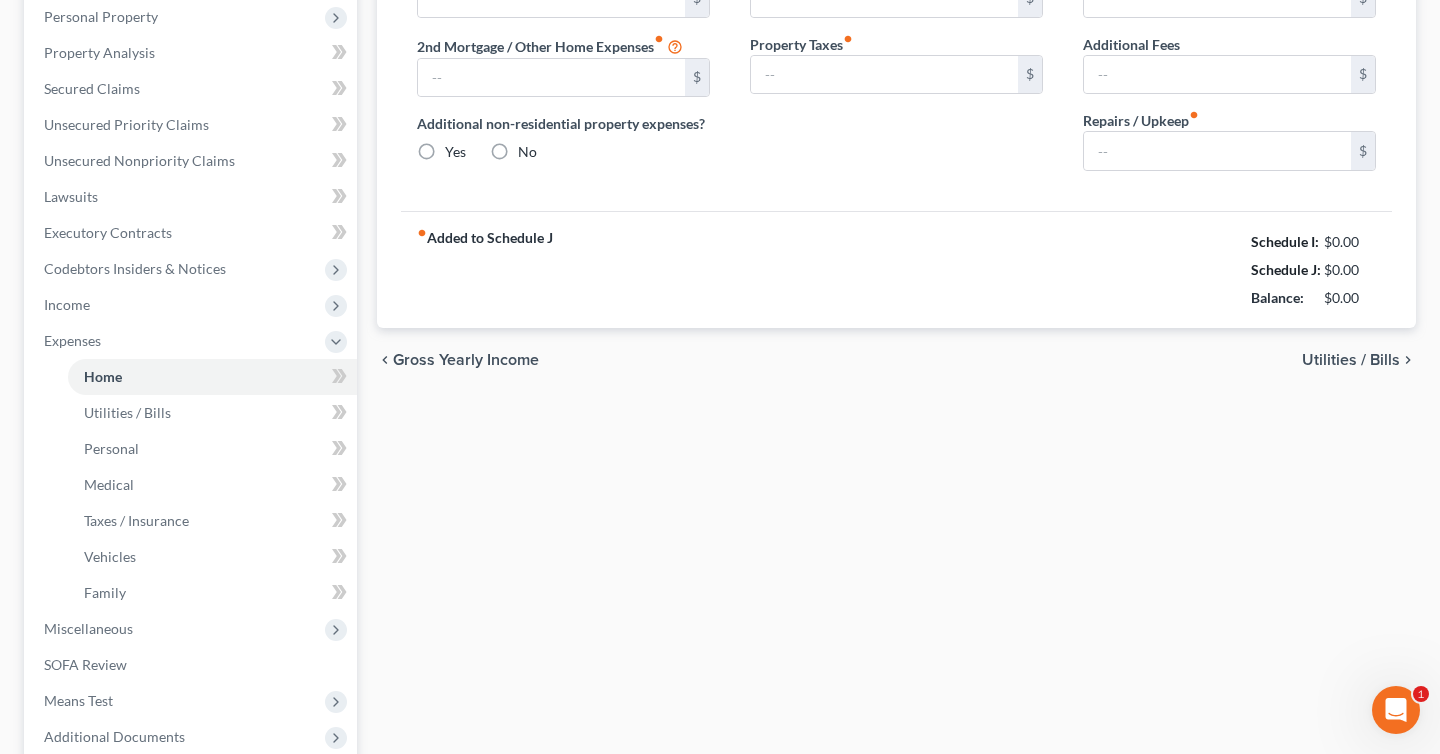 type on "1,096.00" 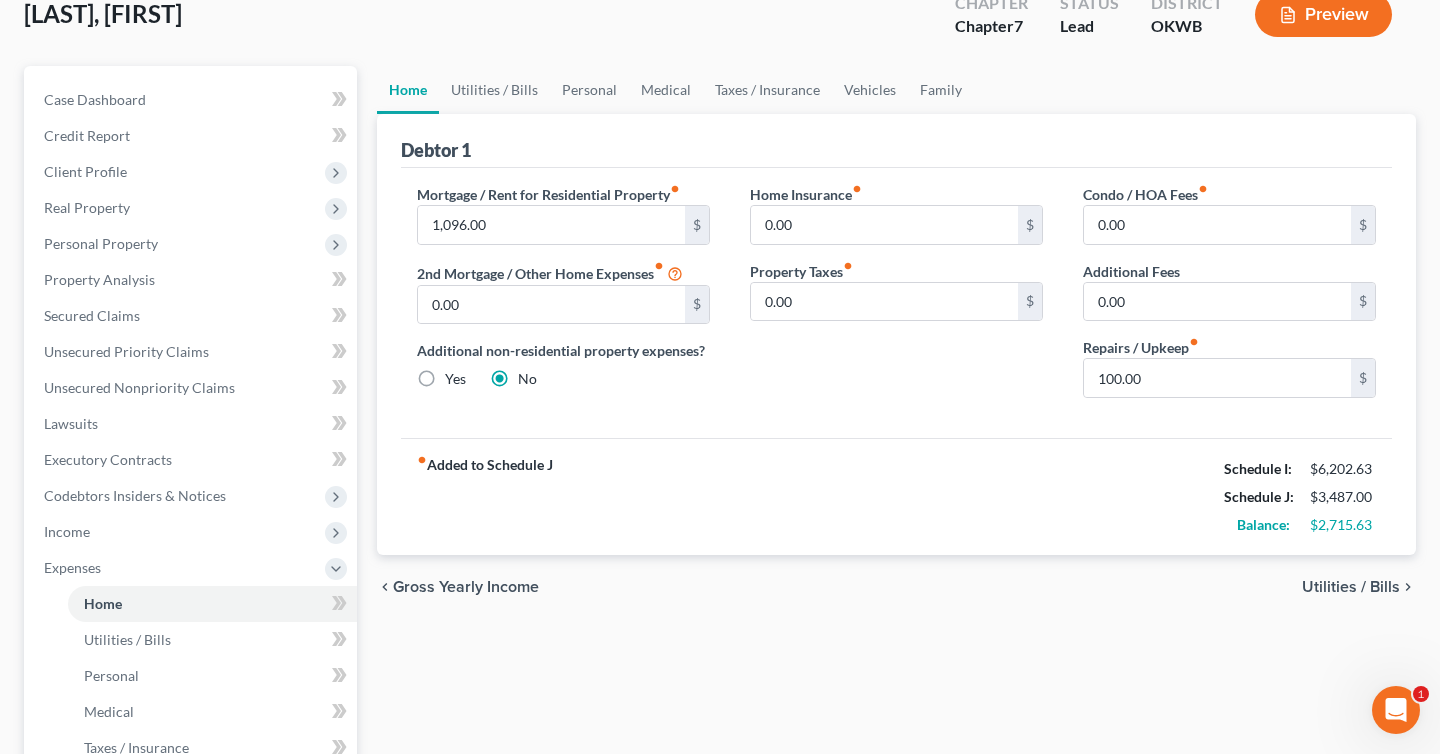 scroll, scrollTop: 127, scrollLeft: 0, axis: vertical 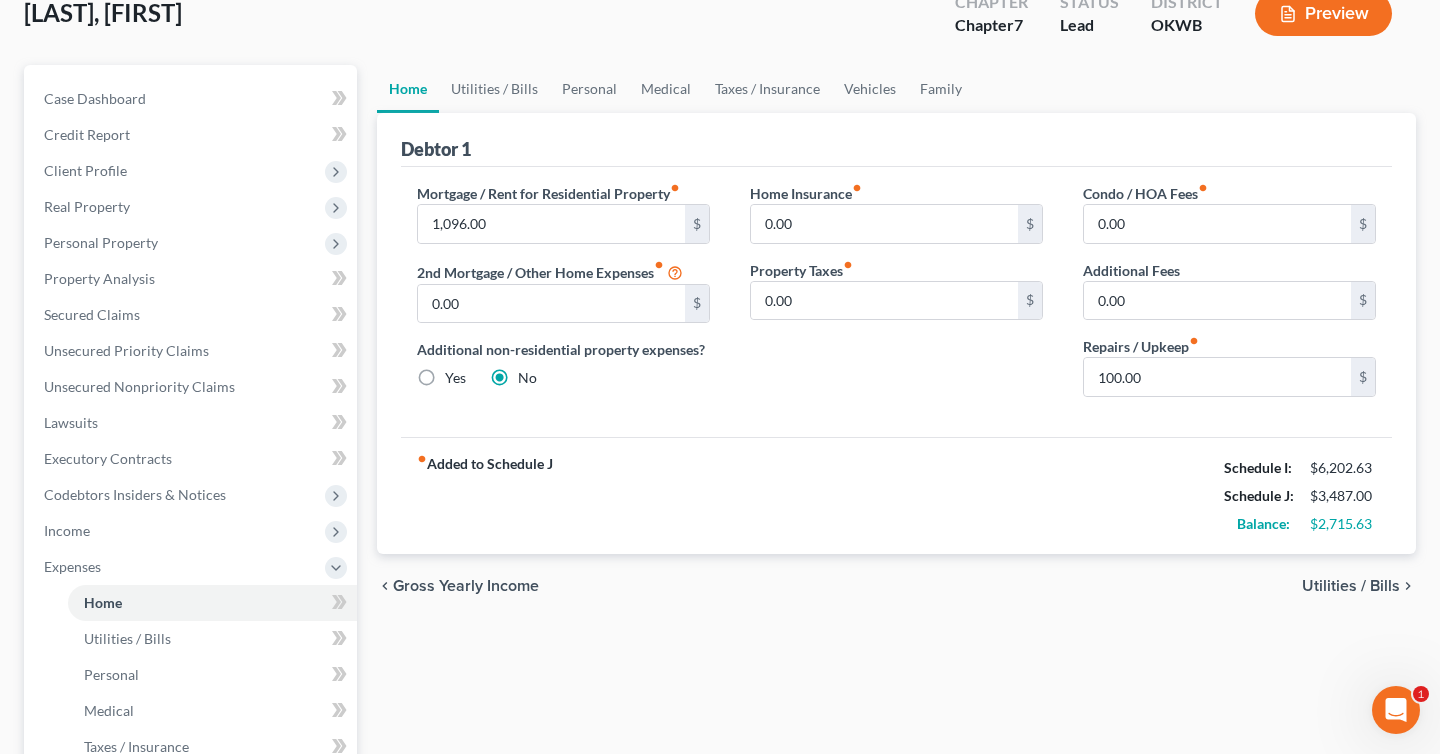 click on "Utilities / Bills" at bounding box center [1351, 586] 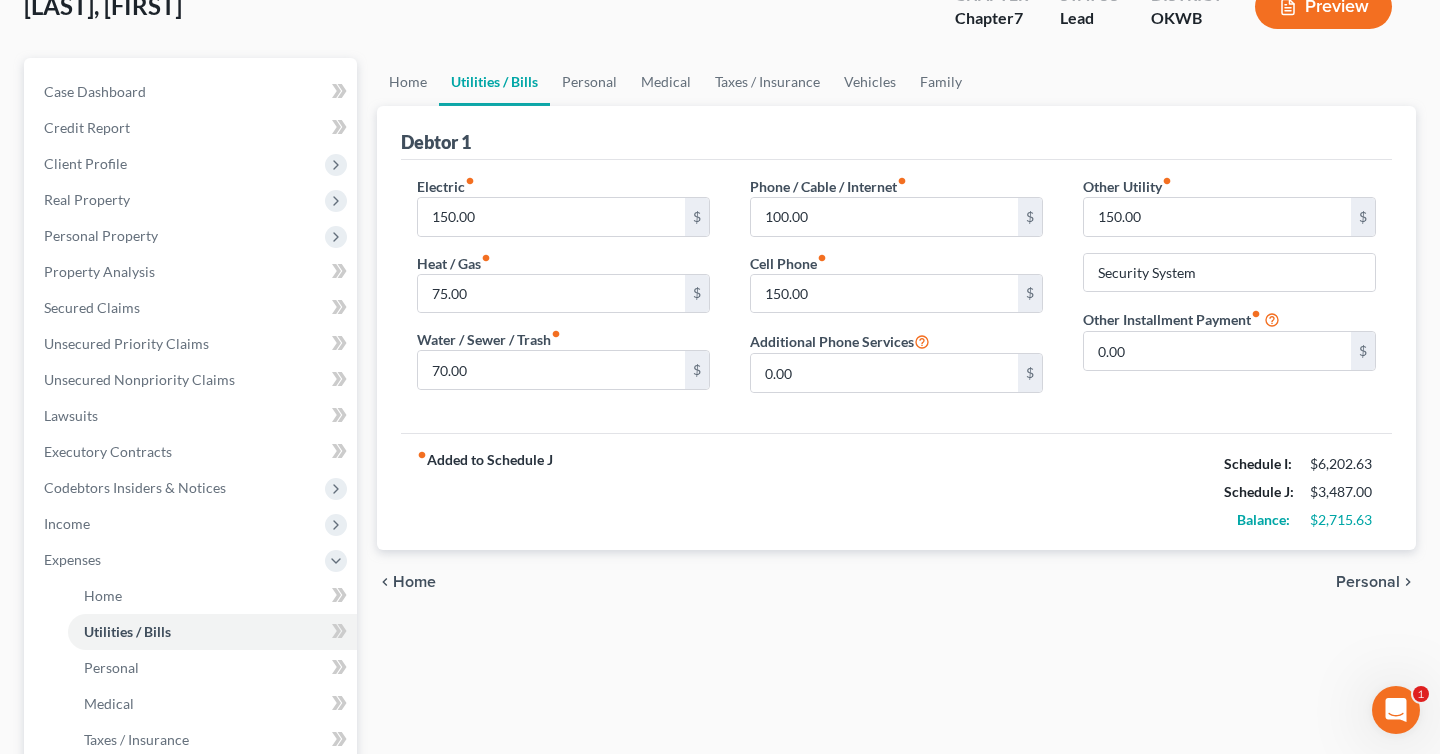 scroll, scrollTop: 137, scrollLeft: 0, axis: vertical 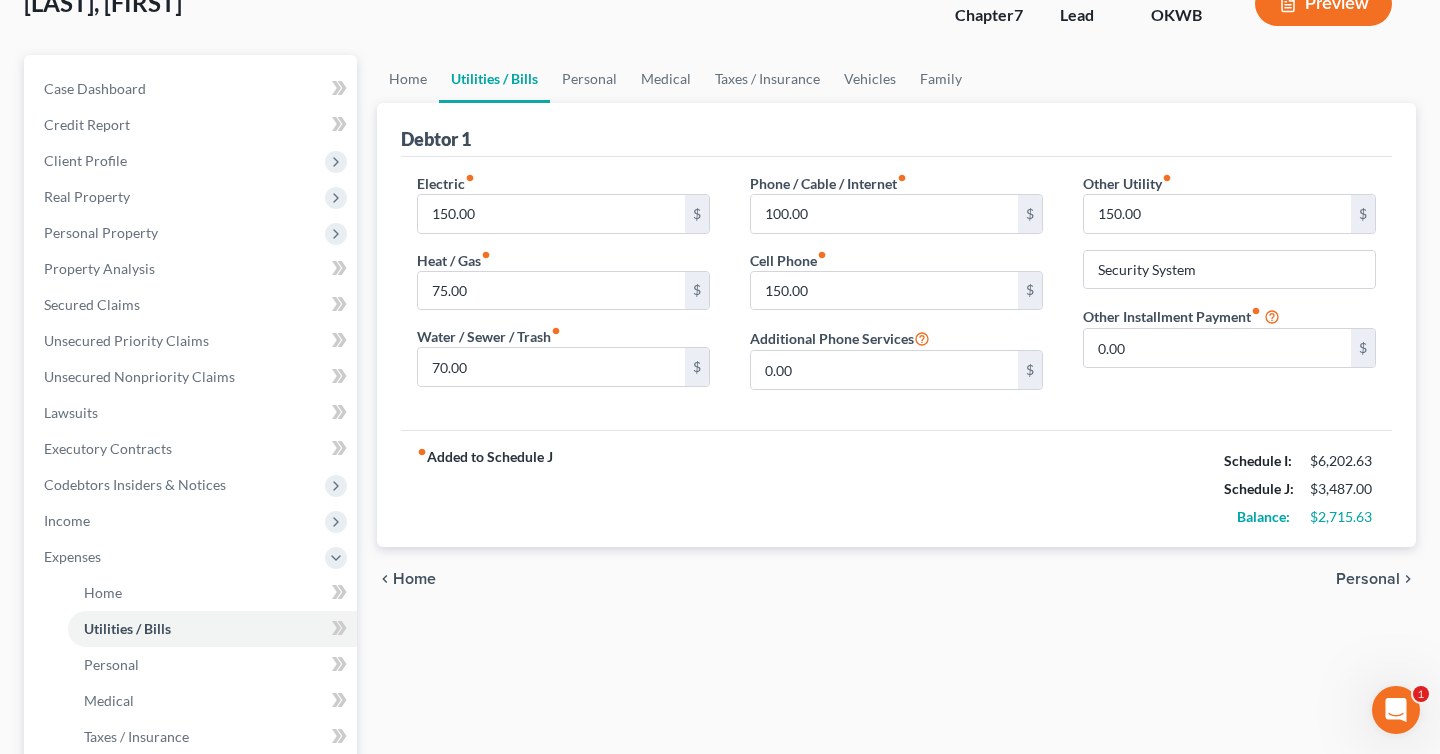 click on "Personal" at bounding box center [1368, 579] 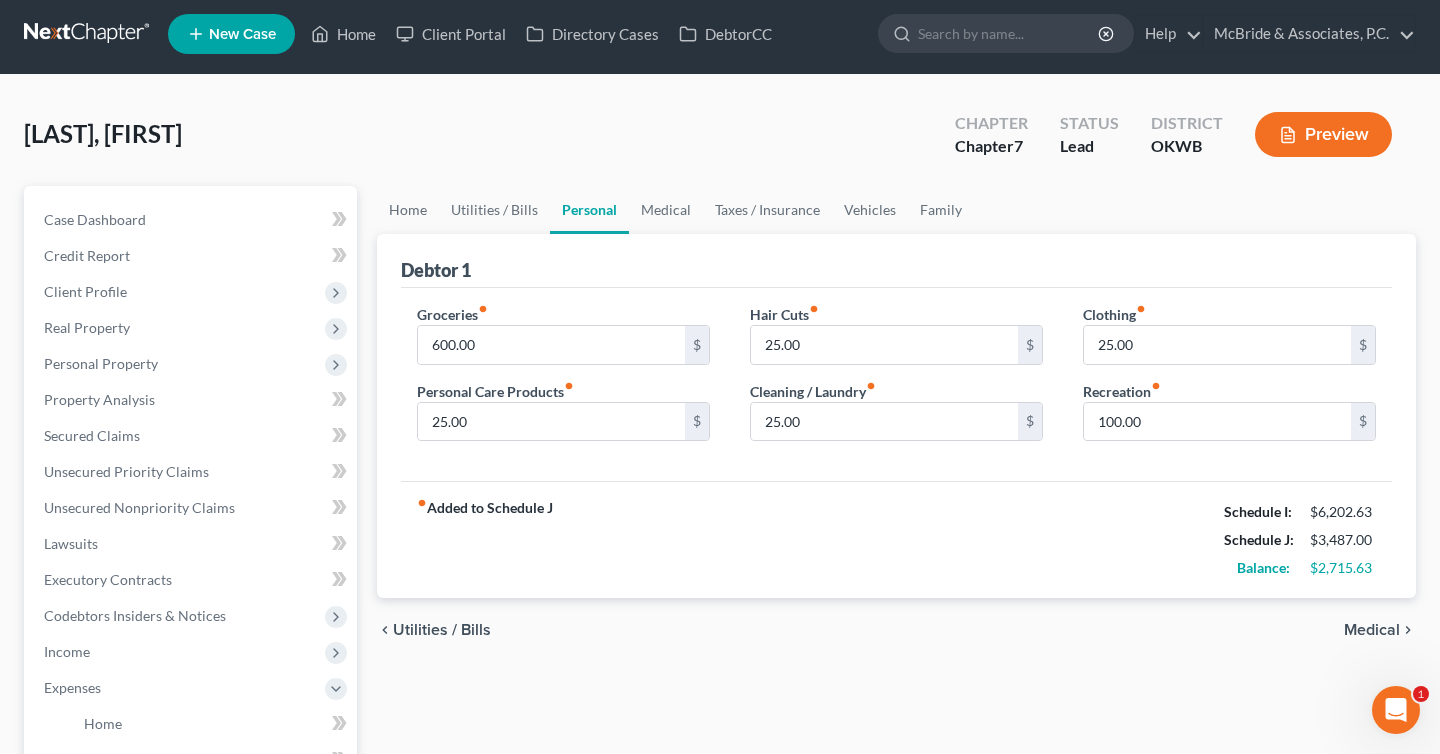 scroll, scrollTop: 0, scrollLeft: 0, axis: both 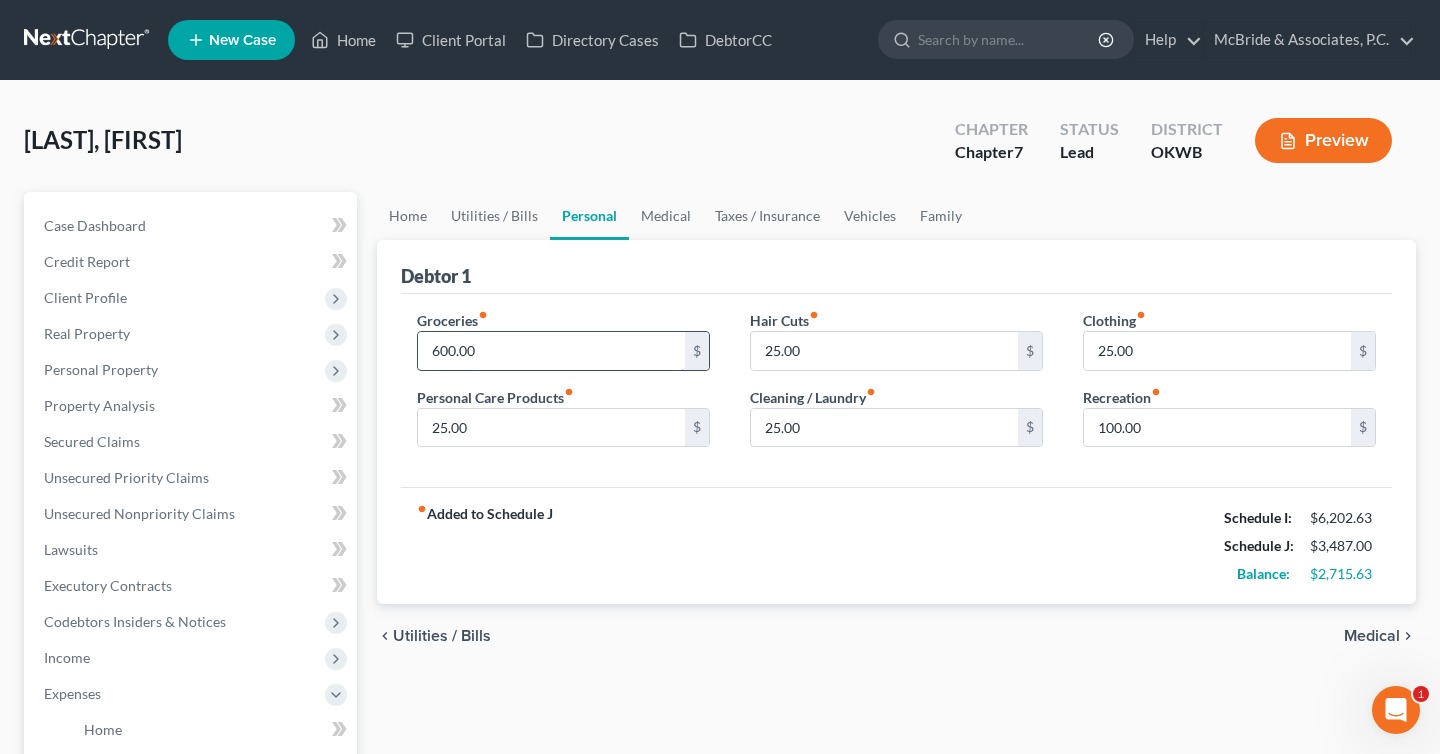 click on "600.00" at bounding box center [551, 351] 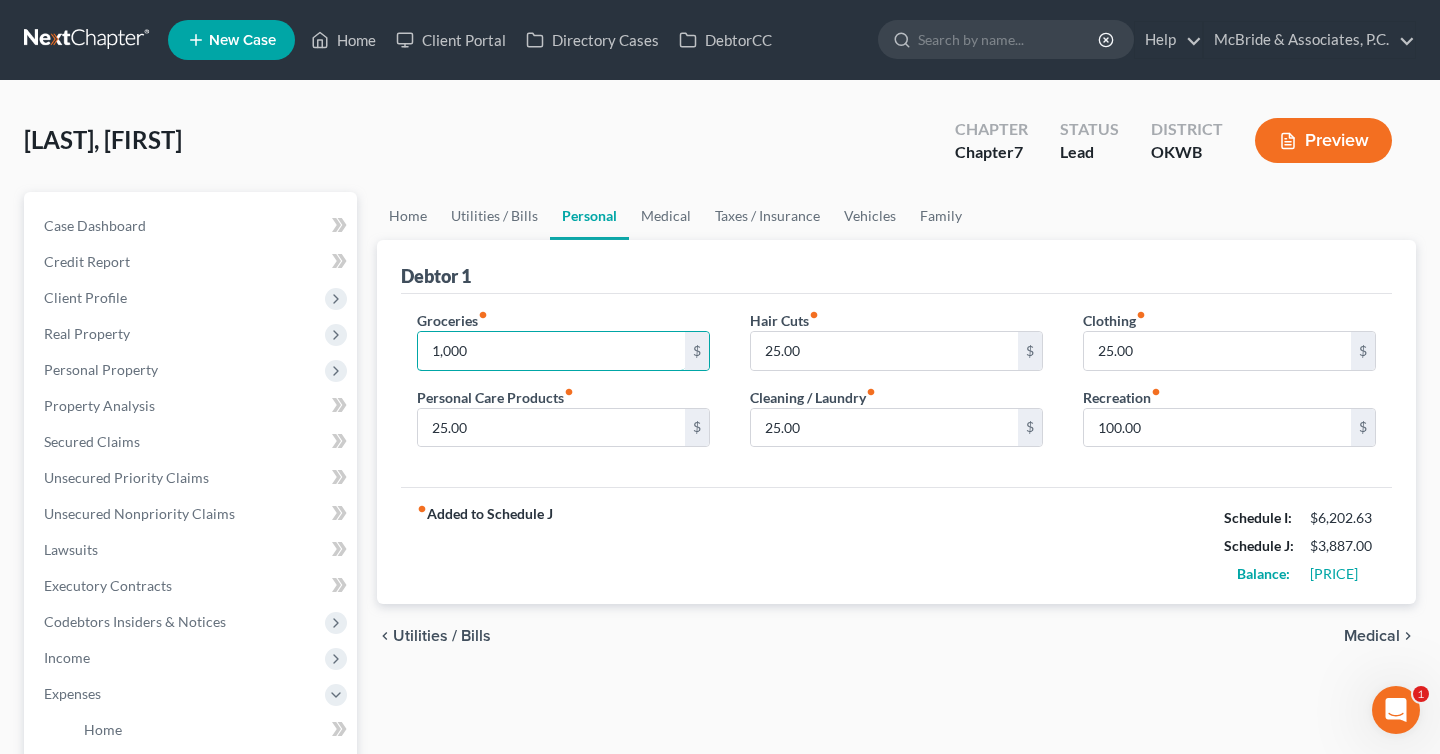 type on "1,000" 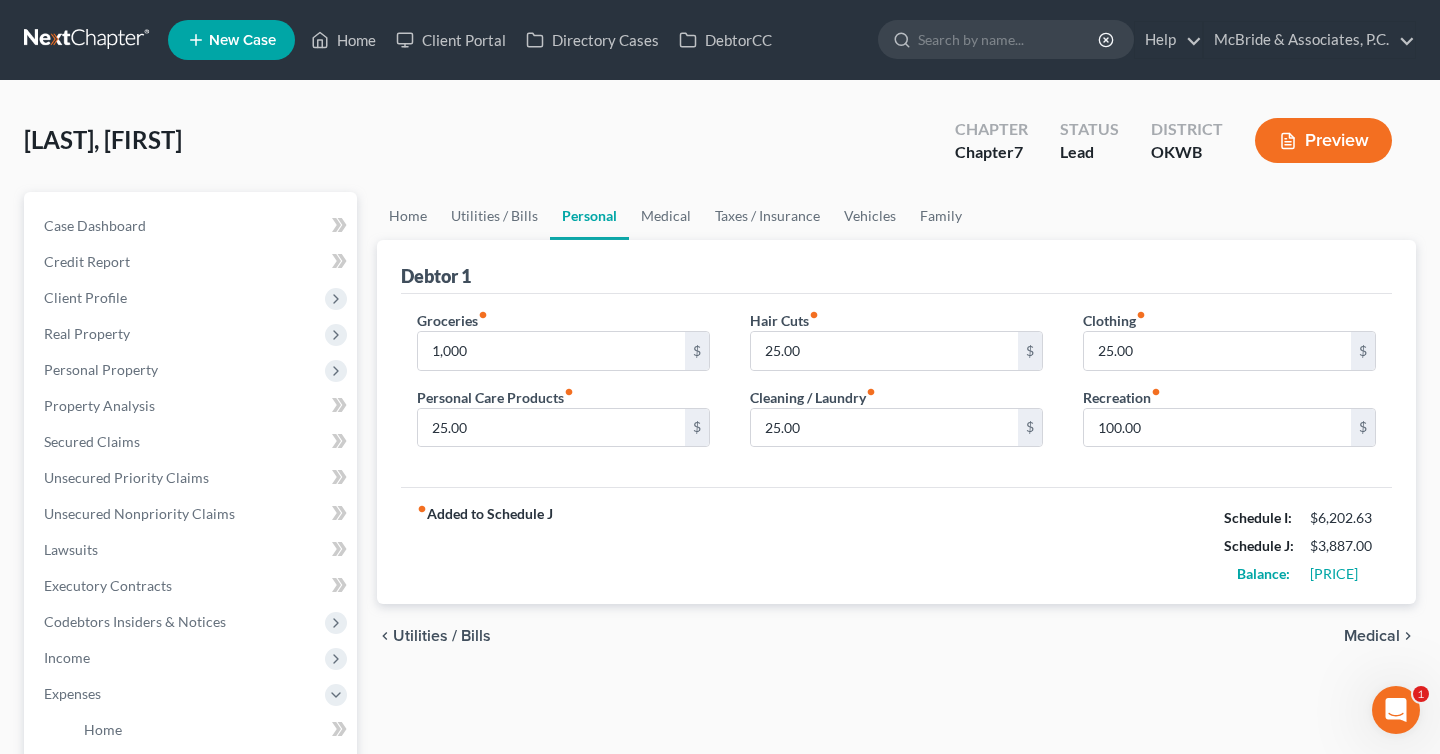 click on "Groceries  fiber_manual_record 1,000 $ Personal Care Products  fiber_manual_record 25.00 $ Hair Cuts  fiber_manual_record 25.00 $ Cleaning / Laundry  fiber_manual_record 25.00 $ Clothing  fiber_manual_record 25.00 $ Recreation  fiber_manual_record 100.00 $" at bounding box center (896, 391) 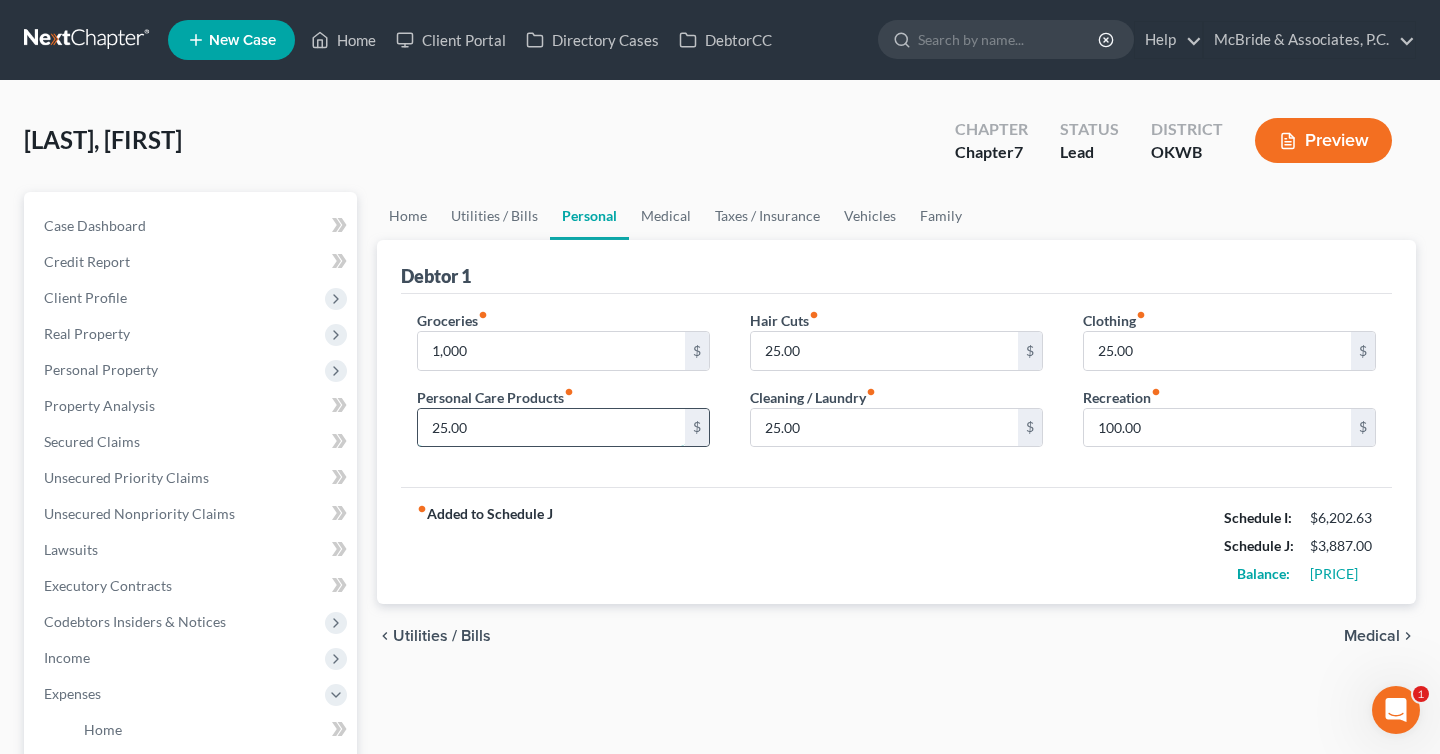 click on "25.00" at bounding box center (551, 428) 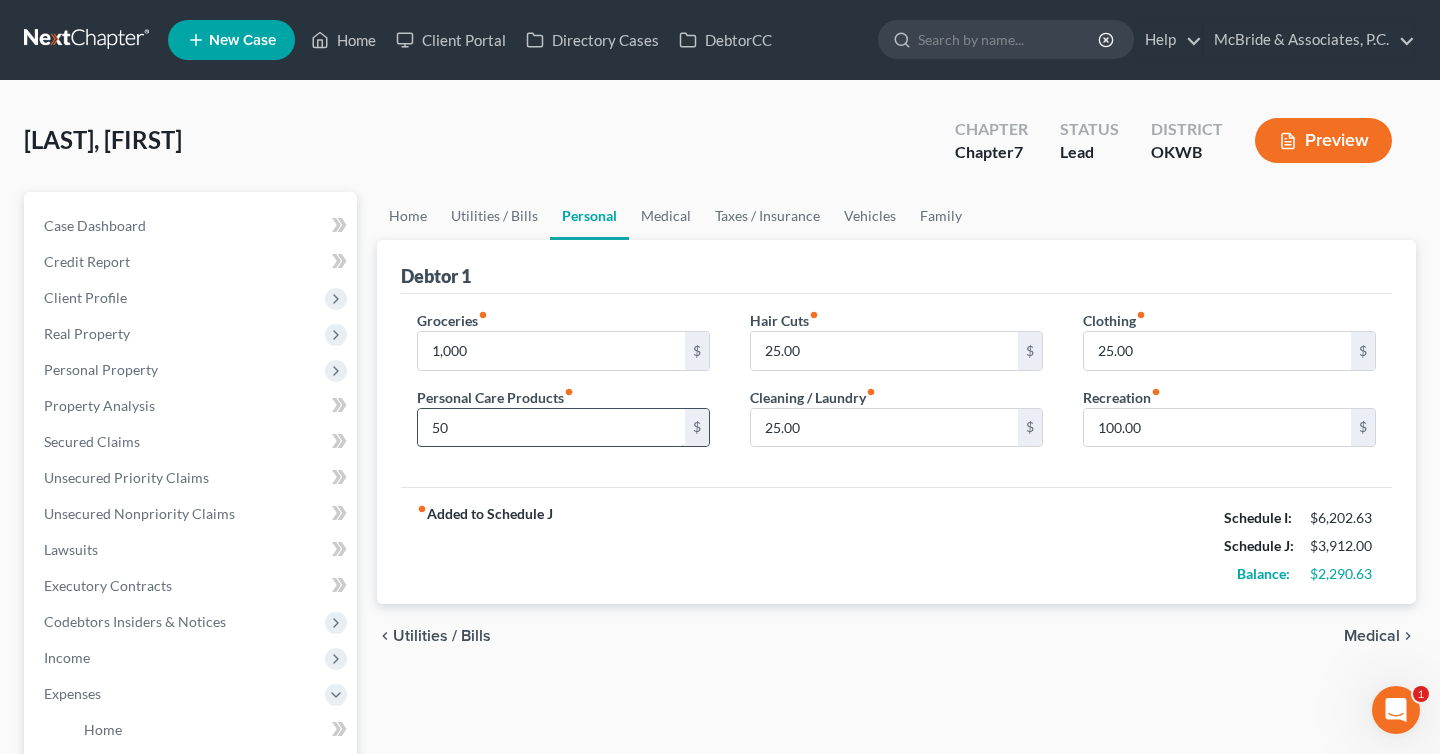 type on "50" 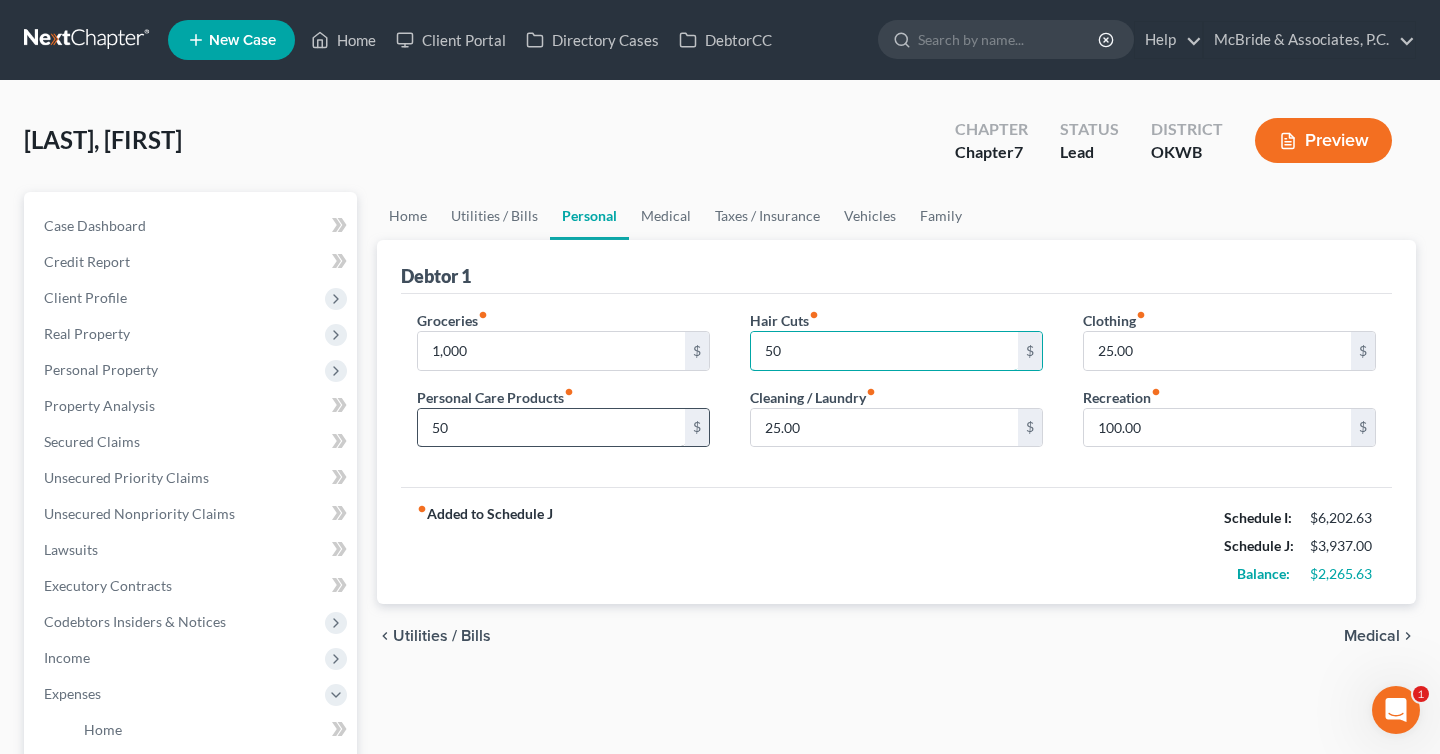 type on "50" 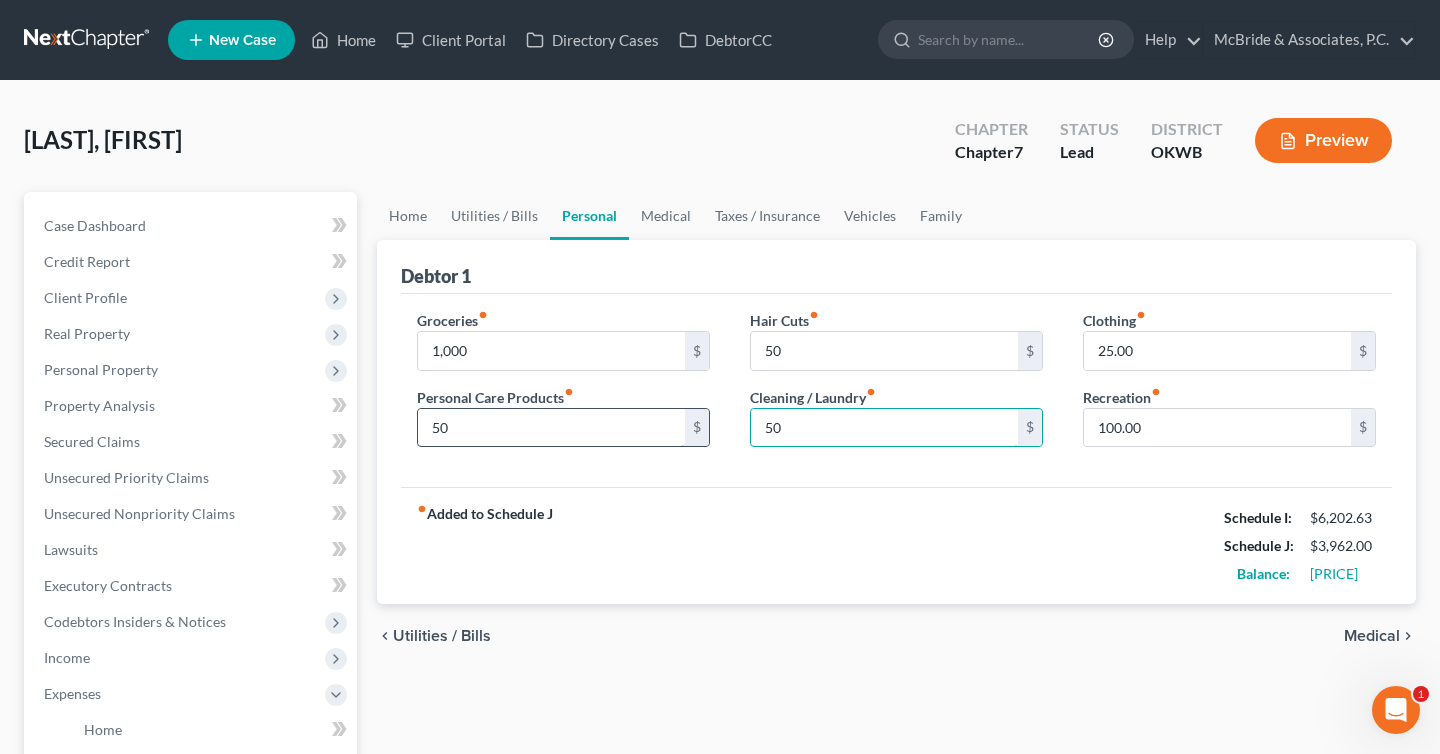 type on "50" 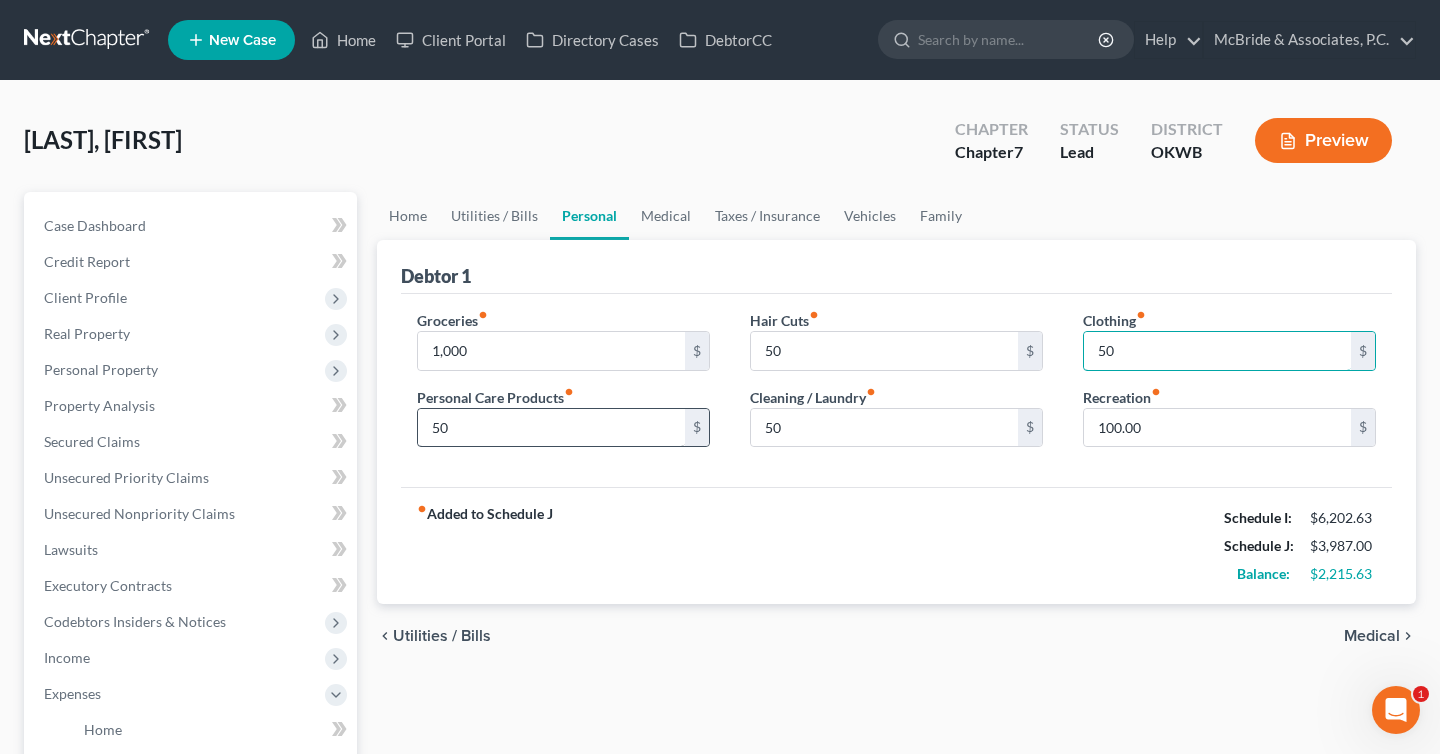 type on "50" 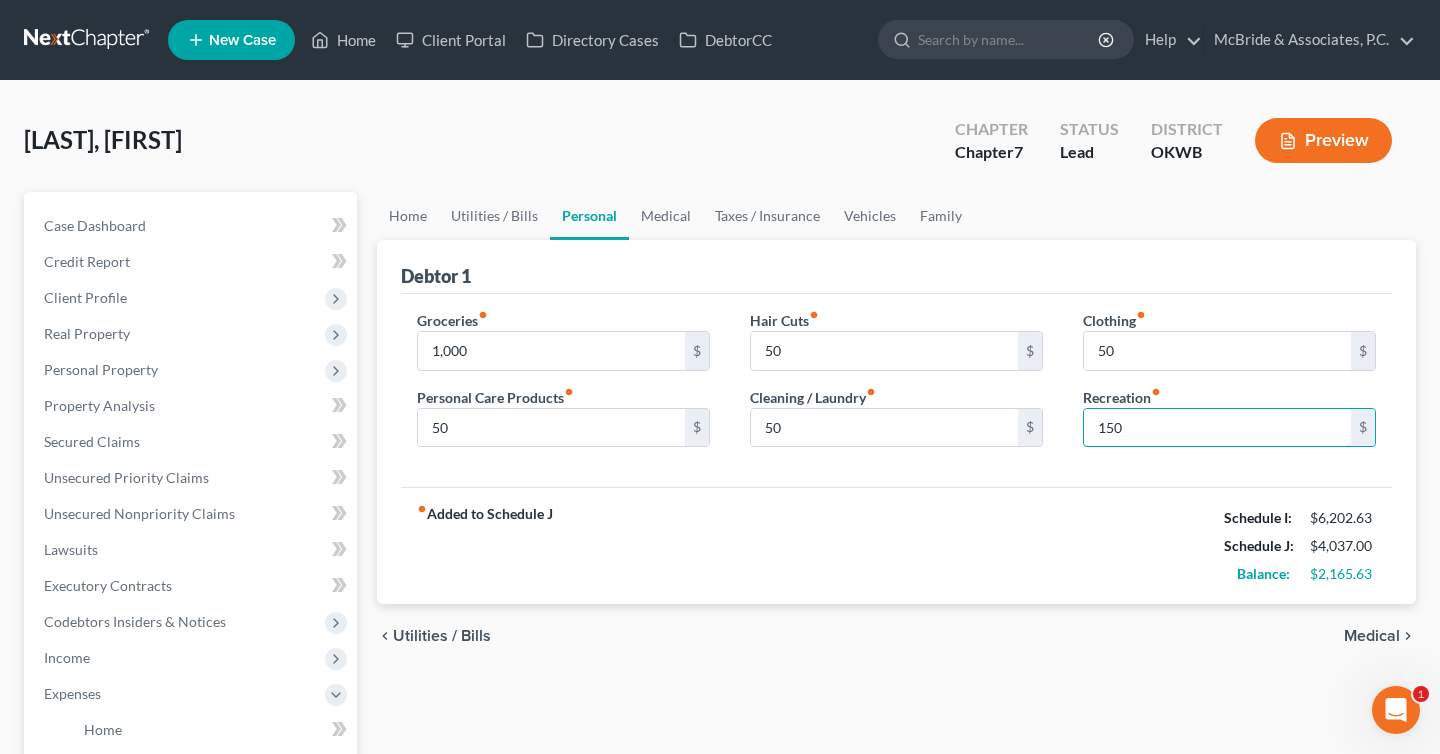 type on "150" 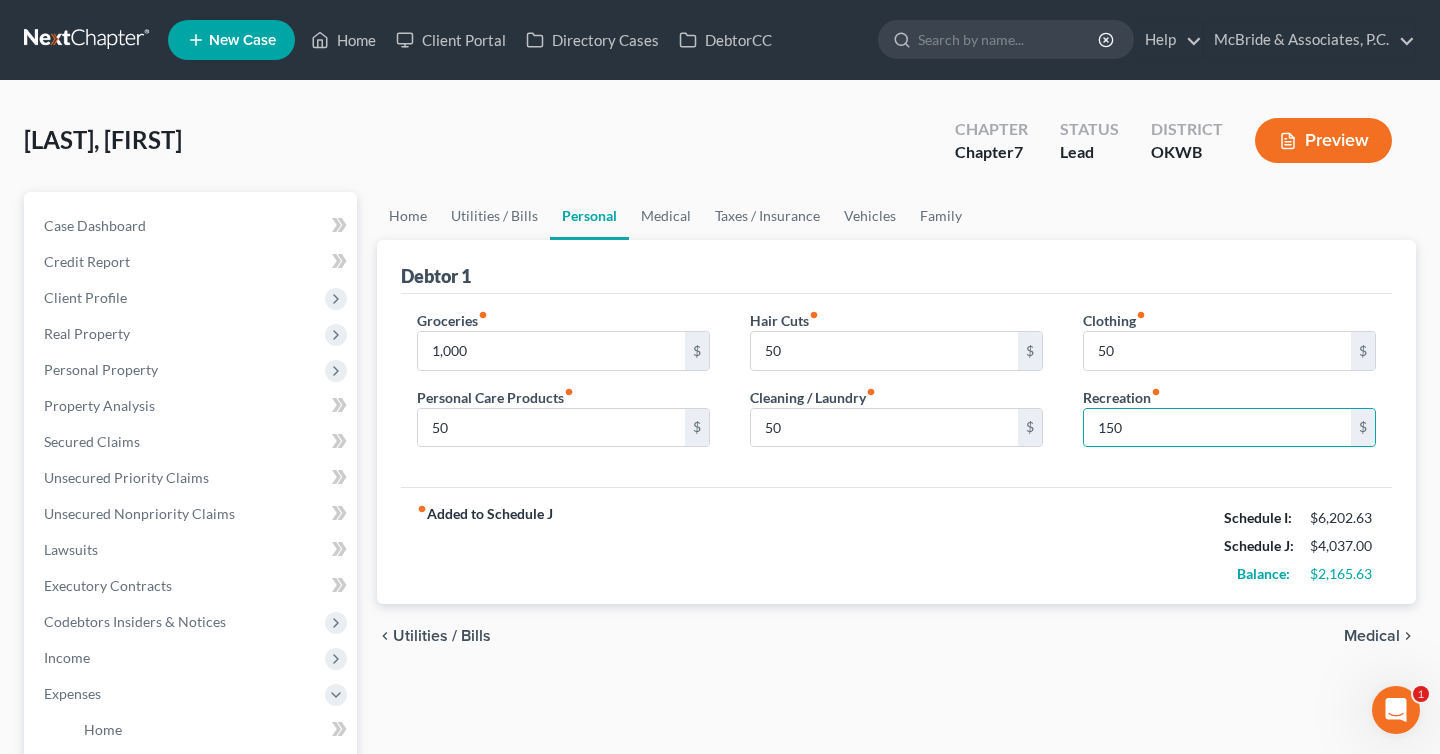 click on "Medical" at bounding box center (1372, 636) 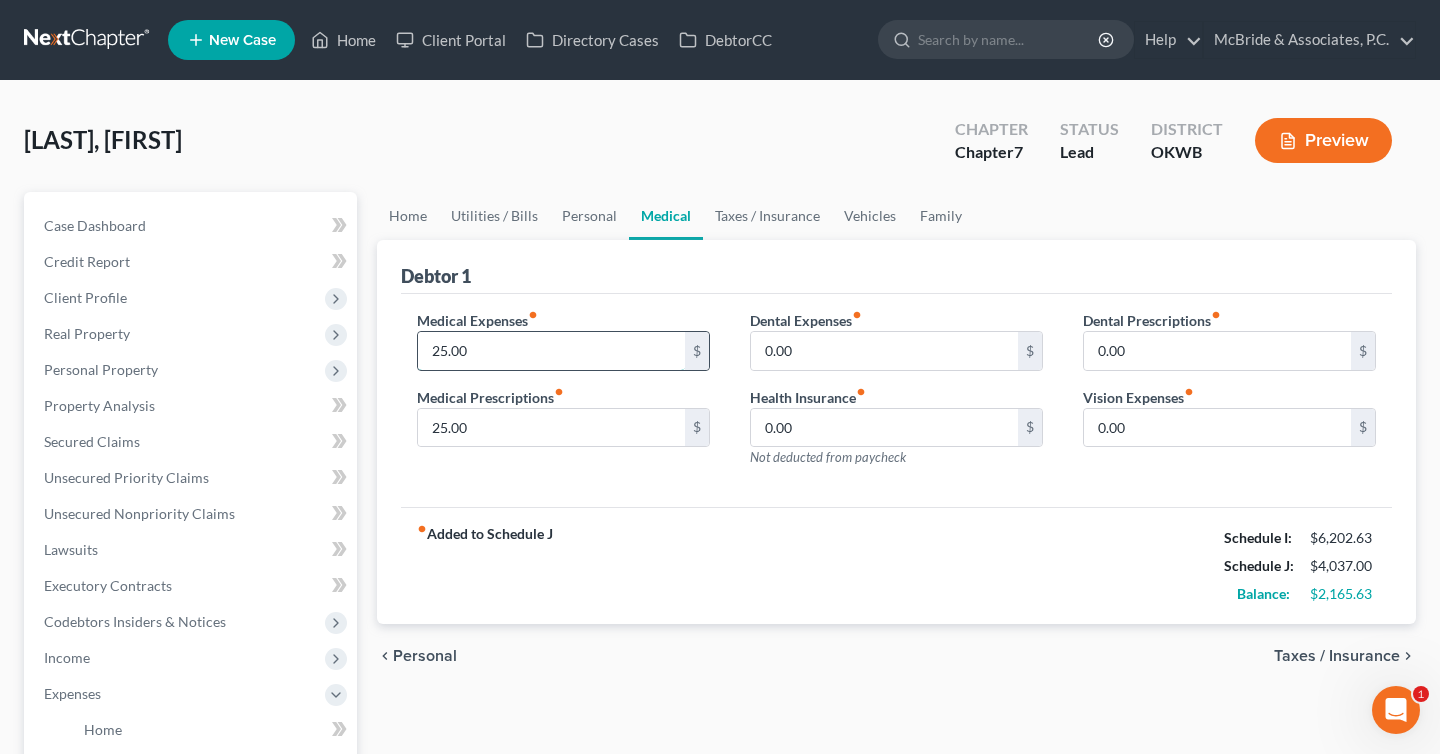 click on "25.00" at bounding box center (551, 351) 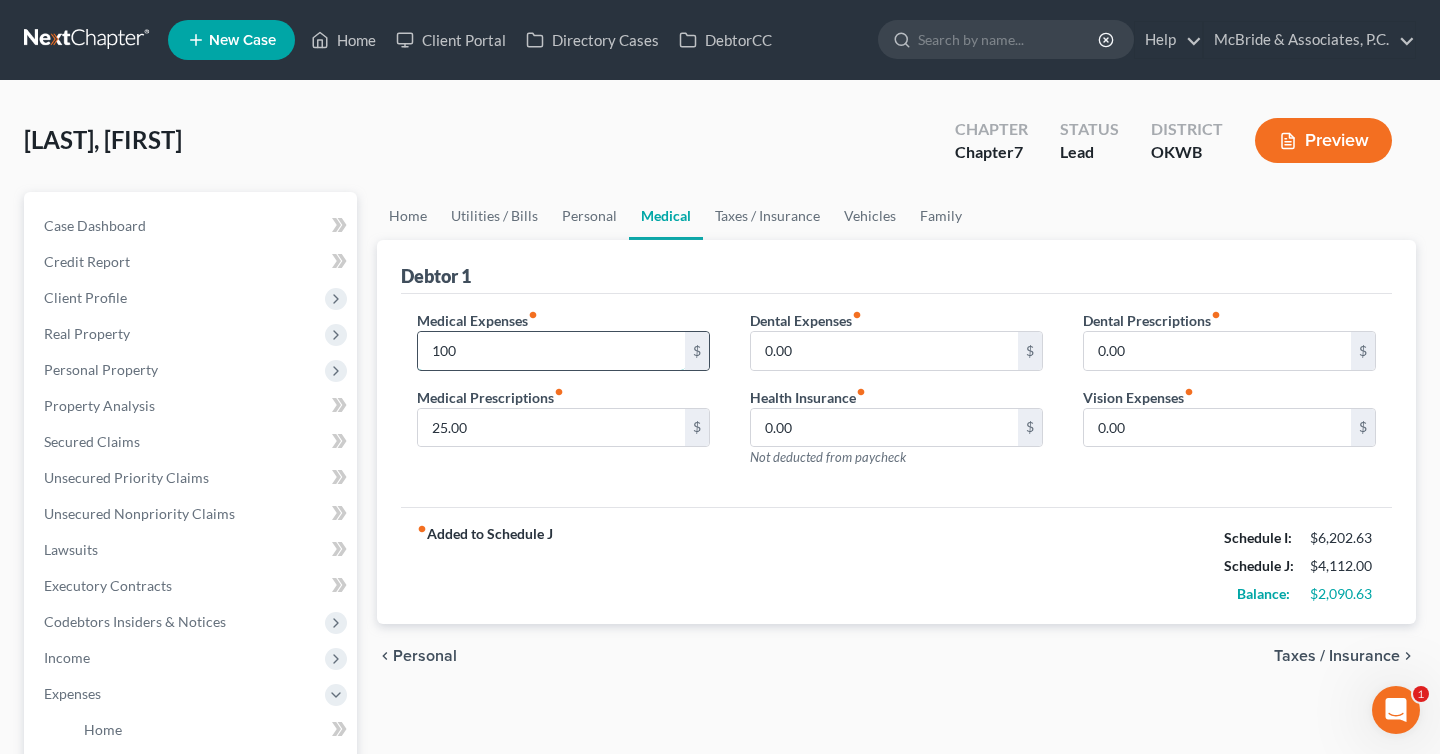 type on "100" 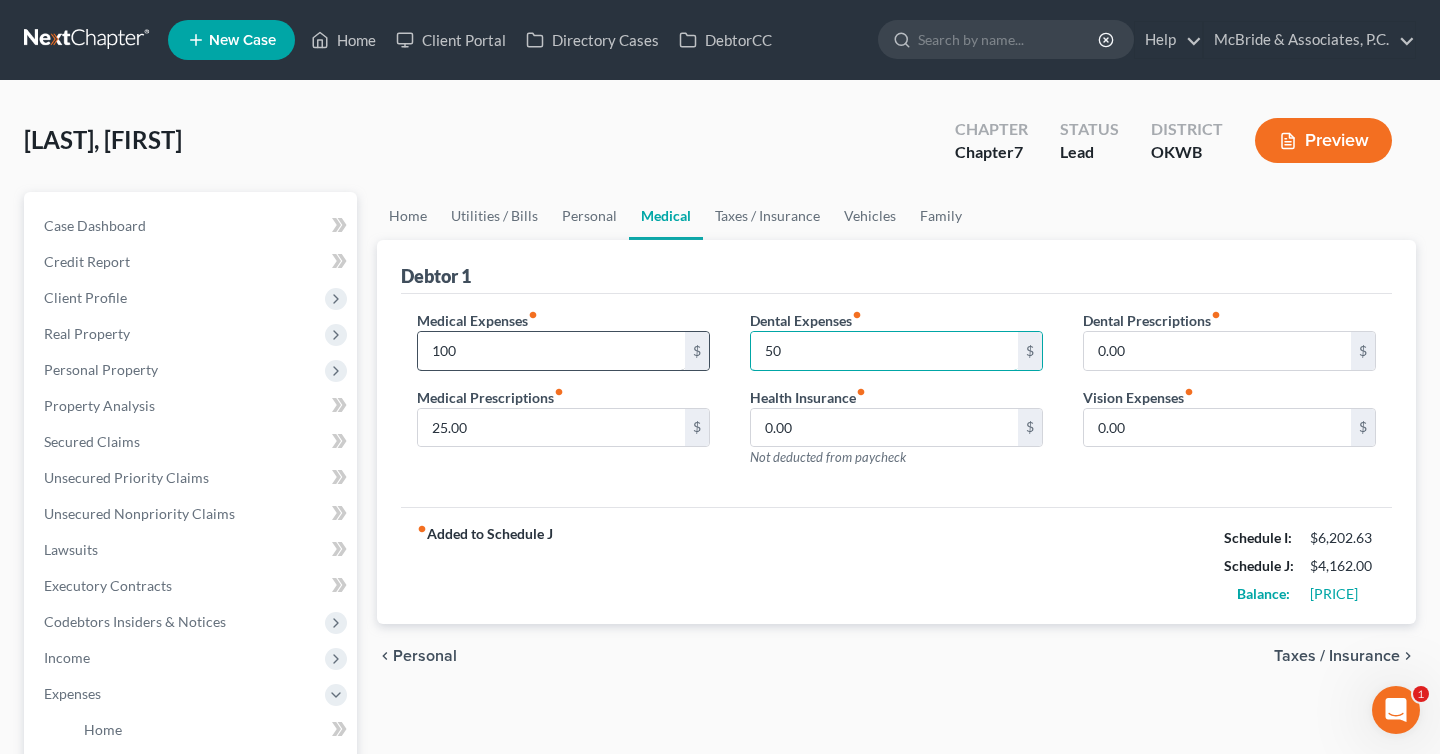 type on "50" 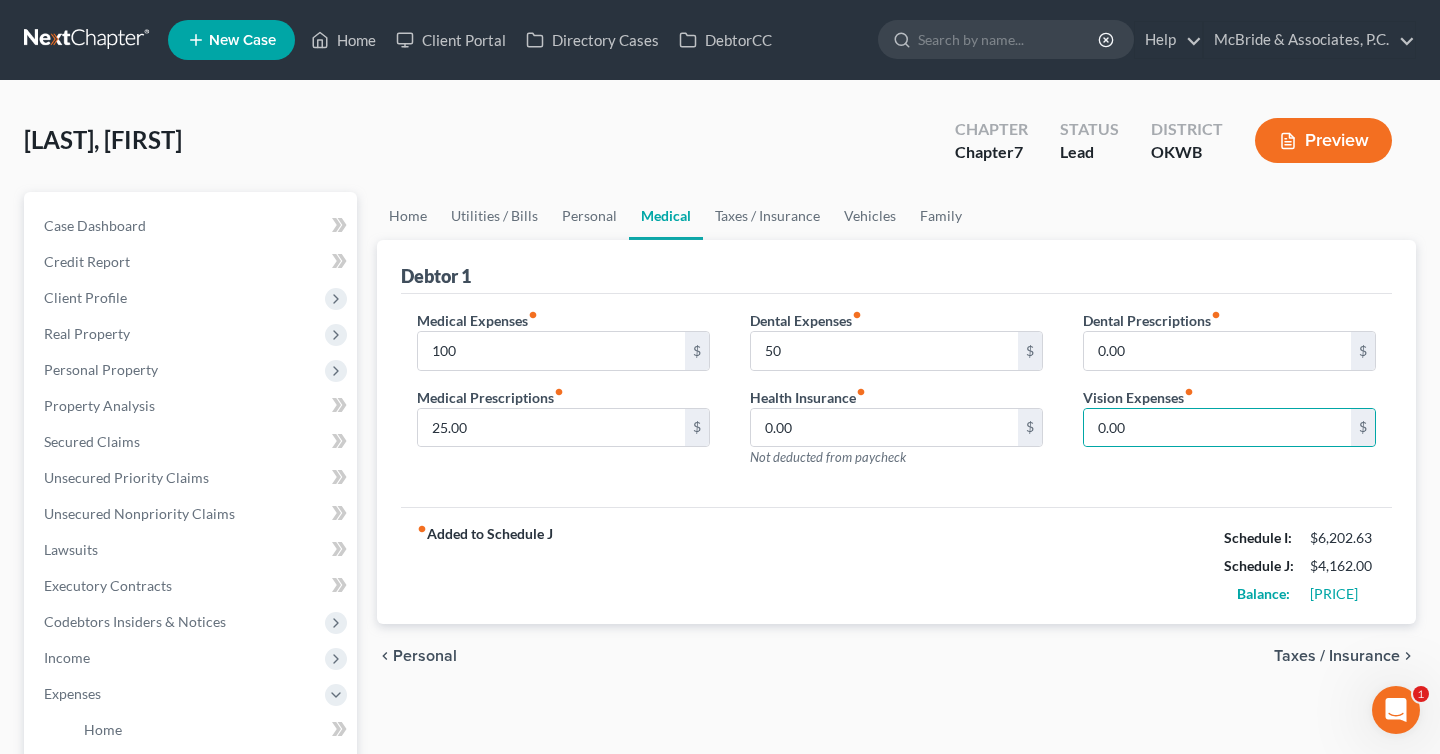 click on "Taxes / Insurance" at bounding box center [1337, 656] 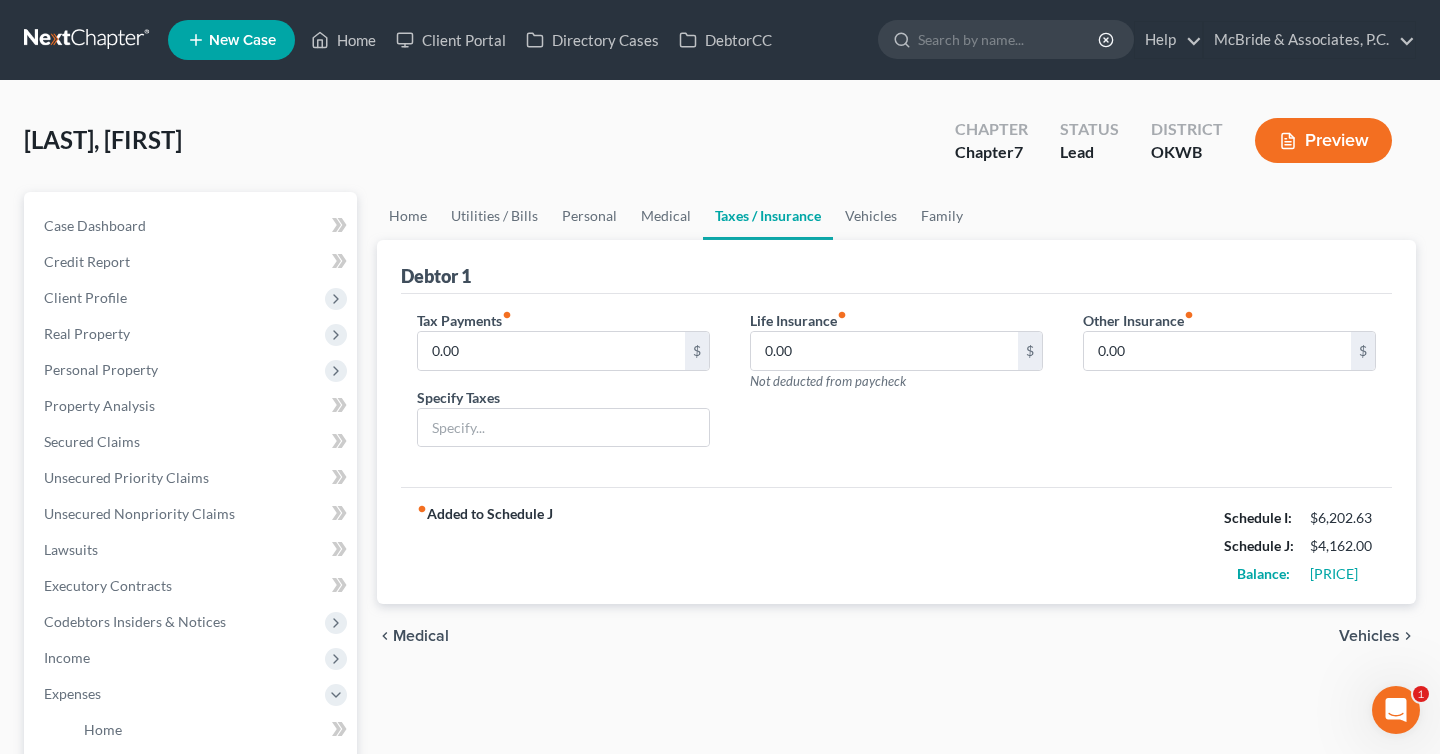 click on "Vehicles" at bounding box center [1369, 636] 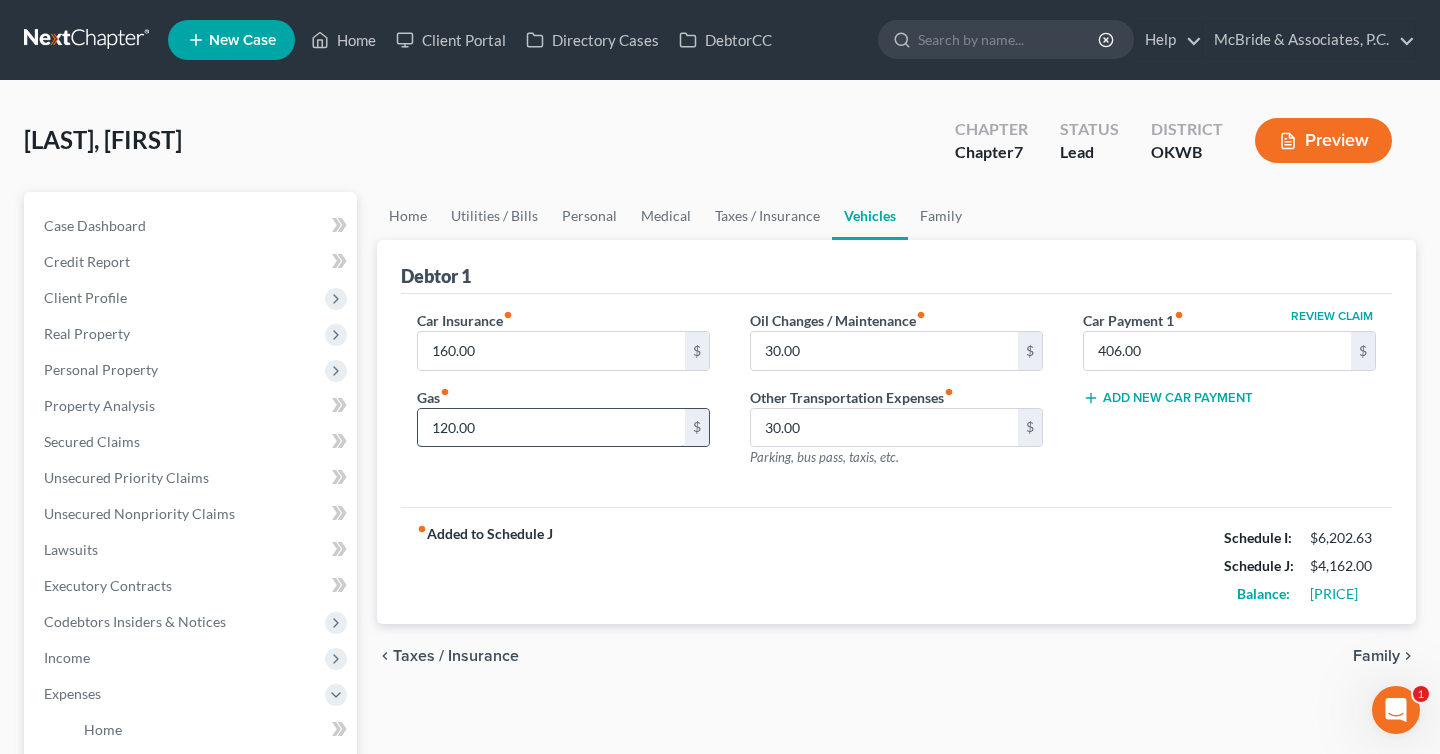 click on "120.00" at bounding box center [551, 428] 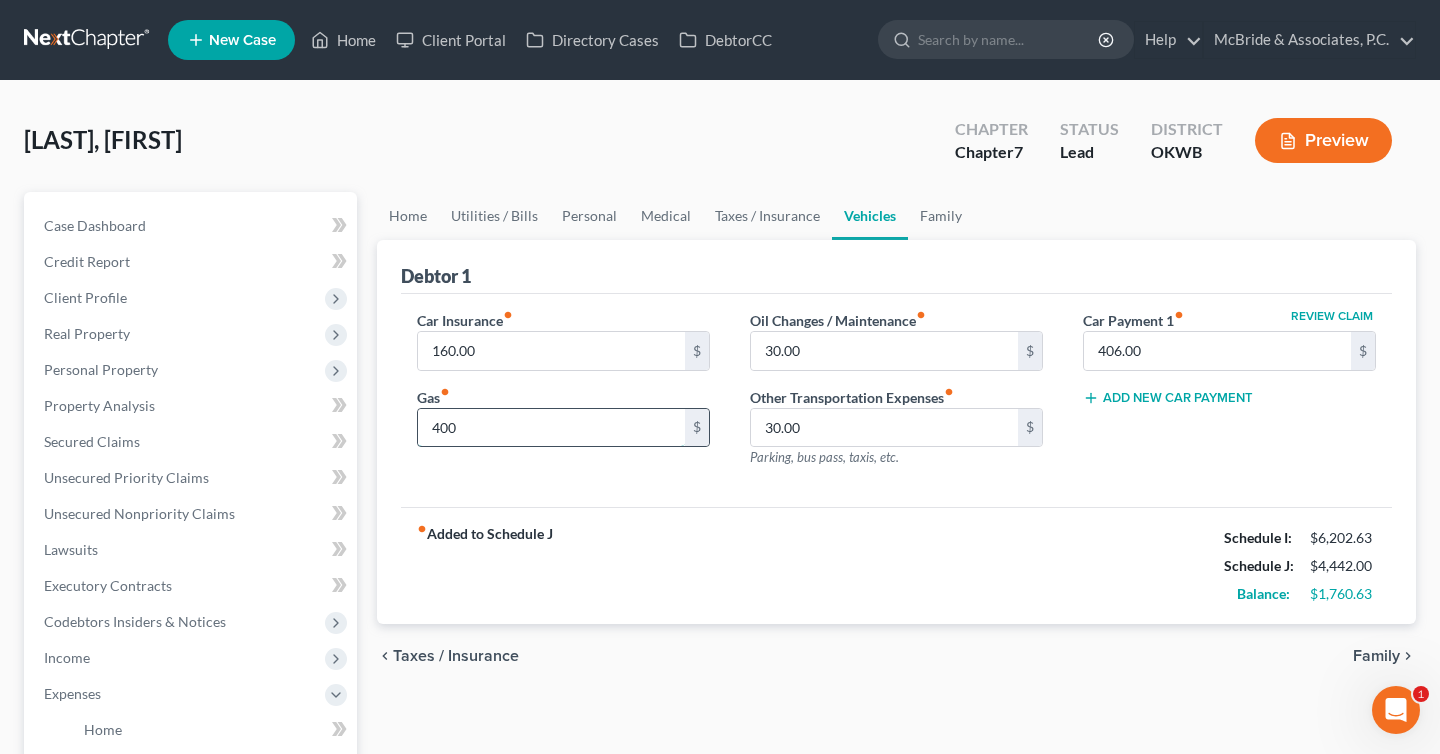 type on "400" 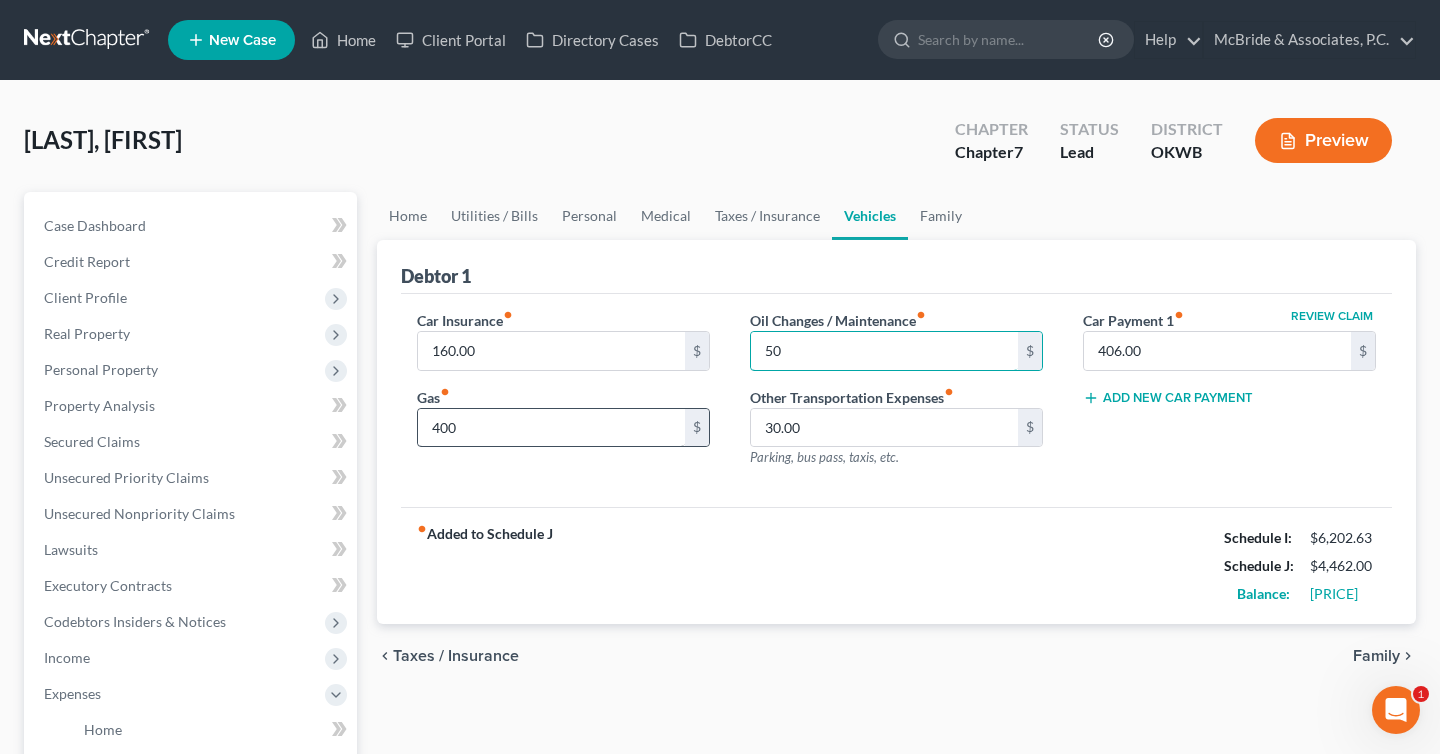 type on "50" 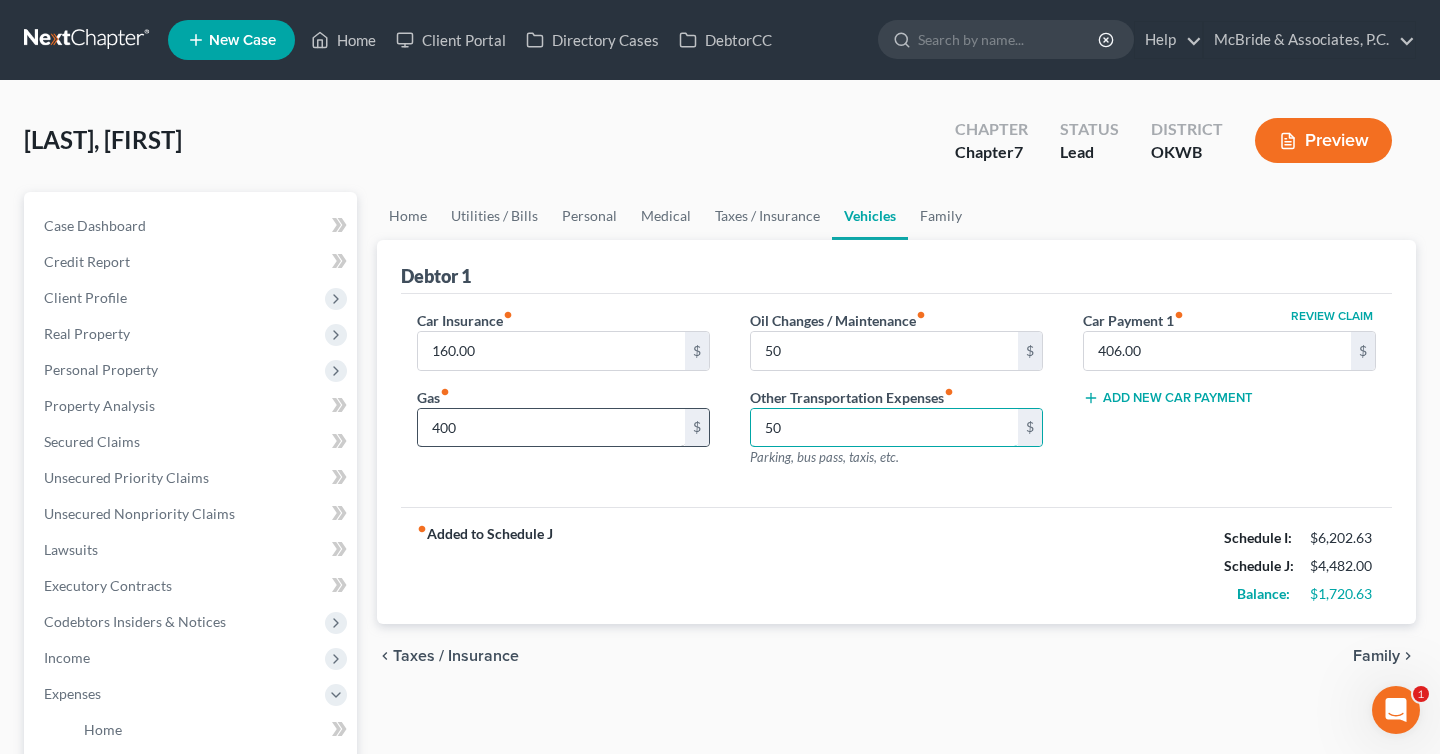 type on "50" 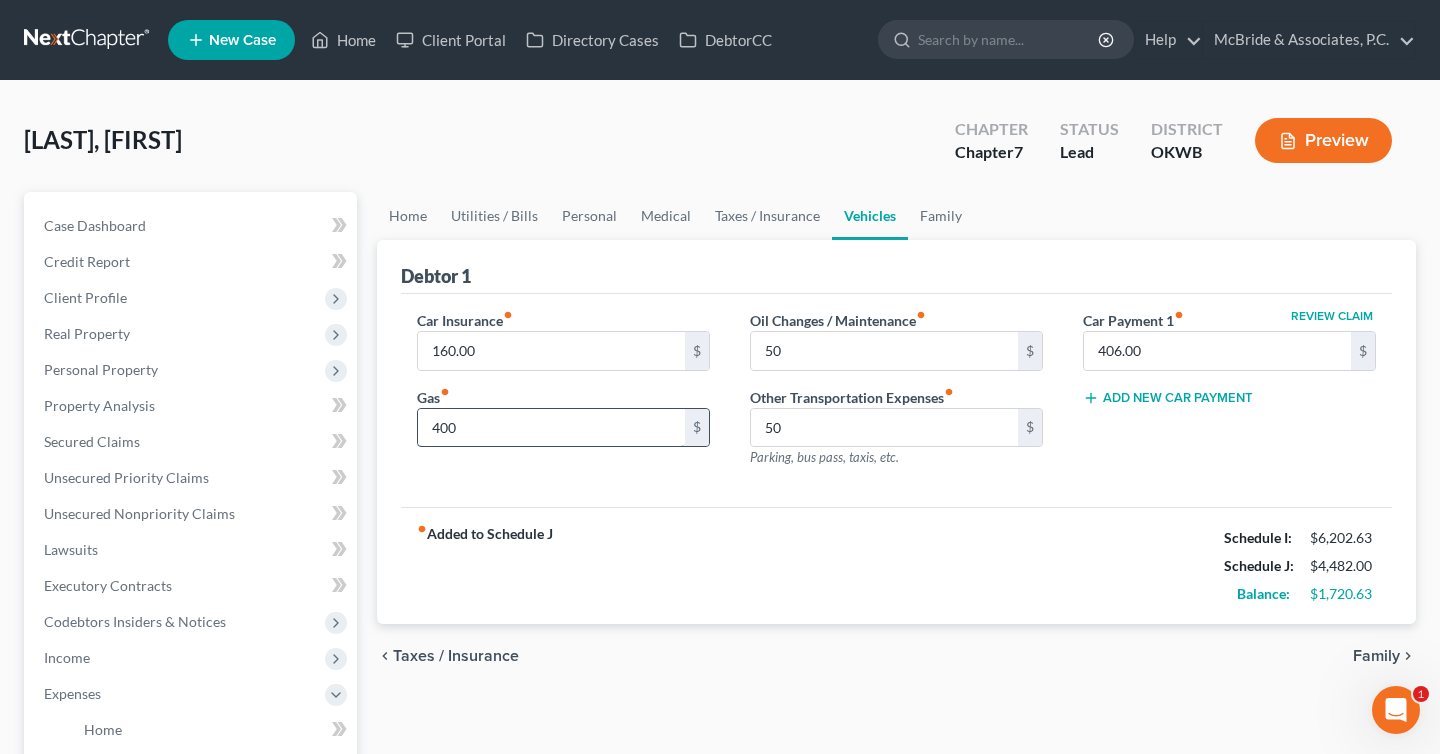 type 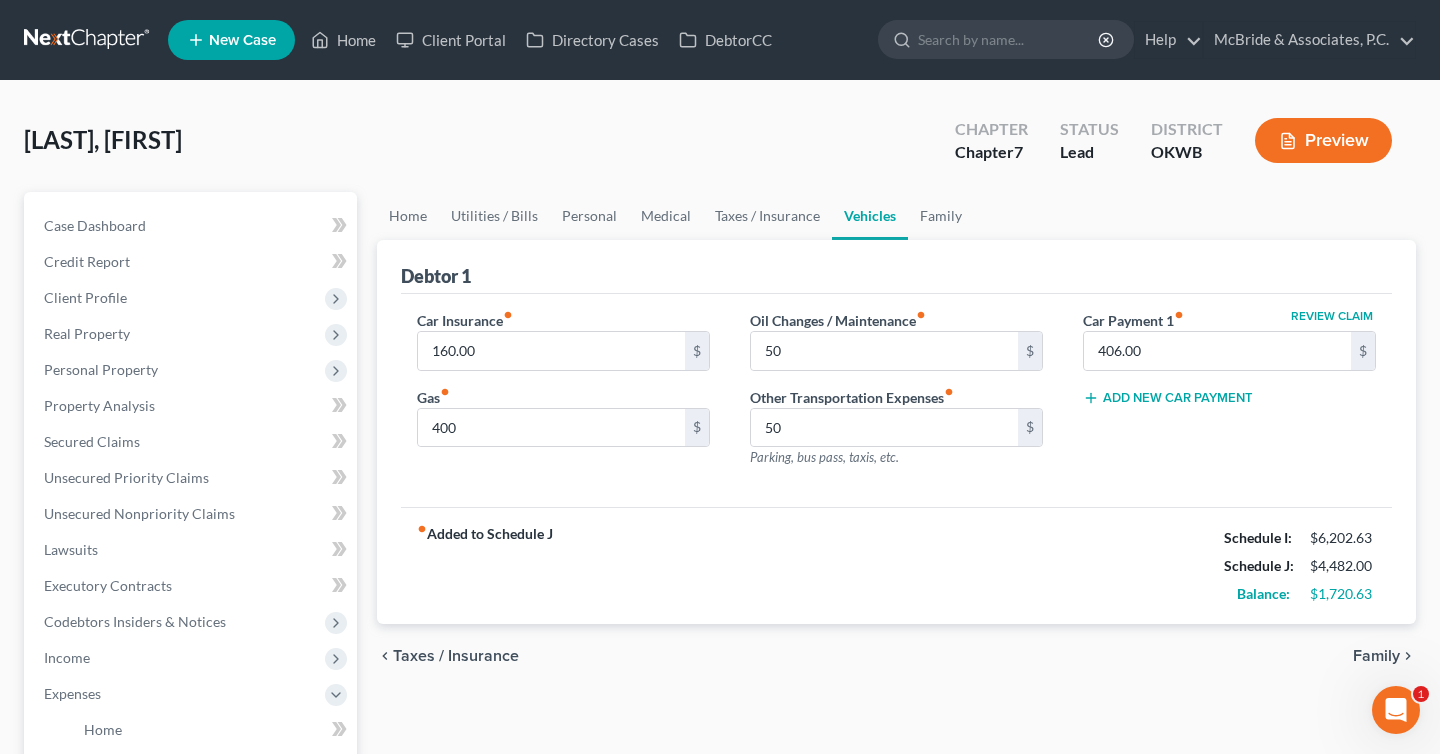 click on "Family" at bounding box center [1376, 656] 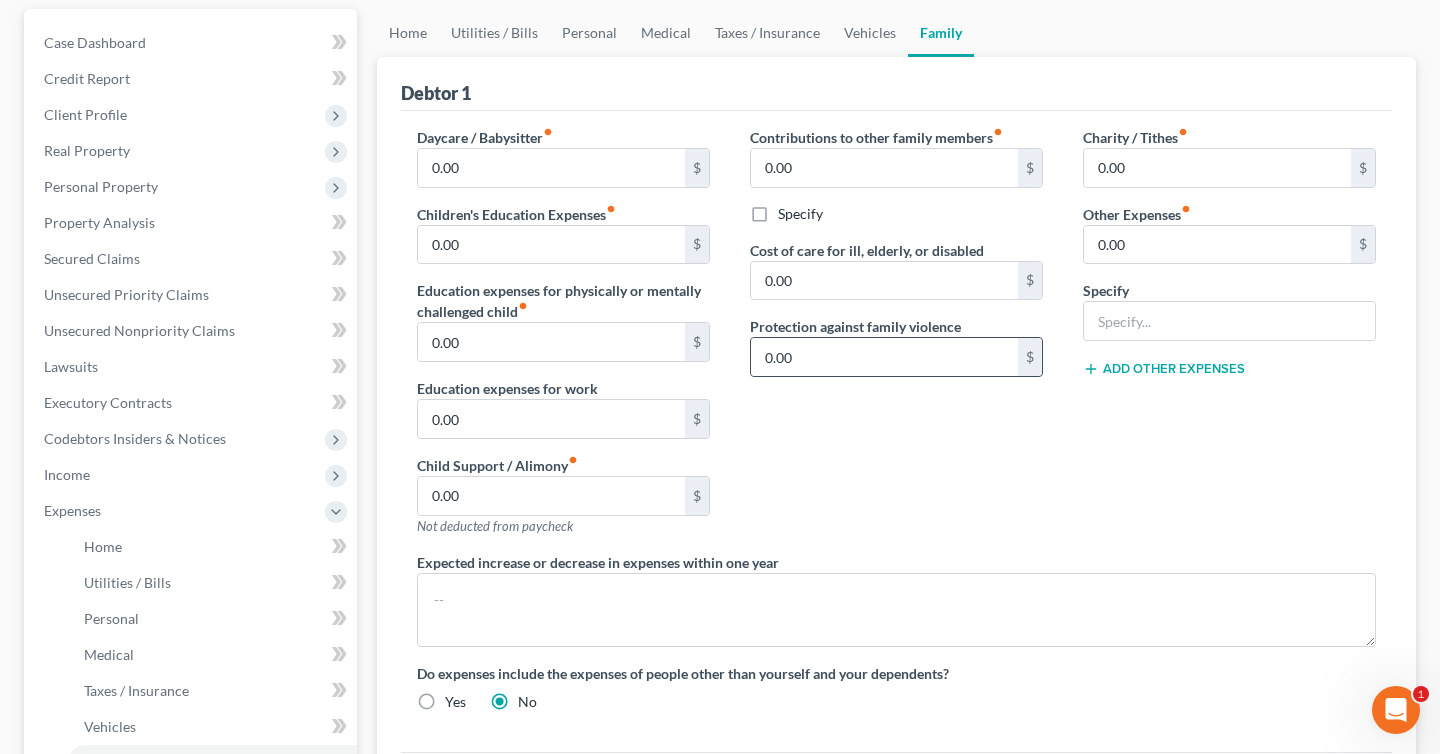 scroll, scrollTop: 559, scrollLeft: 0, axis: vertical 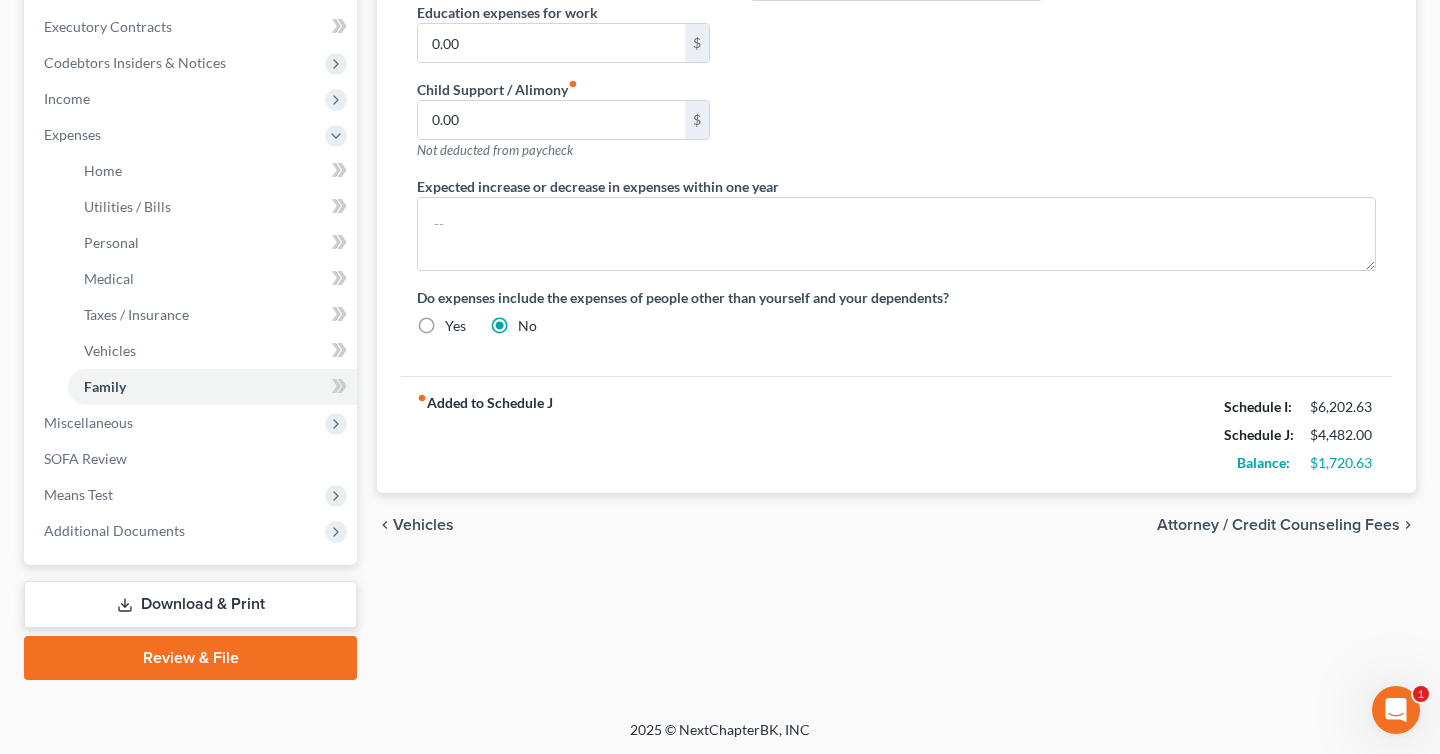 click on "Attorney / Credit Counseling Fees" at bounding box center (1278, 525) 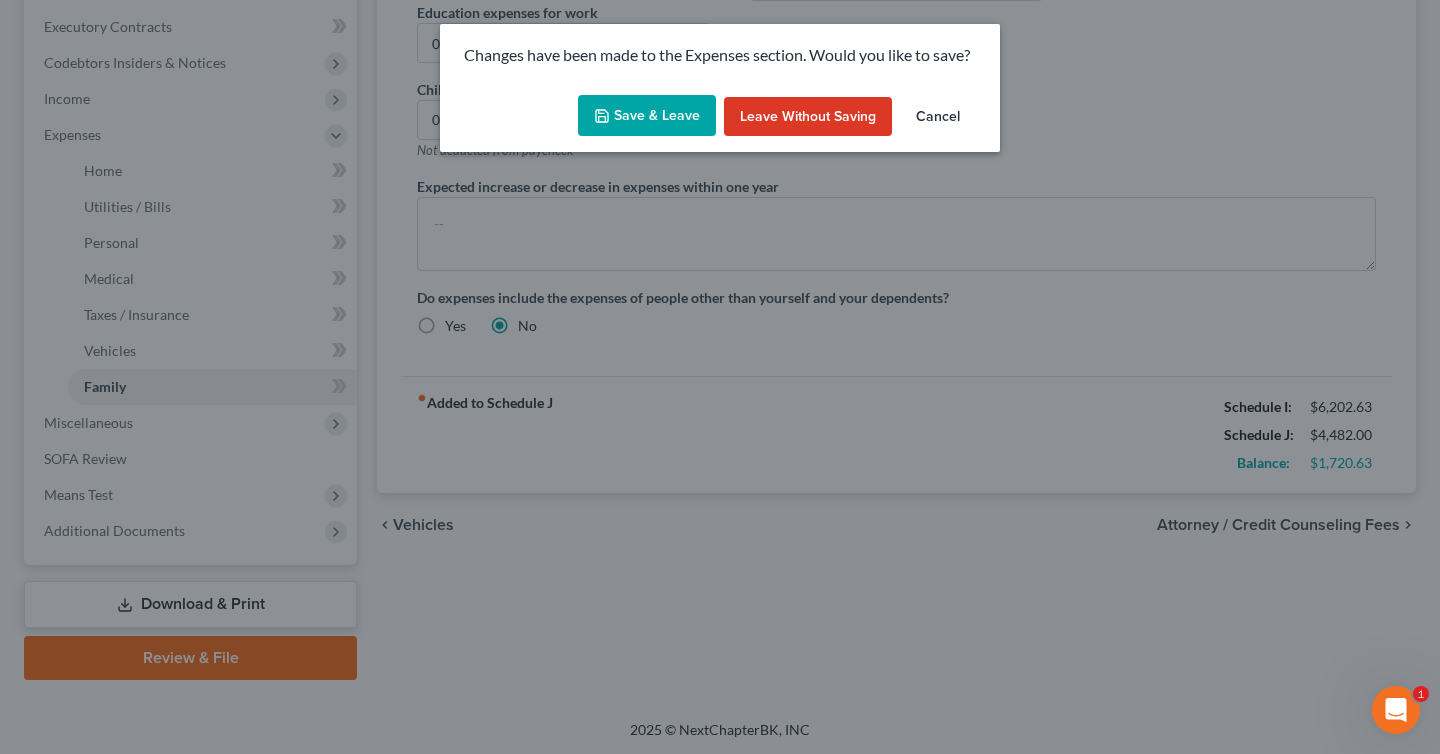 click on "Save & Leave" at bounding box center (647, 116) 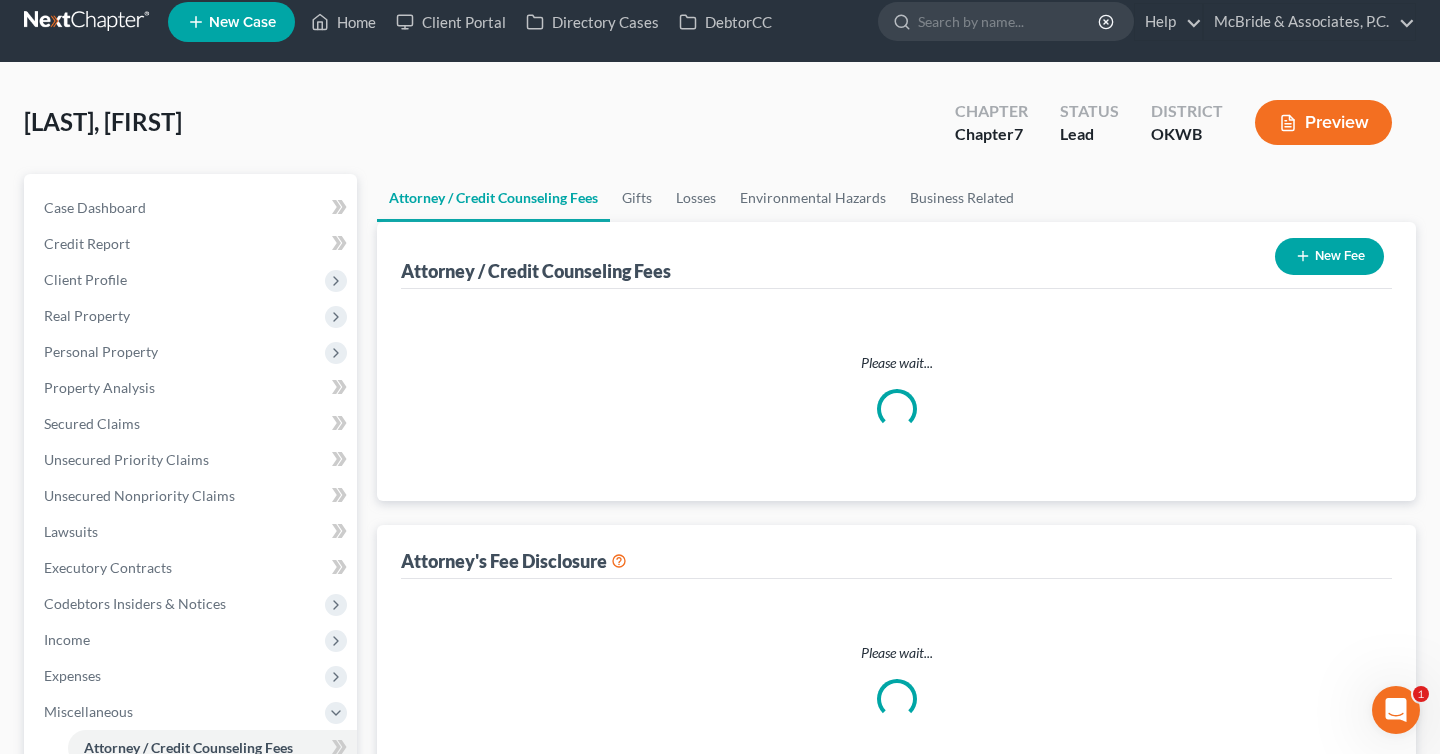 scroll, scrollTop: 0, scrollLeft: 0, axis: both 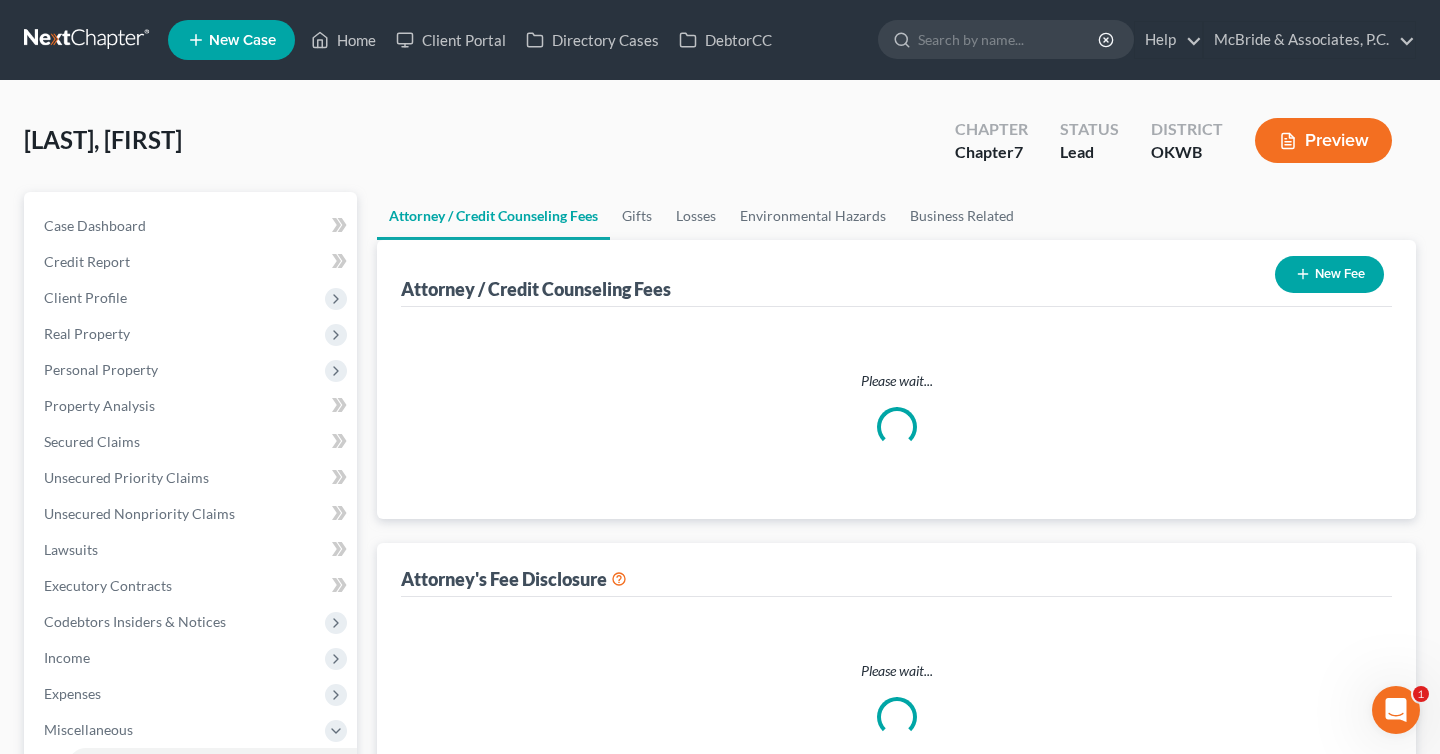 select on "2" 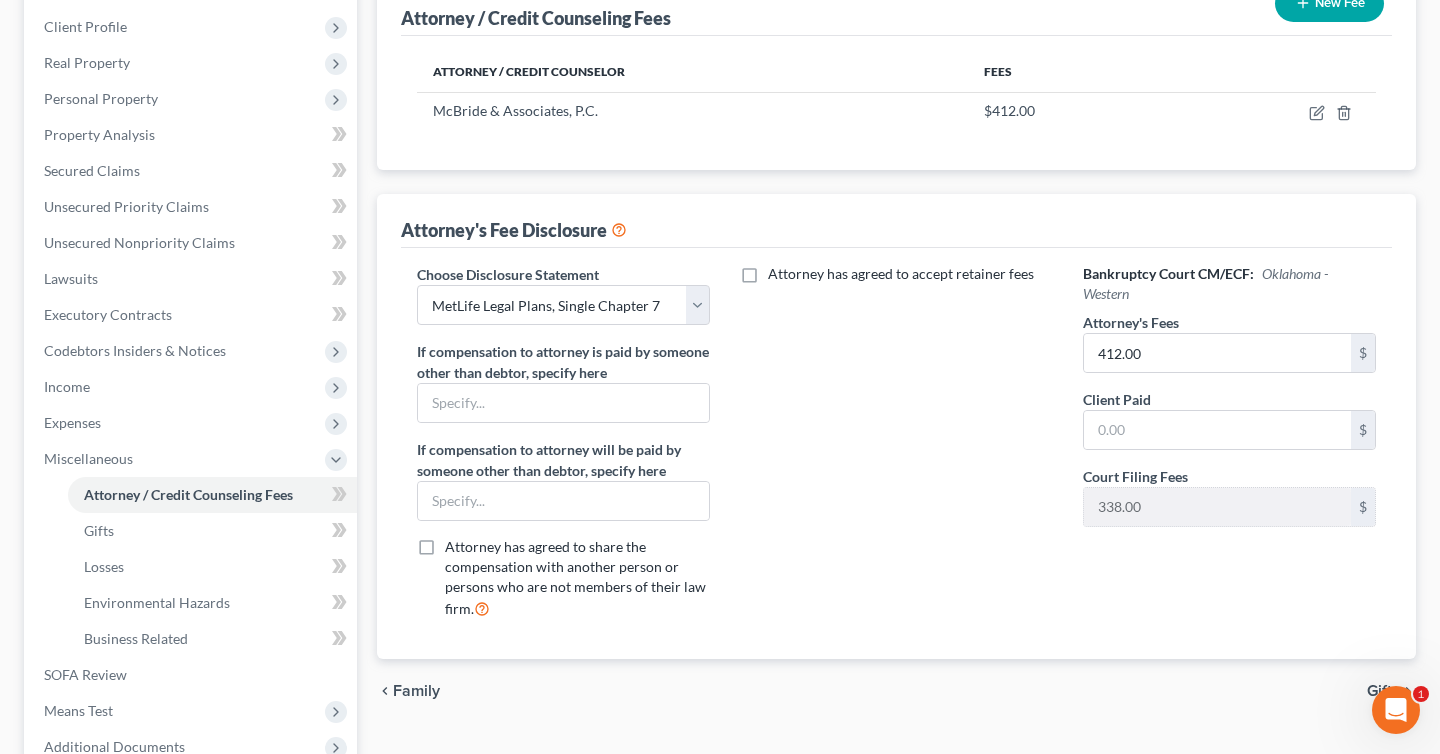 scroll, scrollTop: 273, scrollLeft: 0, axis: vertical 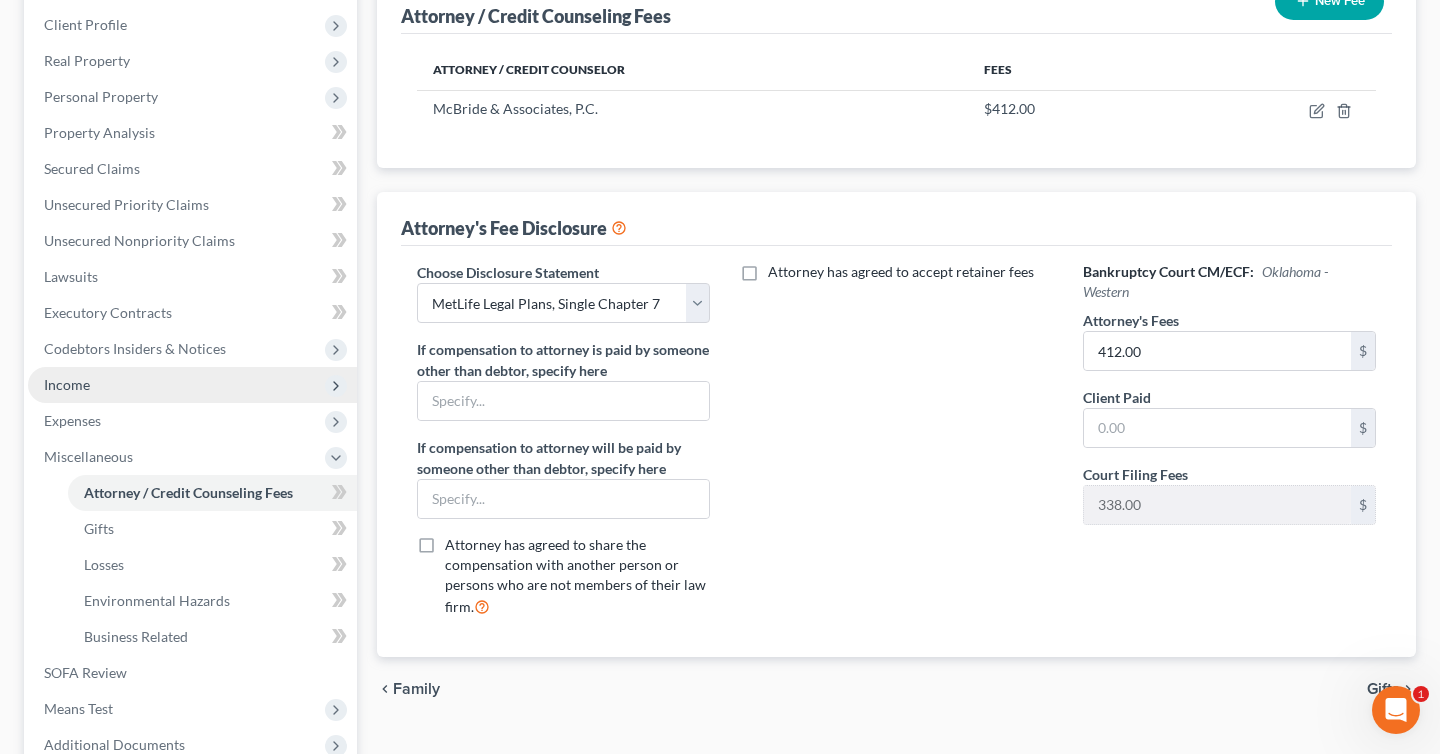click on "Income" at bounding box center [192, 385] 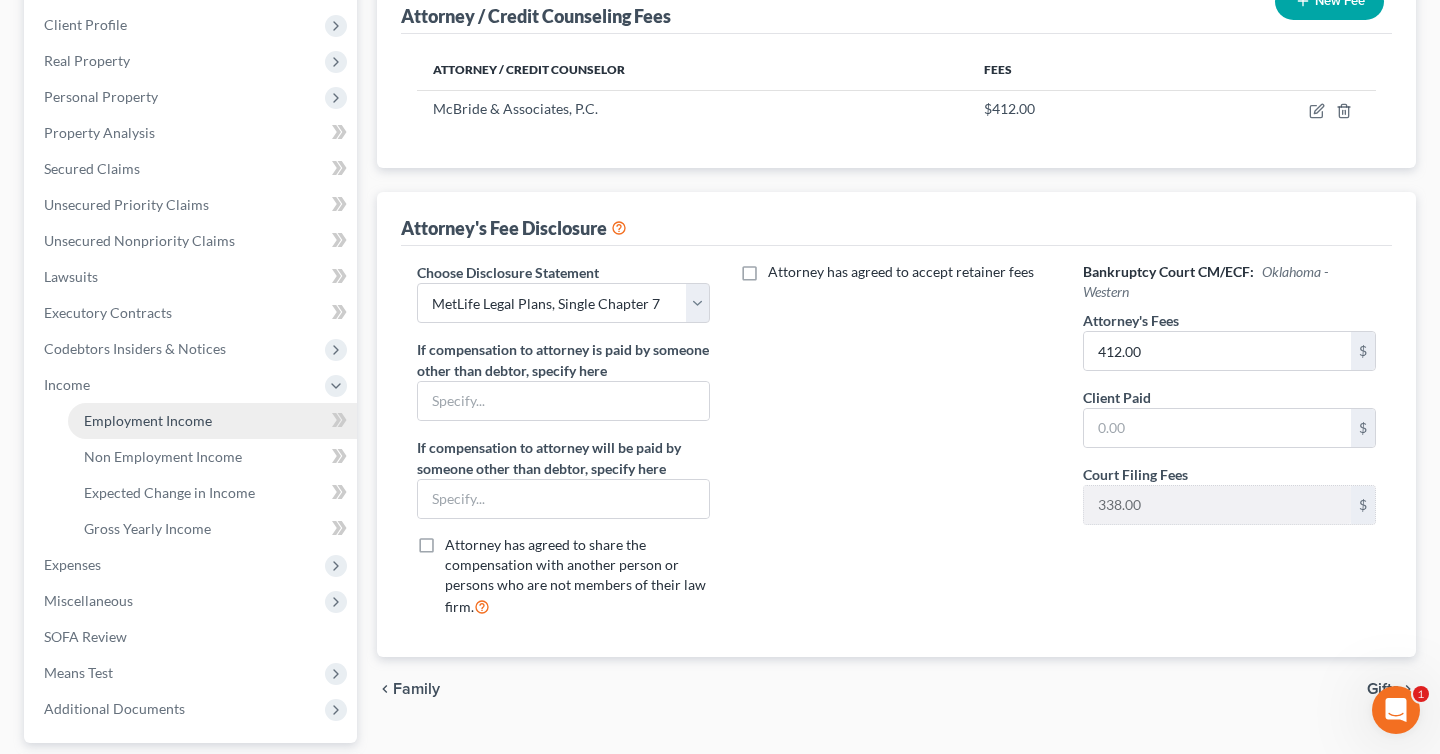 click on "Employment Income" at bounding box center [148, 420] 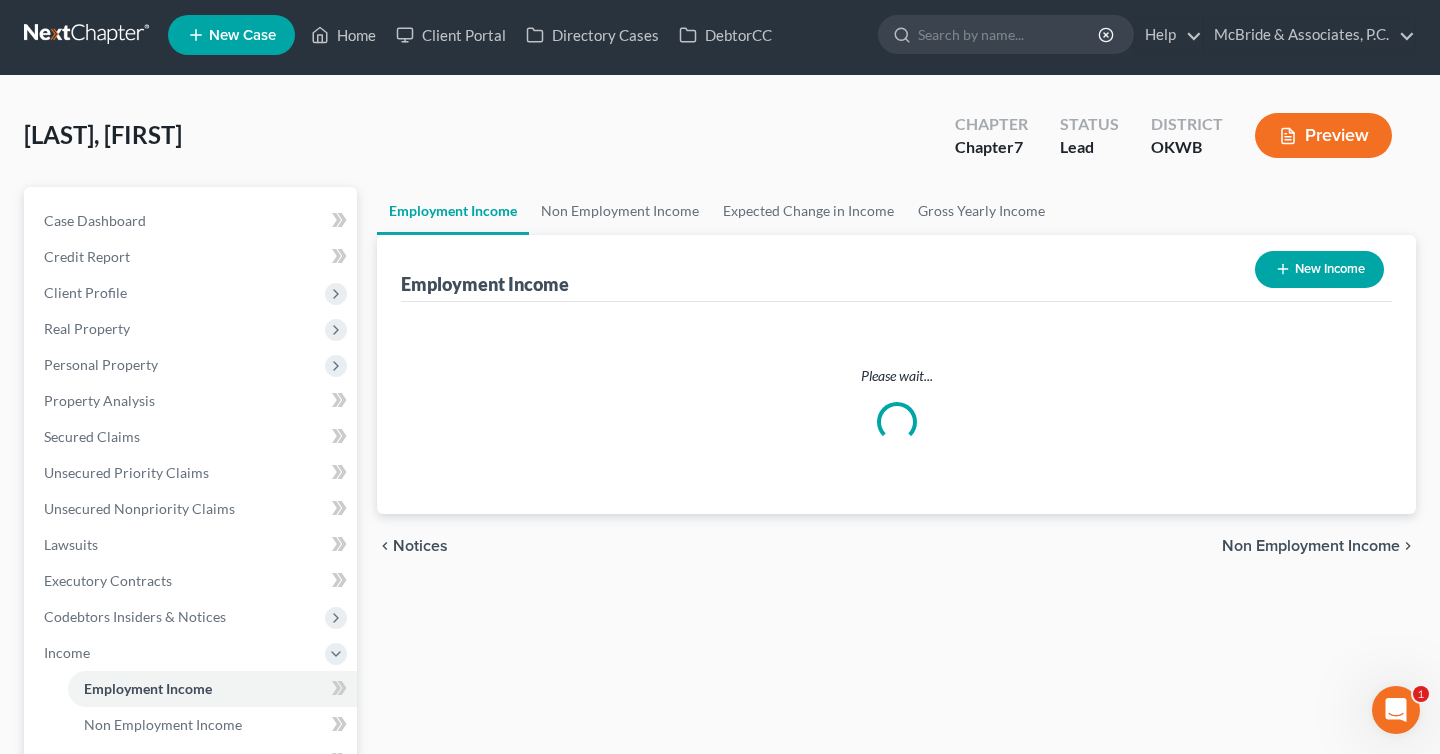 scroll, scrollTop: 0, scrollLeft: 0, axis: both 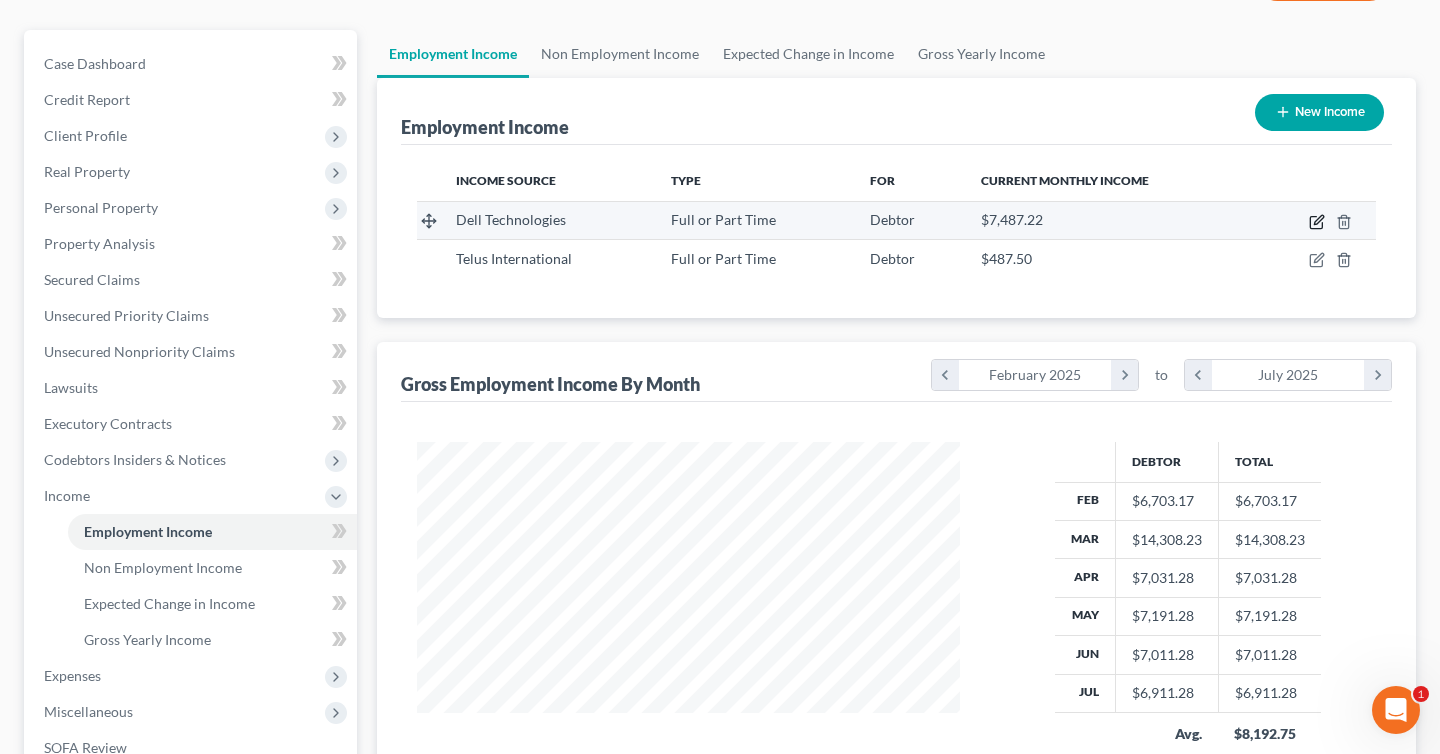 click 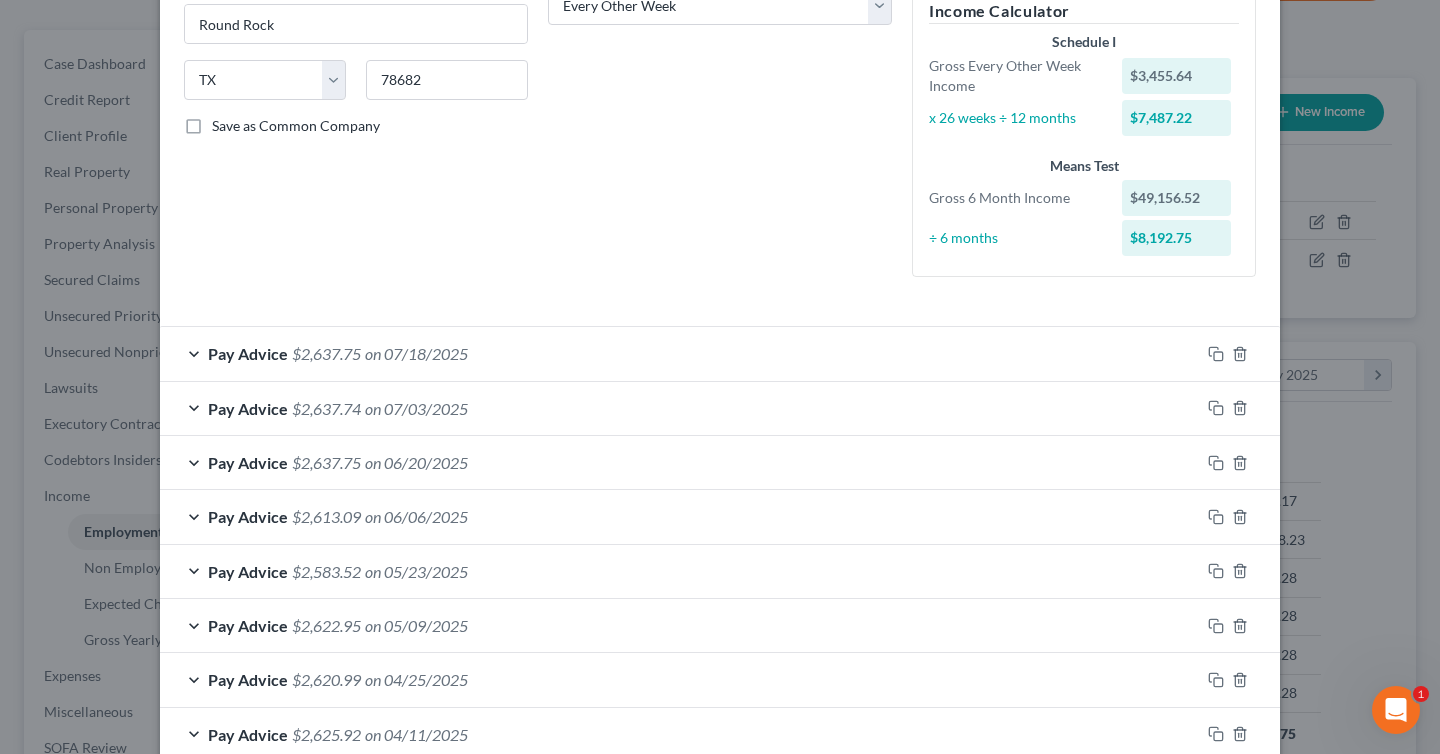 scroll, scrollTop: 0, scrollLeft: 0, axis: both 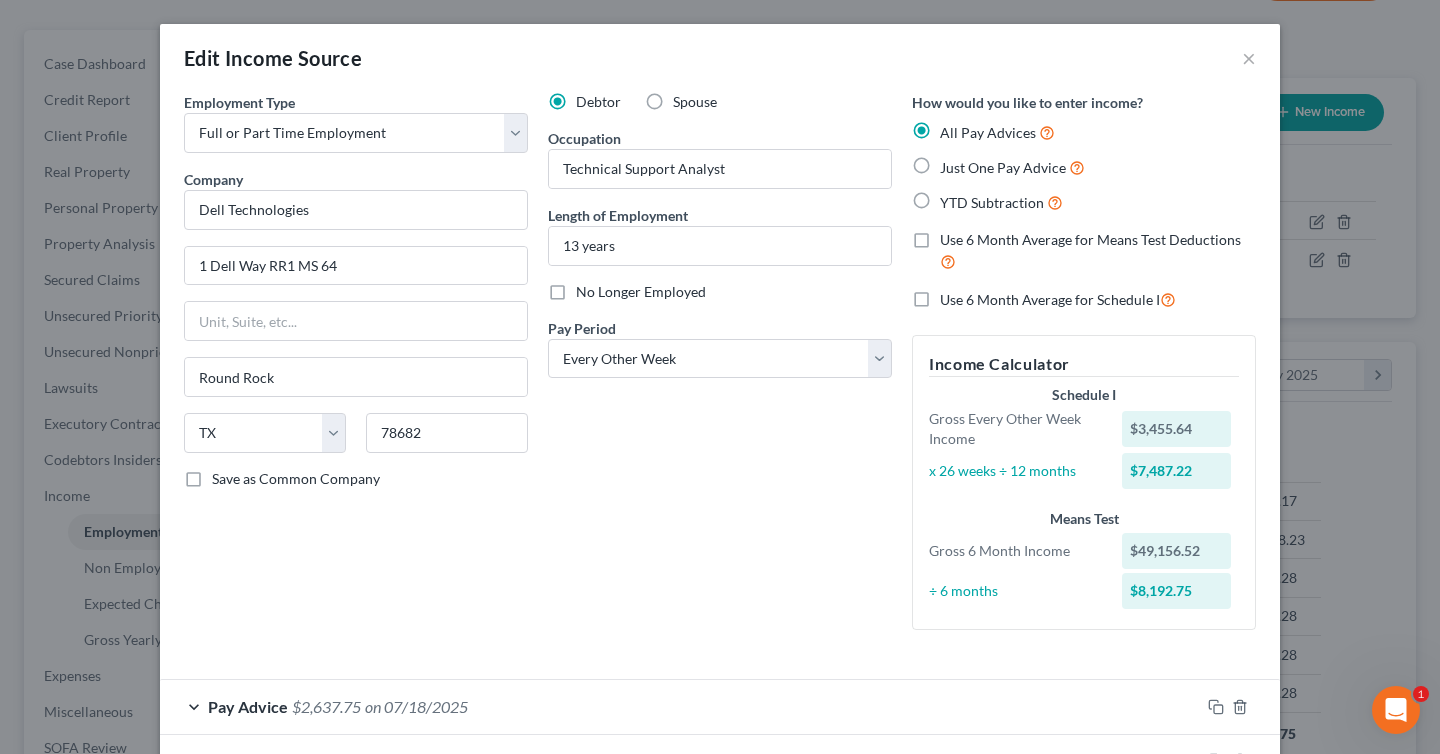 click on "Use 6 Month Average for Means Test Deductions" at bounding box center (1098, 251) 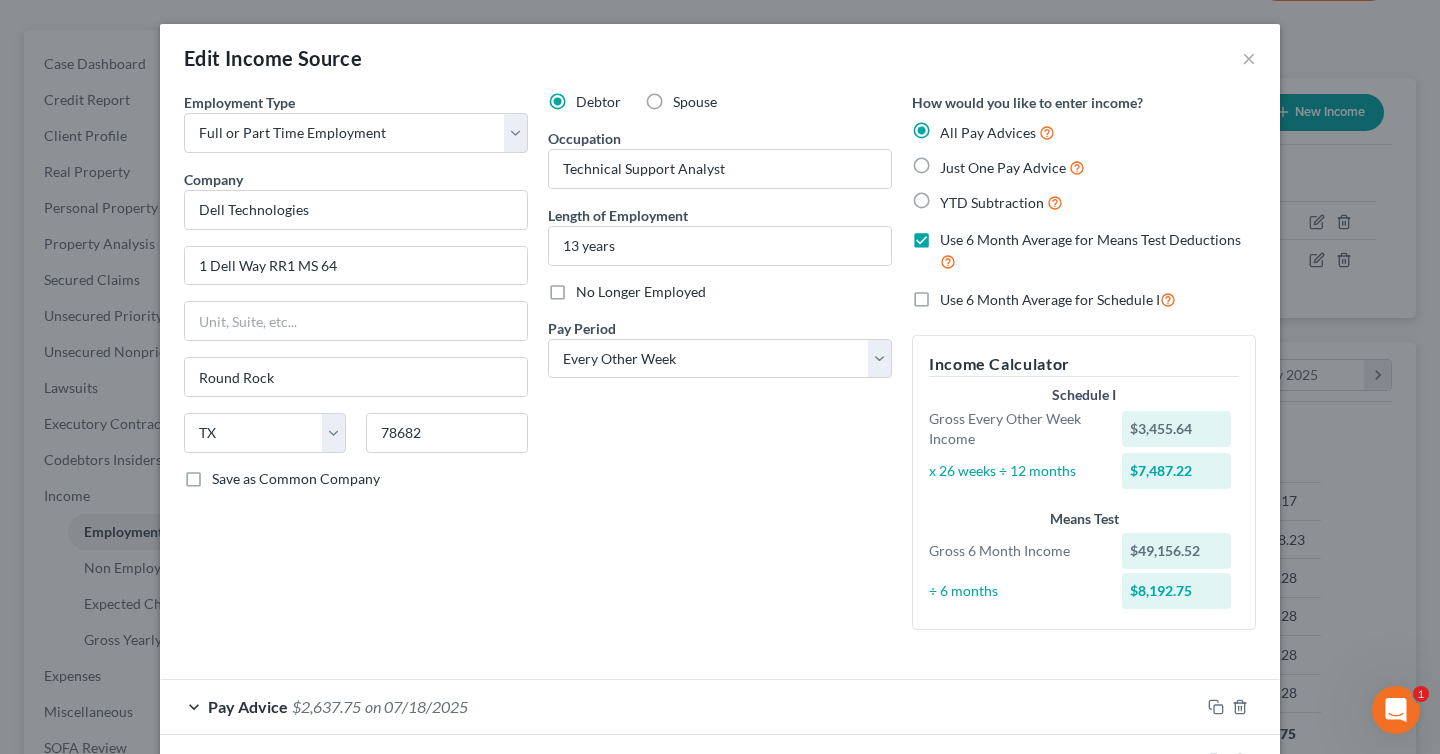 click on "Use 6 Month Average for Schedule I" at bounding box center (1058, 299) 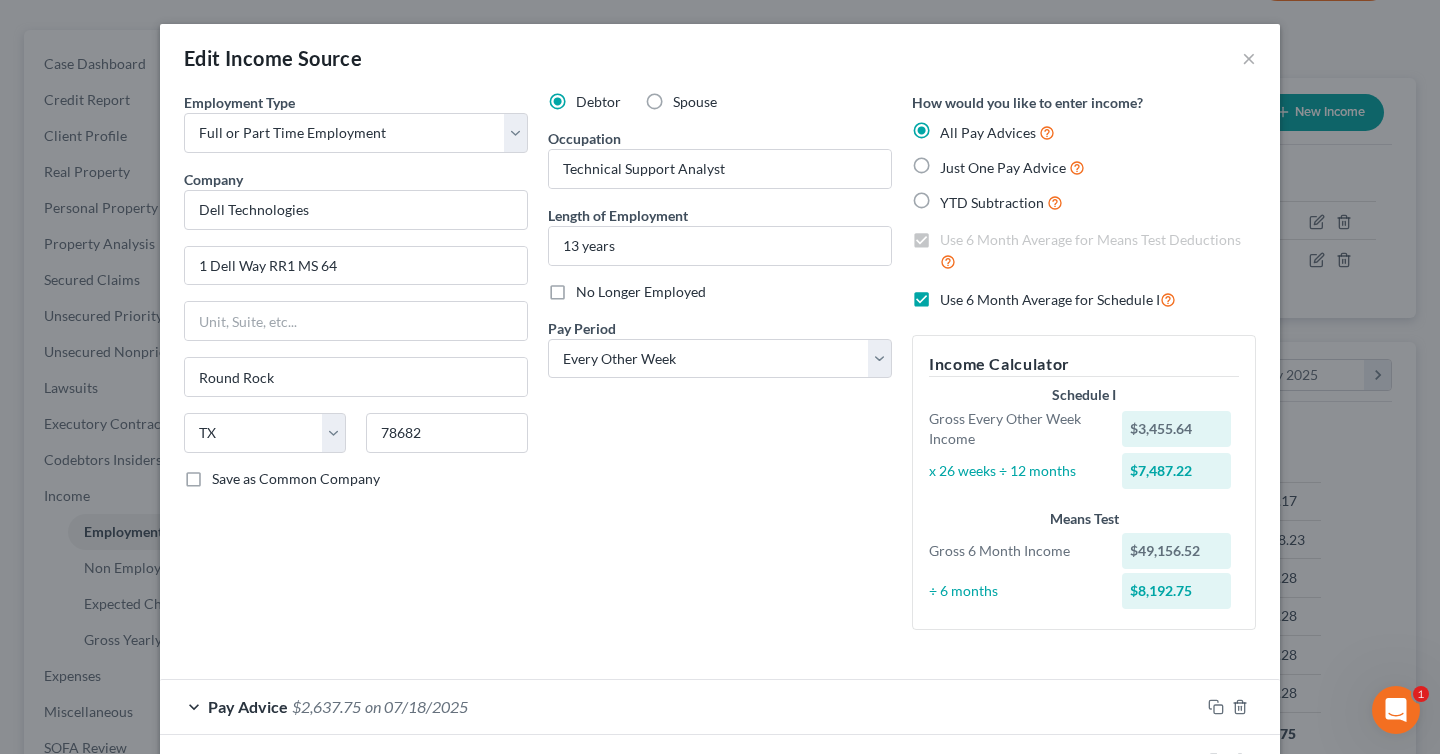 scroll, scrollTop: 742, scrollLeft: 0, axis: vertical 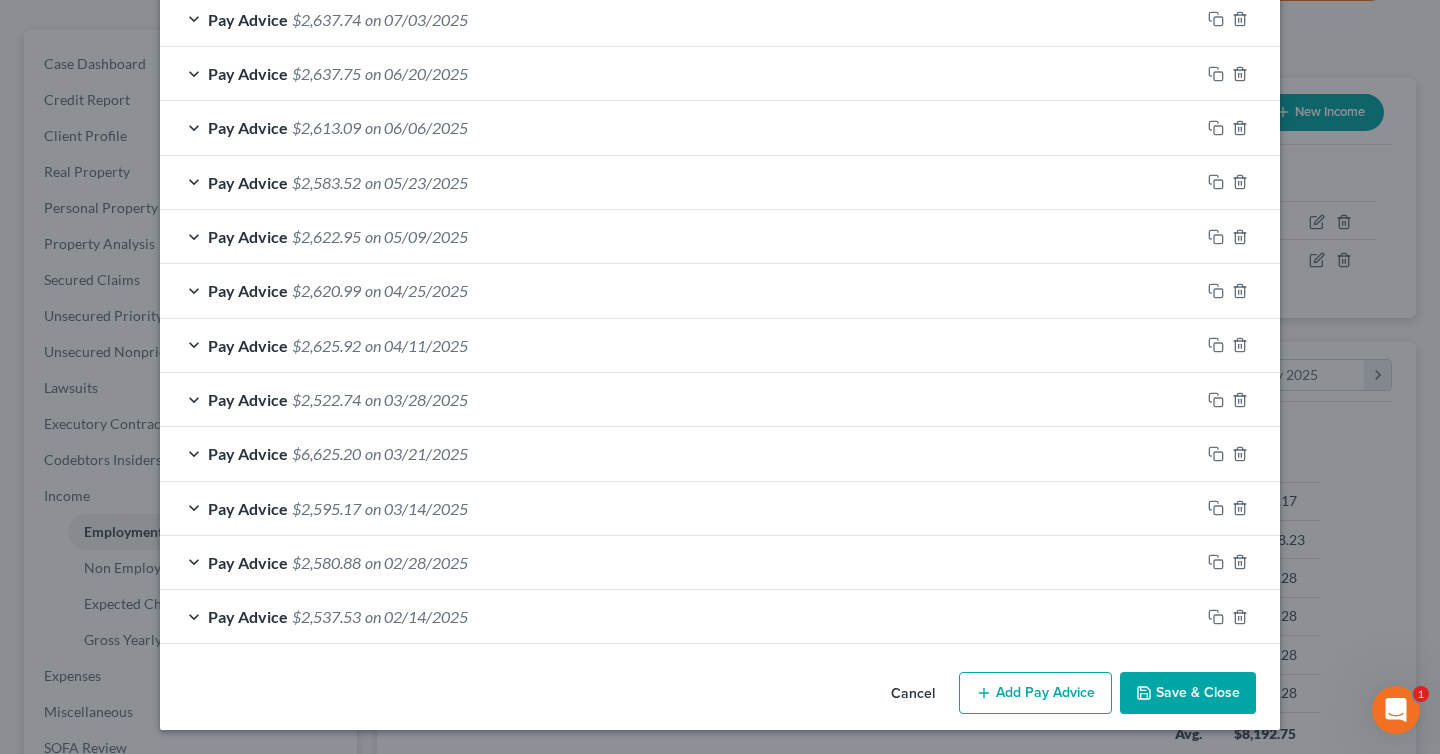click on "Save & Close" at bounding box center [1188, 693] 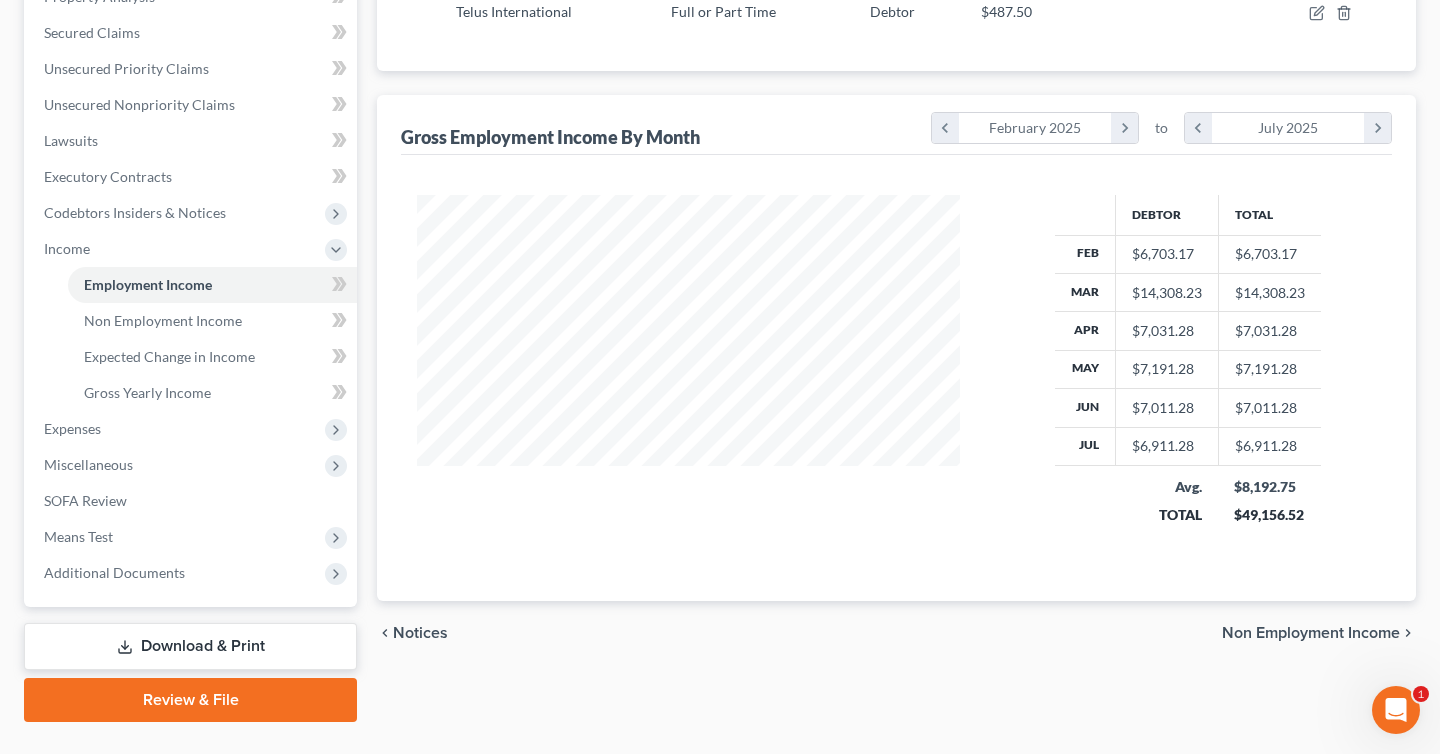 scroll, scrollTop: 451, scrollLeft: 0, axis: vertical 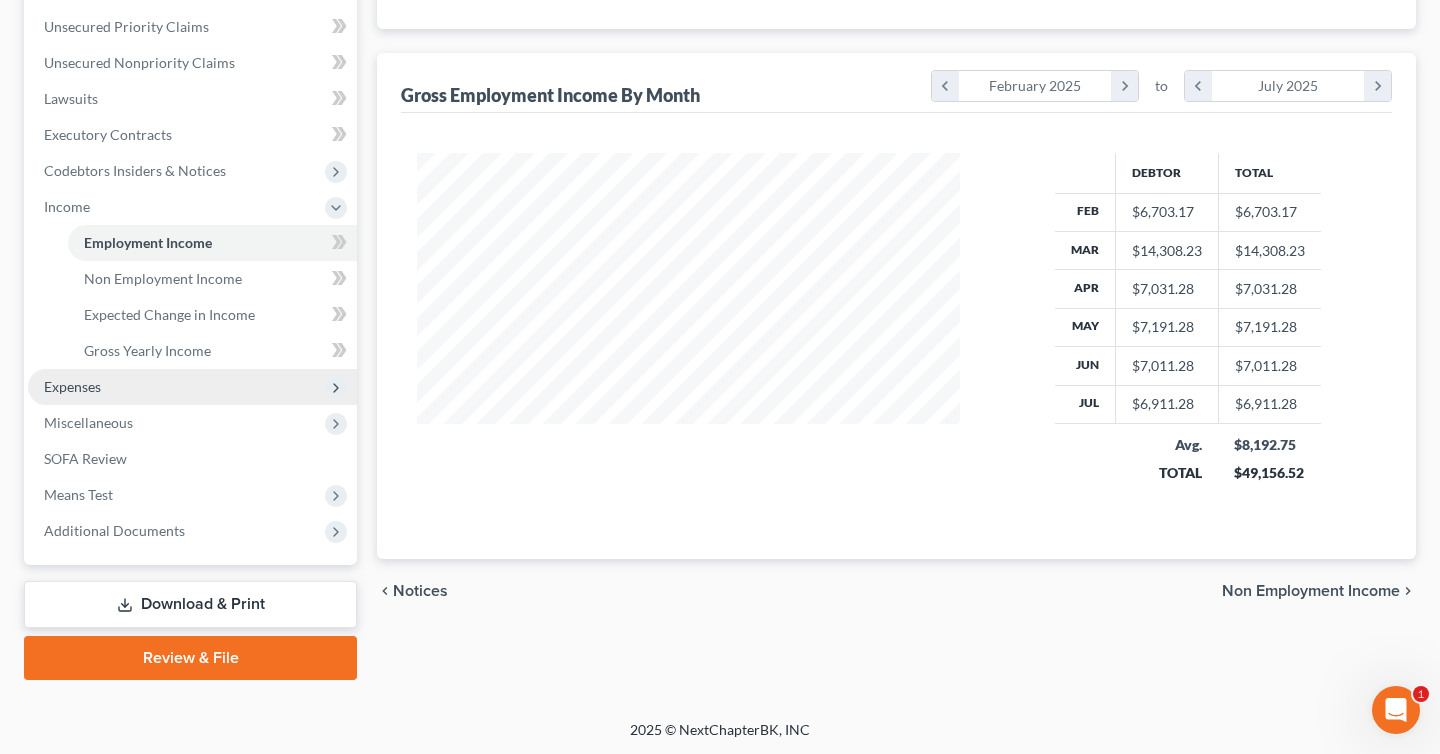 click on "Expenses" at bounding box center [192, 387] 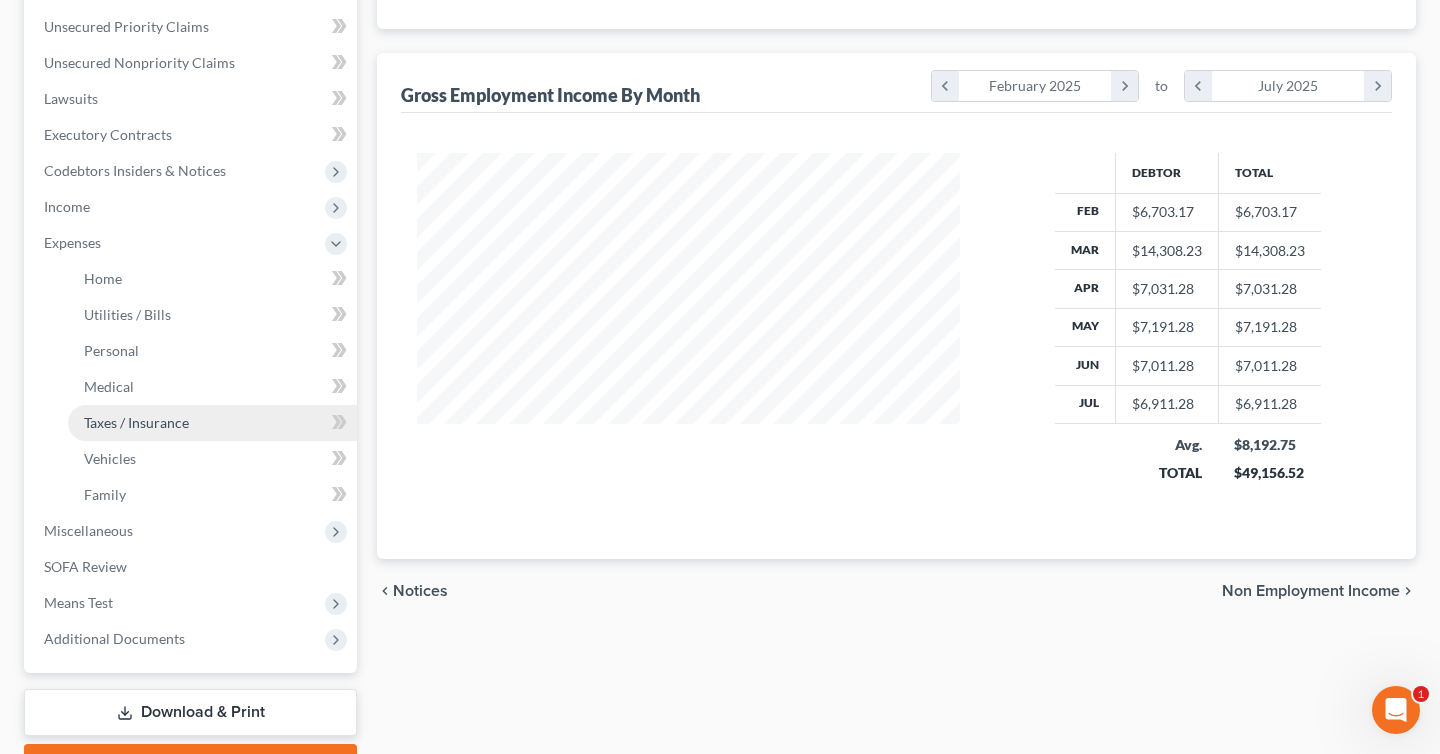 click on "Taxes / Insurance" at bounding box center [212, 423] 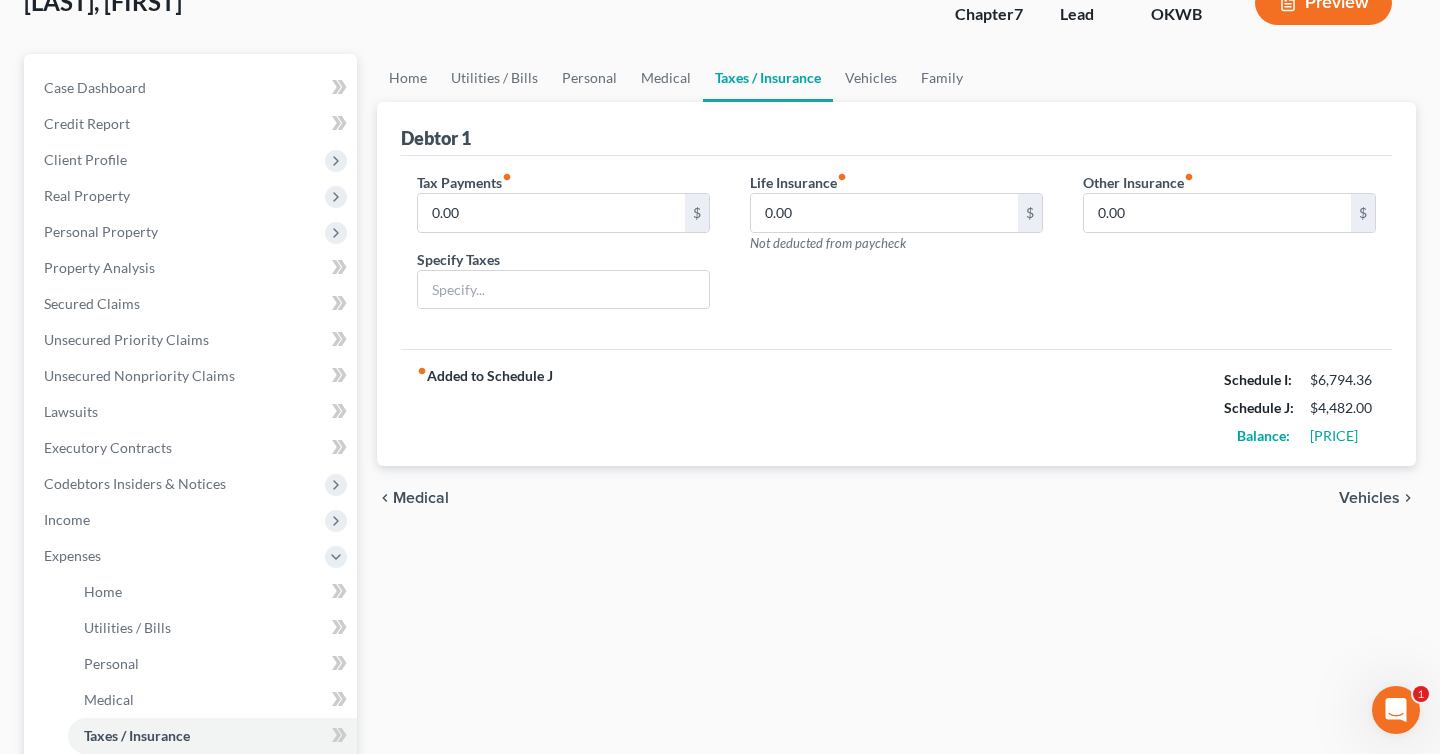 scroll, scrollTop: 217, scrollLeft: 0, axis: vertical 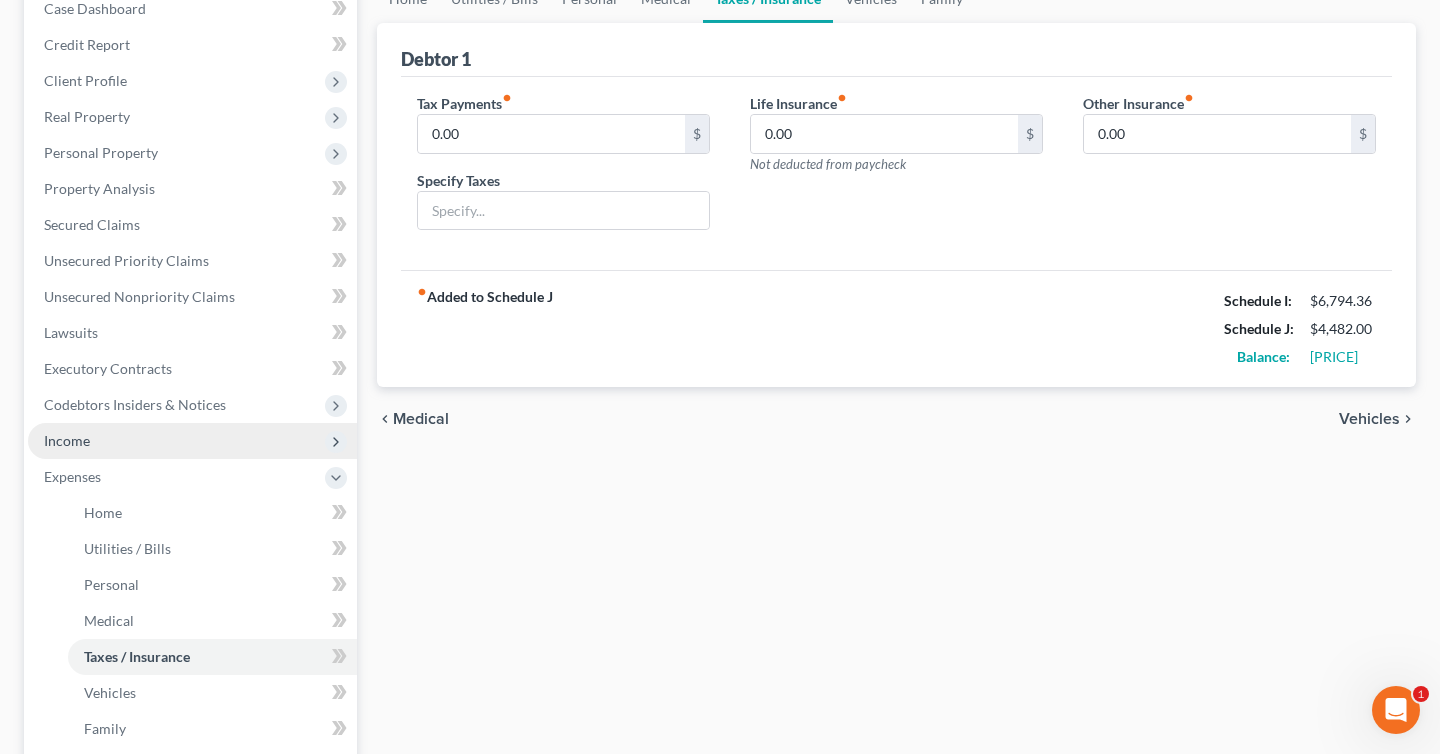 click on "Income" at bounding box center [192, 441] 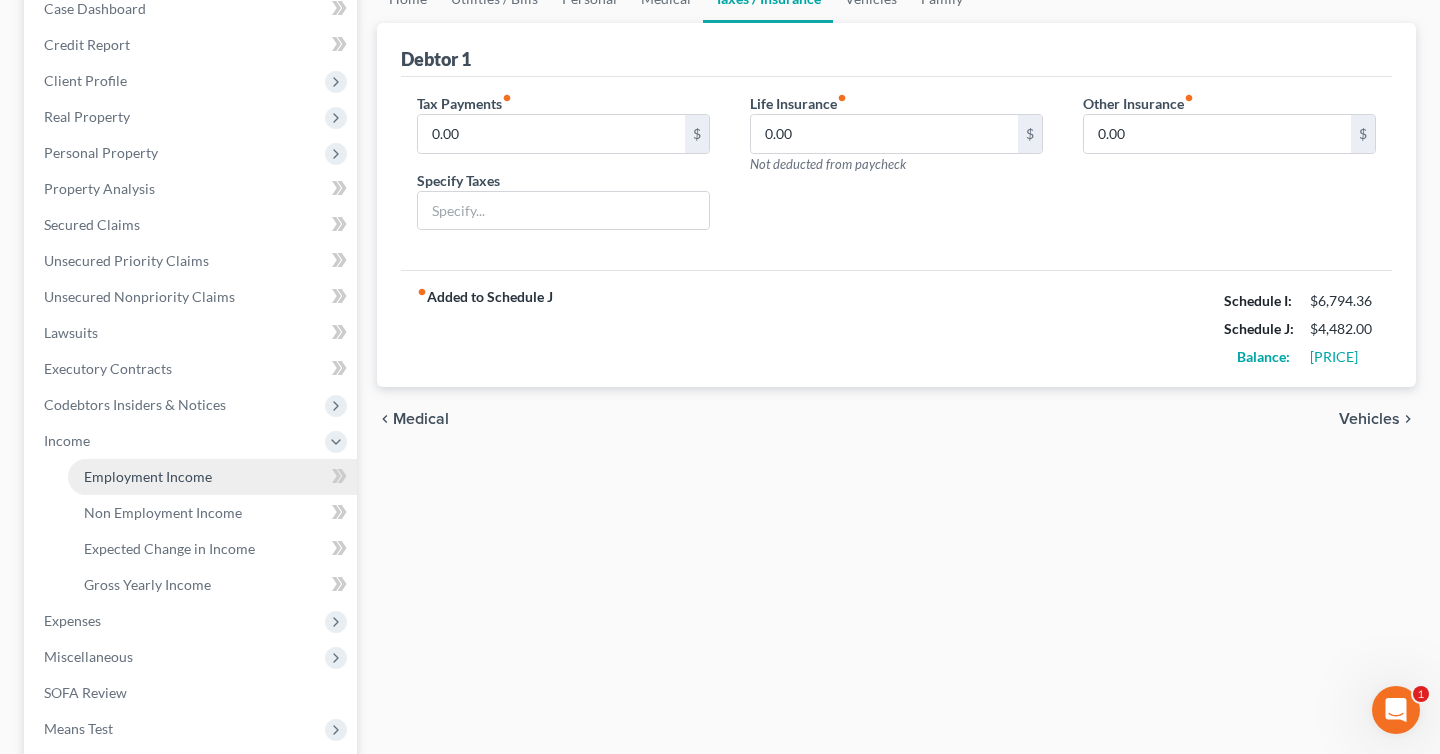 click on "Employment Income" at bounding box center [148, 476] 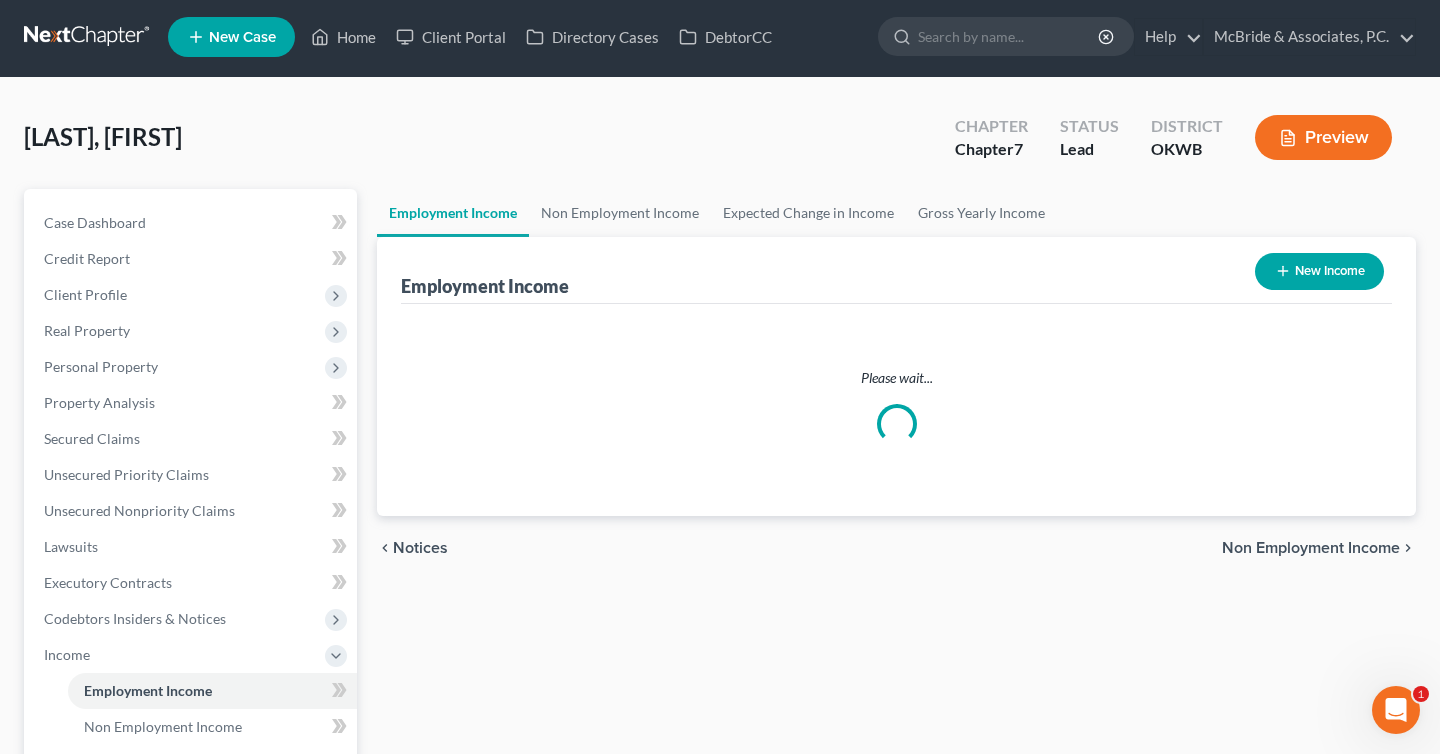 scroll, scrollTop: 0, scrollLeft: 0, axis: both 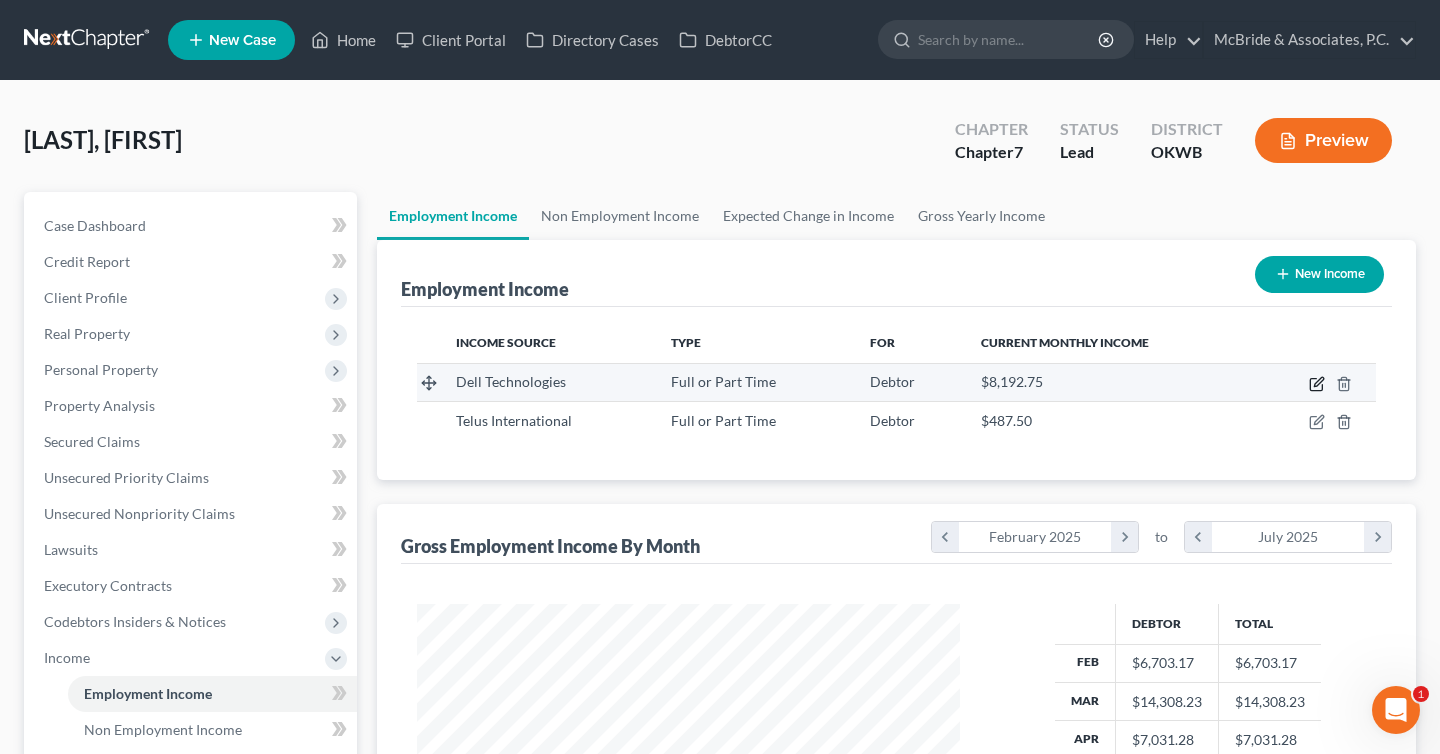 click 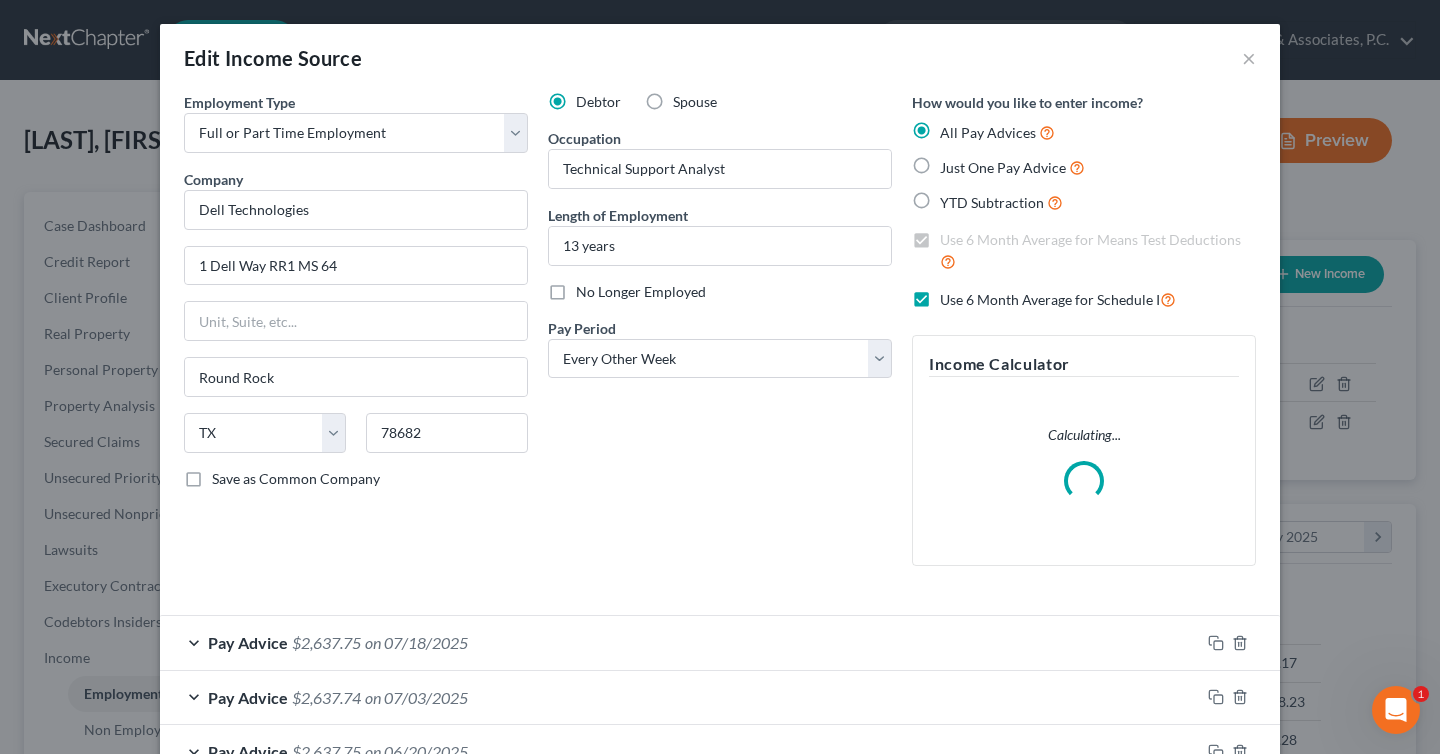 click on "Use 6 Month Average for Means Test Deductions" at bounding box center (1098, 251) 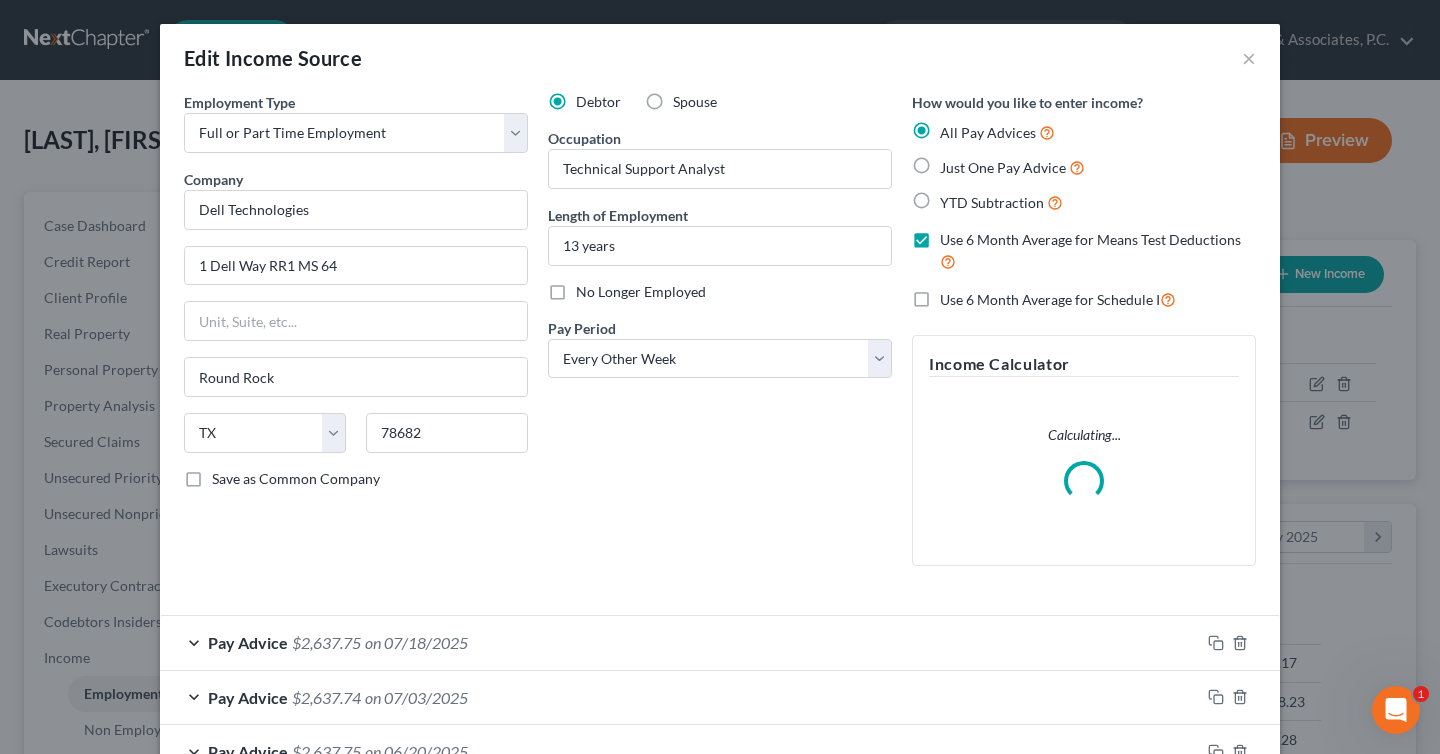 click on "Use 6 Month Average for Means Test Deductions" at bounding box center [1098, 251] 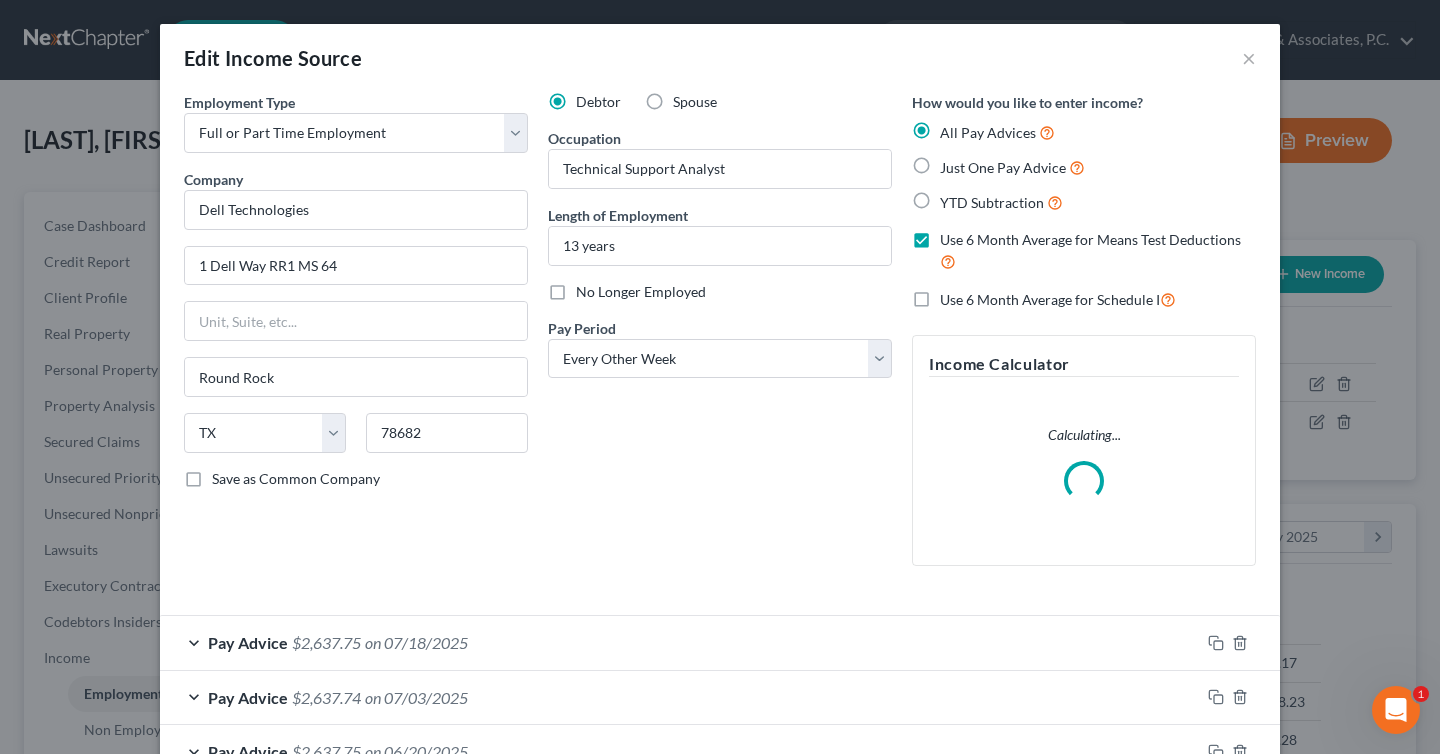 click on "Use 6 Month Average for Means Test Deductions" at bounding box center (954, 236) 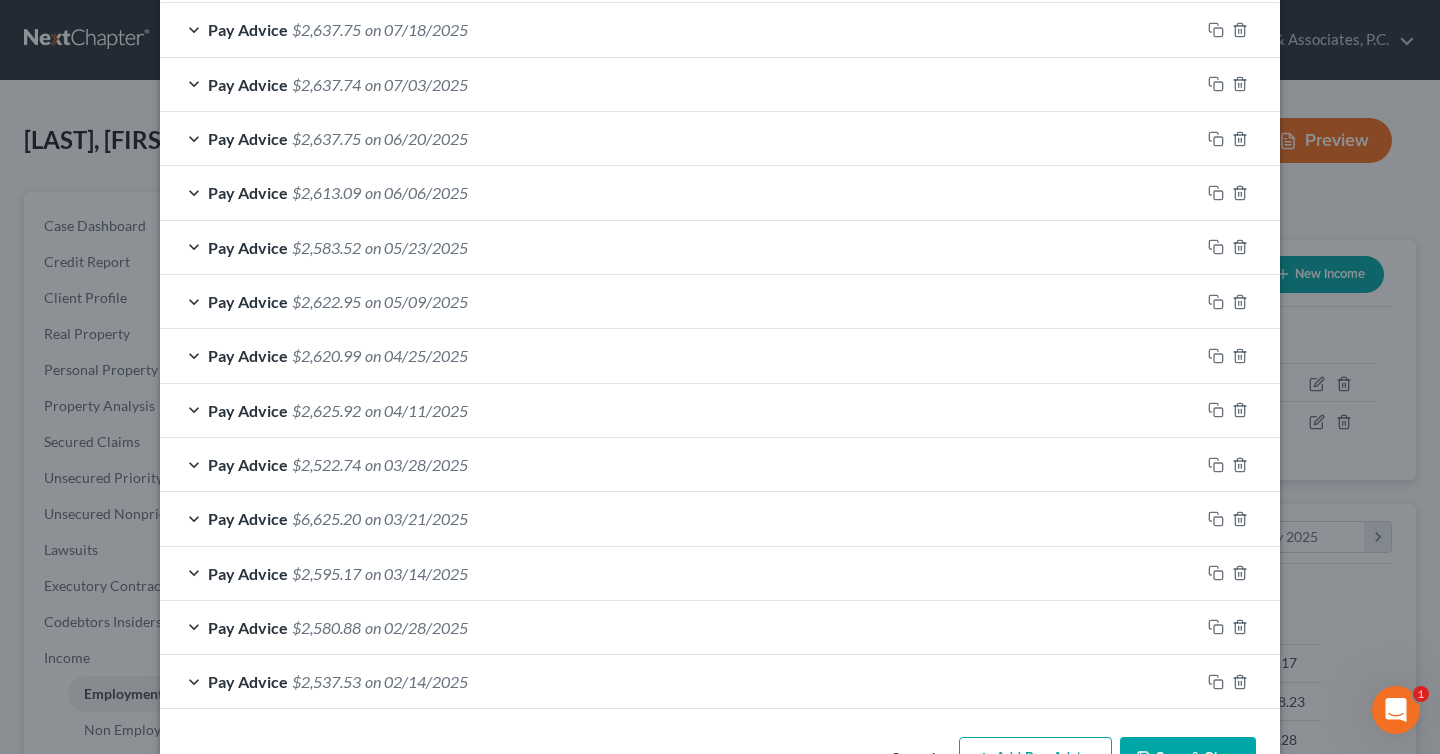 scroll, scrollTop: 742, scrollLeft: 0, axis: vertical 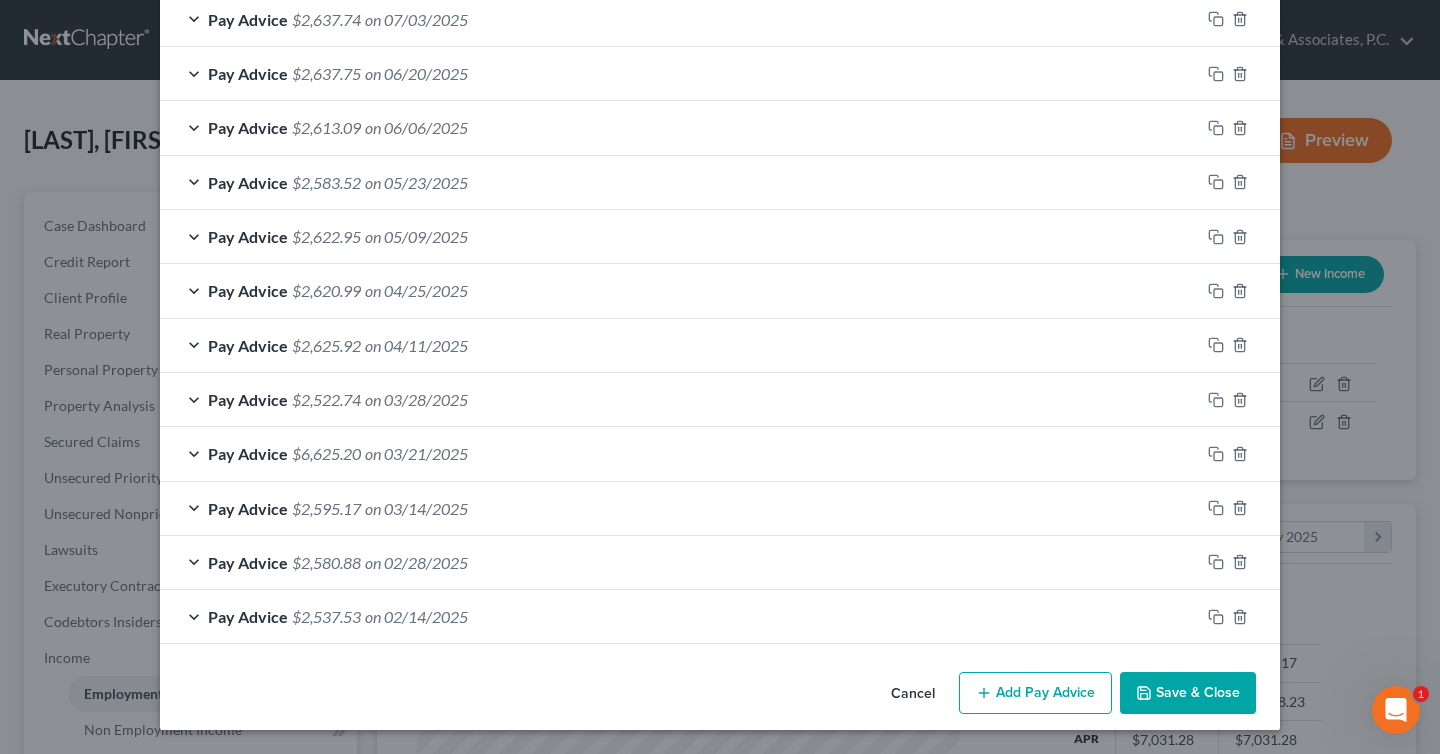 click on "Save & Close" at bounding box center [1188, 693] 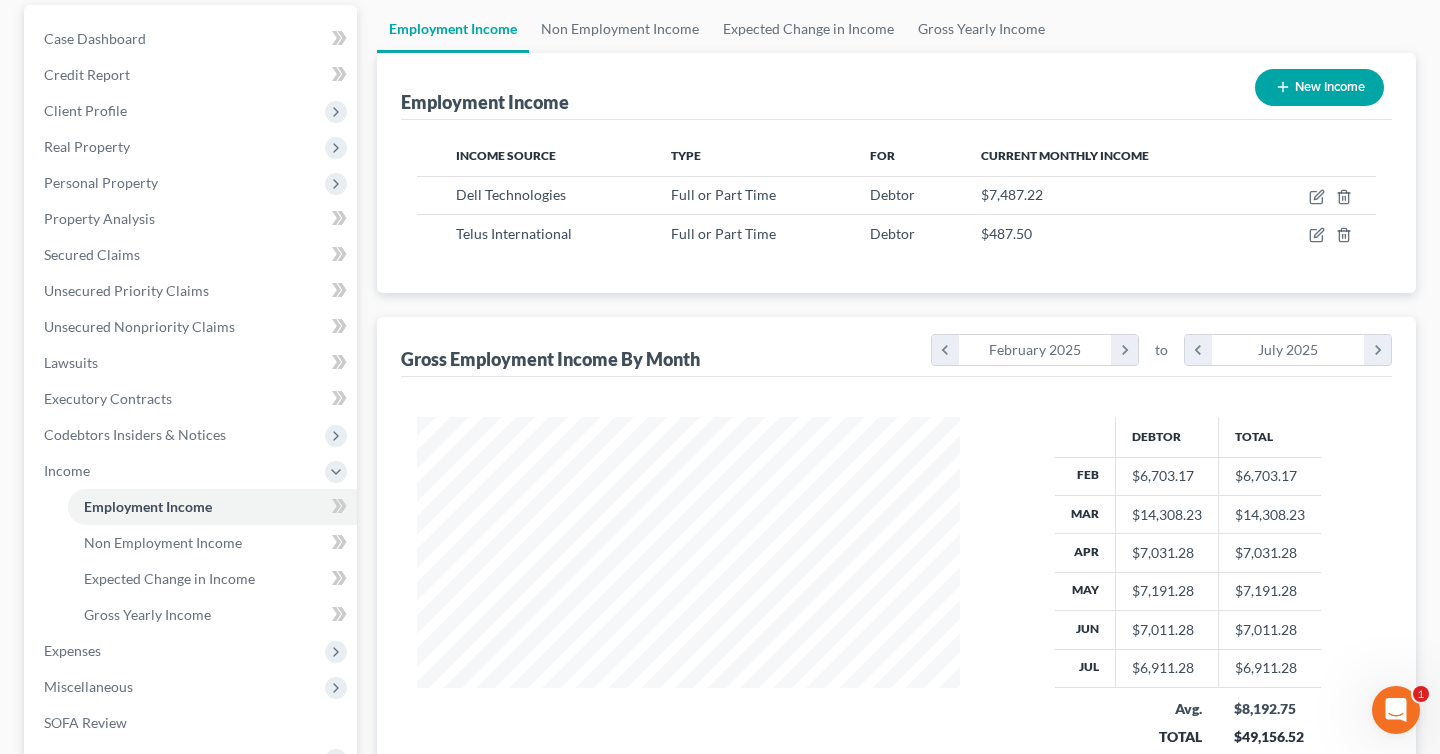 scroll, scrollTop: 451, scrollLeft: 0, axis: vertical 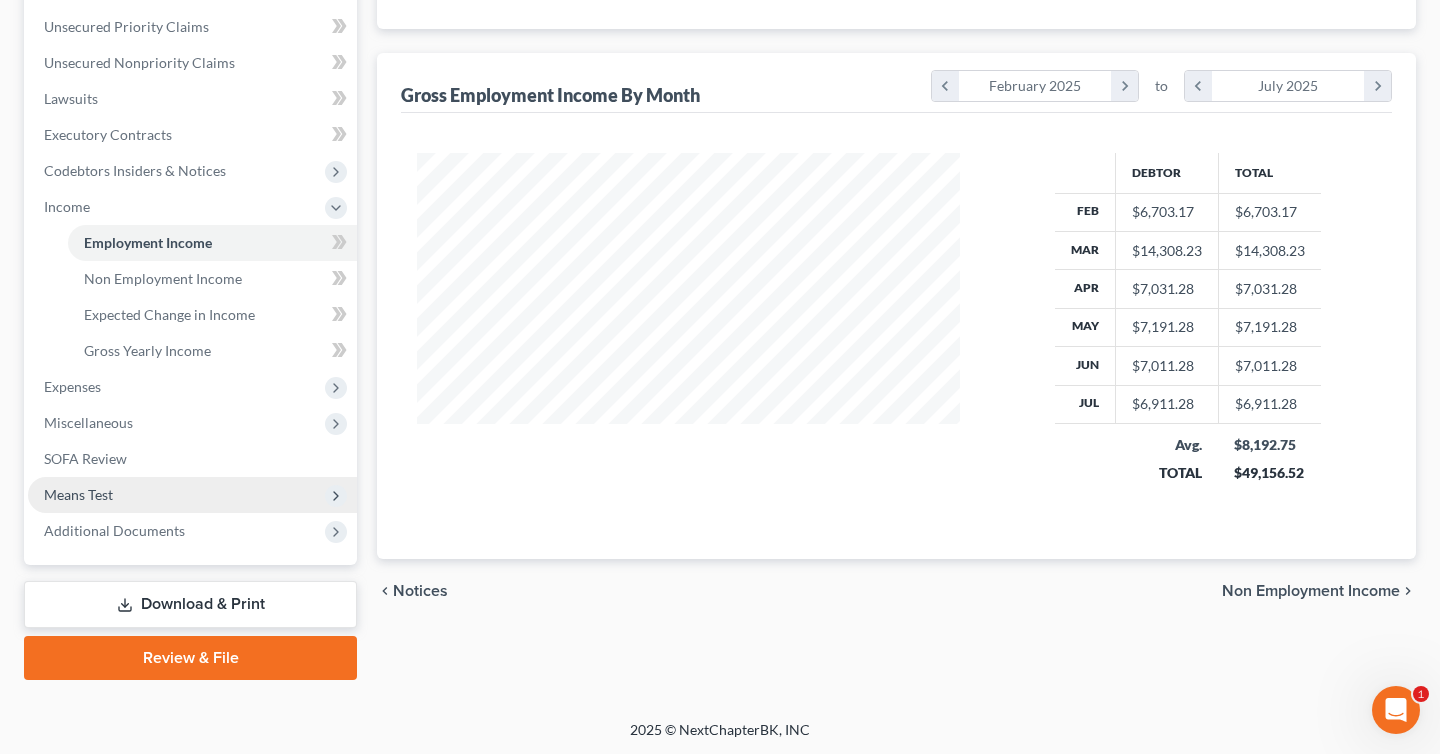 click on "Means Test" at bounding box center [192, 495] 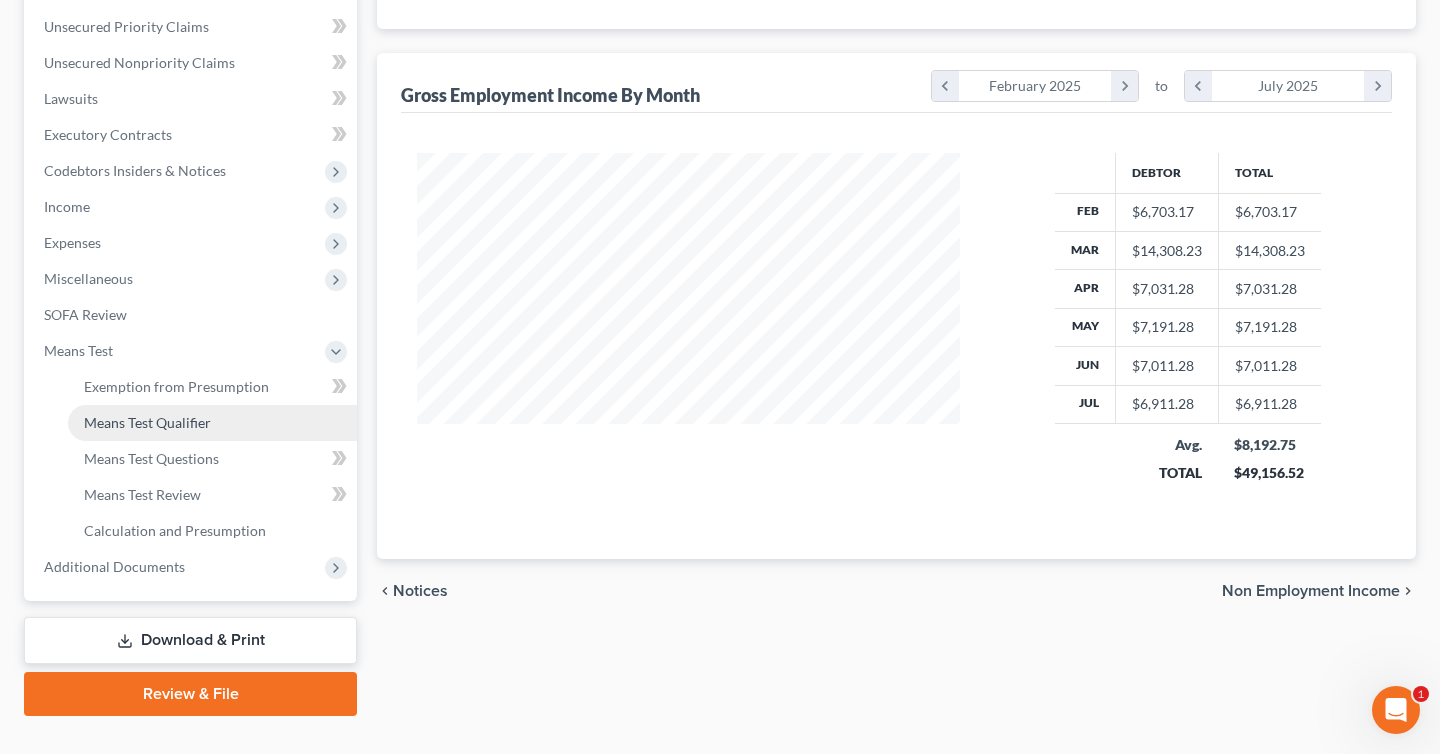 click on "Means Test Qualifier" at bounding box center (147, 422) 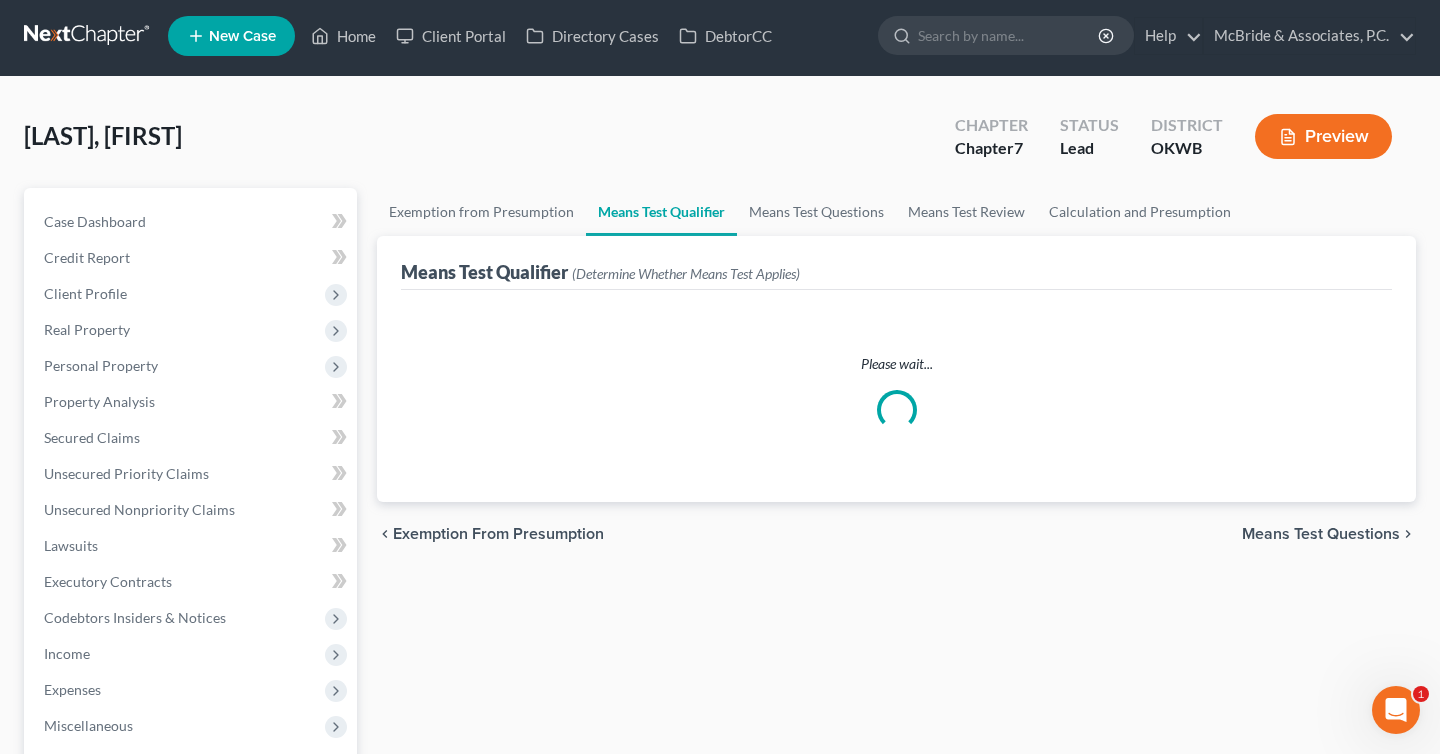 scroll, scrollTop: 0, scrollLeft: 0, axis: both 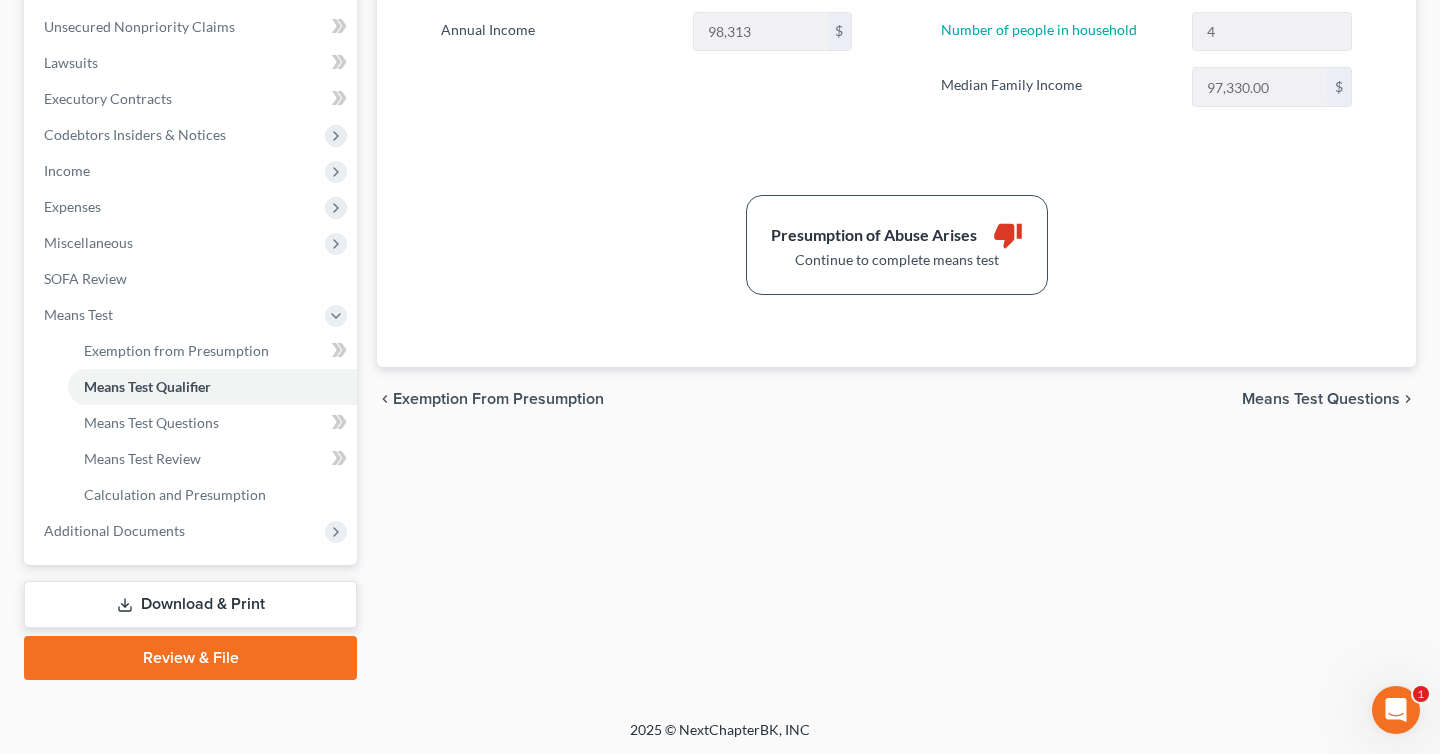 click on "Means Test Questions" at bounding box center [1321, 399] 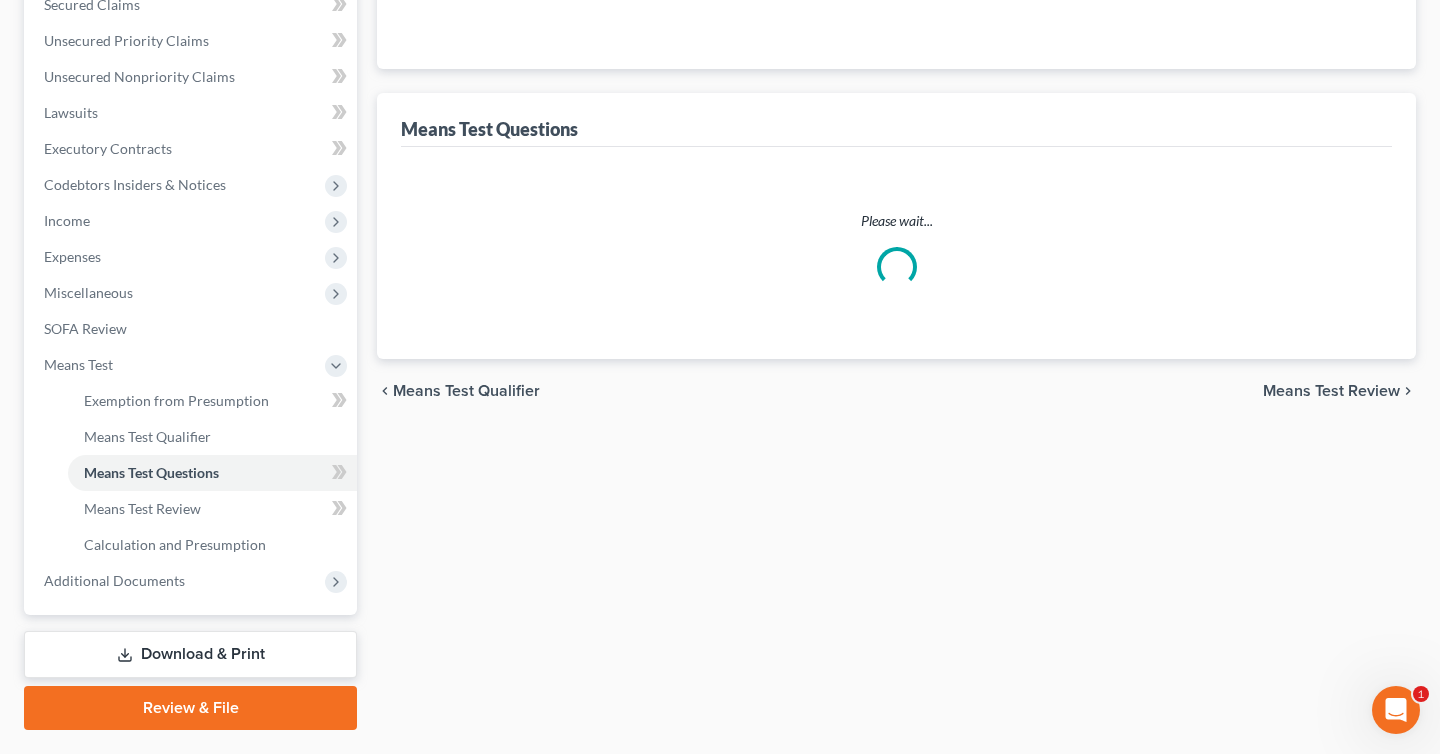 select on "0" 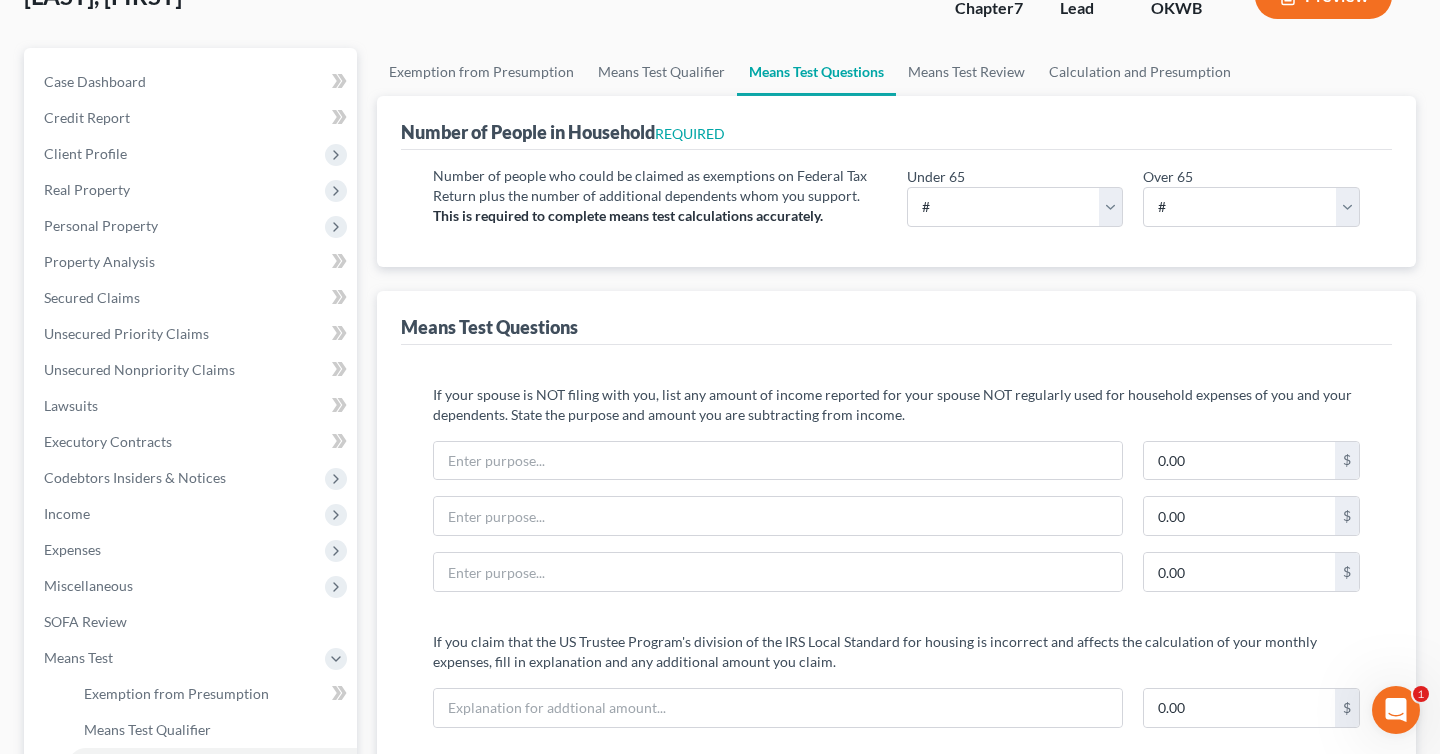 scroll, scrollTop: 58, scrollLeft: 0, axis: vertical 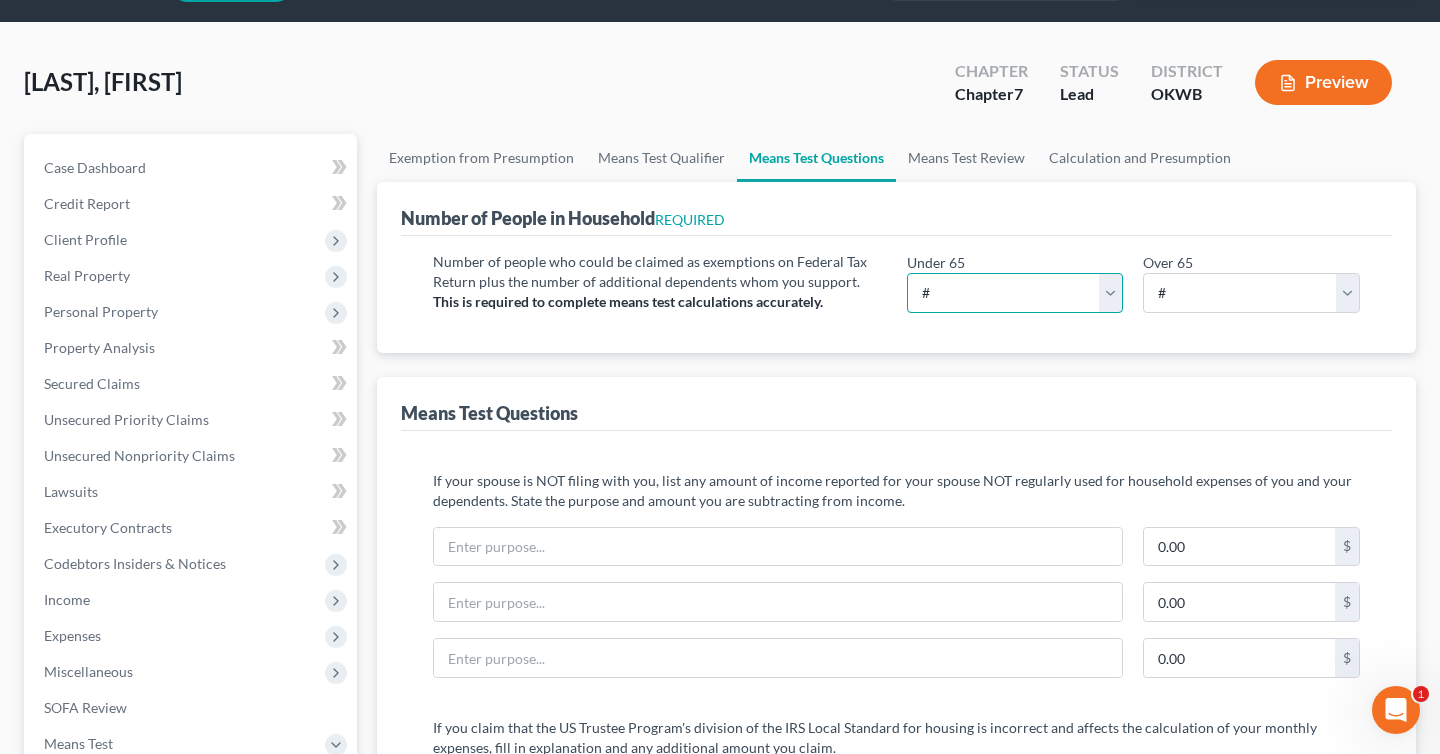click on "# 0 1 2 3 4 5 6 7 8 9 10" at bounding box center (1015, 293) 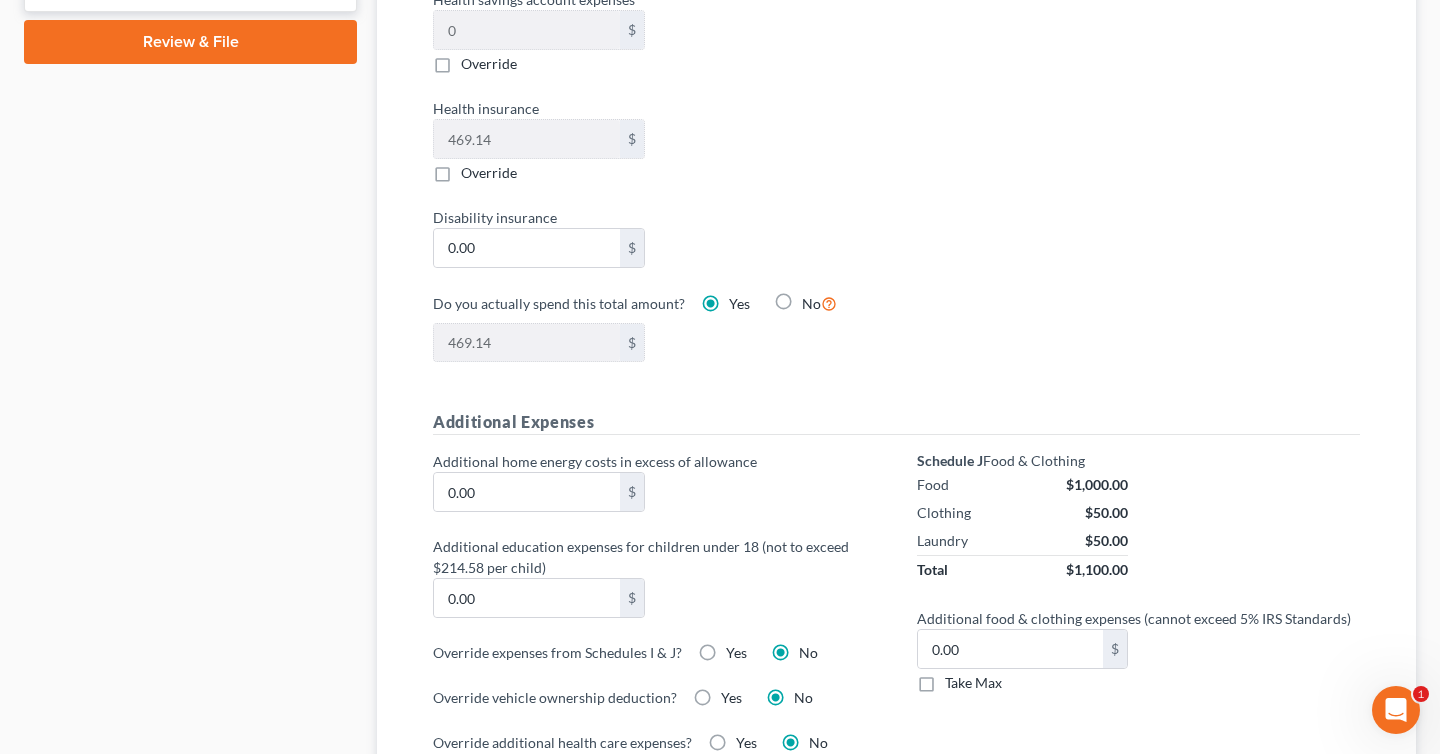 scroll, scrollTop: 1402, scrollLeft: 0, axis: vertical 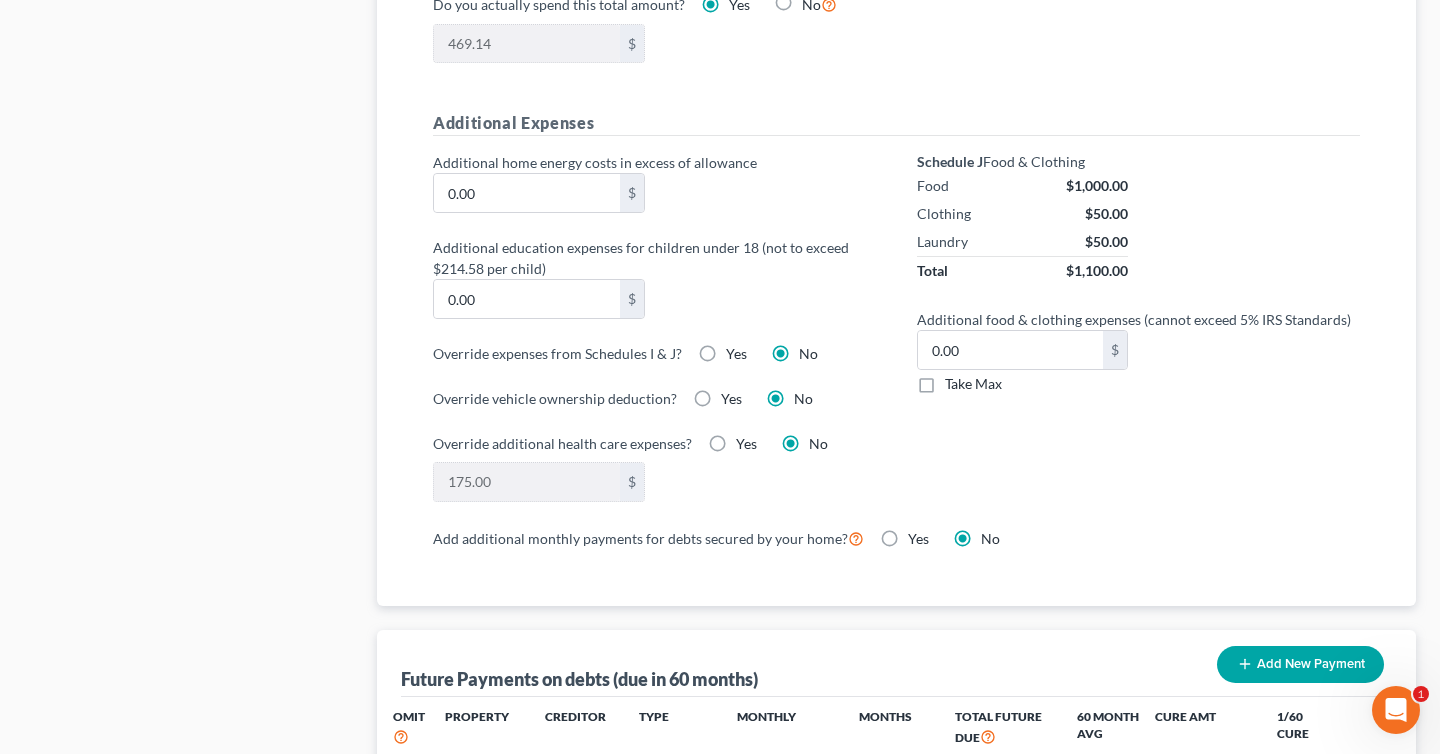 click on "Take Max" at bounding box center (973, 384) 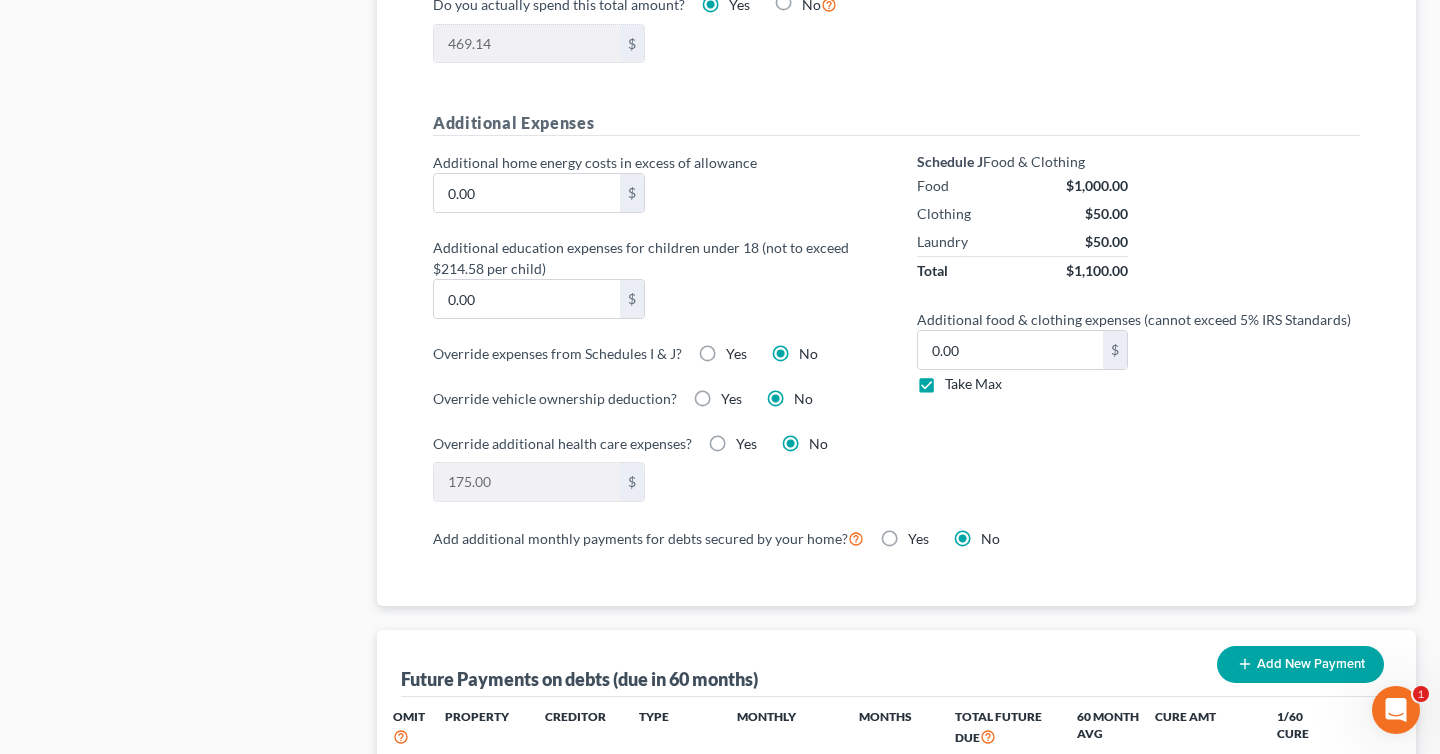 type on "77.00" 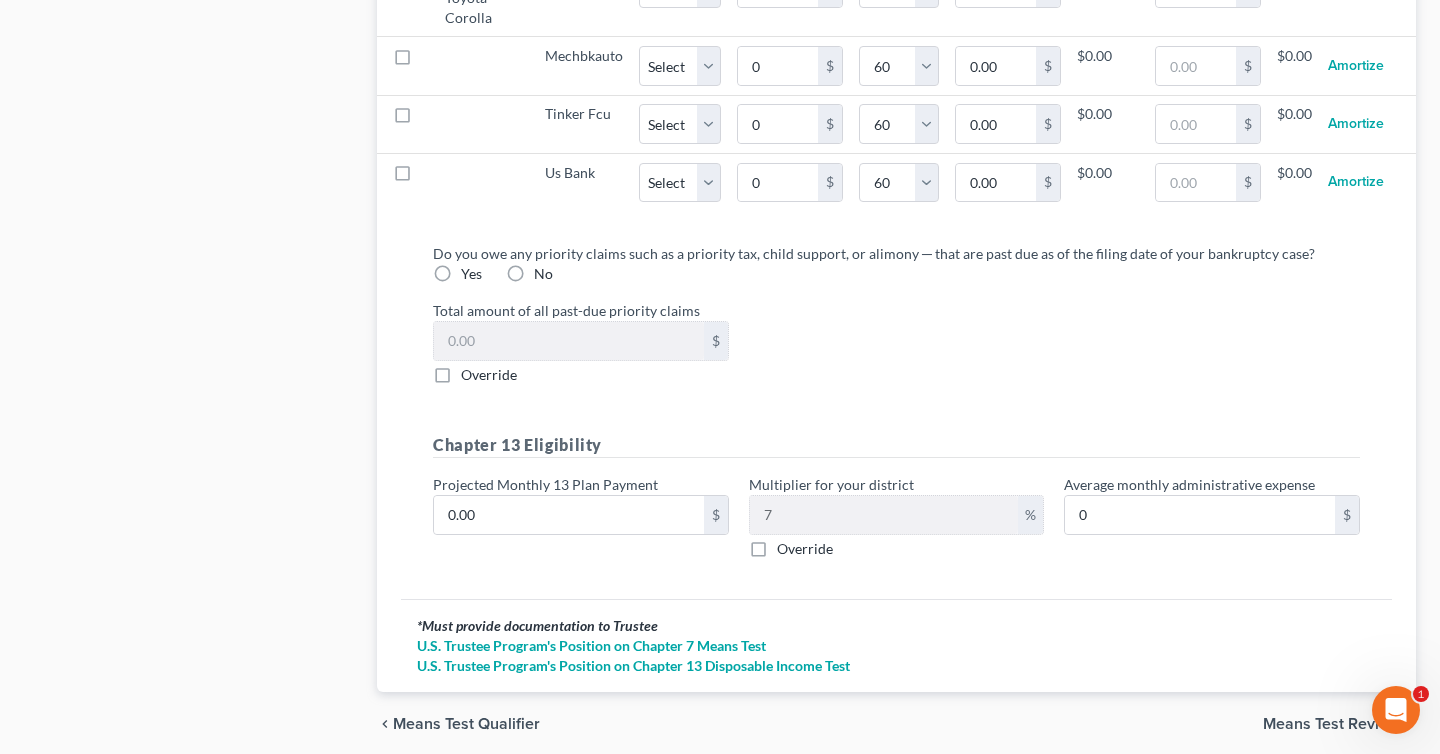 scroll, scrollTop: 2359, scrollLeft: 0, axis: vertical 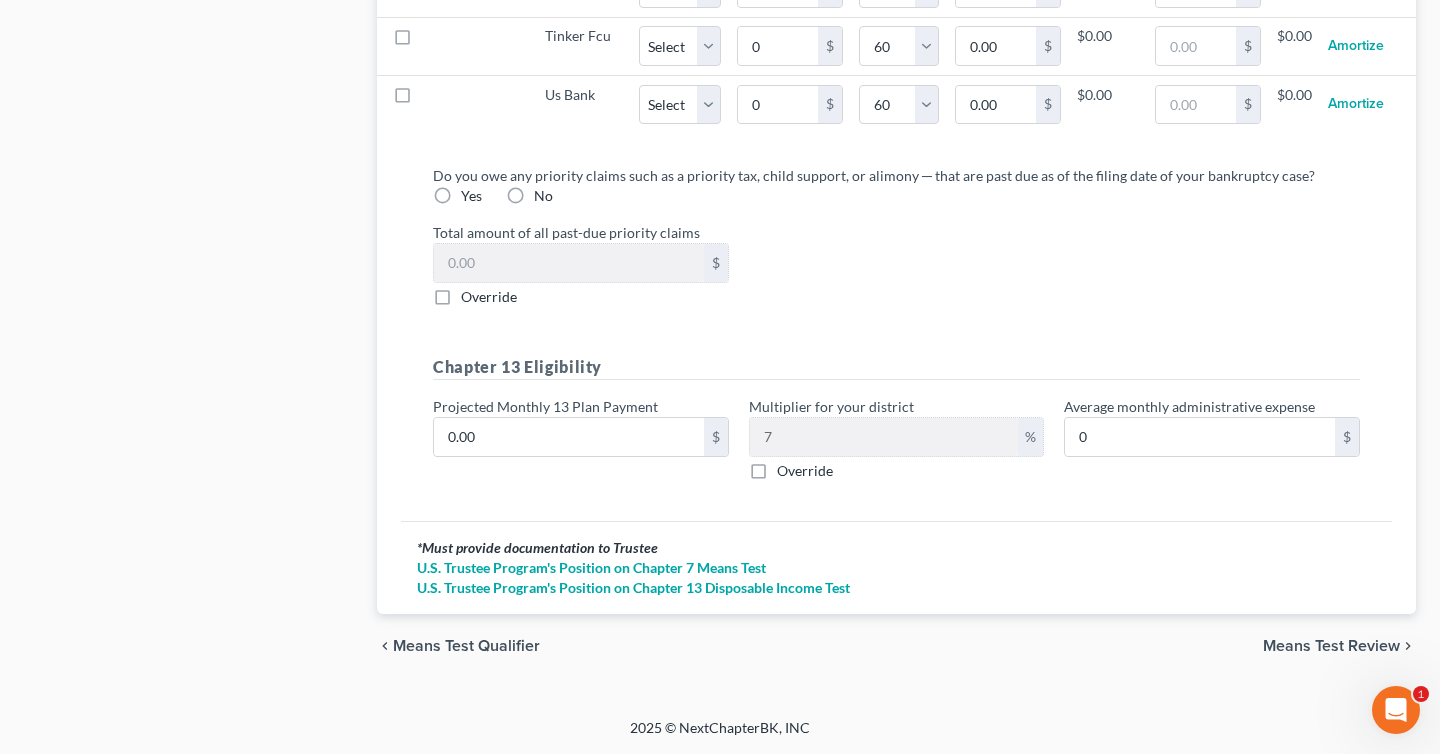 click on "Means Test Review" at bounding box center [1331, 646] 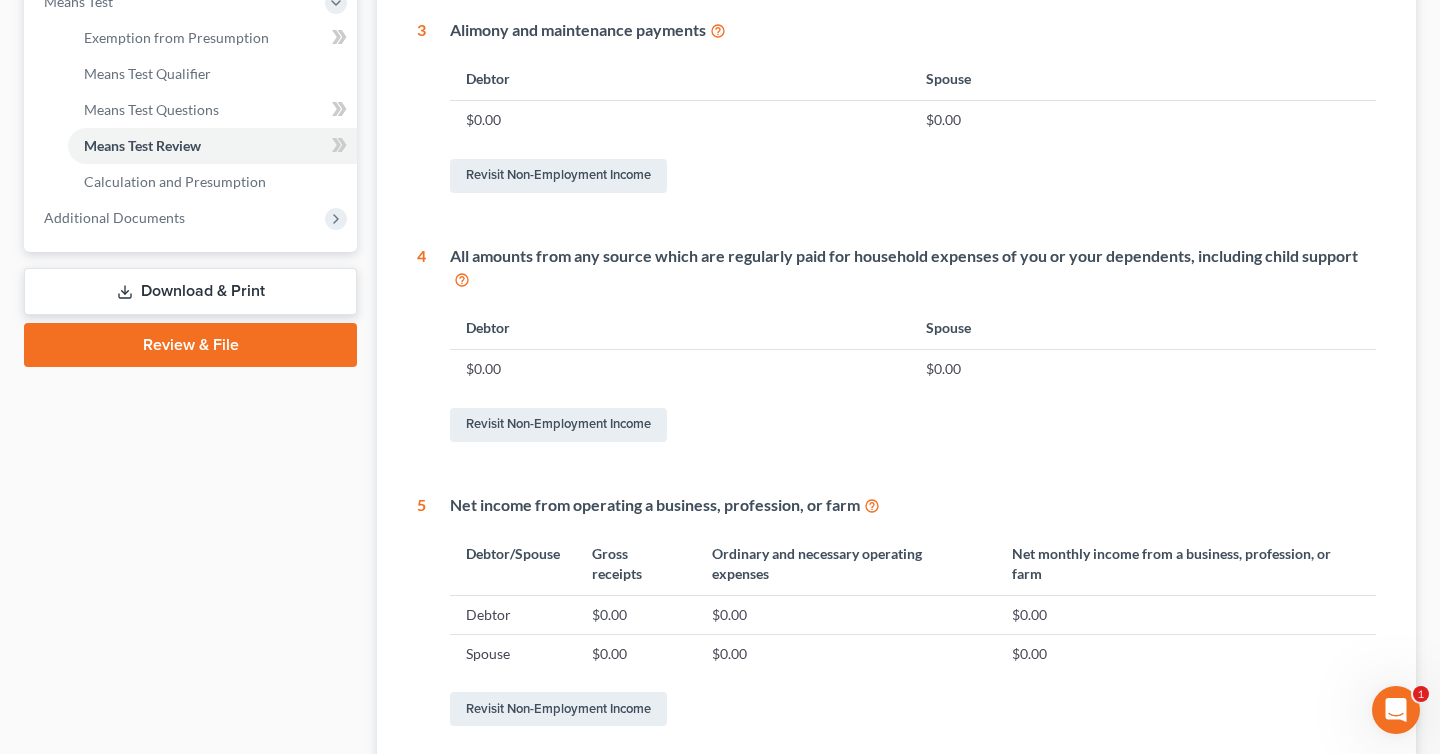 scroll, scrollTop: 987, scrollLeft: 0, axis: vertical 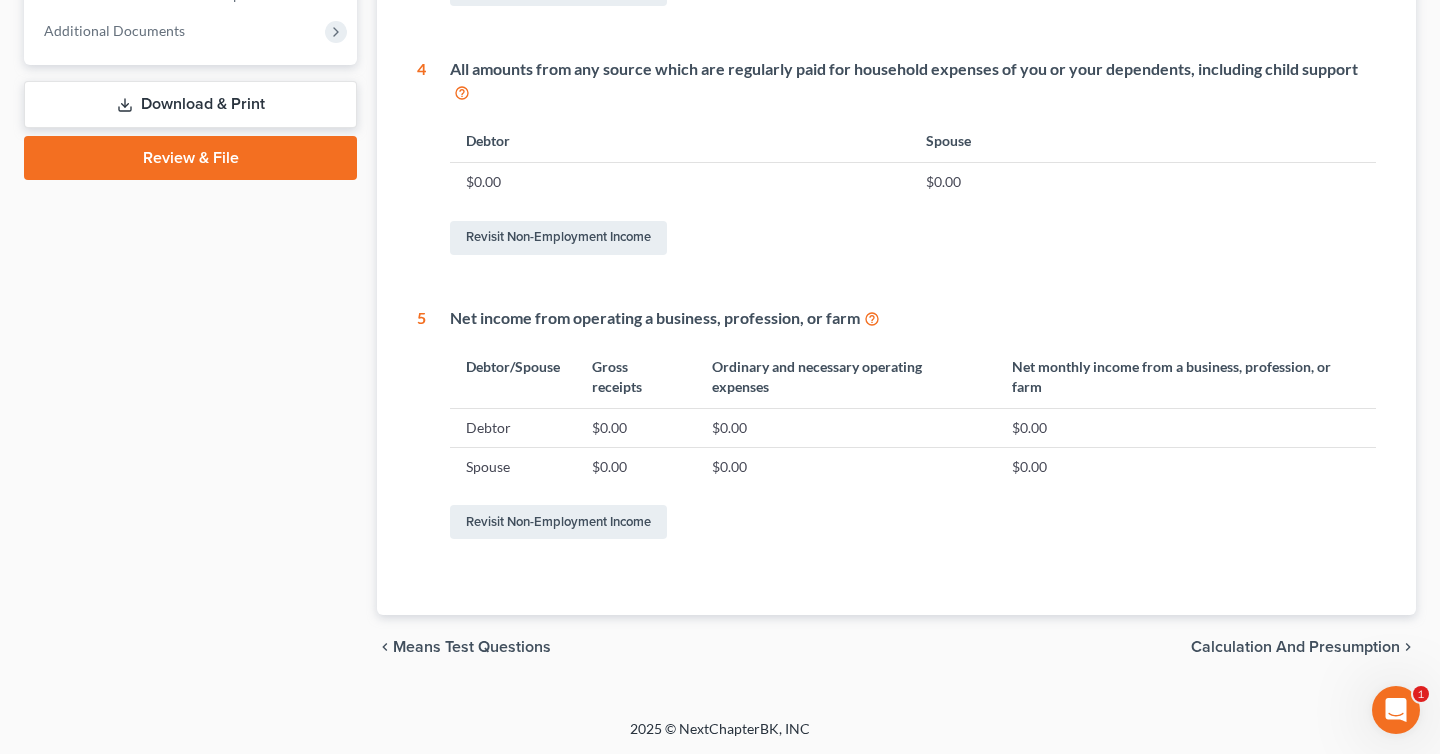 click on "Calculation and Presumption" at bounding box center [1295, 647] 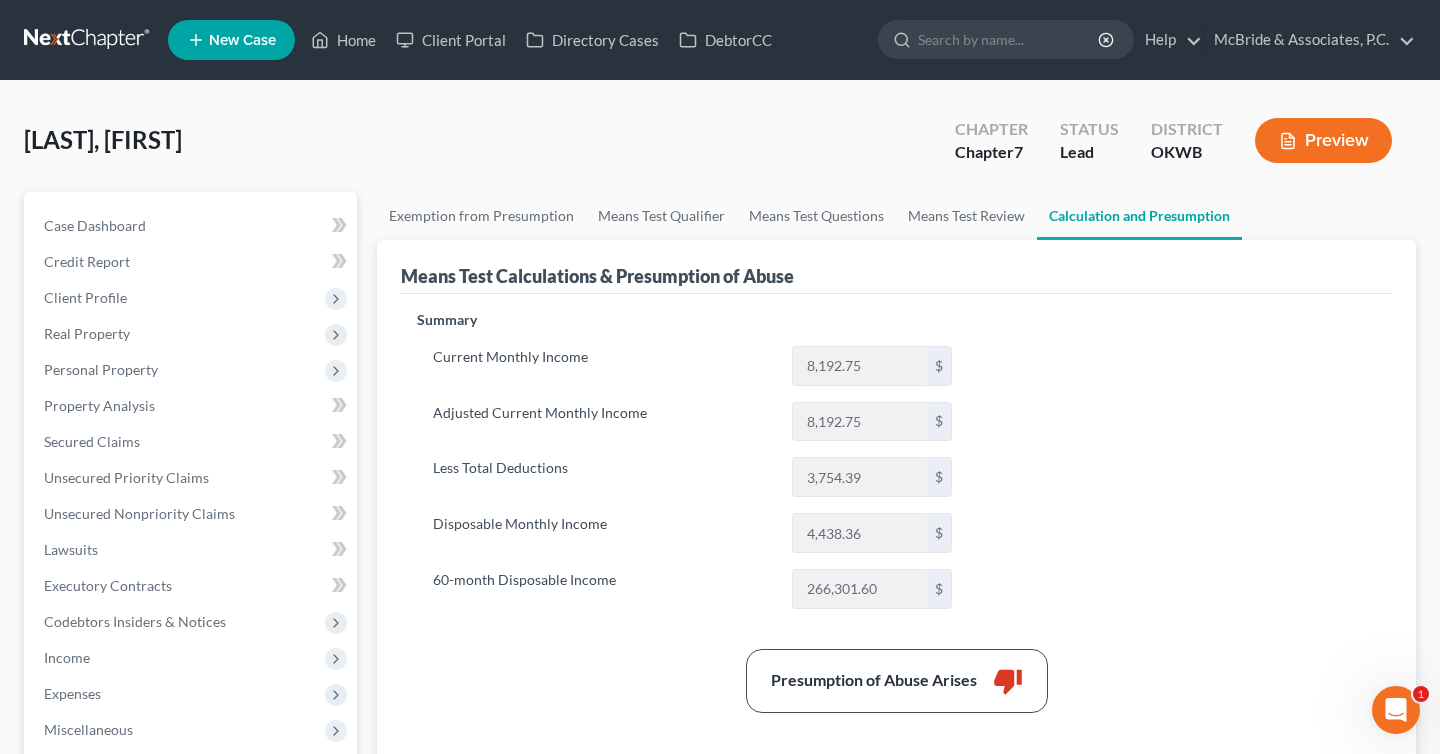 scroll, scrollTop: 407, scrollLeft: 0, axis: vertical 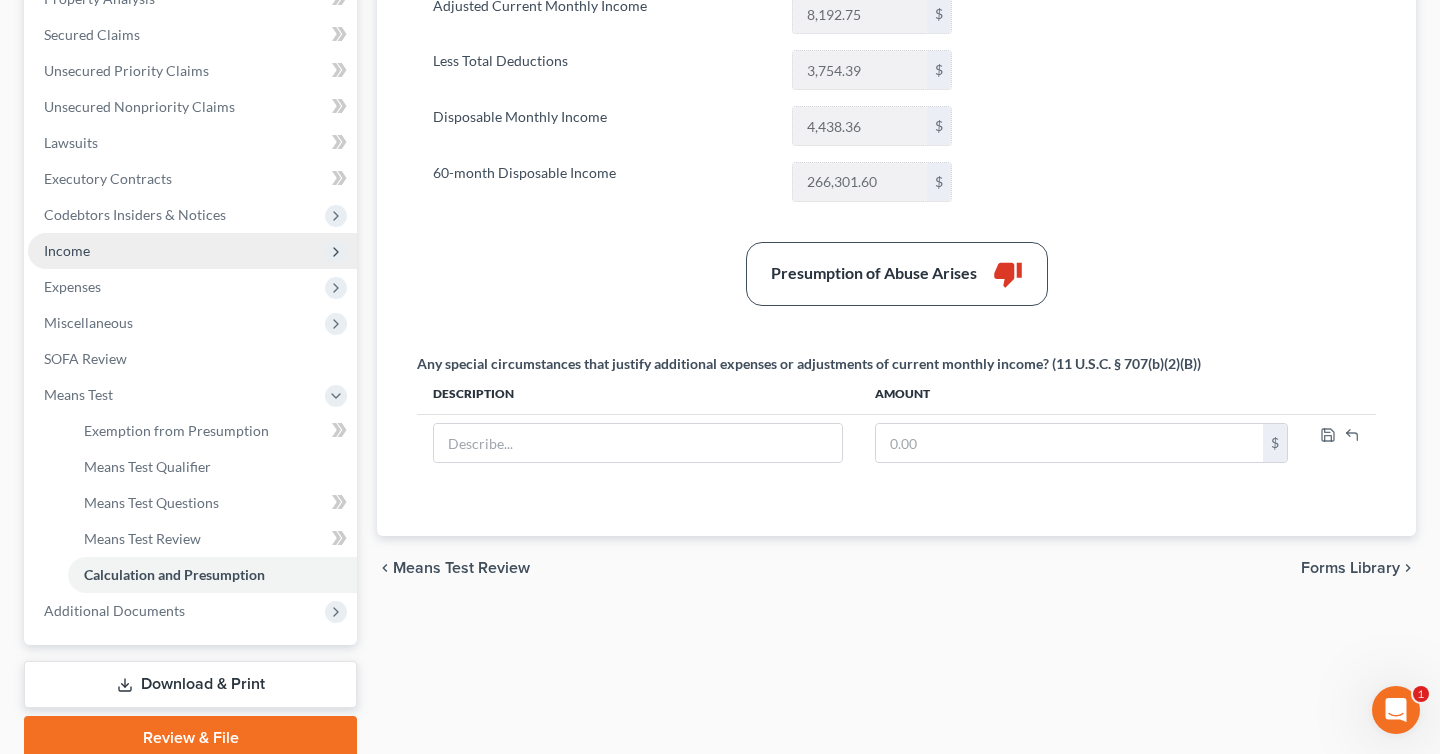 click on "Income" at bounding box center (192, 251) 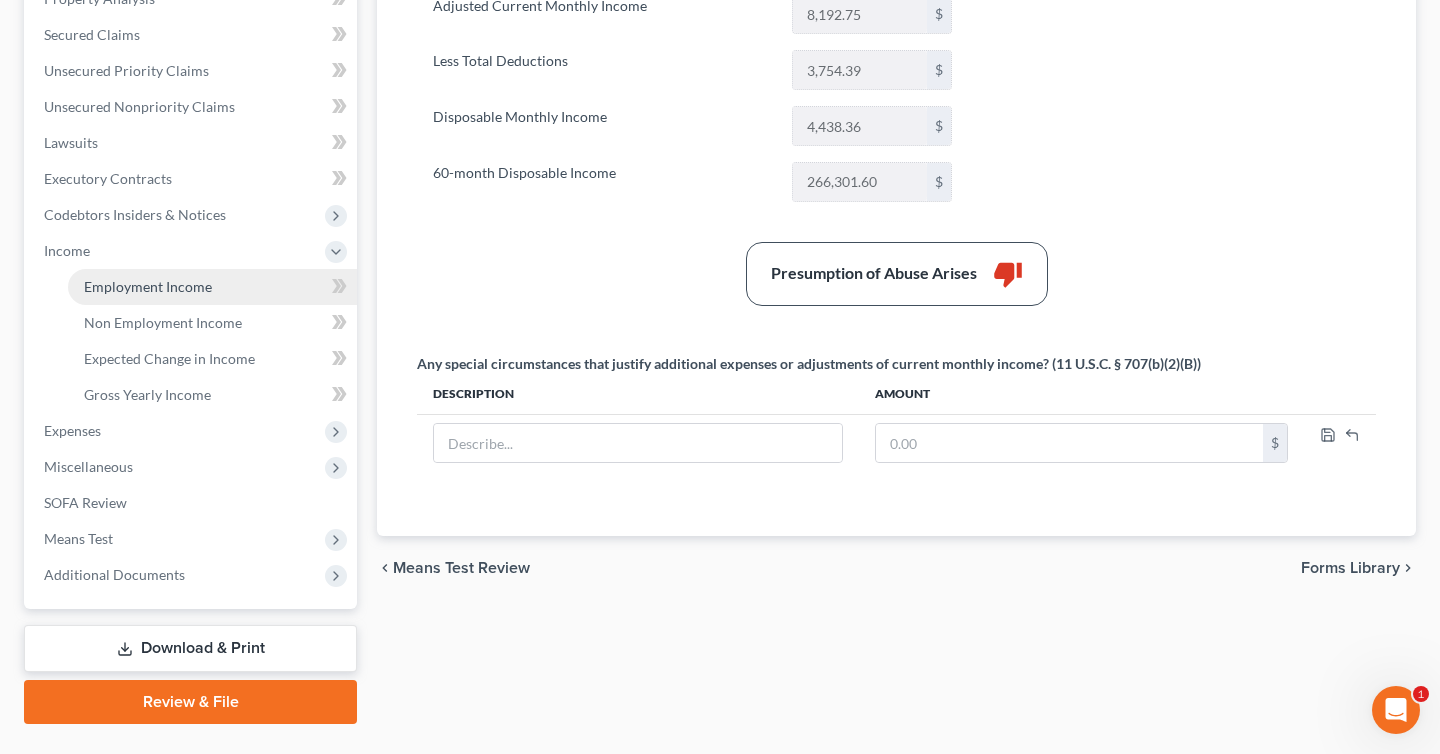 click on "Employment Income" at bounding box center [212, 287] 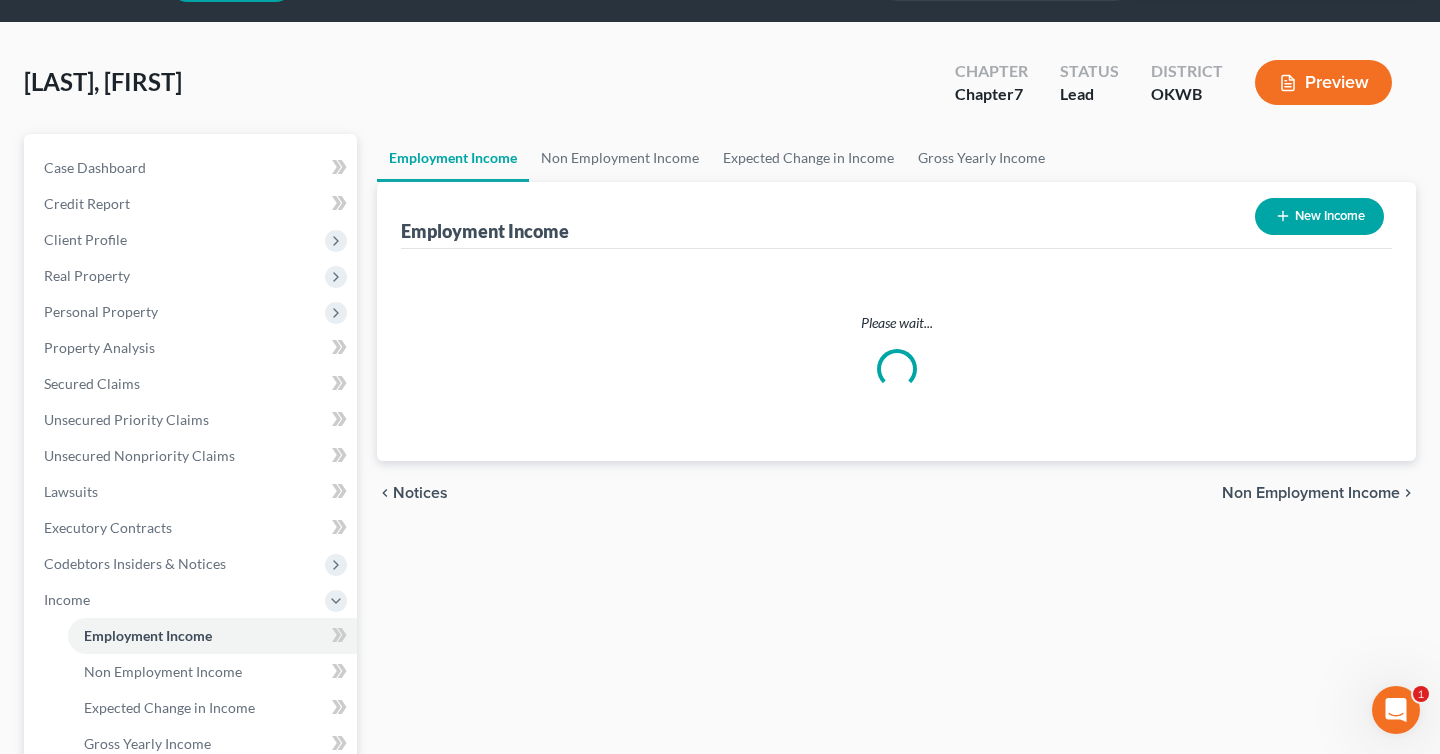 scroll, scrollTop: 0, scrollLeft: 0, axis: both 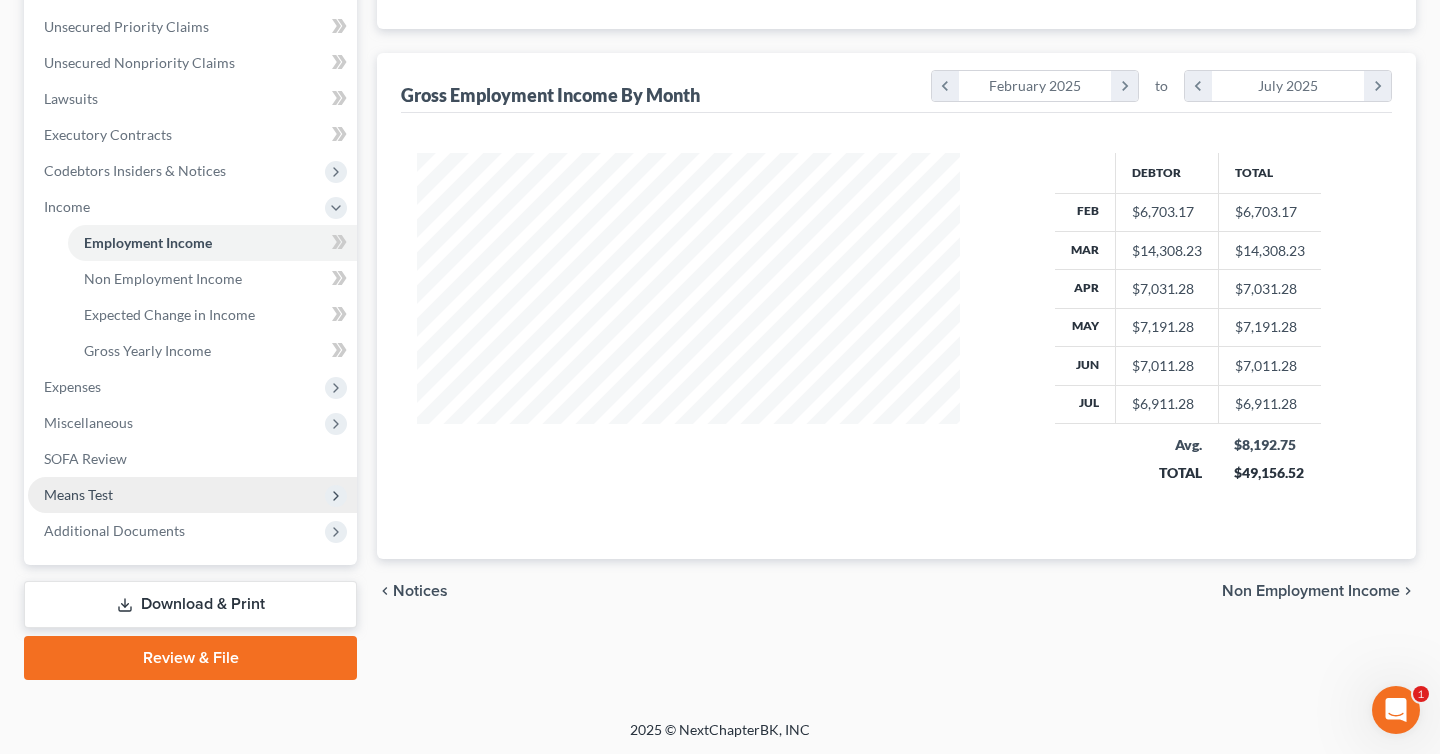 click on "Means Test" at bounding box center [192, 495] 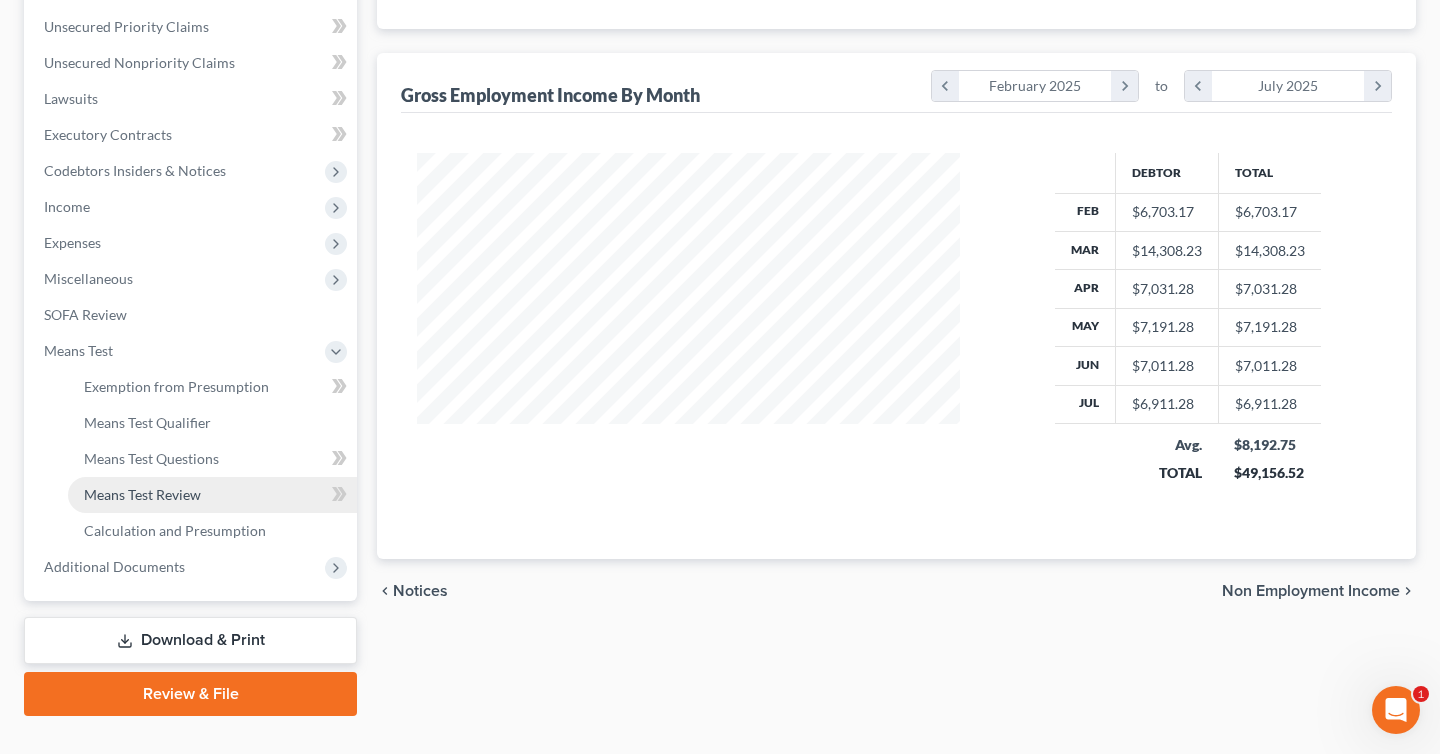 click on "Means Test Review" at bounding box center (142, 494) 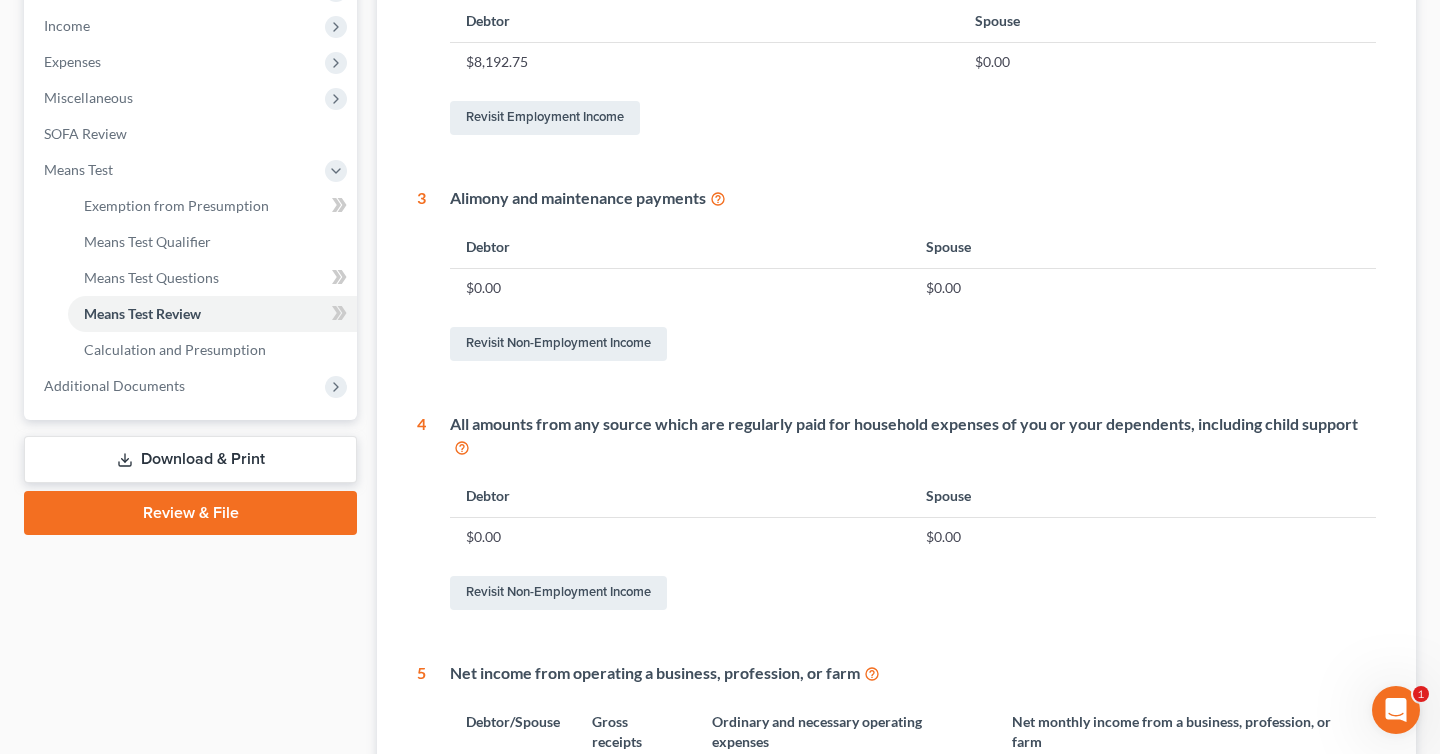 scroll, scrollTop: 171, scrollLeft: 0, axis: vertical 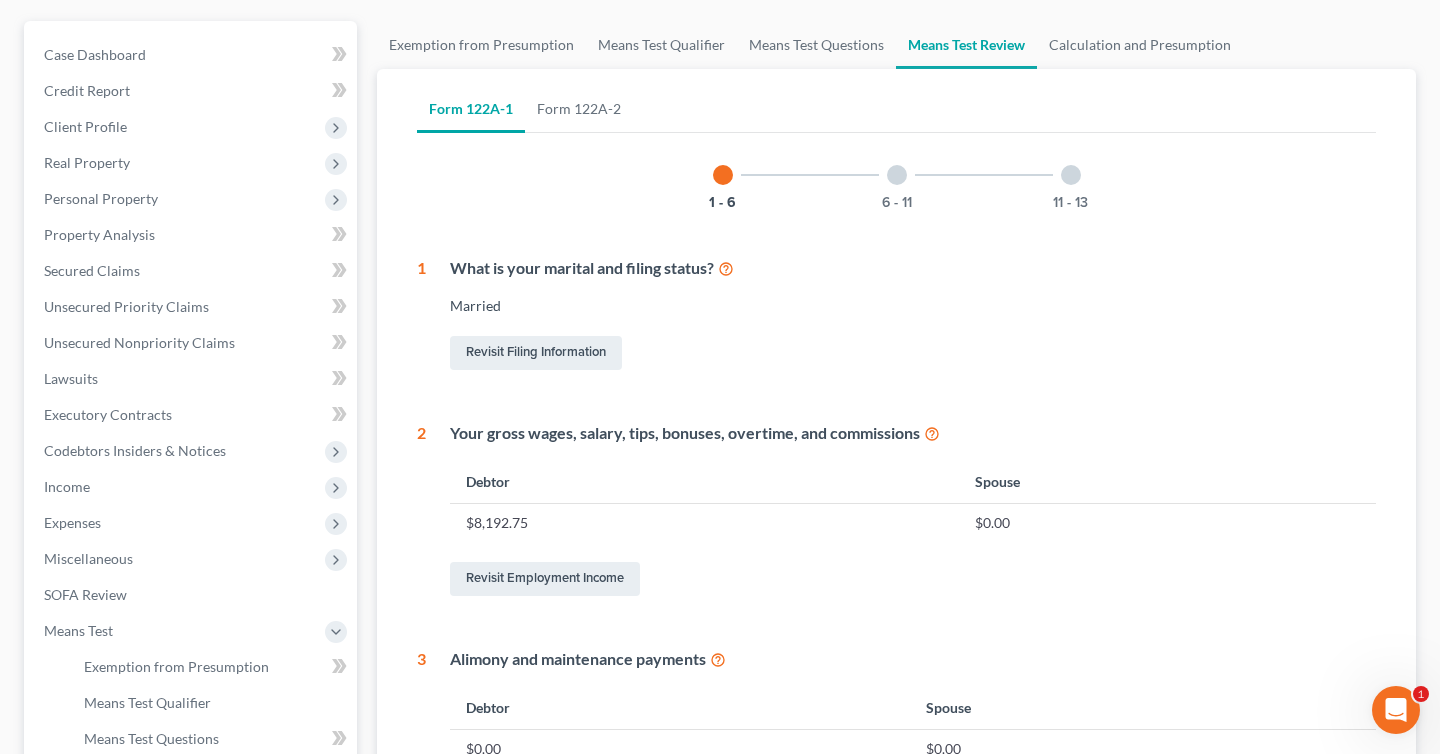 click at bounding box center [897, 175] 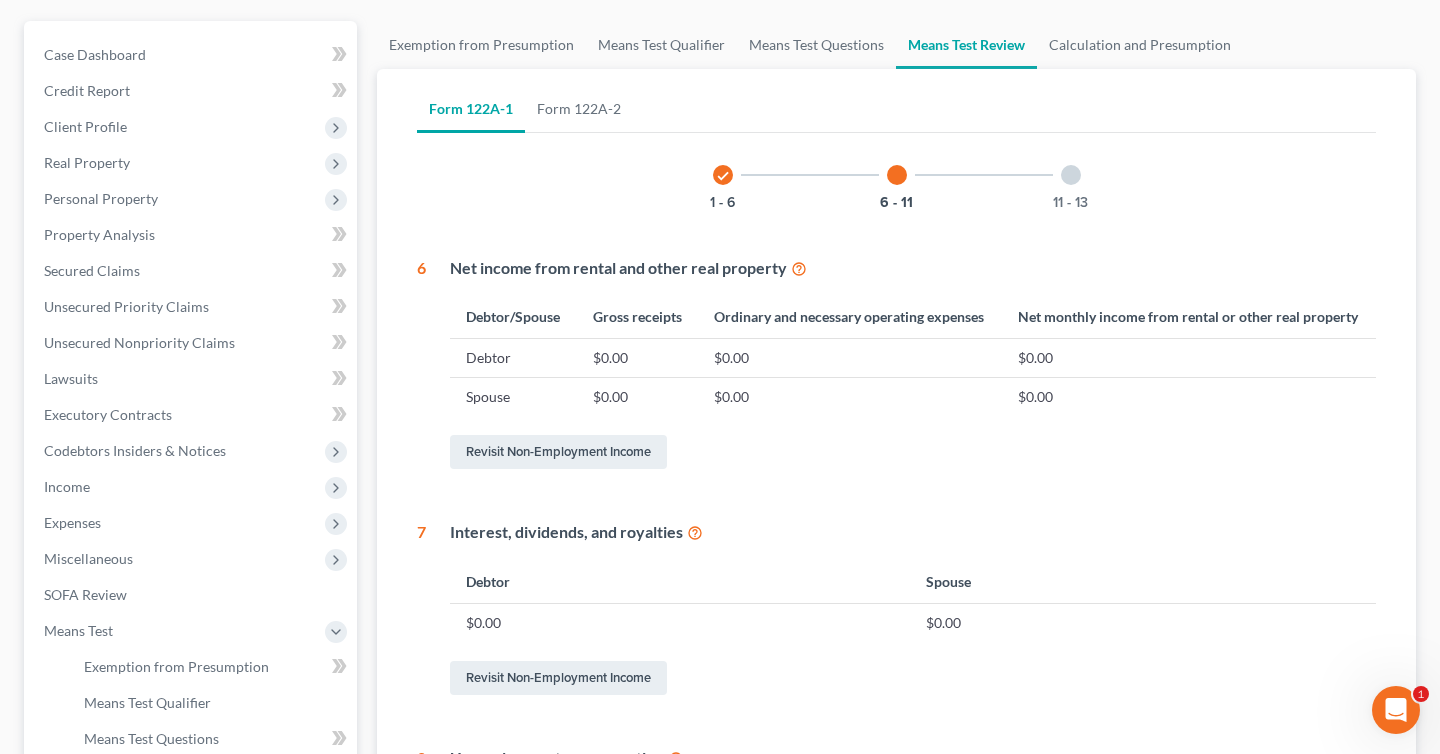 scroll, scrollTop: 309, scrollLeft: 0, axis: vertical 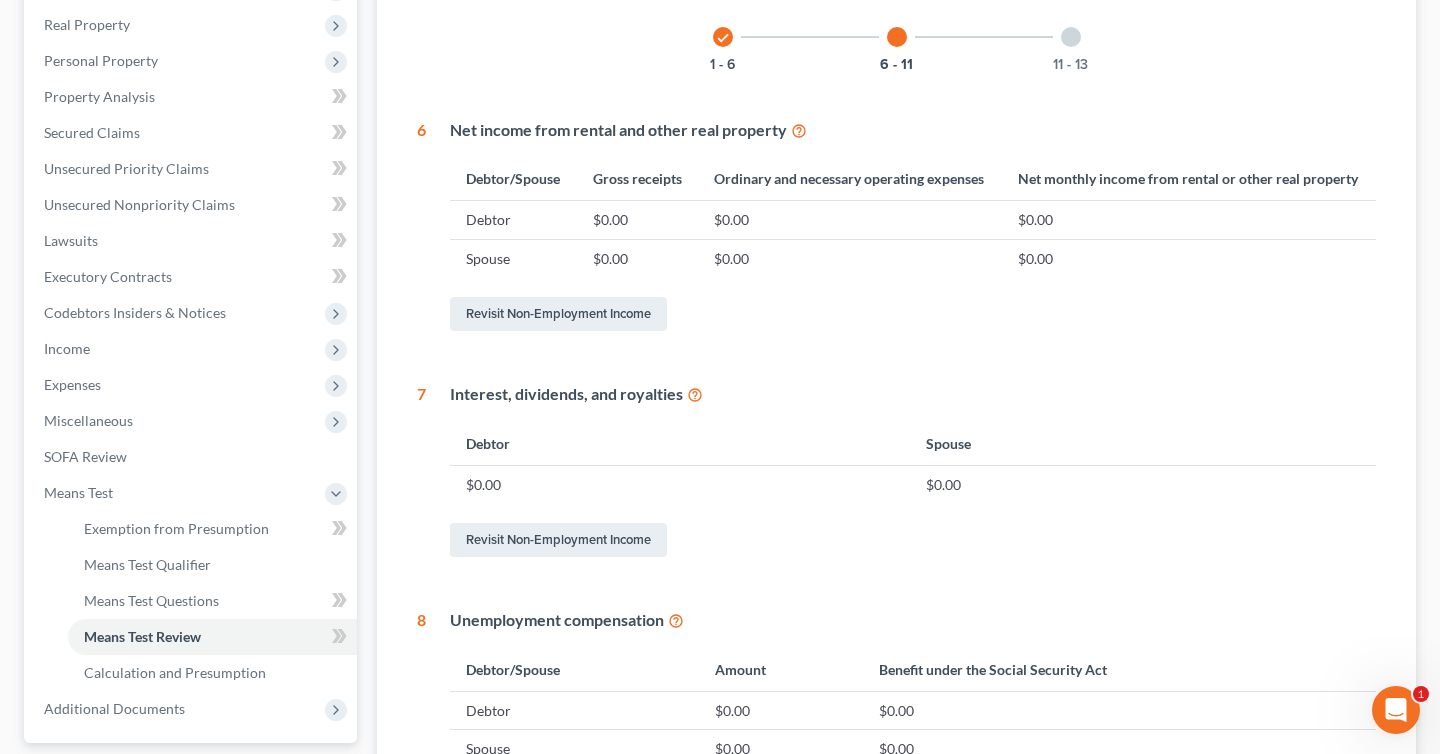 click at bounding box center (1071, 37) 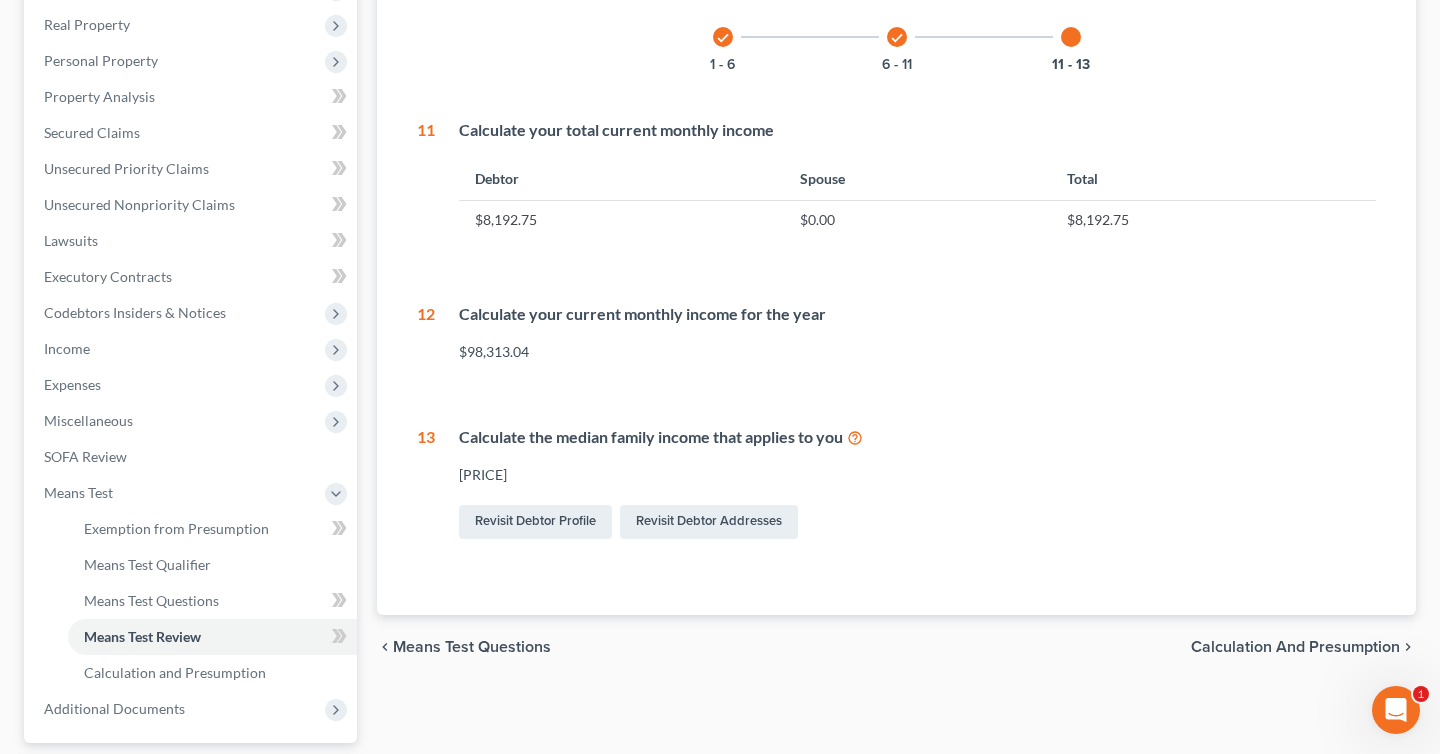 click on "Calculation and Presumption" at bounding box center [1295, 647] 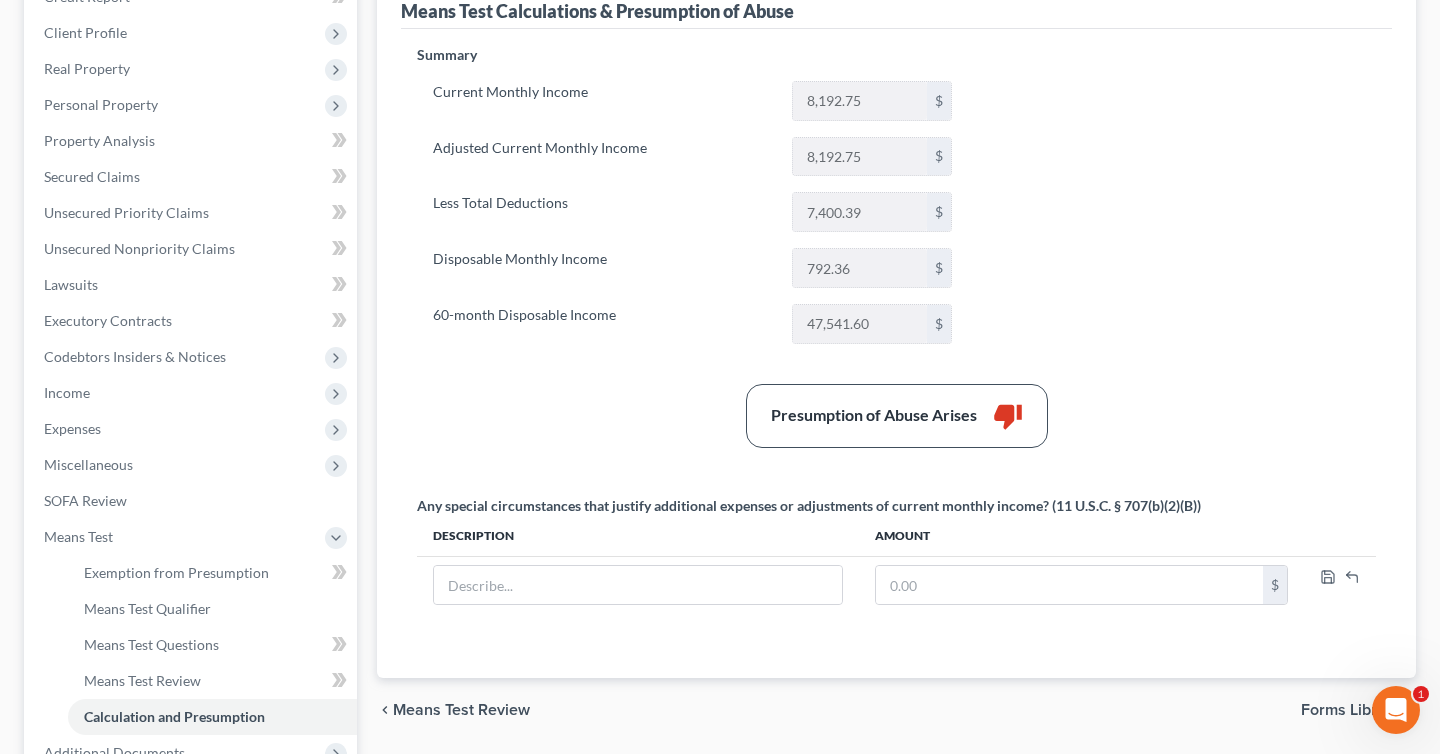 scroll, scrollTop: 0, scrollLeft: 0, axis: both 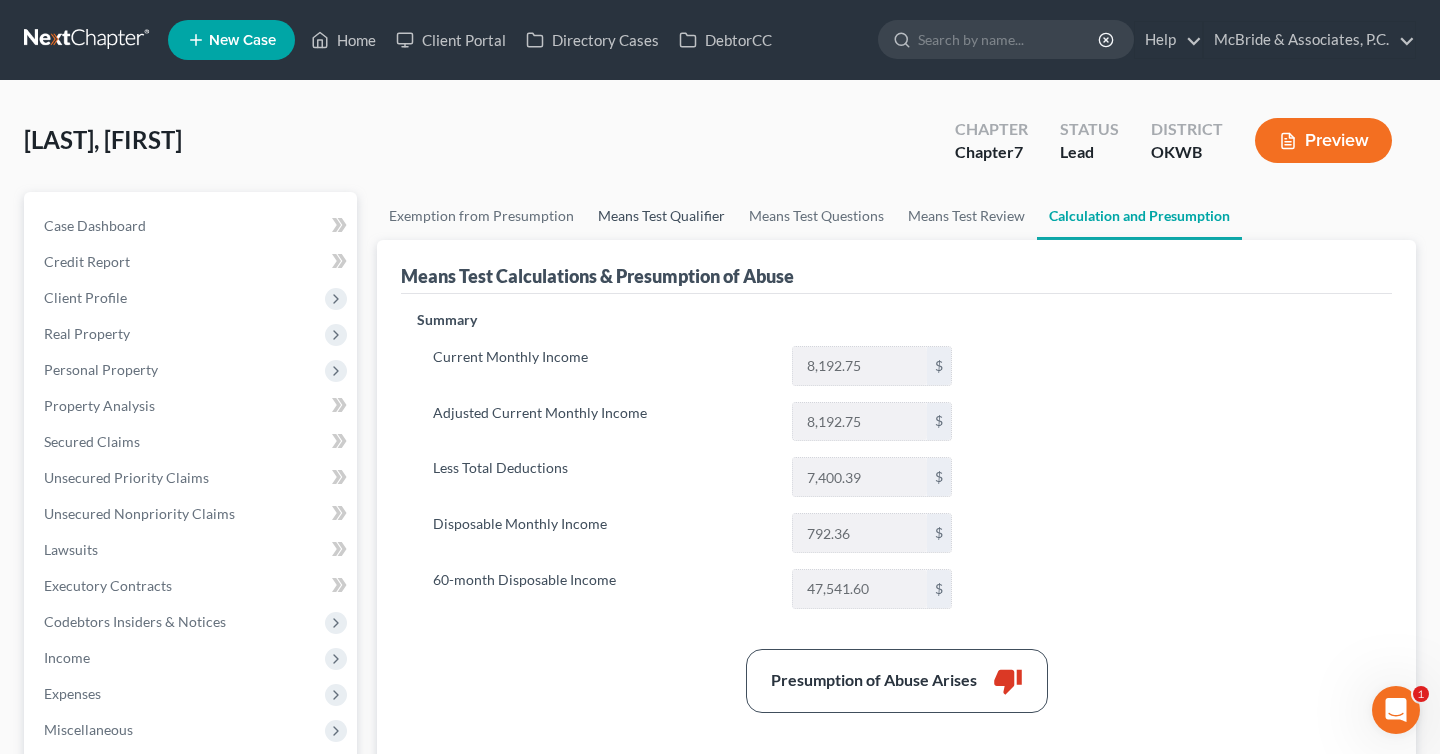 click on "Means Test Qualifier" at bounding box center [661, 216] 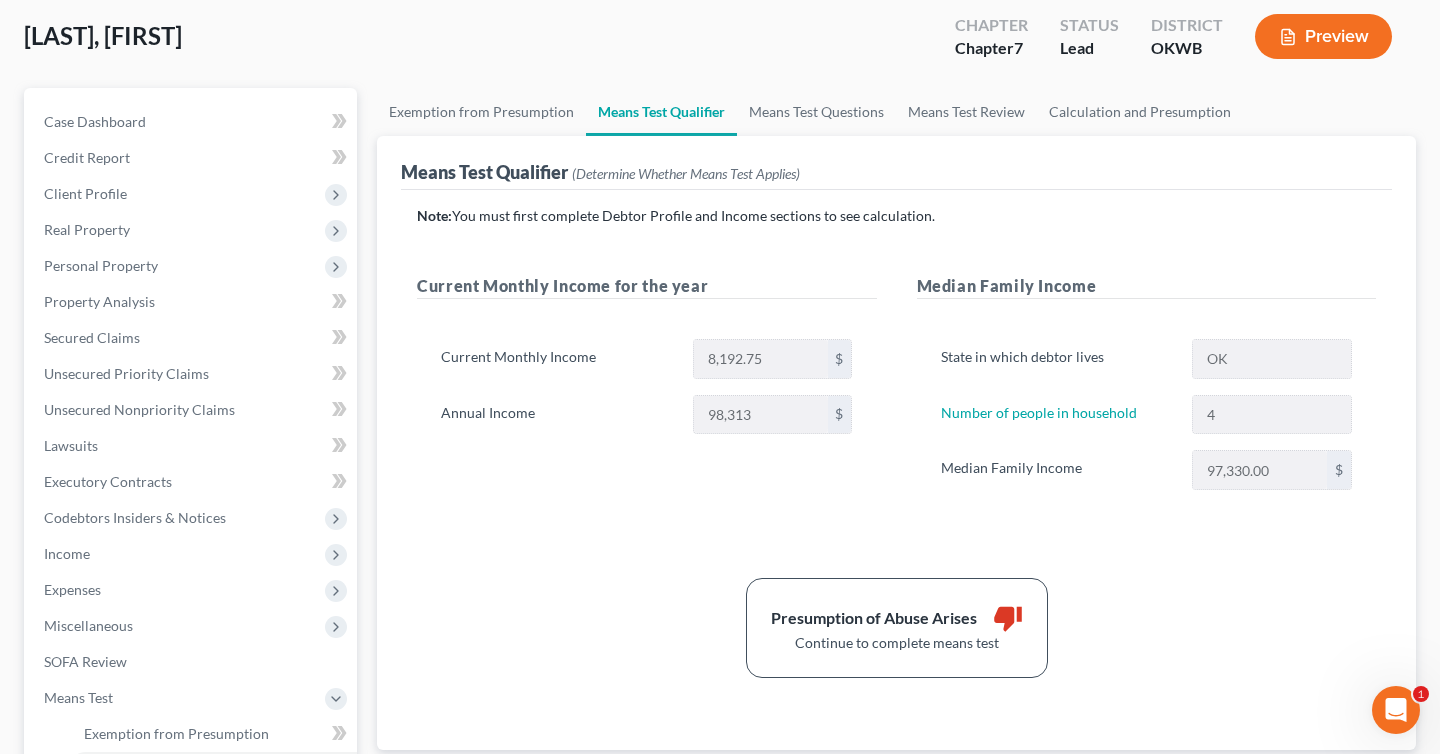 scroll, scrollTop: 100, scrollLeft: 0, axis: vertical 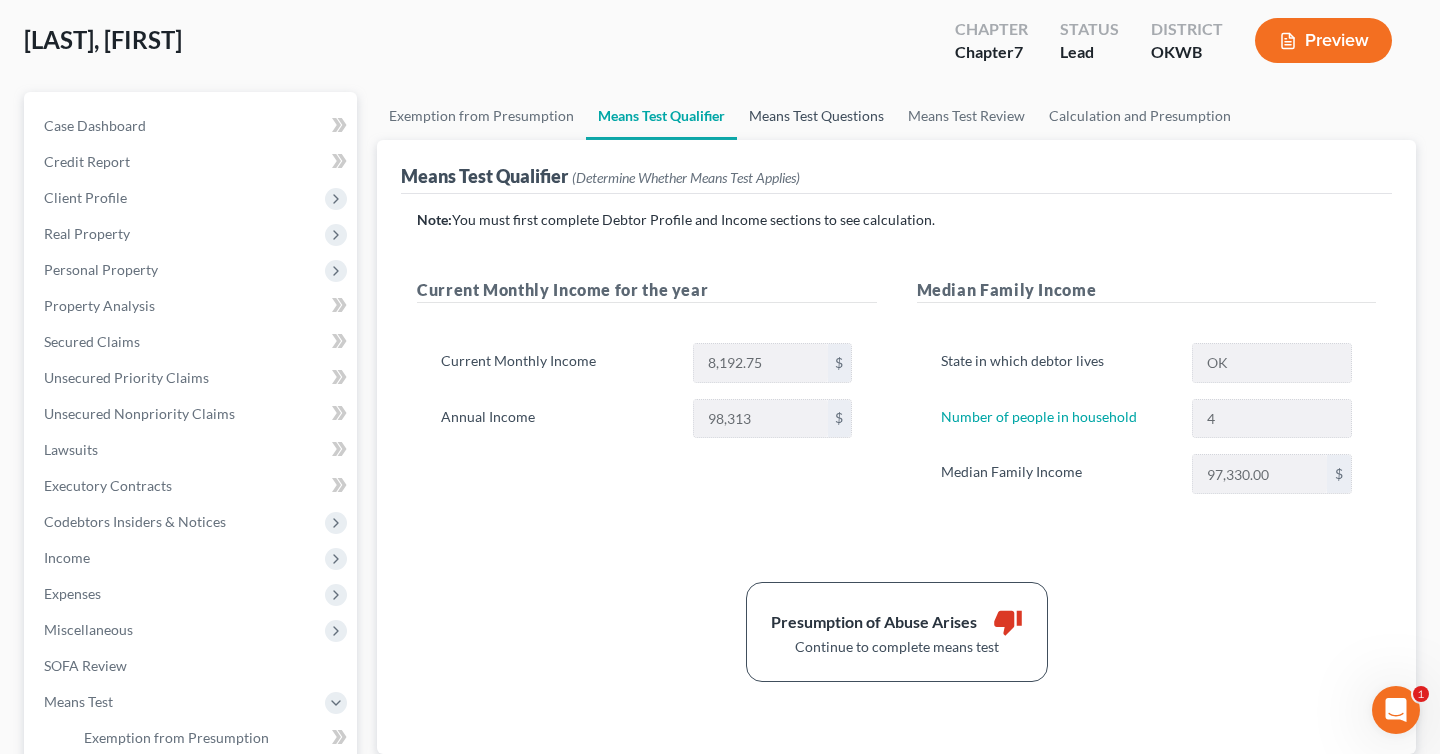 click on "Means Test Questions" at bounding box center [816, 116] 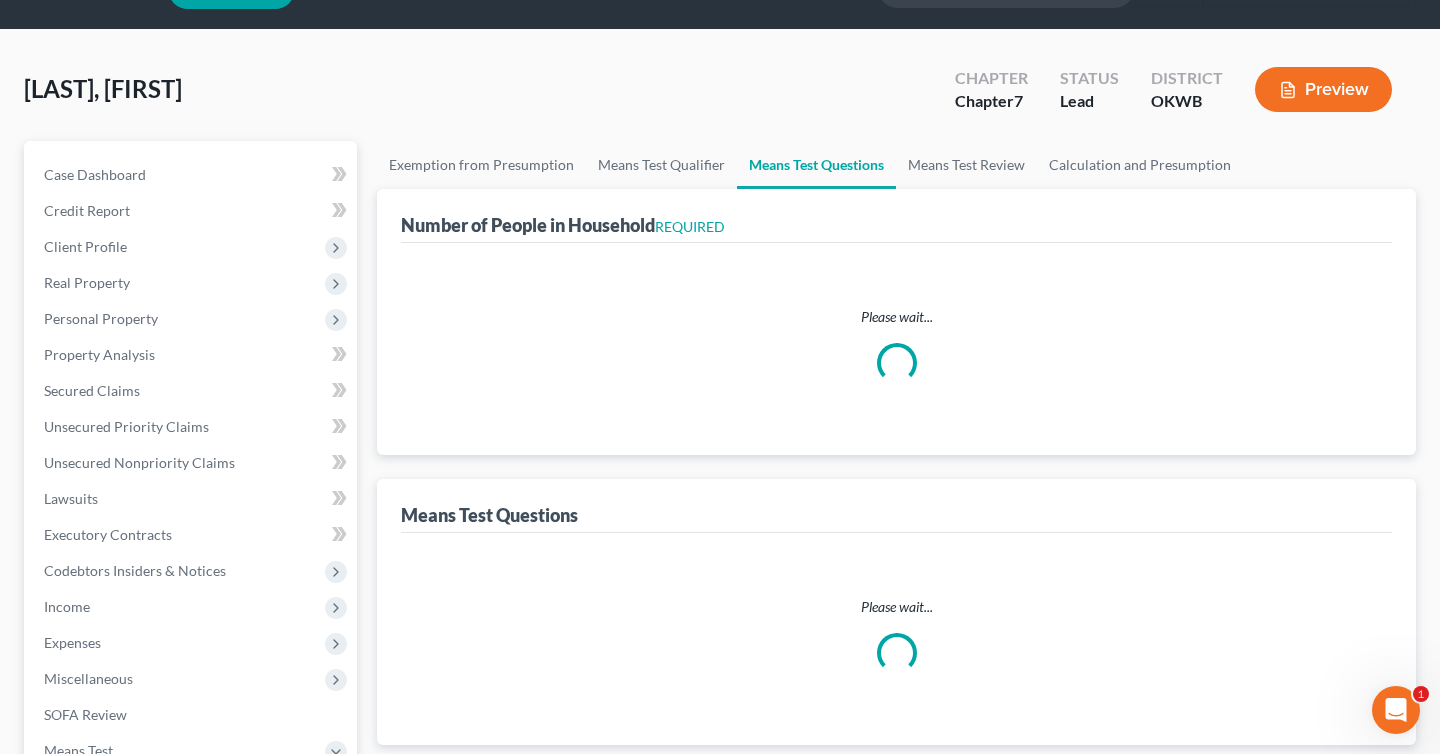 scroll, scrollTop: 0, scrollLeft: 0, axis: both 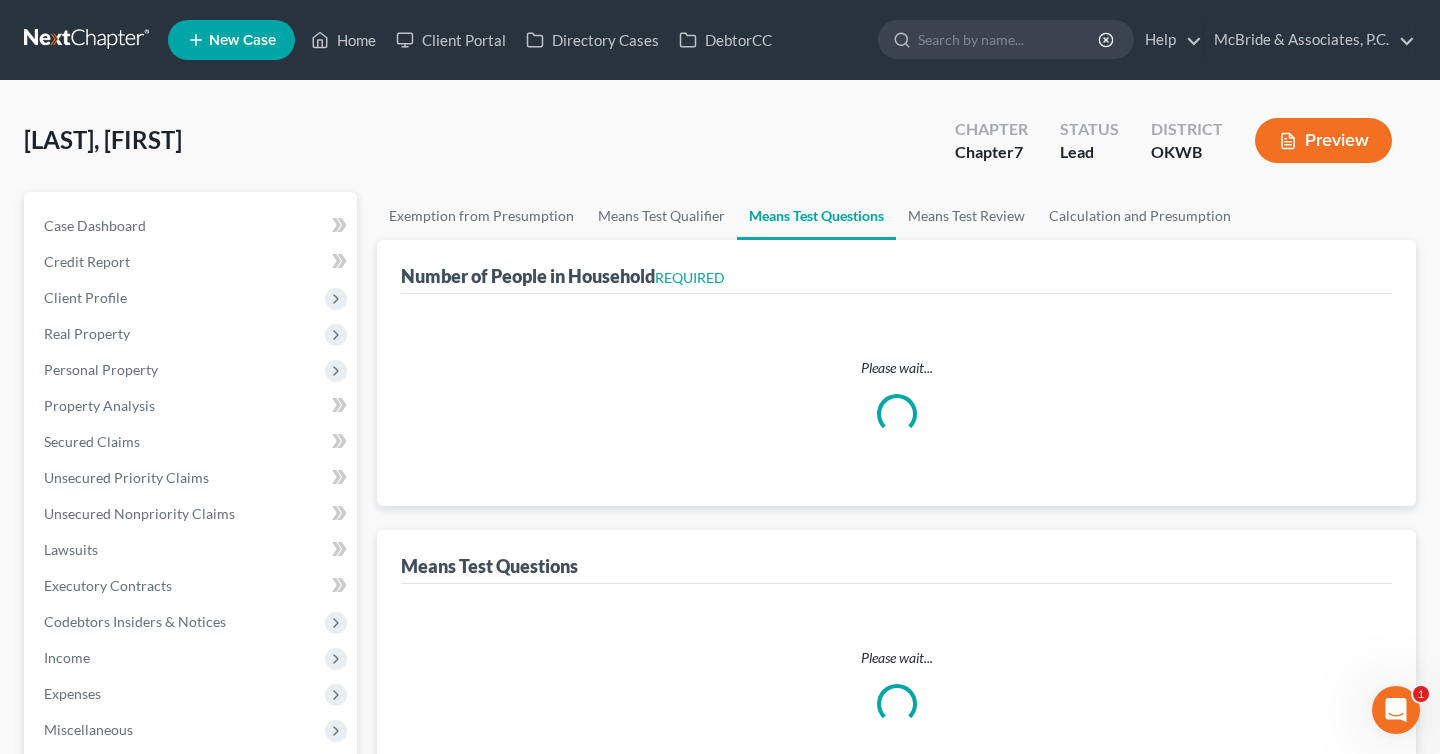 select on "0" 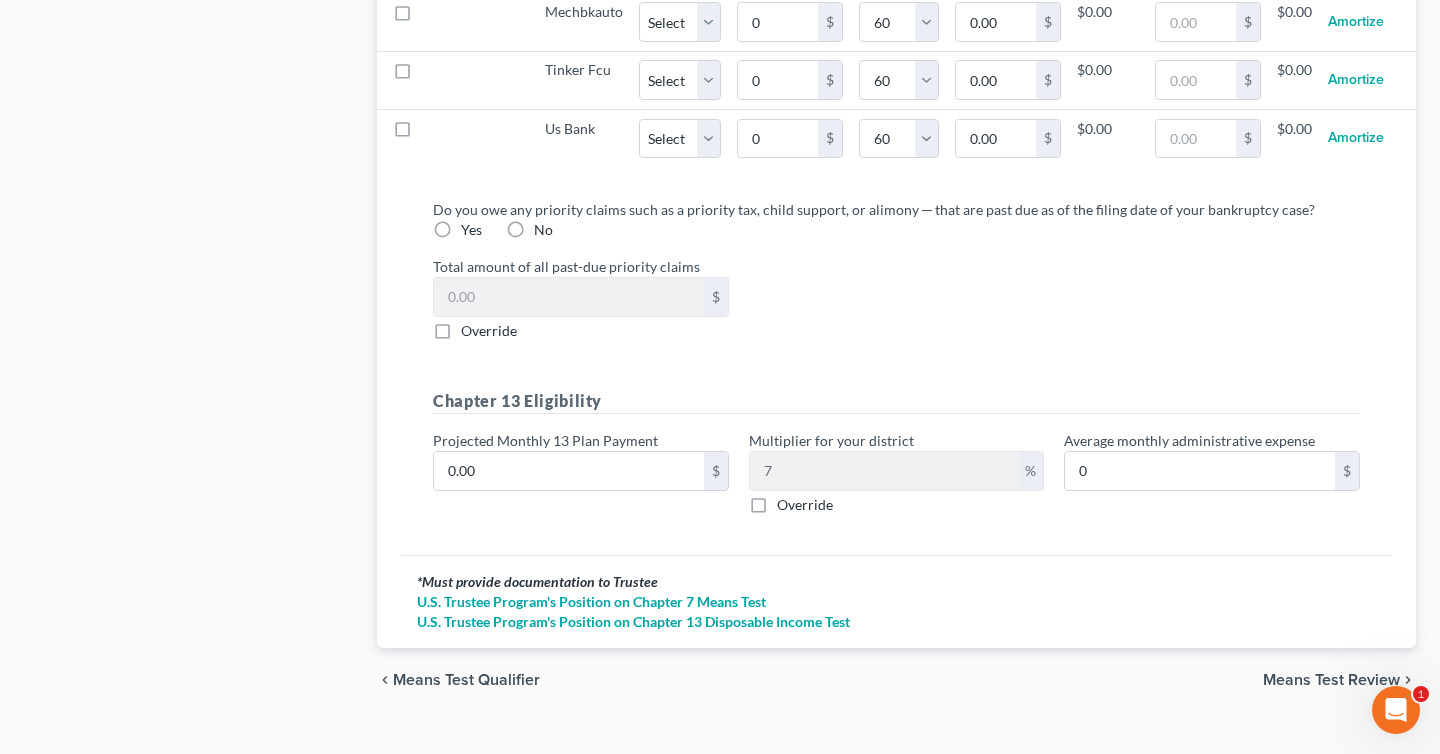 scroll, scrollTop: 2359, scrollLeft: 0, axis: vertical 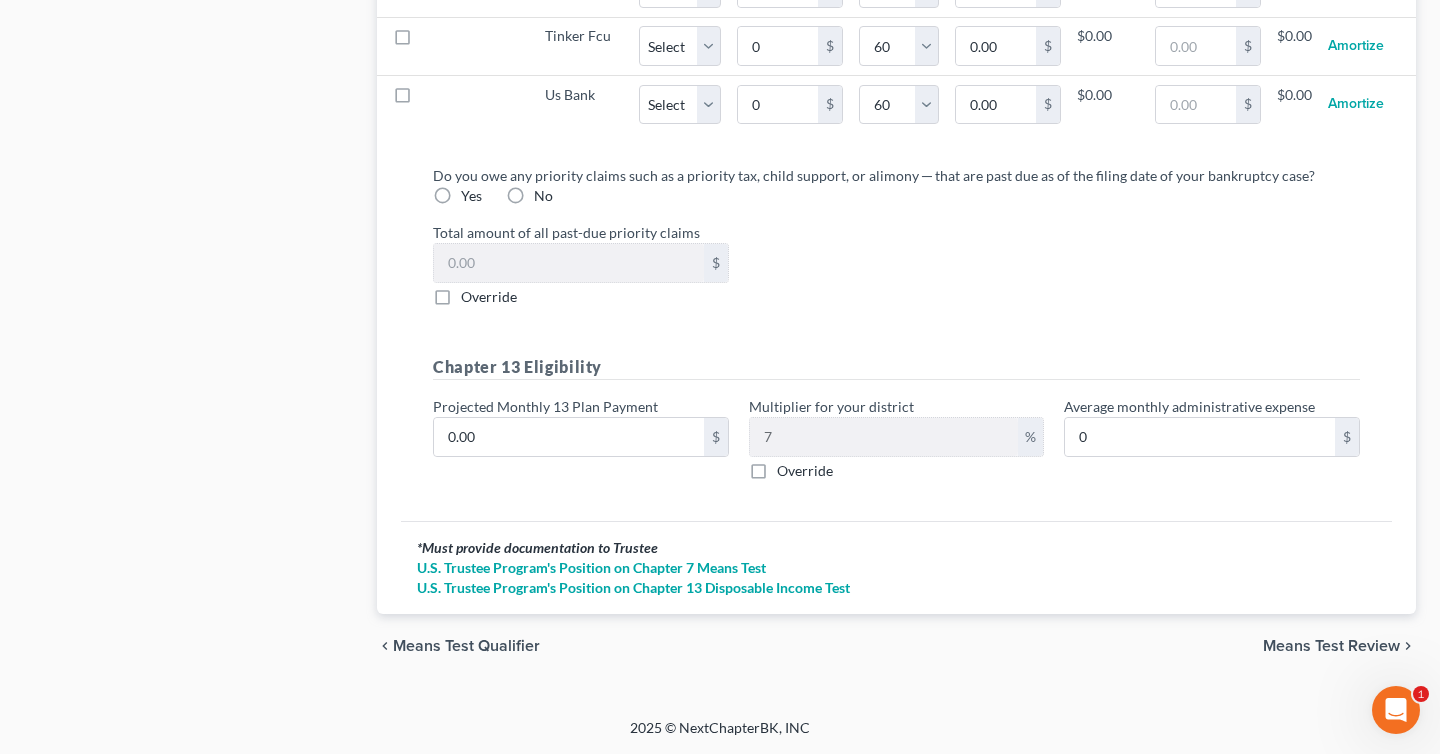 click on "Means Test Review" at bounding box center (1331, 646) 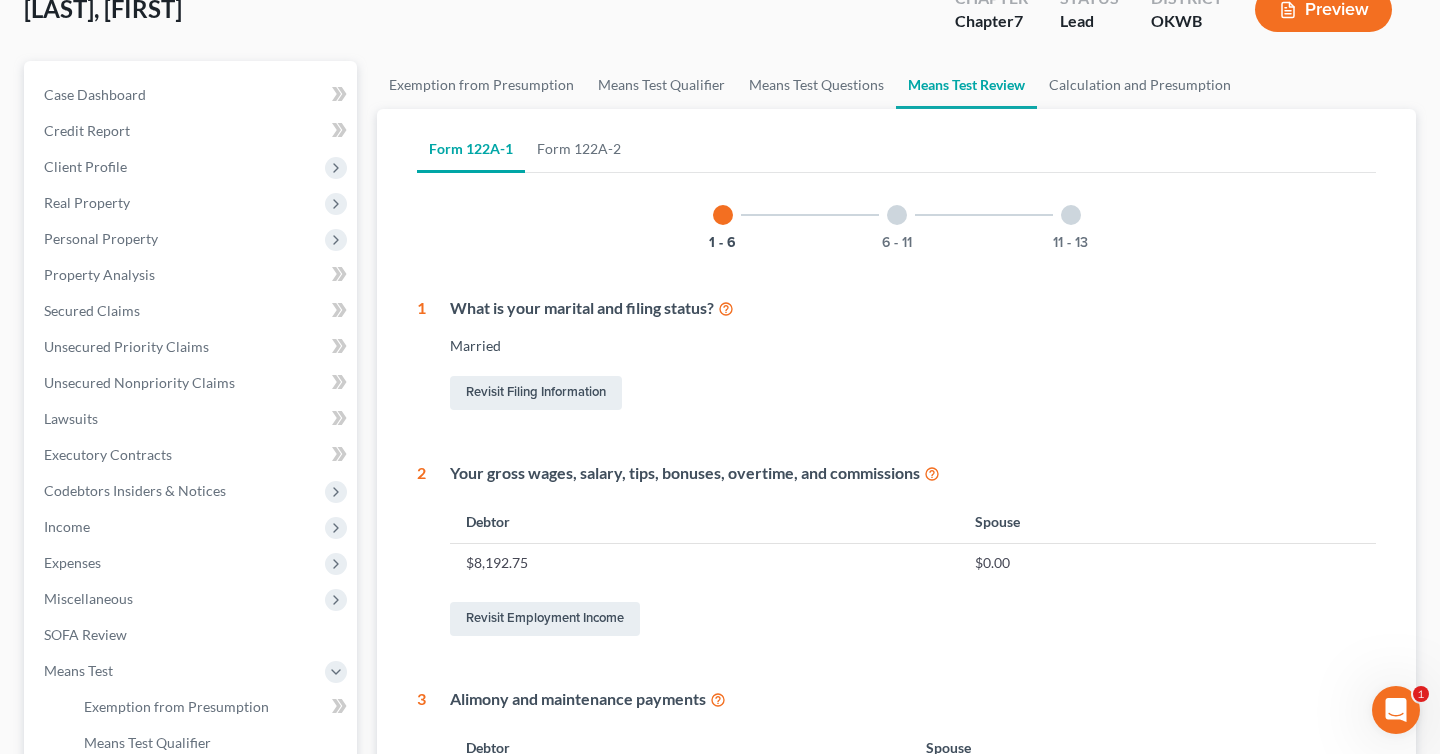 scroll, scrollTop: 272, scrollLeft: 0, axis: vertical 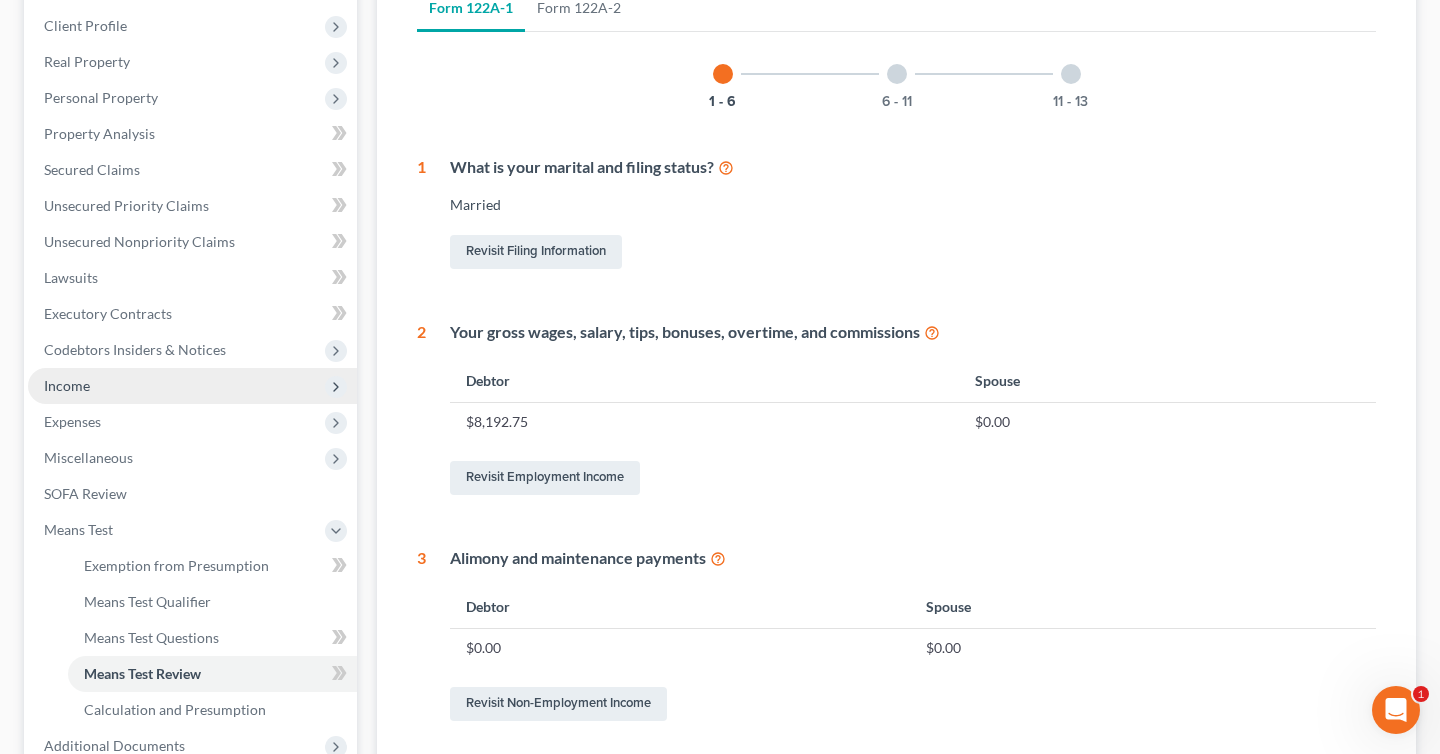 click on "Income" at bounding box center (192, 386) 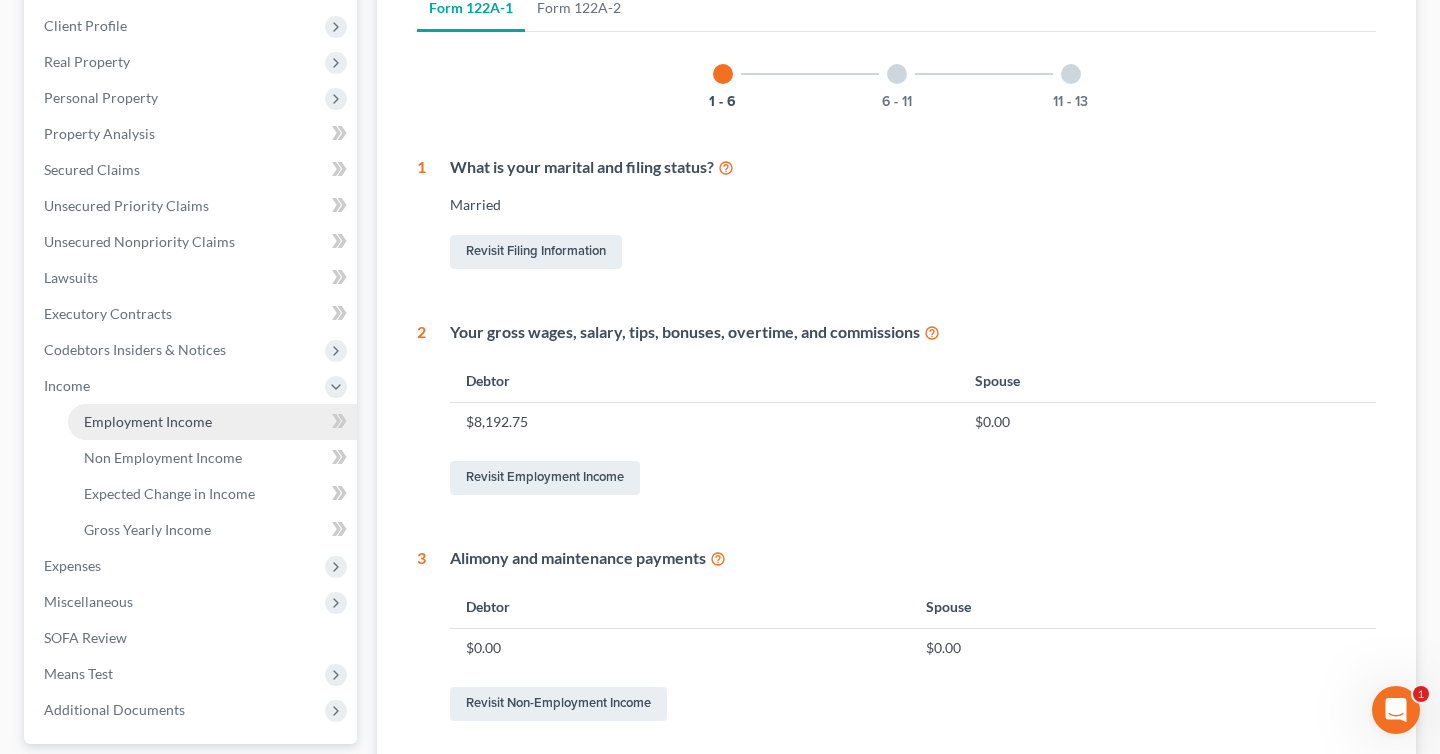 click on "Employment Income" at bounding box center [148, 421] 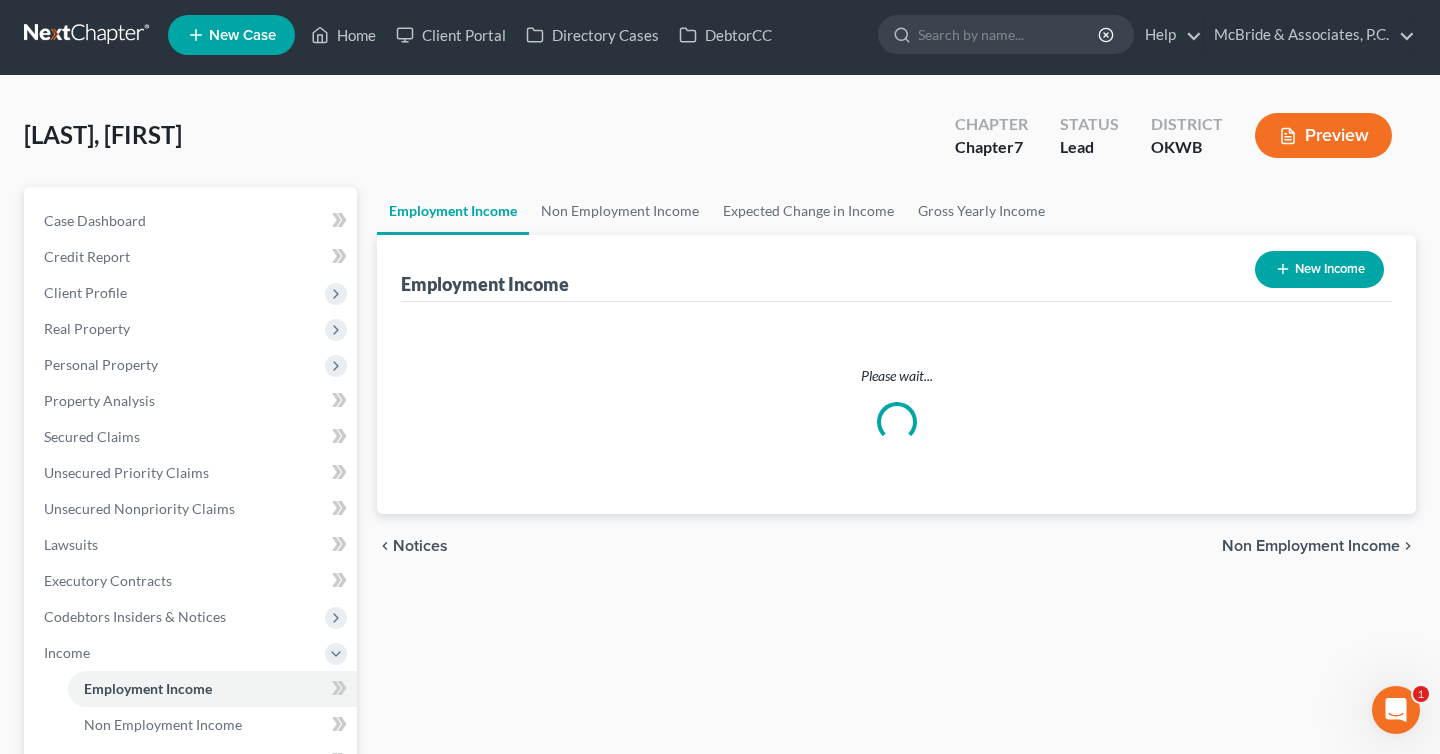 scroll, scrollTop: 0, scrollLeft: 0, axis: both 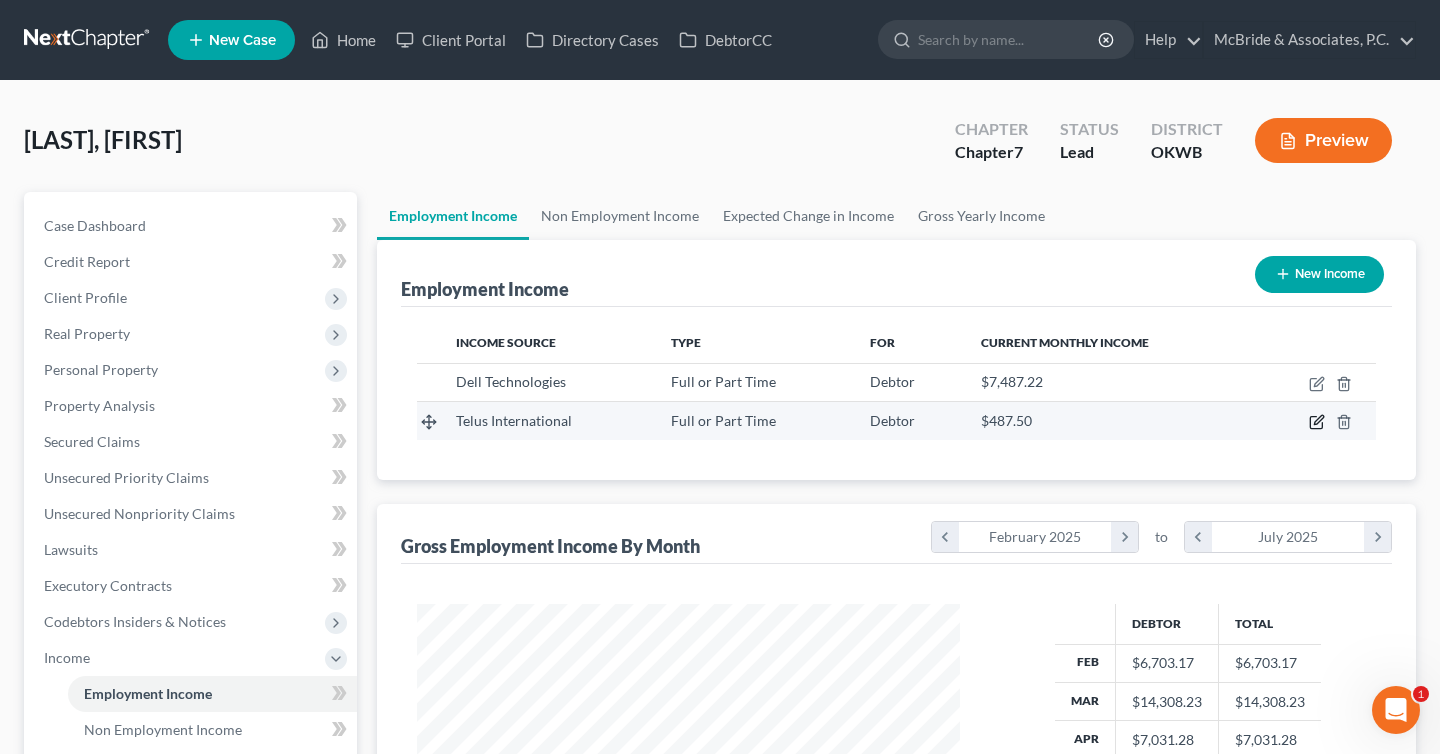 click 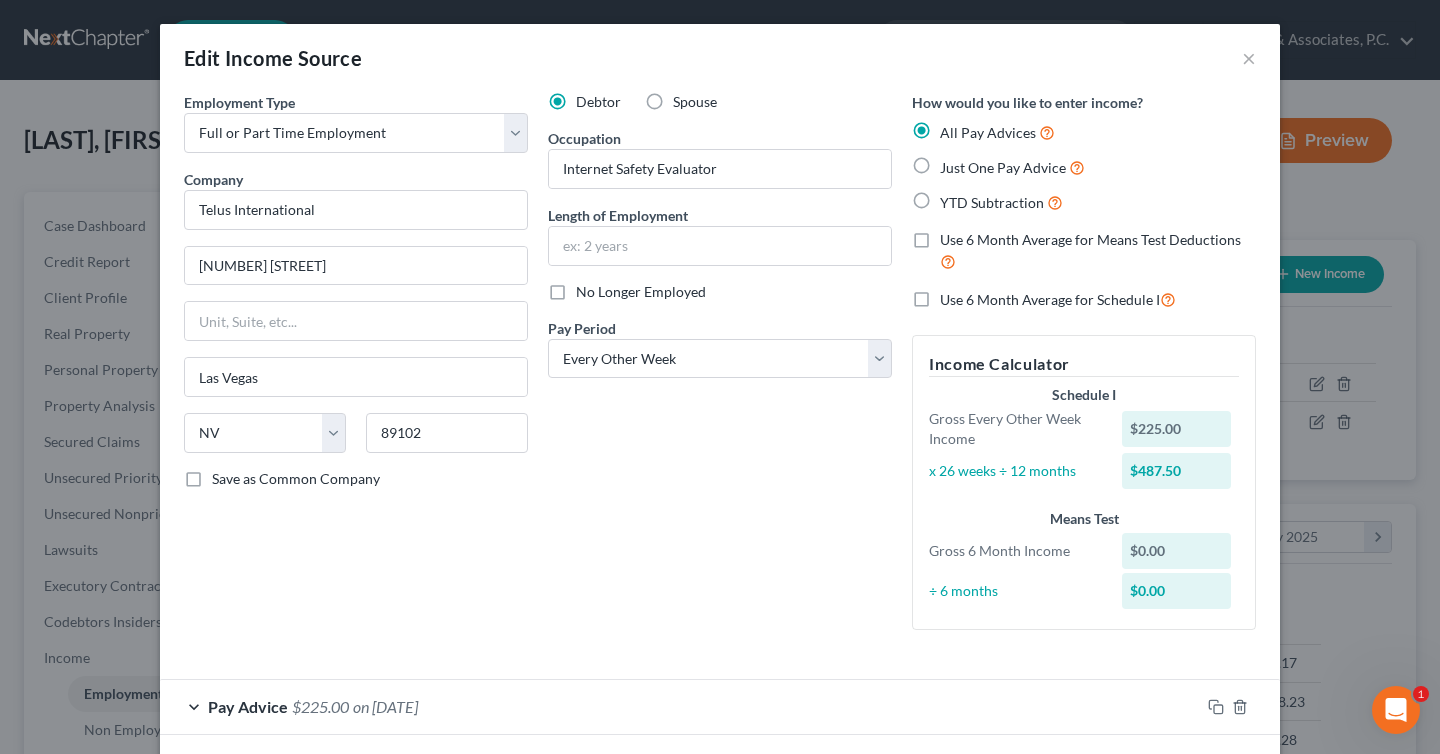 scroll, scrollTop: 90, scrollLeft: 0, axis: vertical 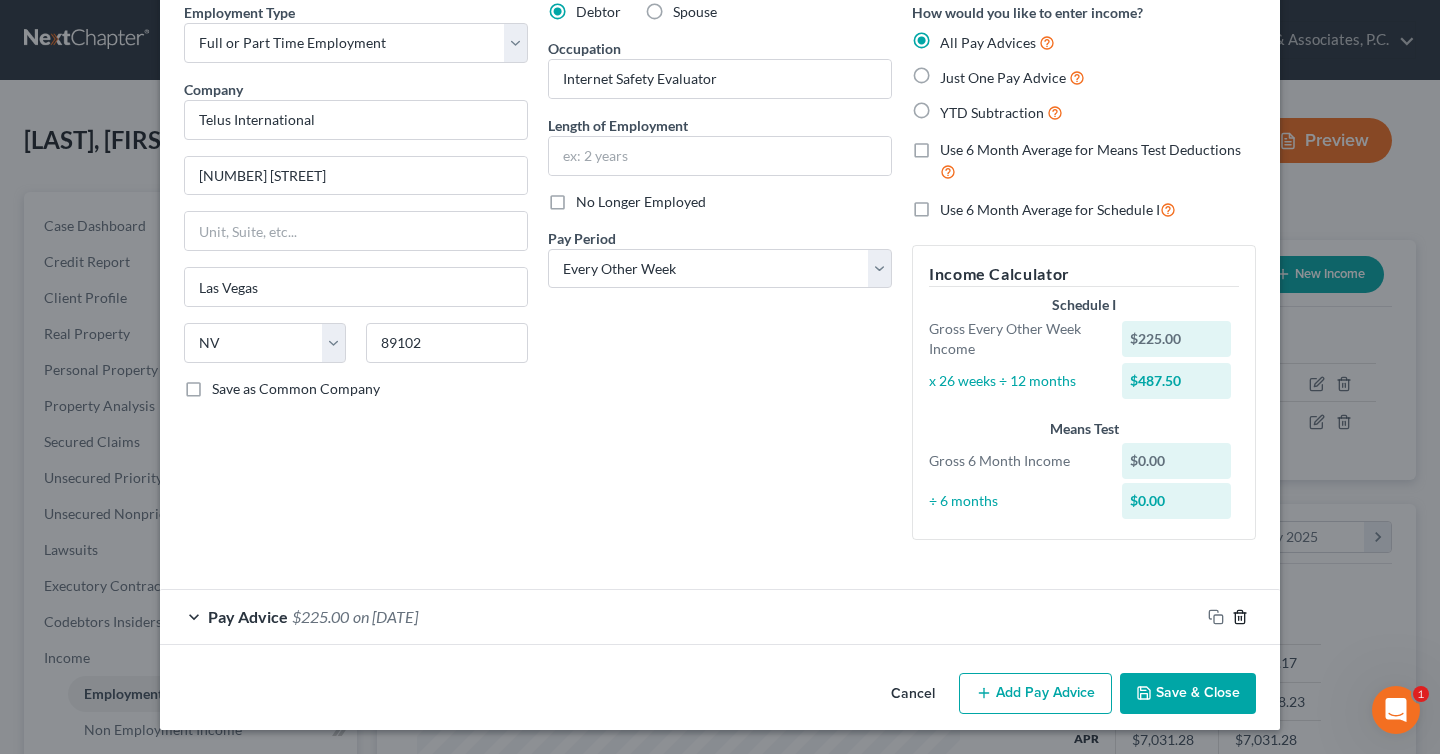 click 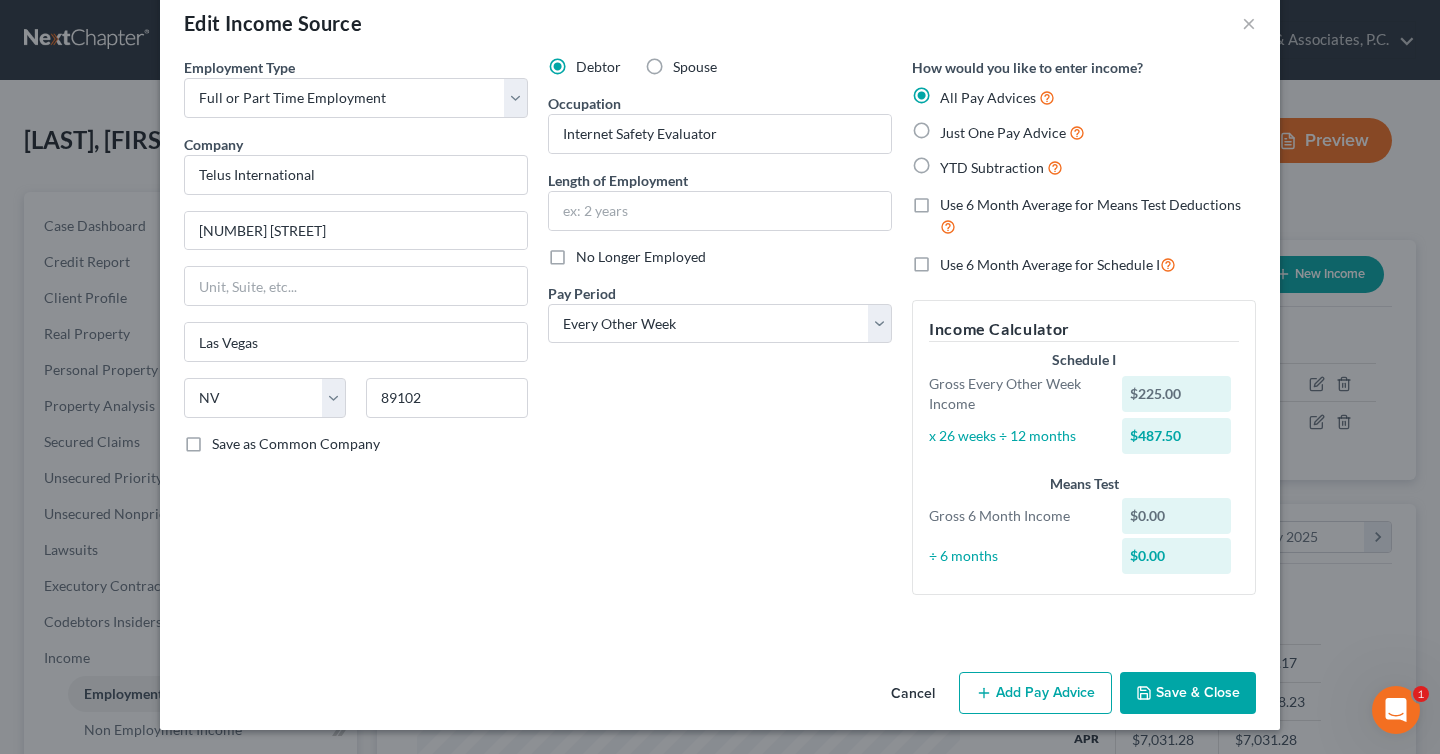 scroll, scrollTop: 35, scrollLeft: 0, axis: vertical 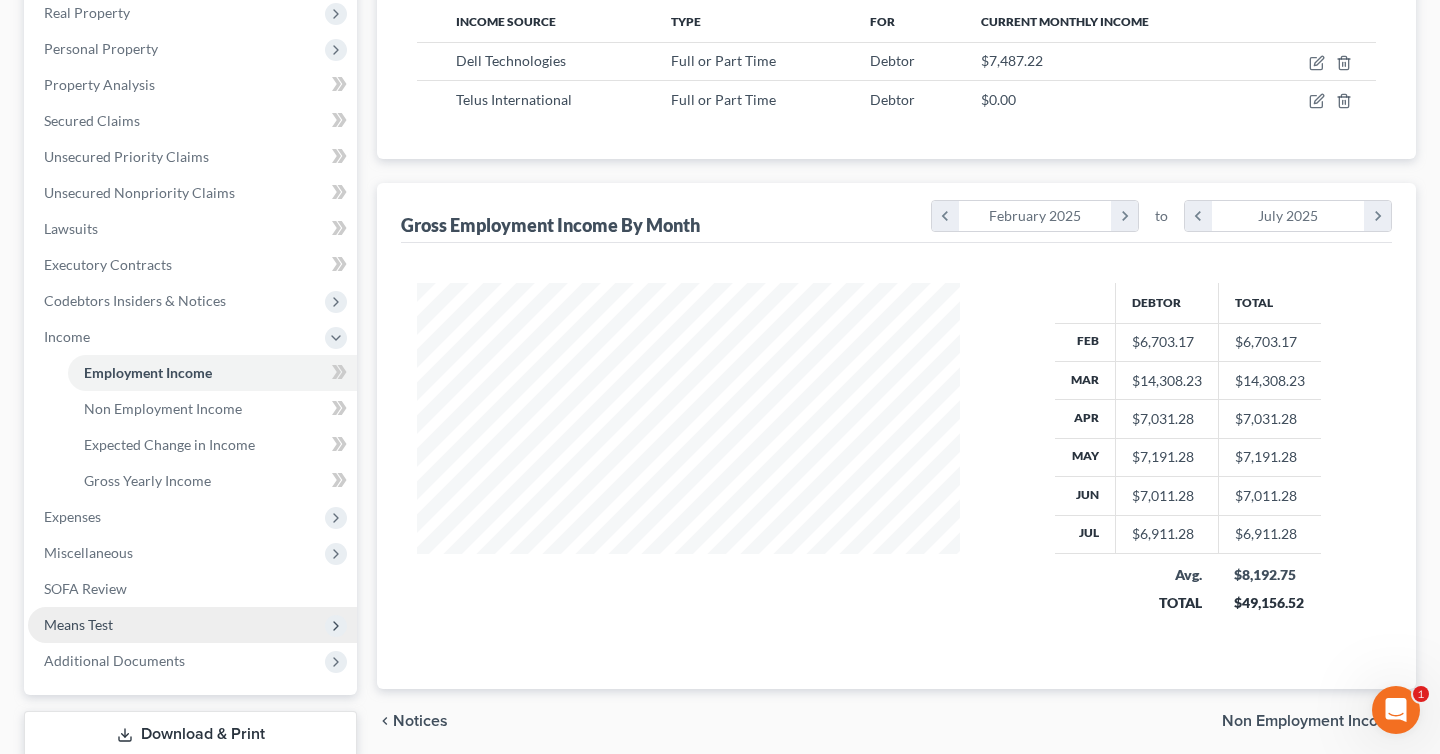 click on "Means Test" at bounding box center [192, 625] 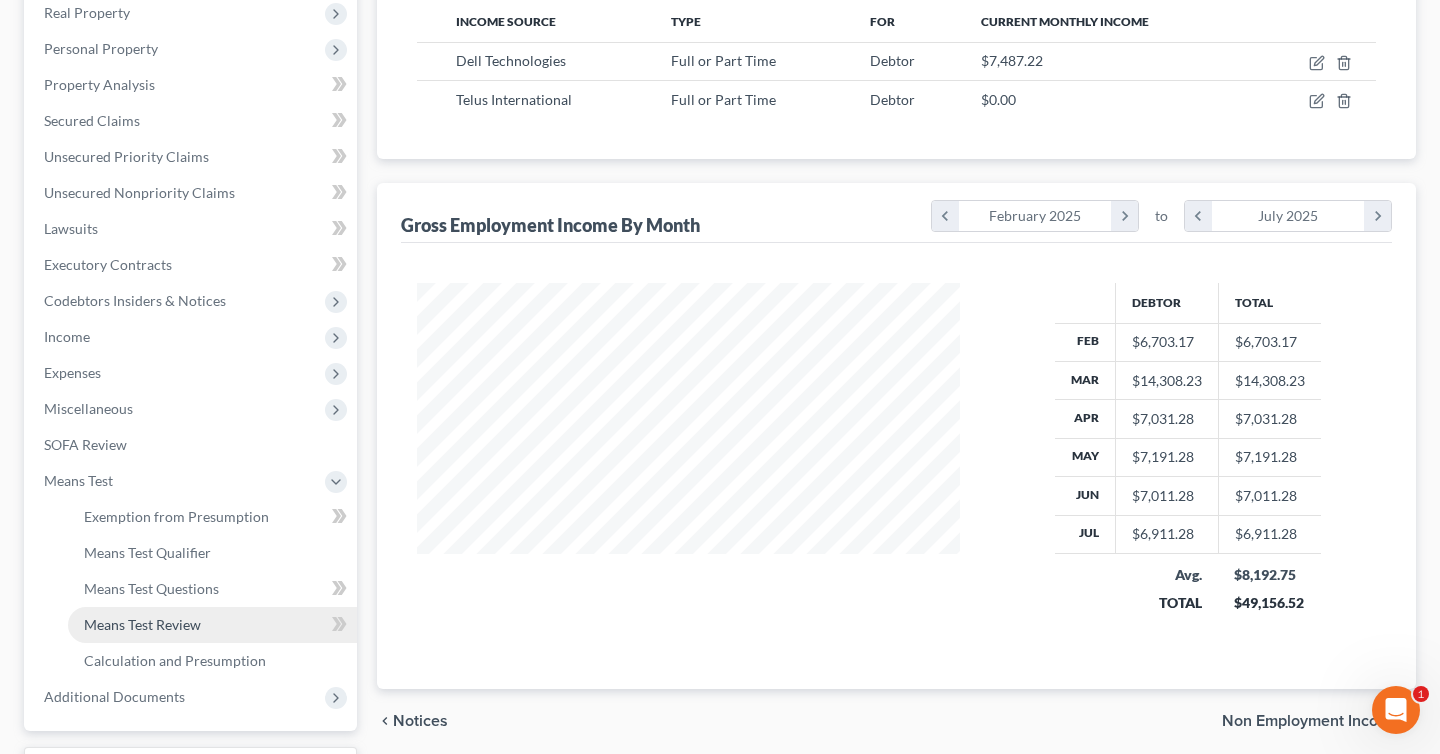 click on "Means Test Review" at bounding box center [142, 624] 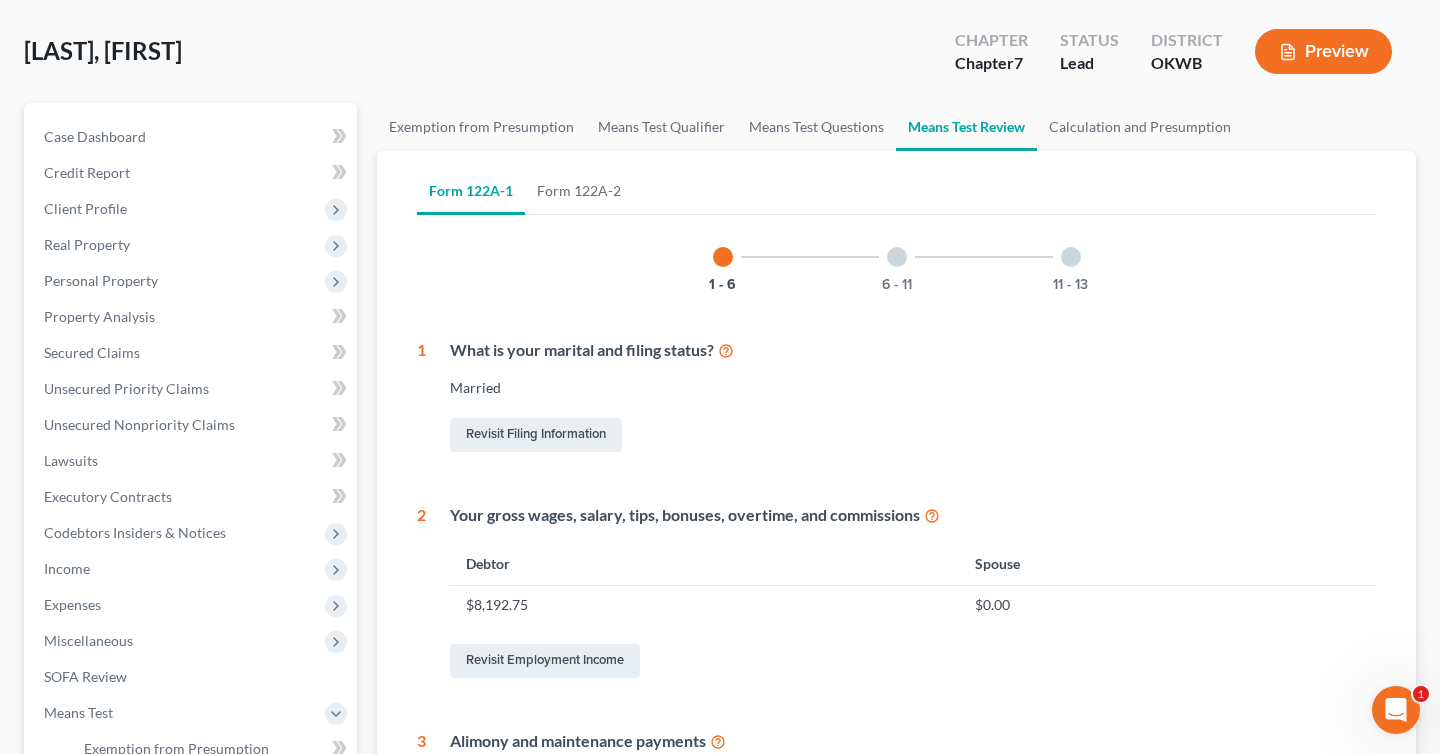 scroll, scrollTop: 92, scrollLeft: 0, axis: vertical 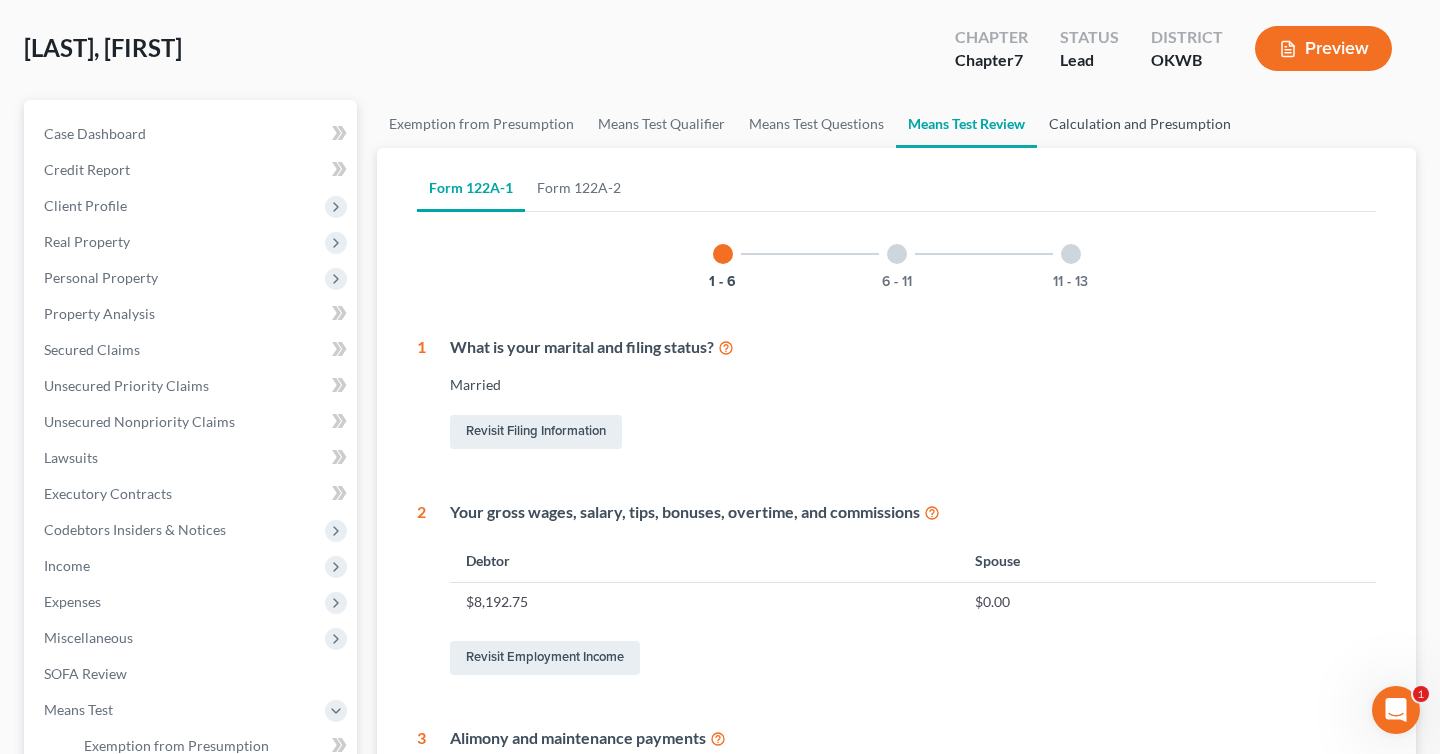 click on "Calculation and Presumption" at bounding box center (1140, 124) 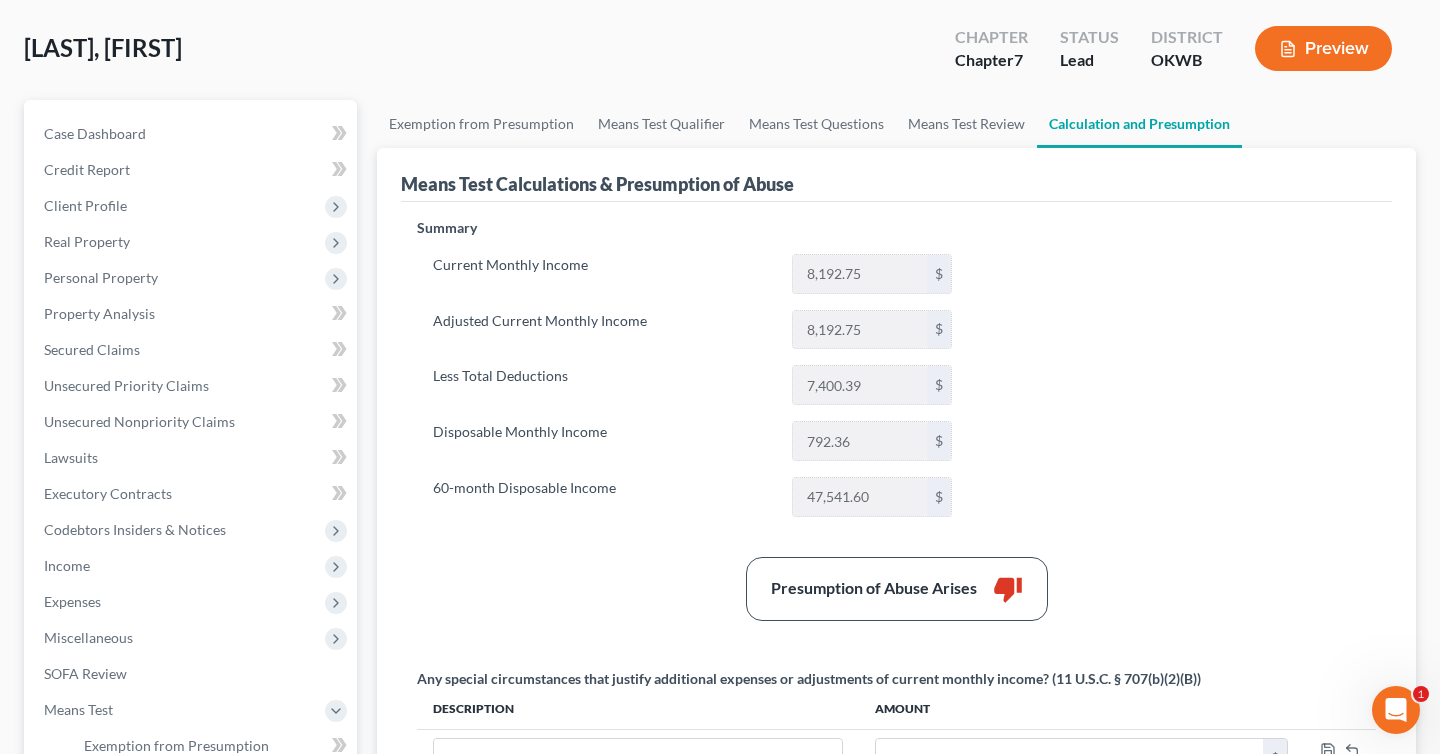scroll, scrollTop: 0, scrollLeft: 0, axis: both 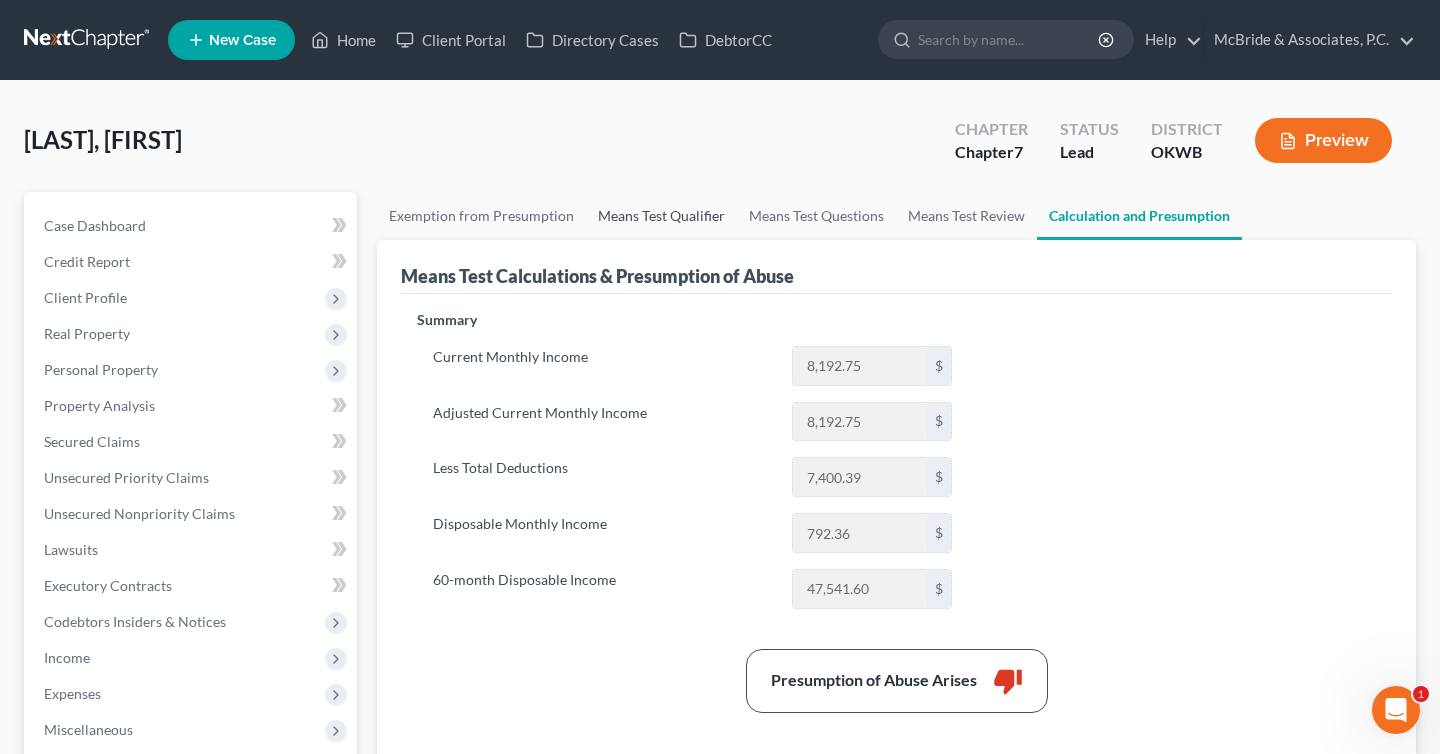 click on "Means Test Qualifier" at bounding box center [661, 216] 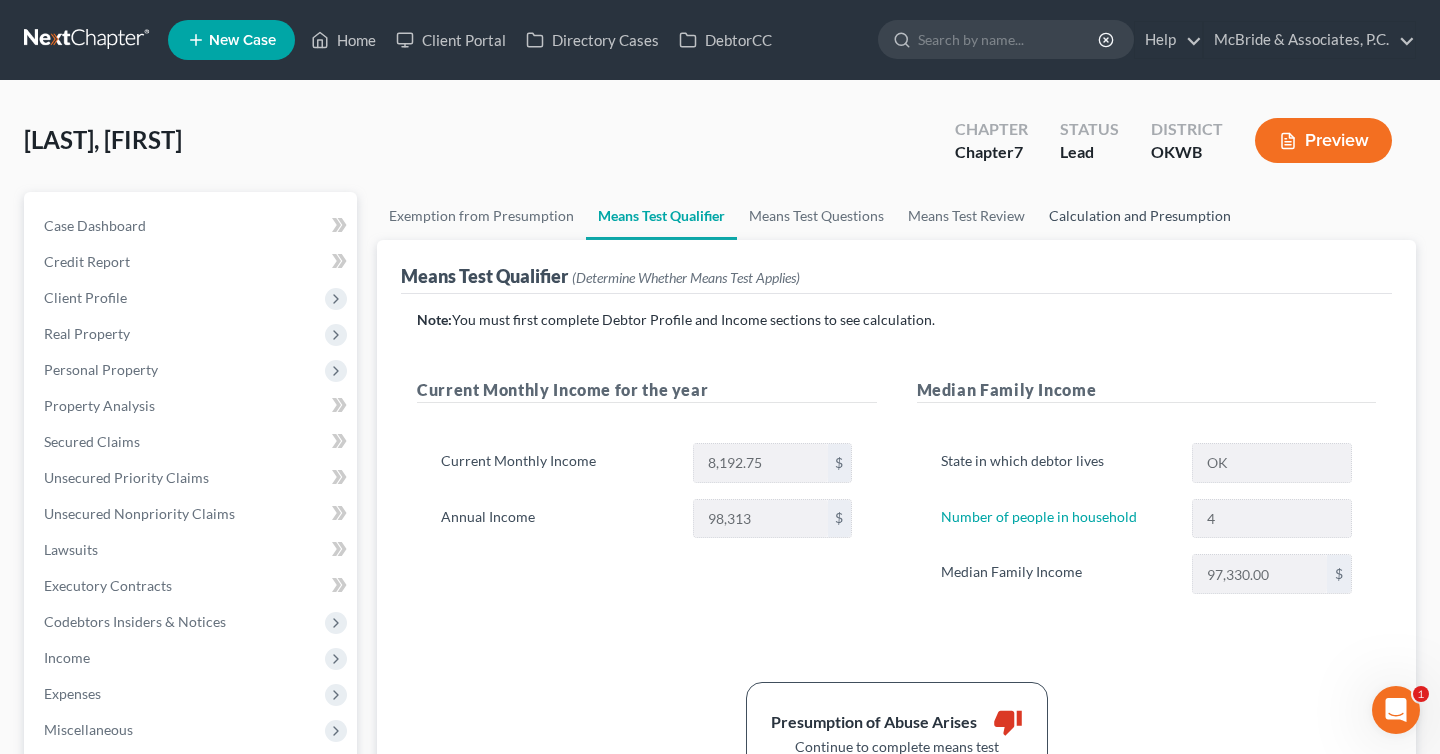 click on "Calculation and Presumption" at bounding box center [1140, 216] 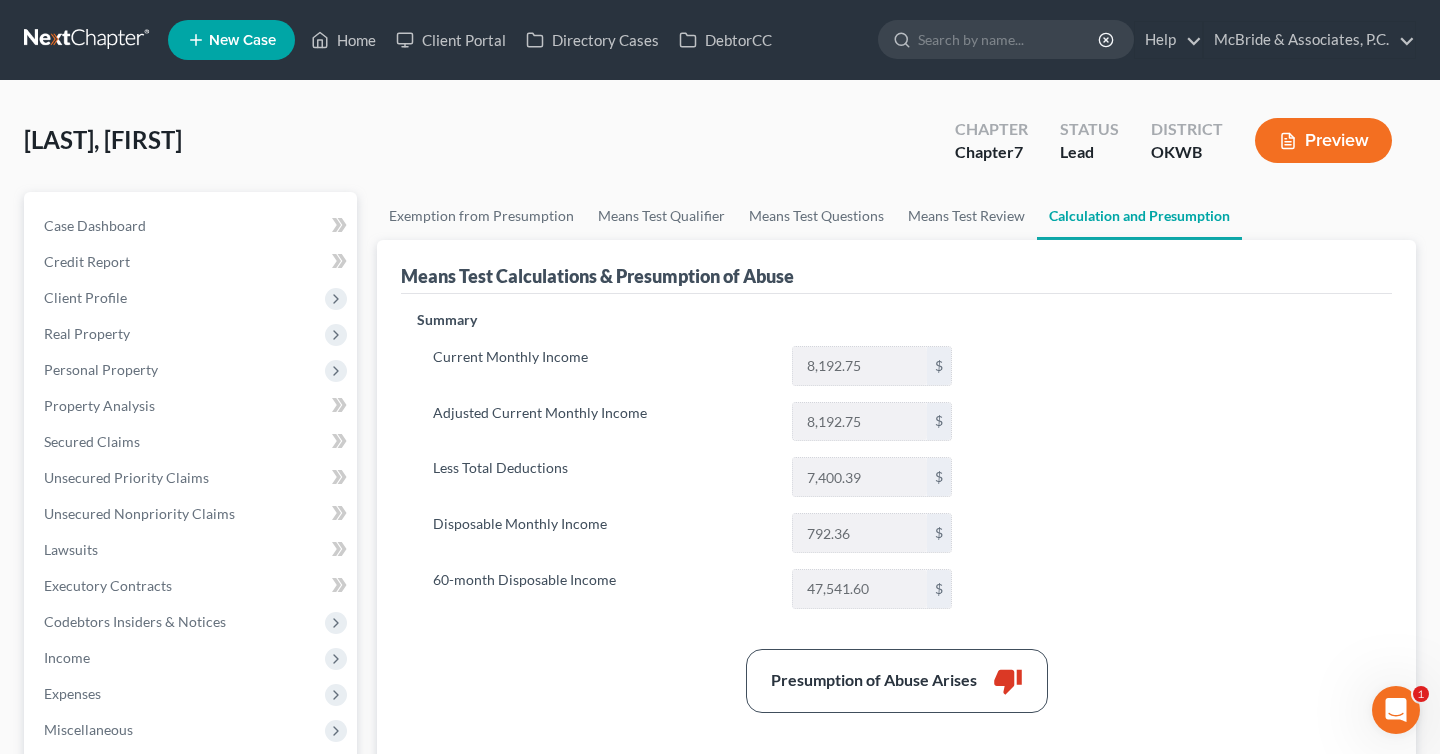 scroll, scrollTop: 487, scrollLeft: 0, axis: vertical 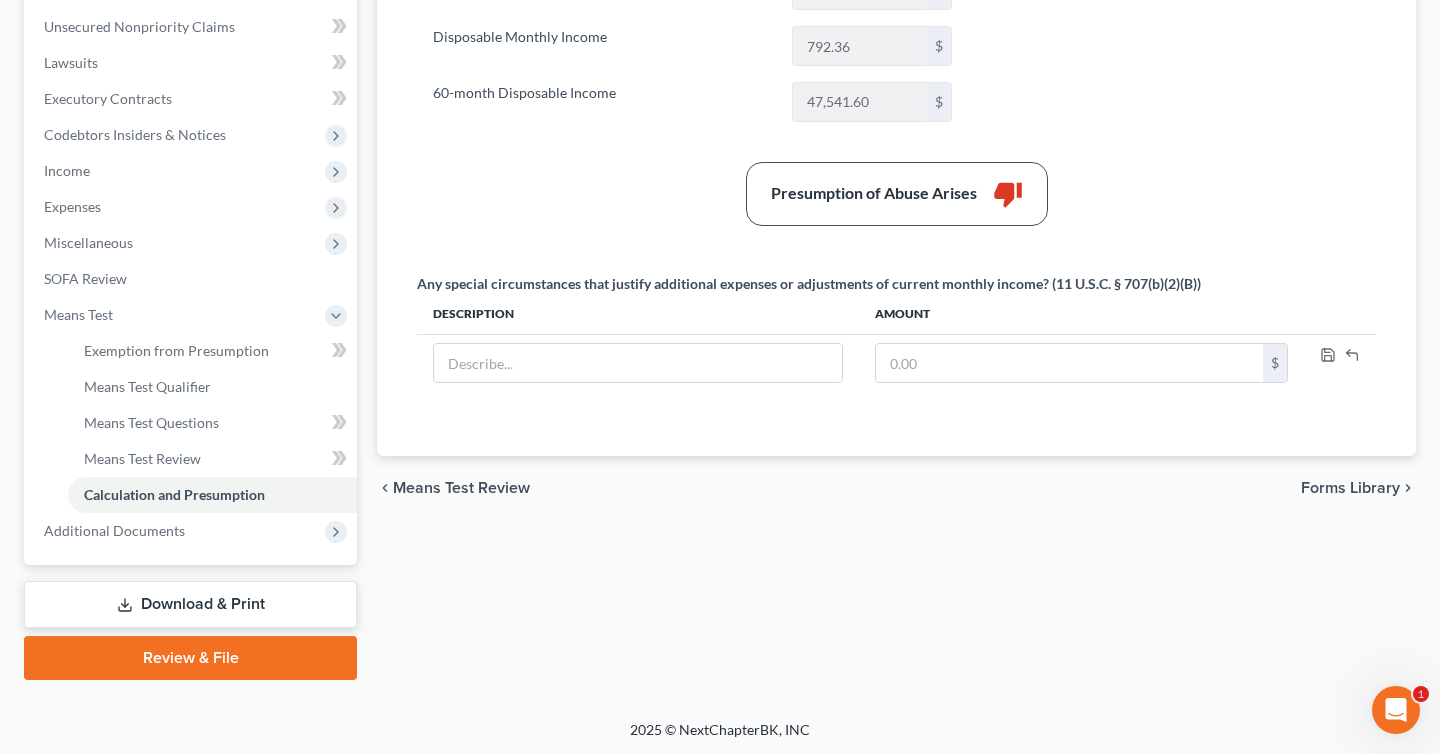 click on "Means Test Review" at bounding box center [461, 488] 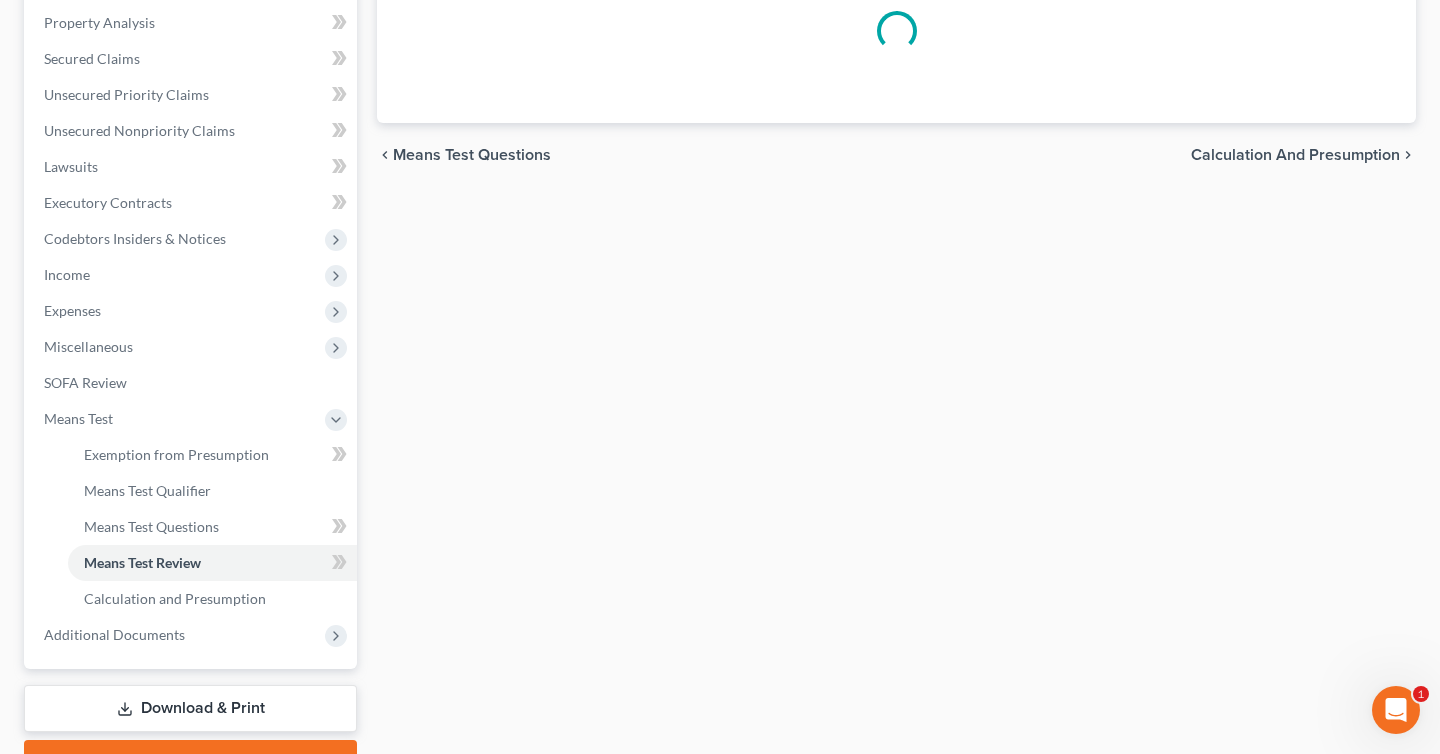 scroll, scrollTop: 109, scrollLeft: 0, axis: vertical 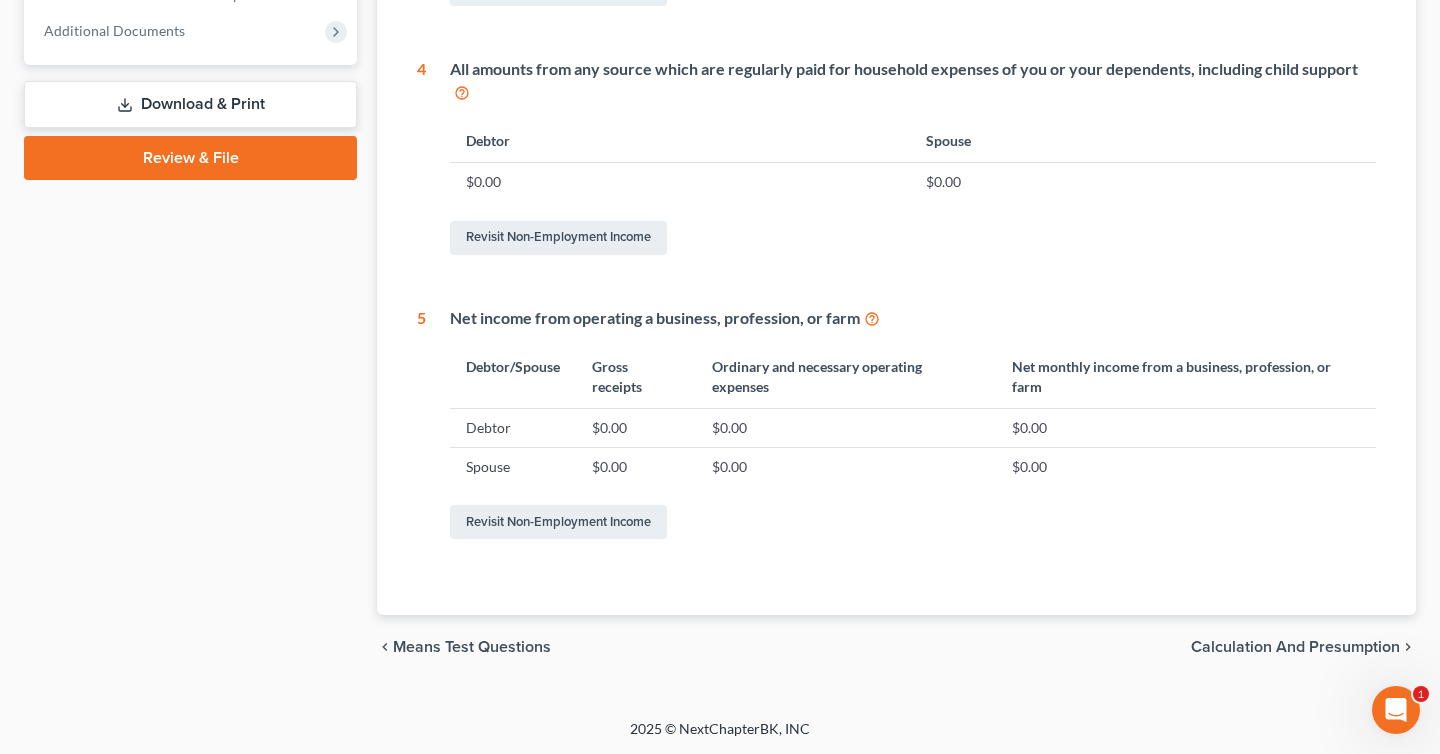 click on "Means Test Questions" at bounding box center (472, 647) 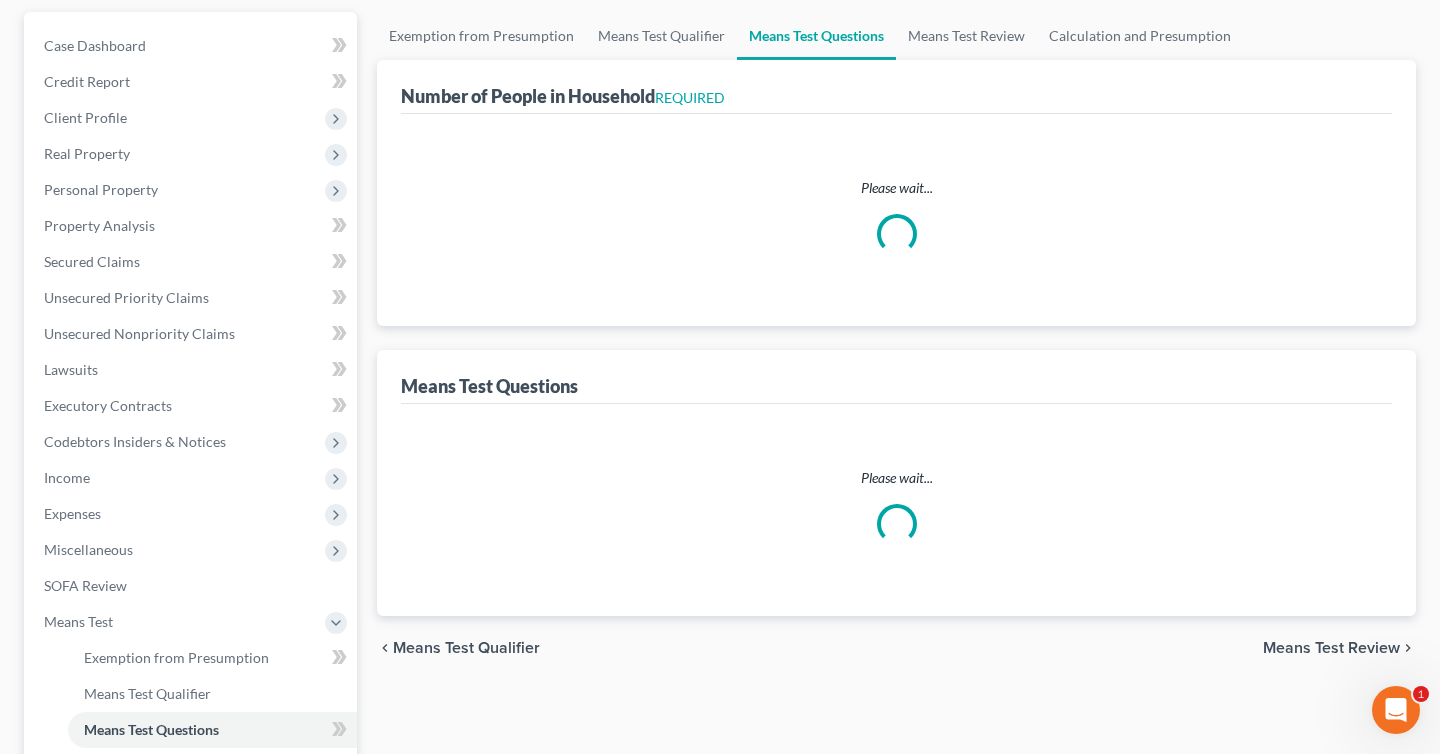 select on "0" 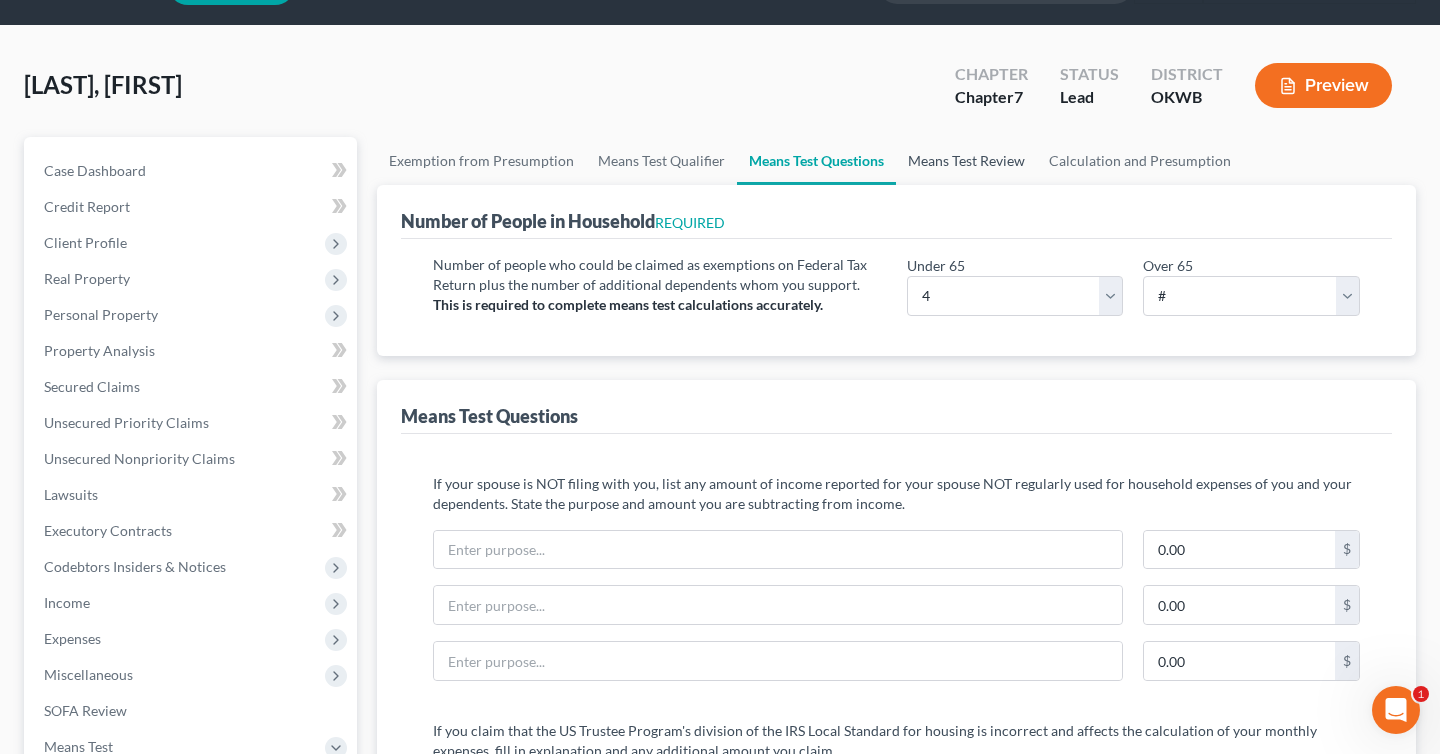 click on "Means Test Review" at bounding box center [966, 161] 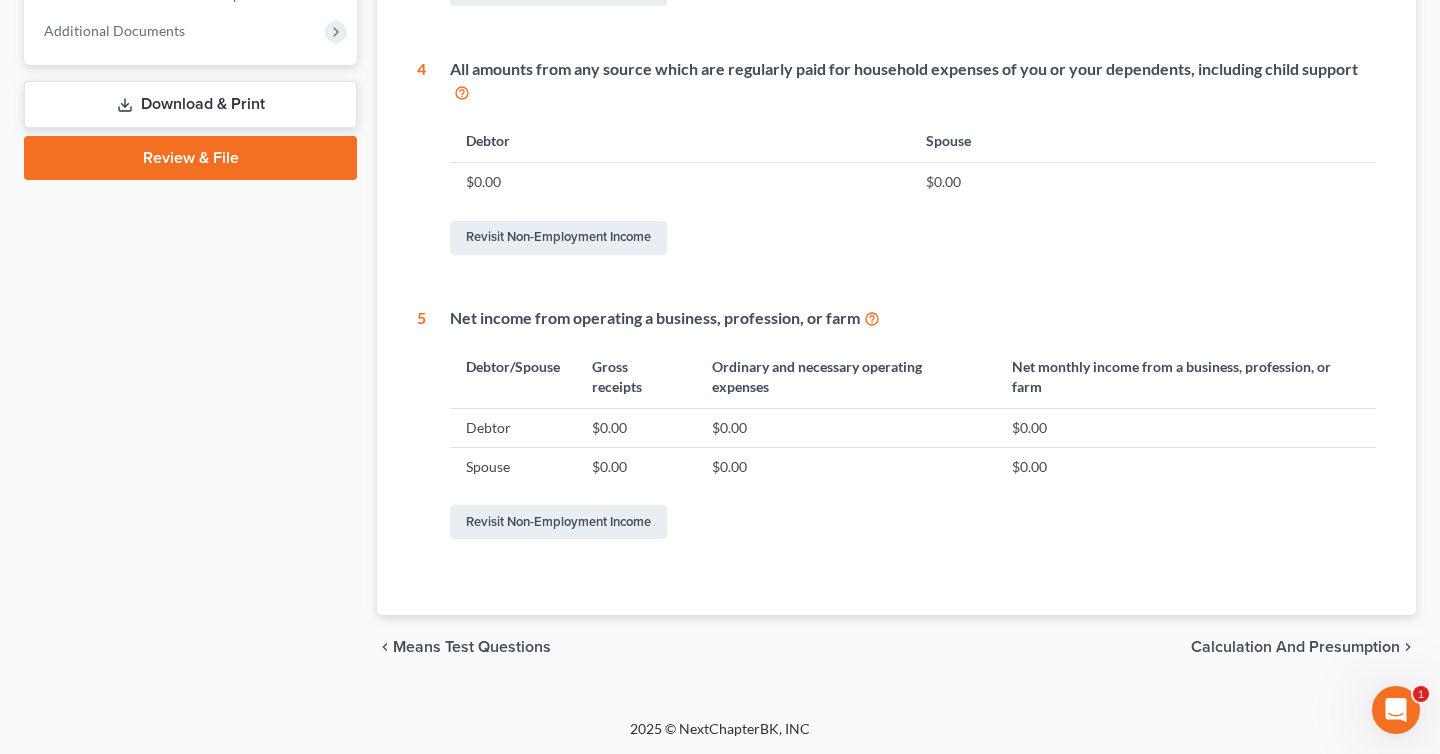 click on "Calculation and Presumption" at bounding box center (1295, 647) 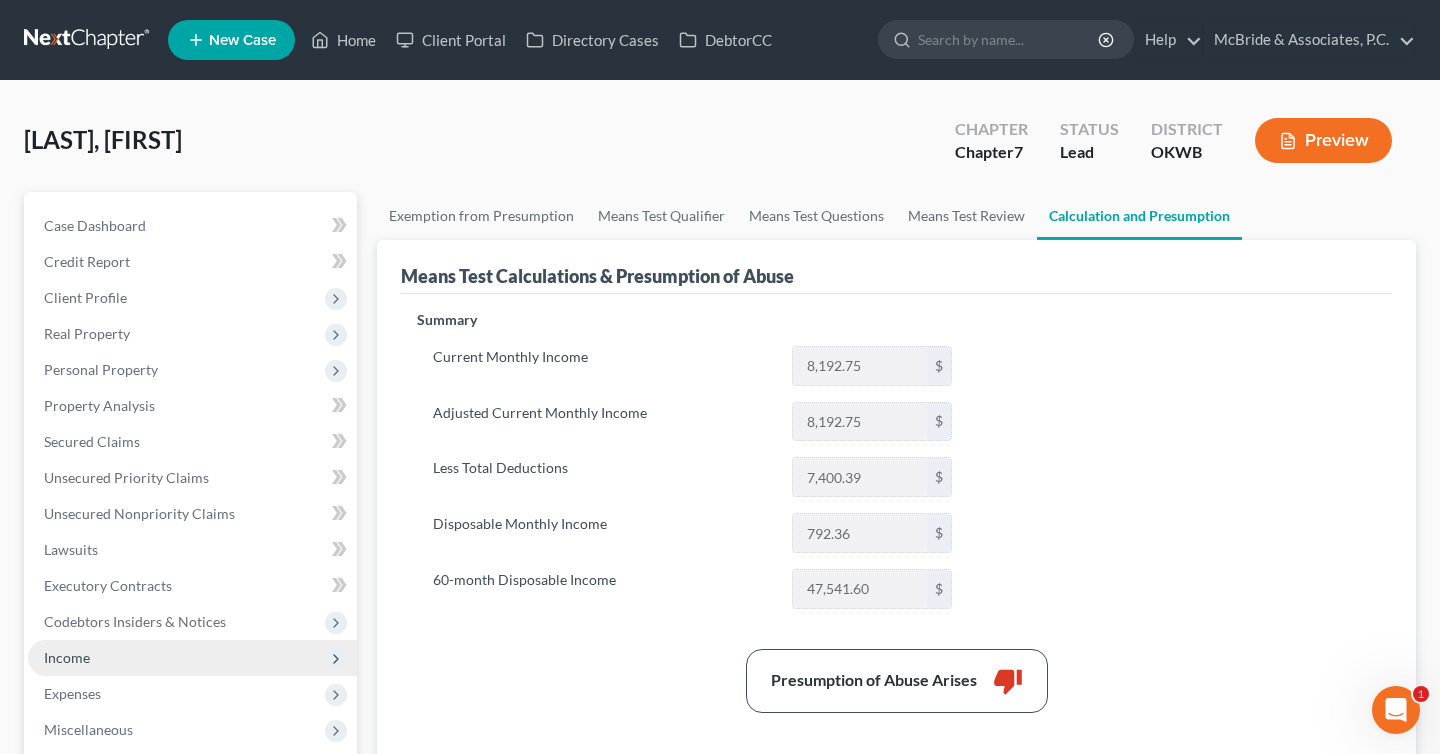 click on "Income" at bounding box center (192, 658) 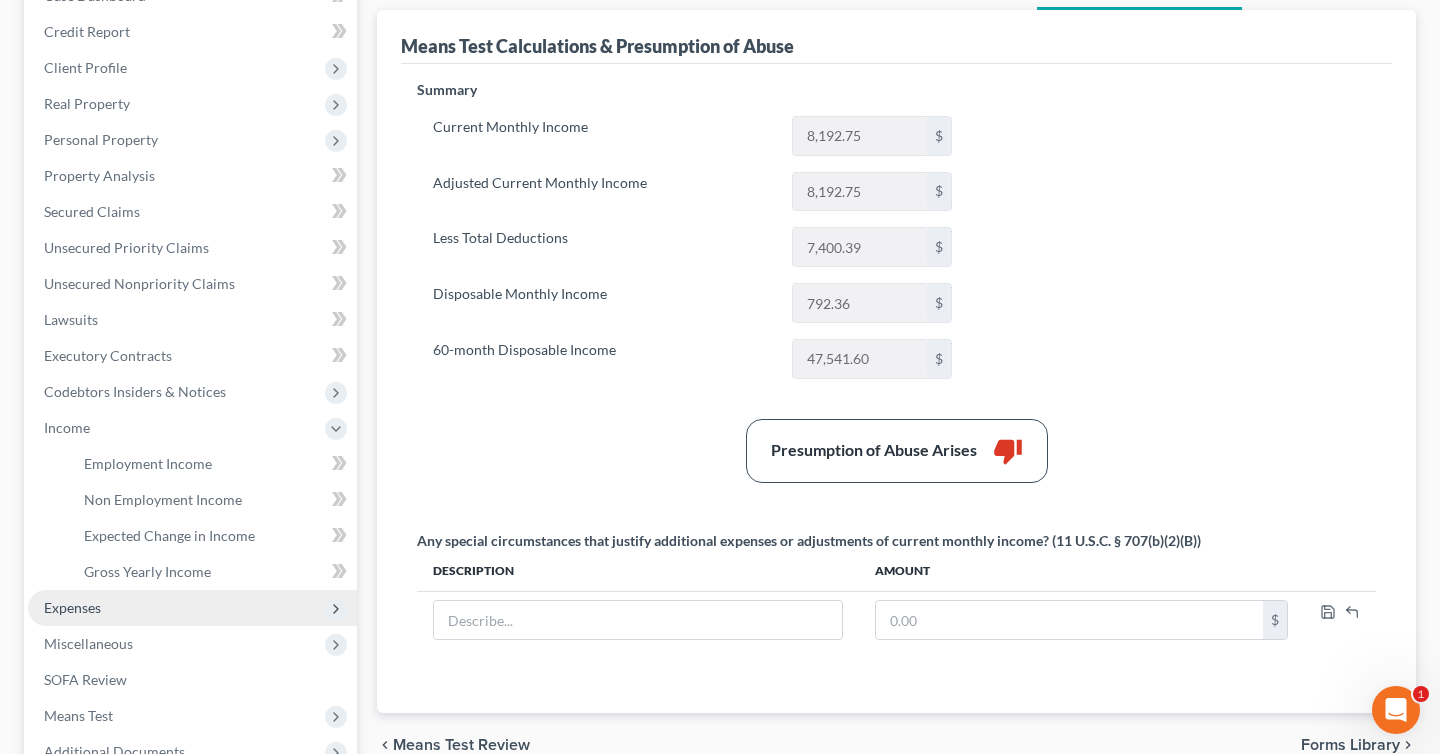 click on "Expenses" at bounding box center [192, 608] 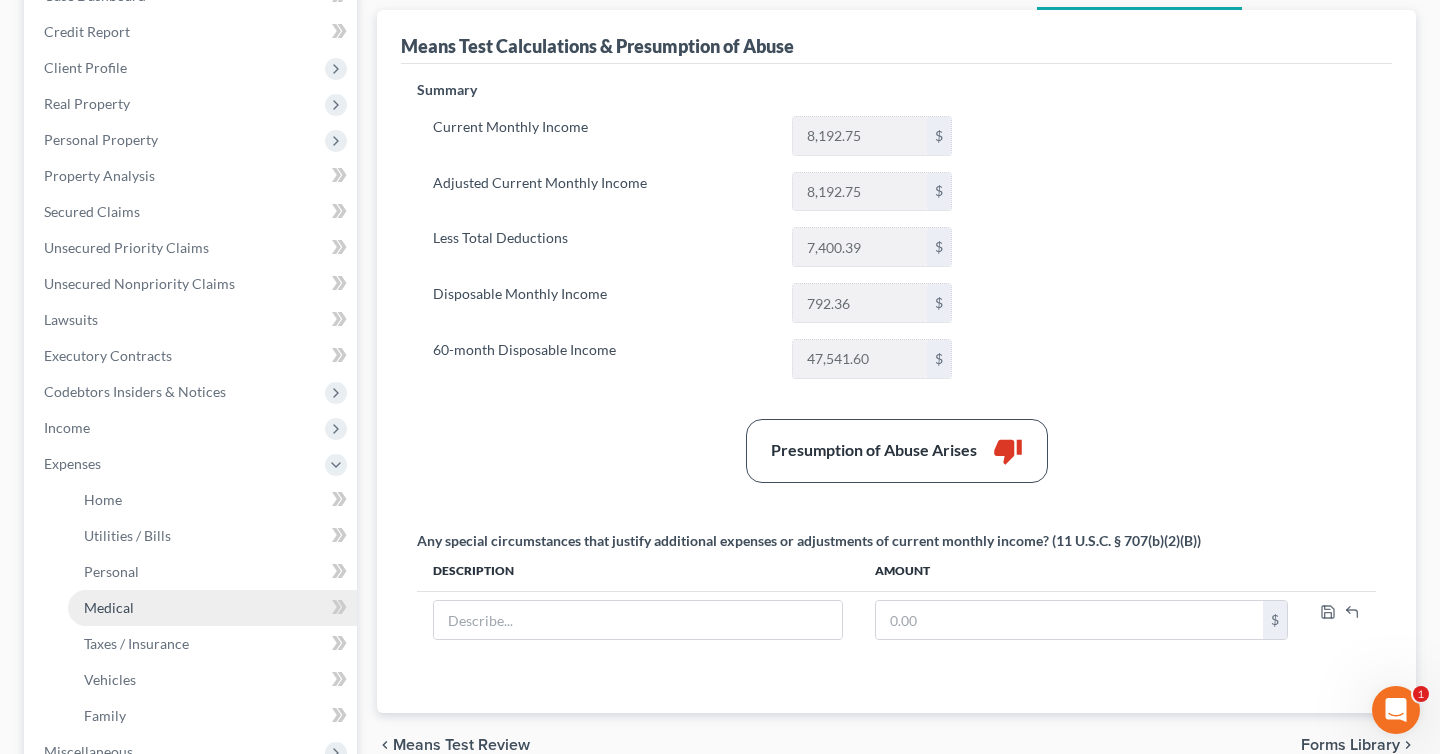 click on "Medical" at bounding box center (212, 608) 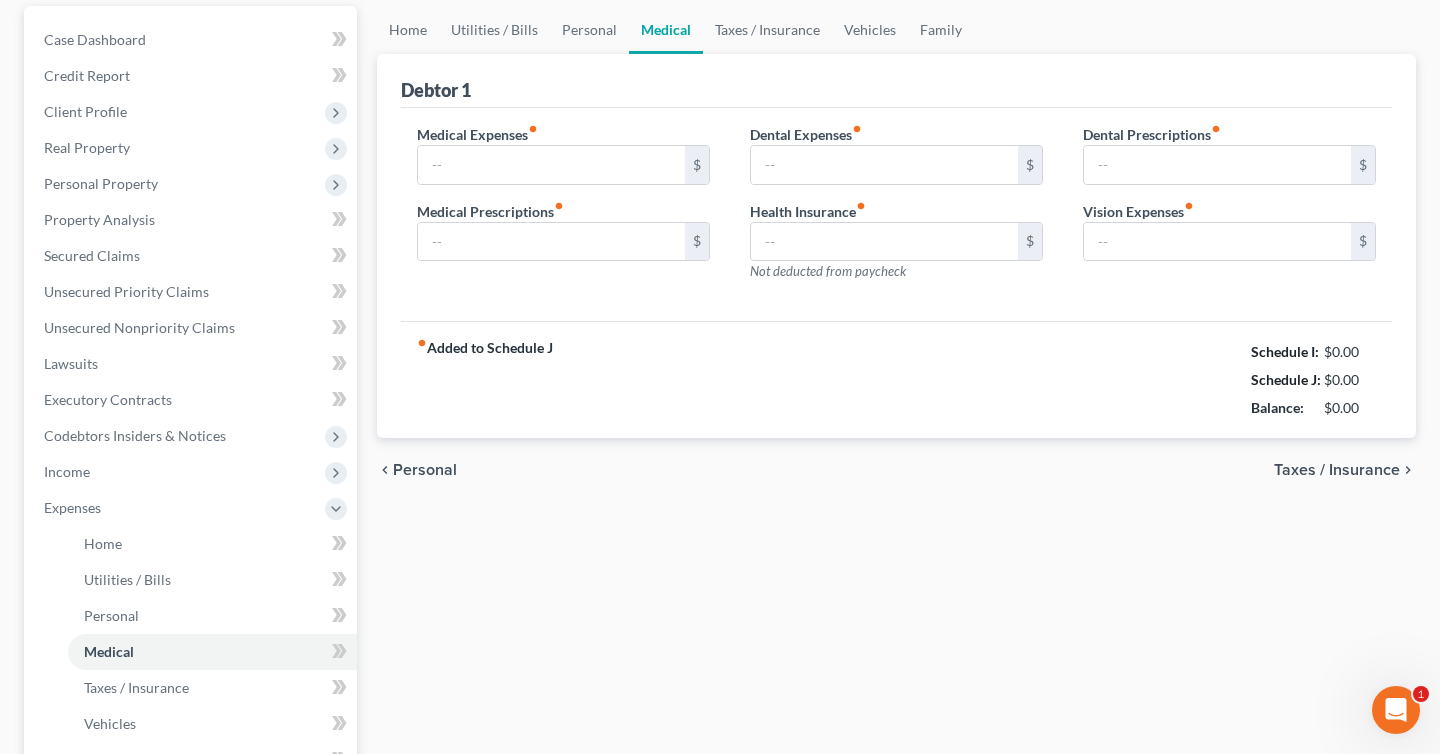 type on "100.00" 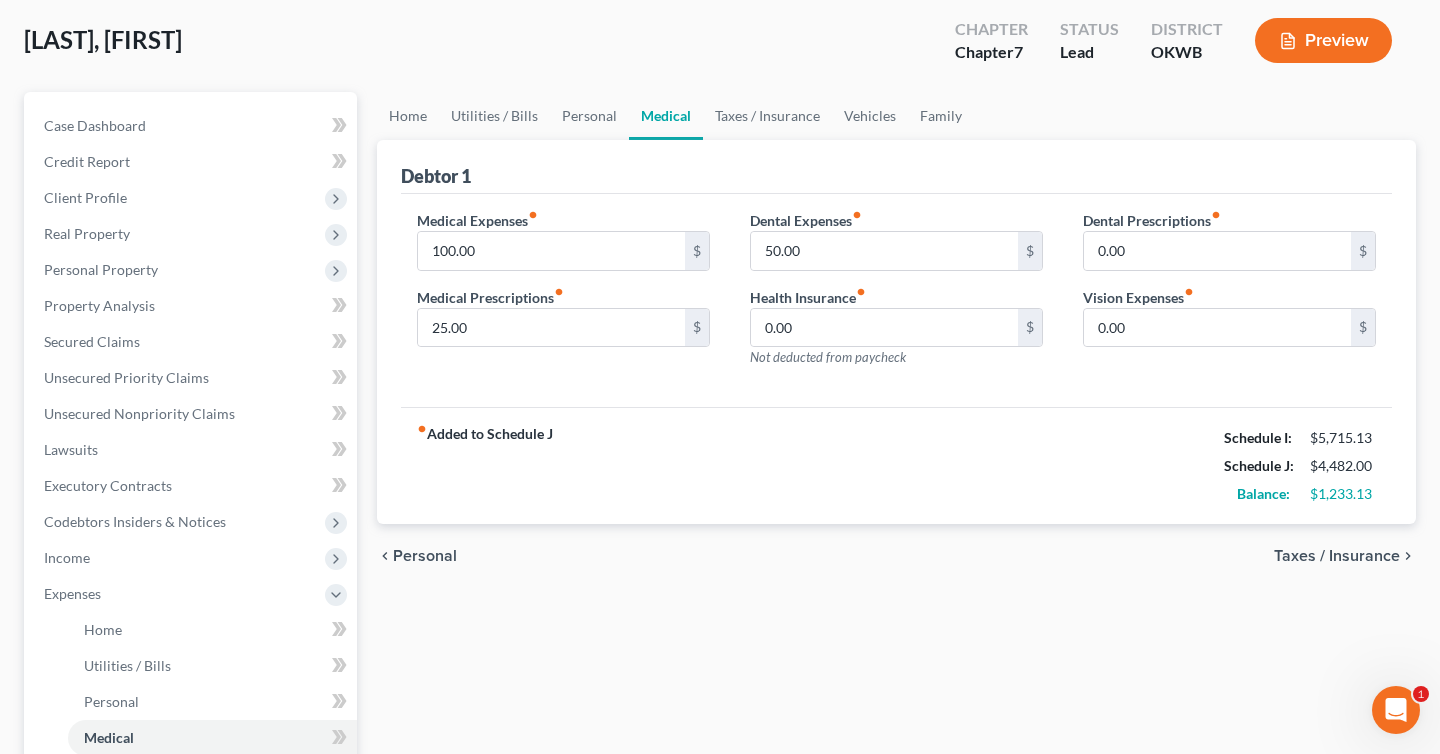 click on "Taxes / Insurance" at bounding box center (1337, 556) 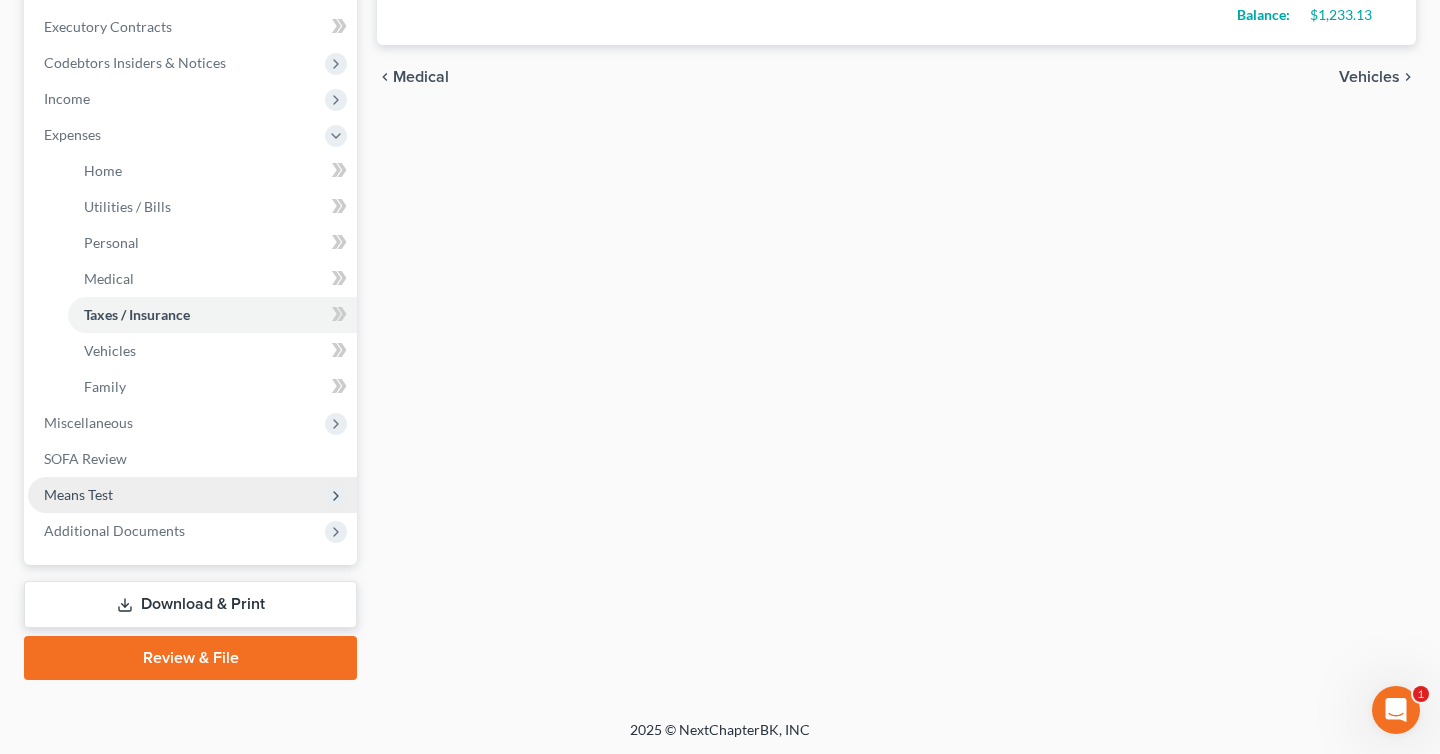click on "Means Test" at bounding box center [192, 495] 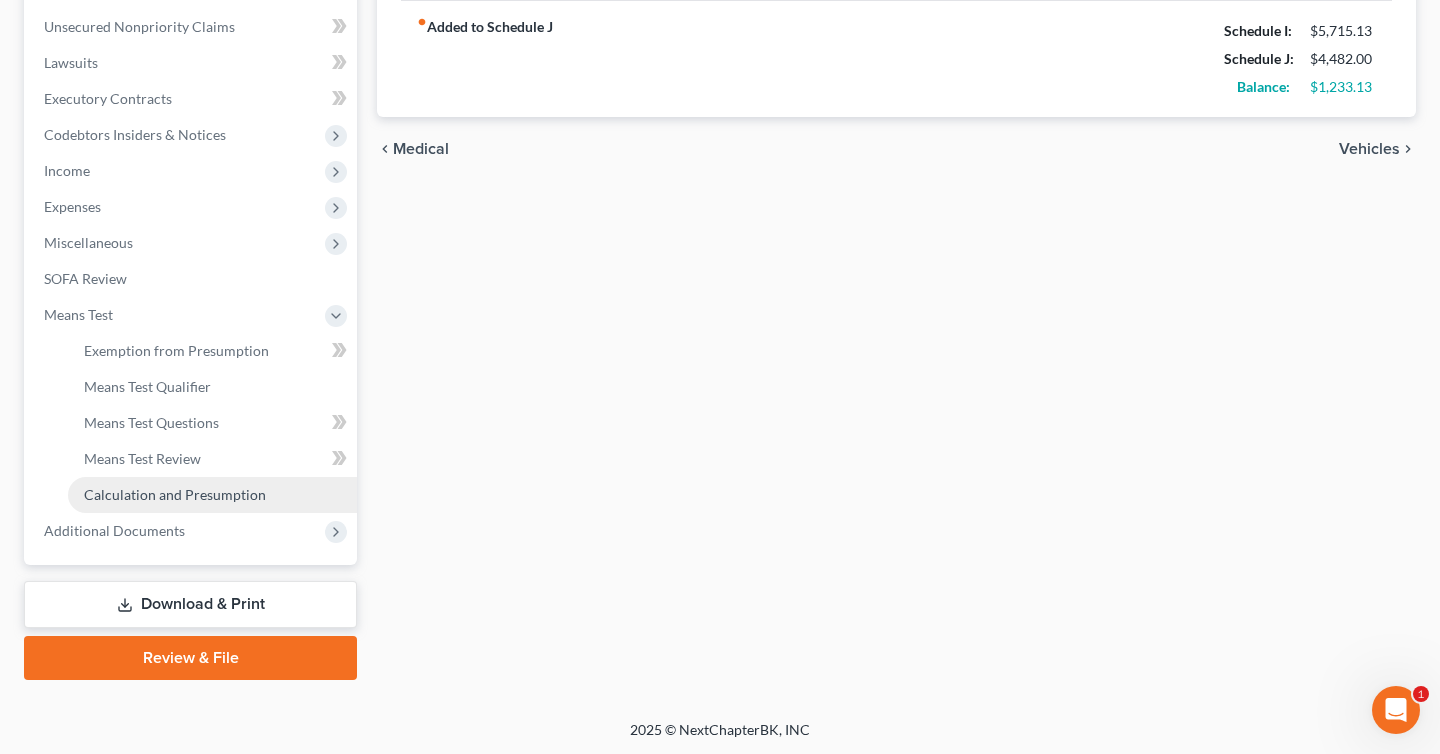 click on "Calculation and Presumption" at bounding box center [175, 494] 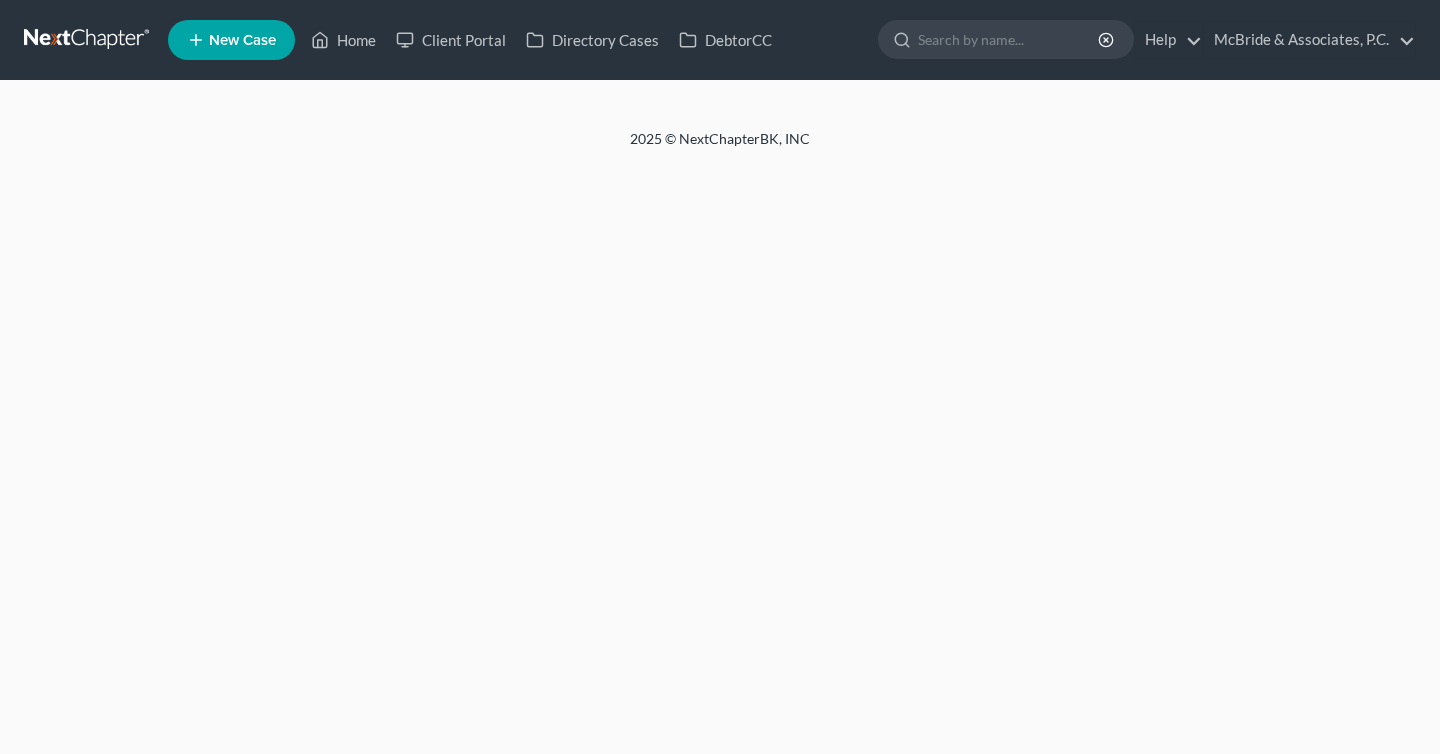 scroll, scrollTop: 0, scrollLeft: 0, axis: both 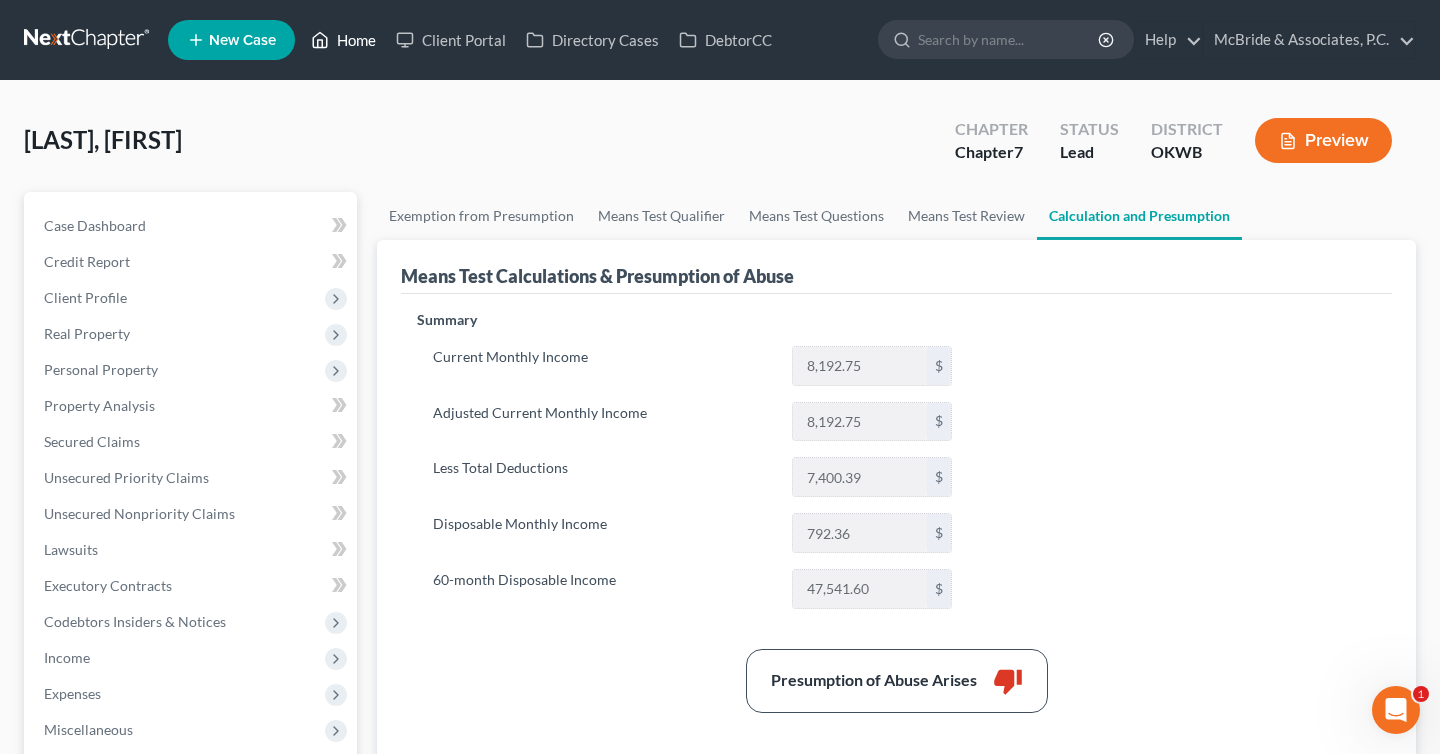 click on "Home" at bounding box center (343, 40) 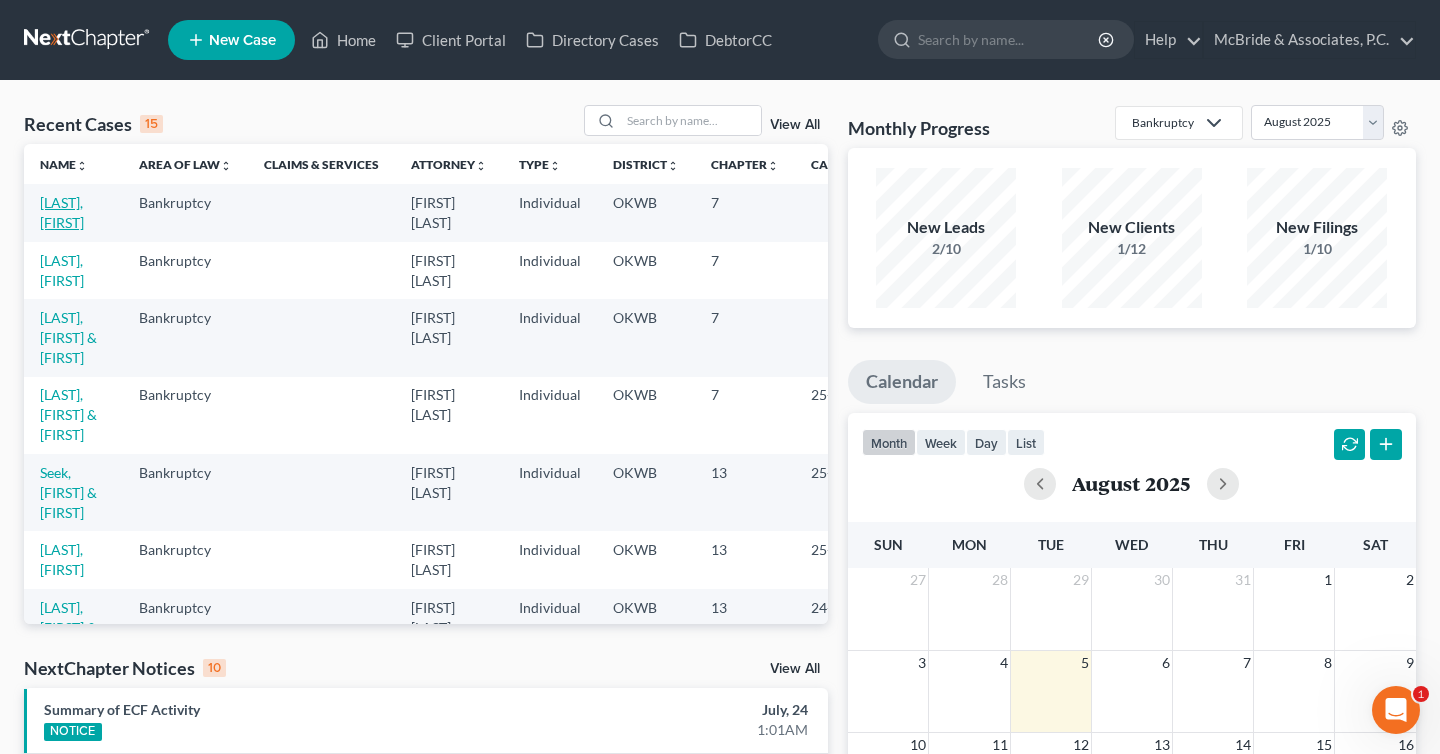 click on "[LAST], [FIRST]" at bounding box center [62, 212] 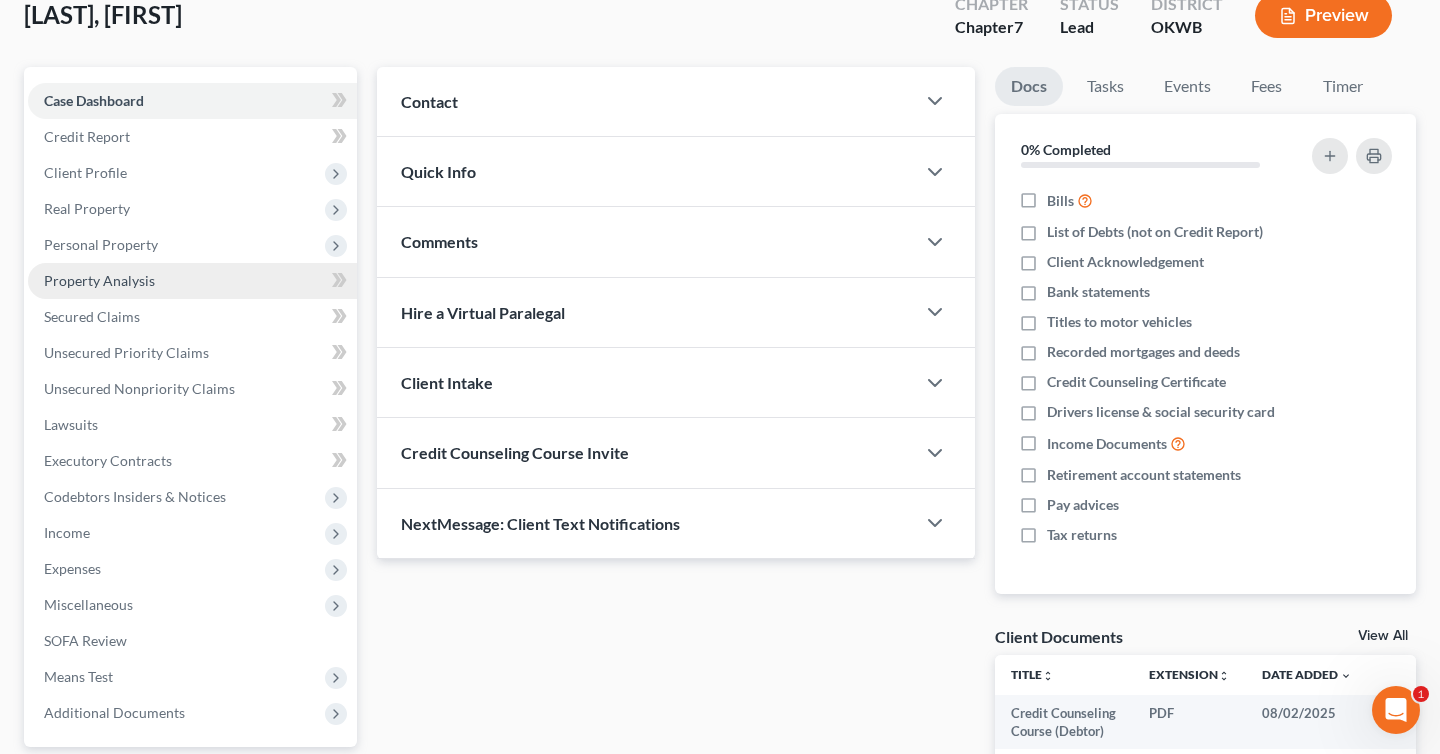 scroll, scrollTop: 126, scrollLeft: 0, axis: vertical 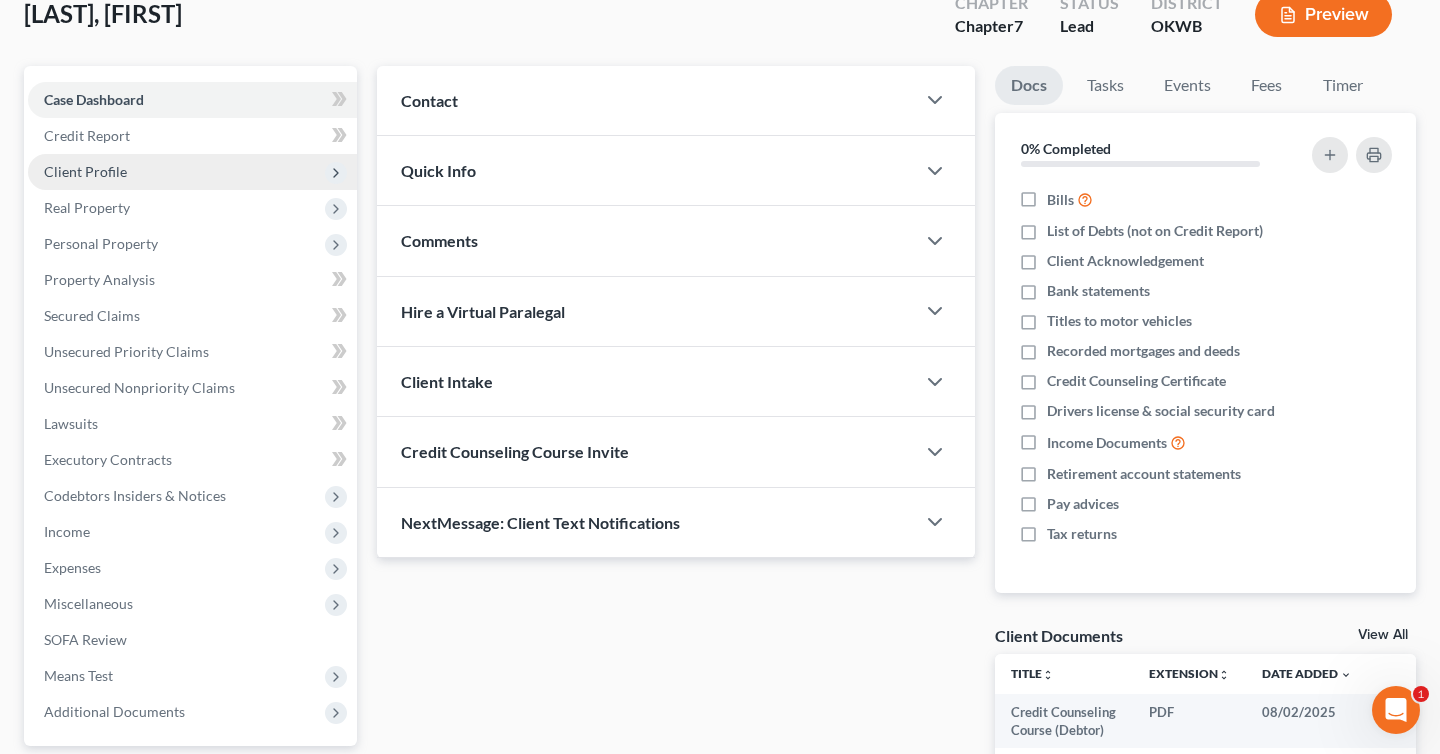 click on "Client Profile" at bounding box center (192, 172) 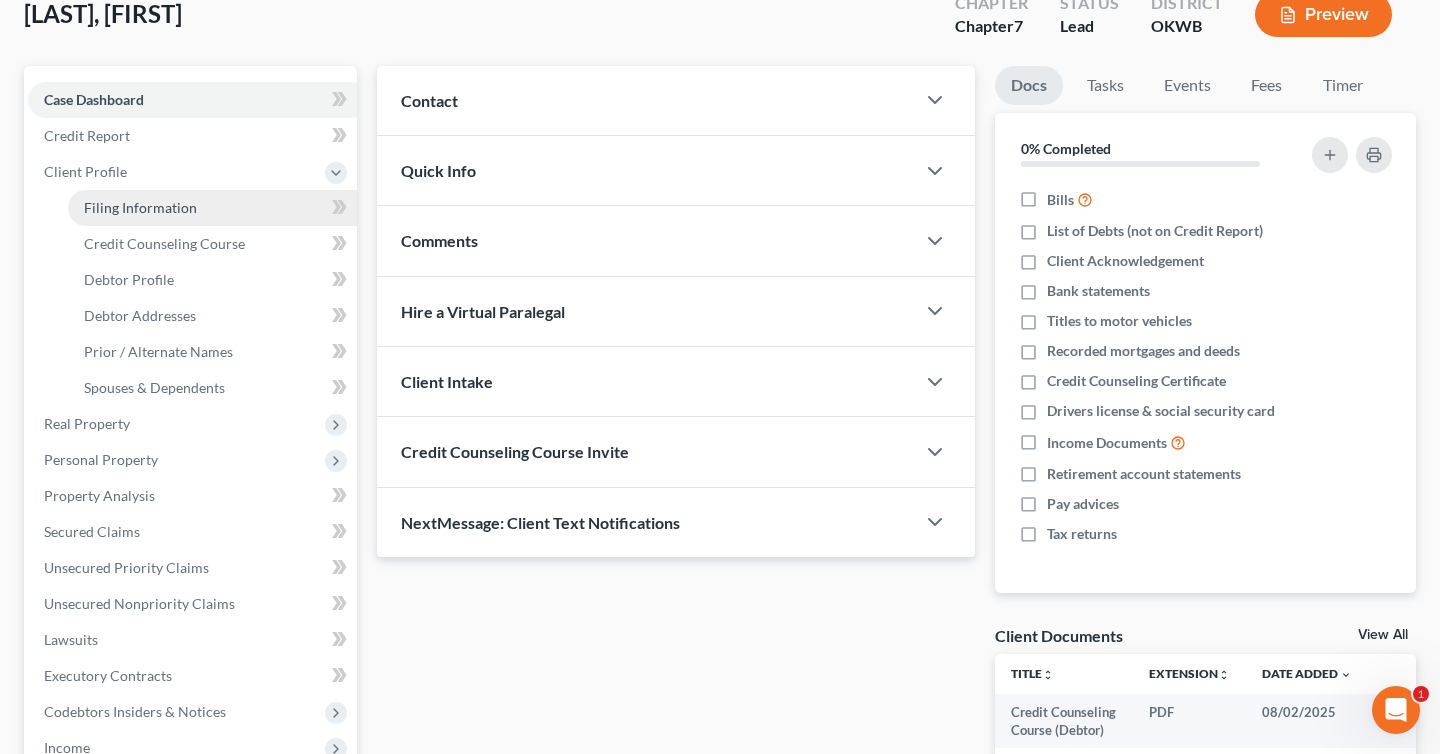 click on "Filing Information" at bounding box center (212, 208) 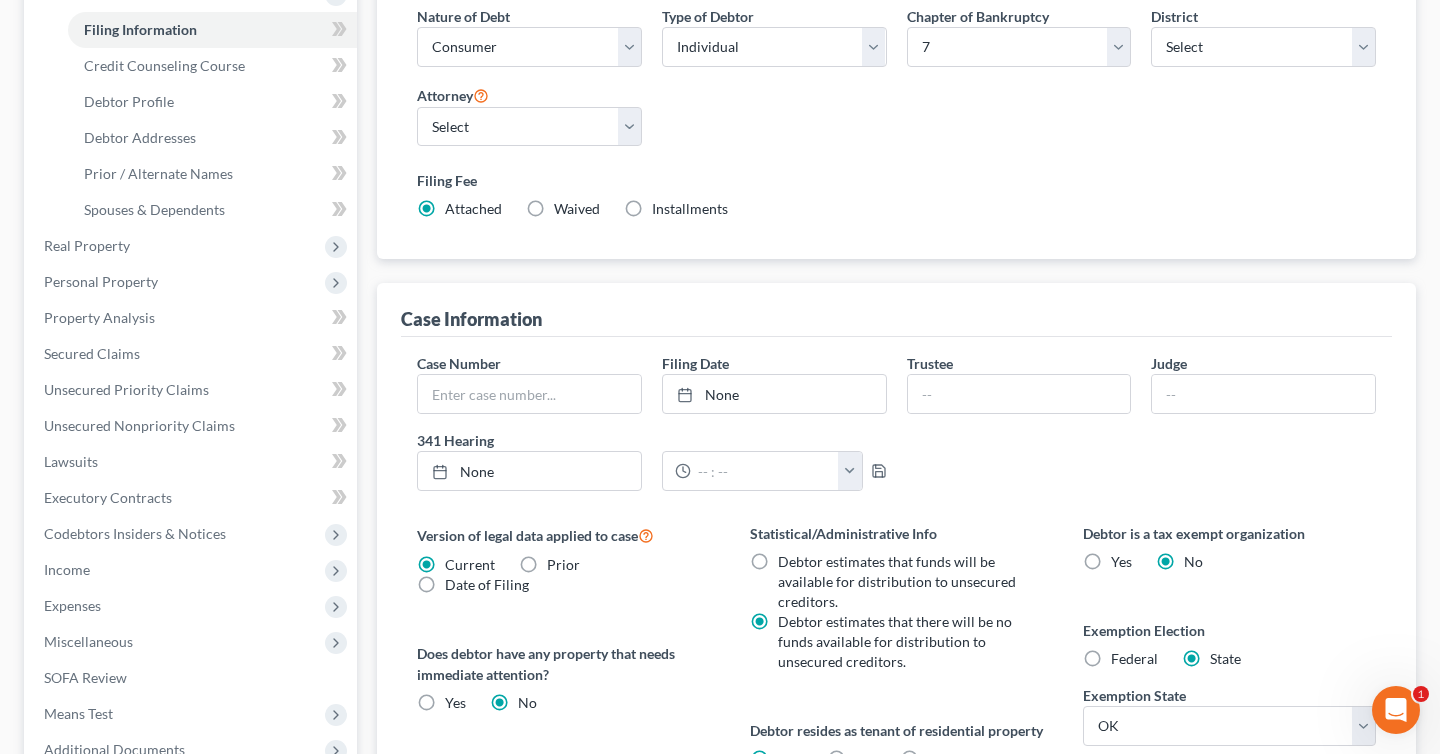 scroll, scrollTop: 0, scrollLeft: 0, axis: both 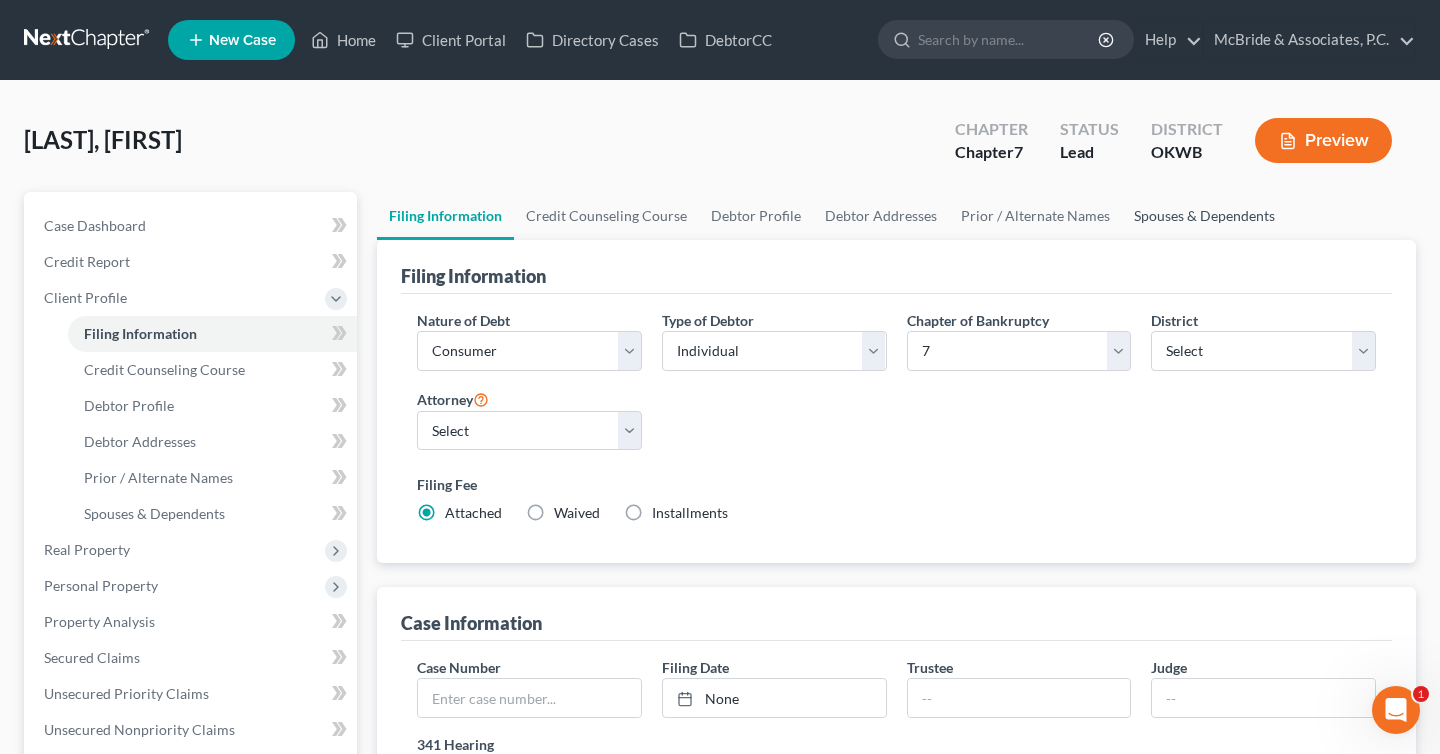 click on "Spouses & Dependents" at bounding box center (1204, 216) 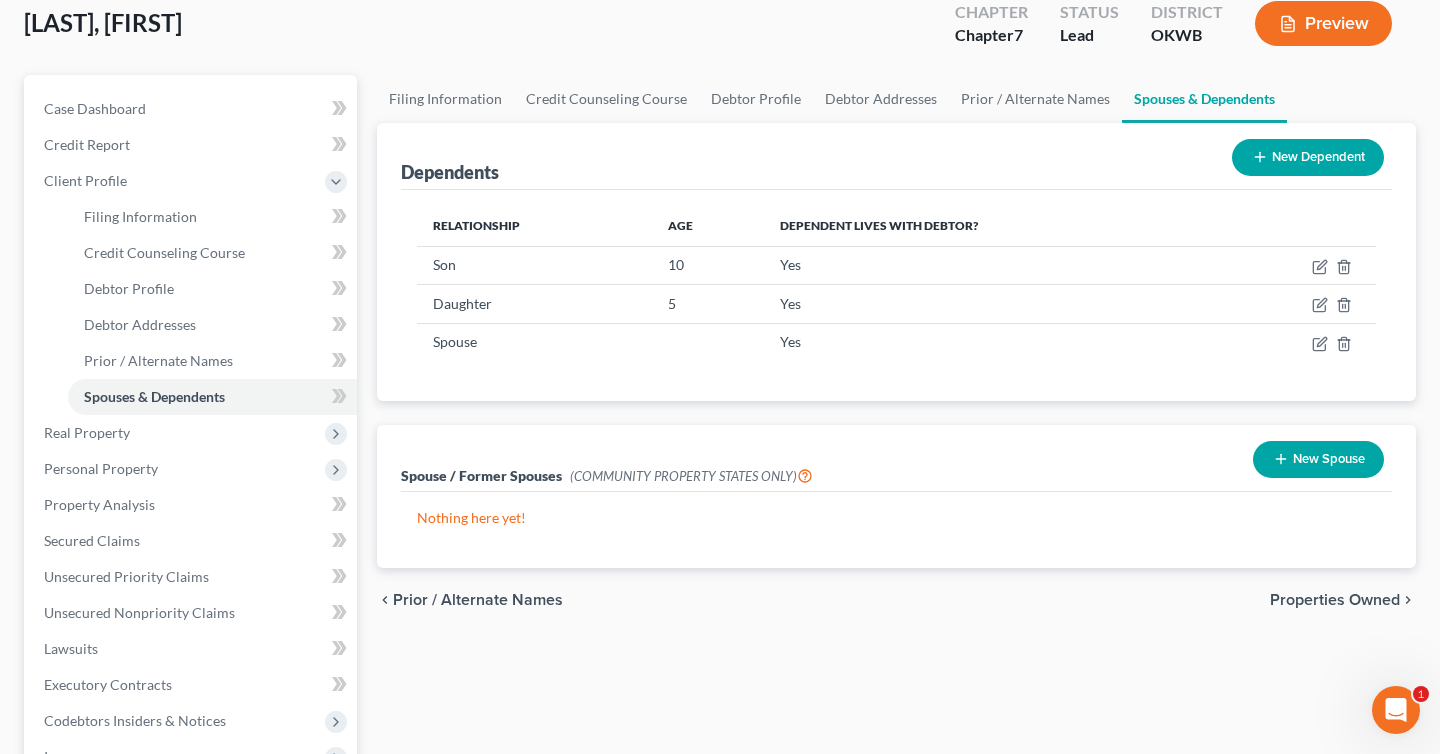 scroll, scrollTop: 119, scrollLeft: 0, axis: vertical 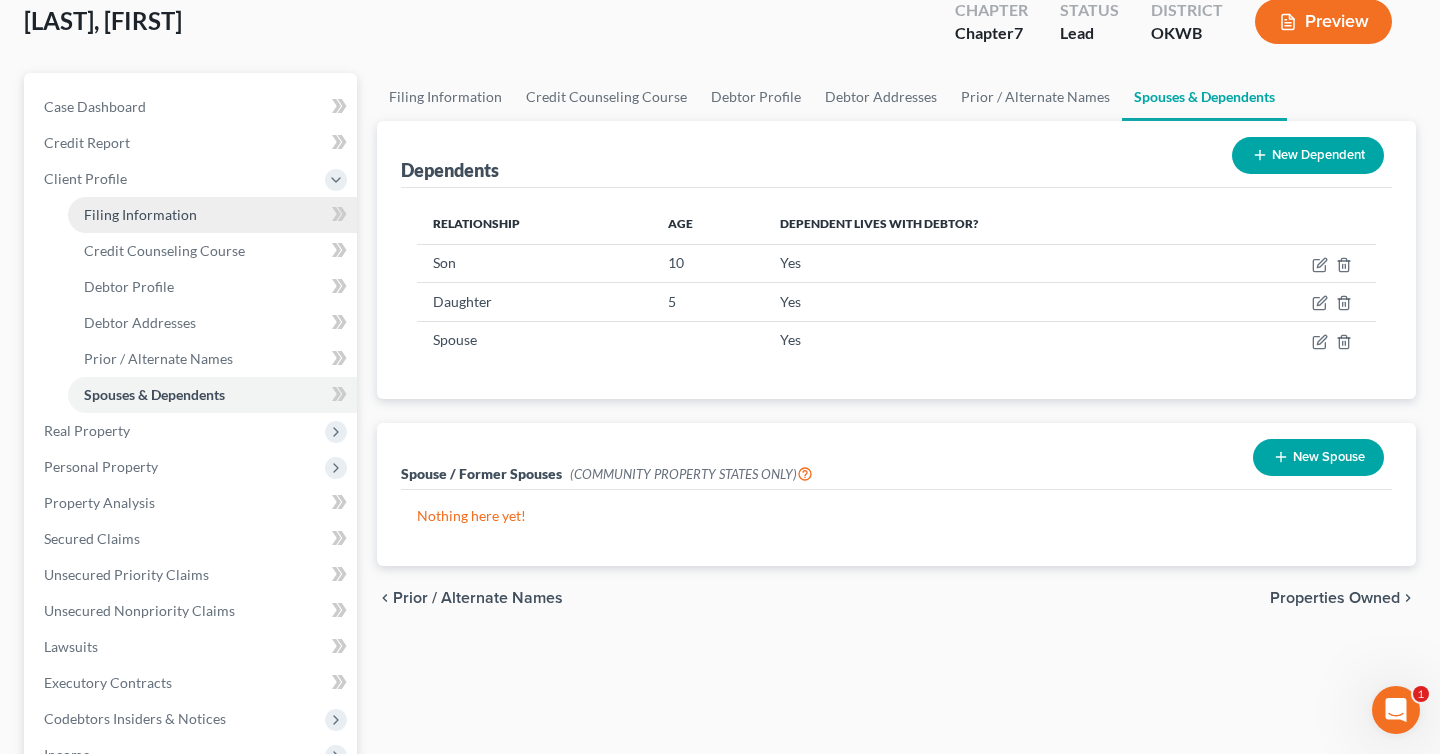 click on "Filing Information" at bounding box center [212, 215] 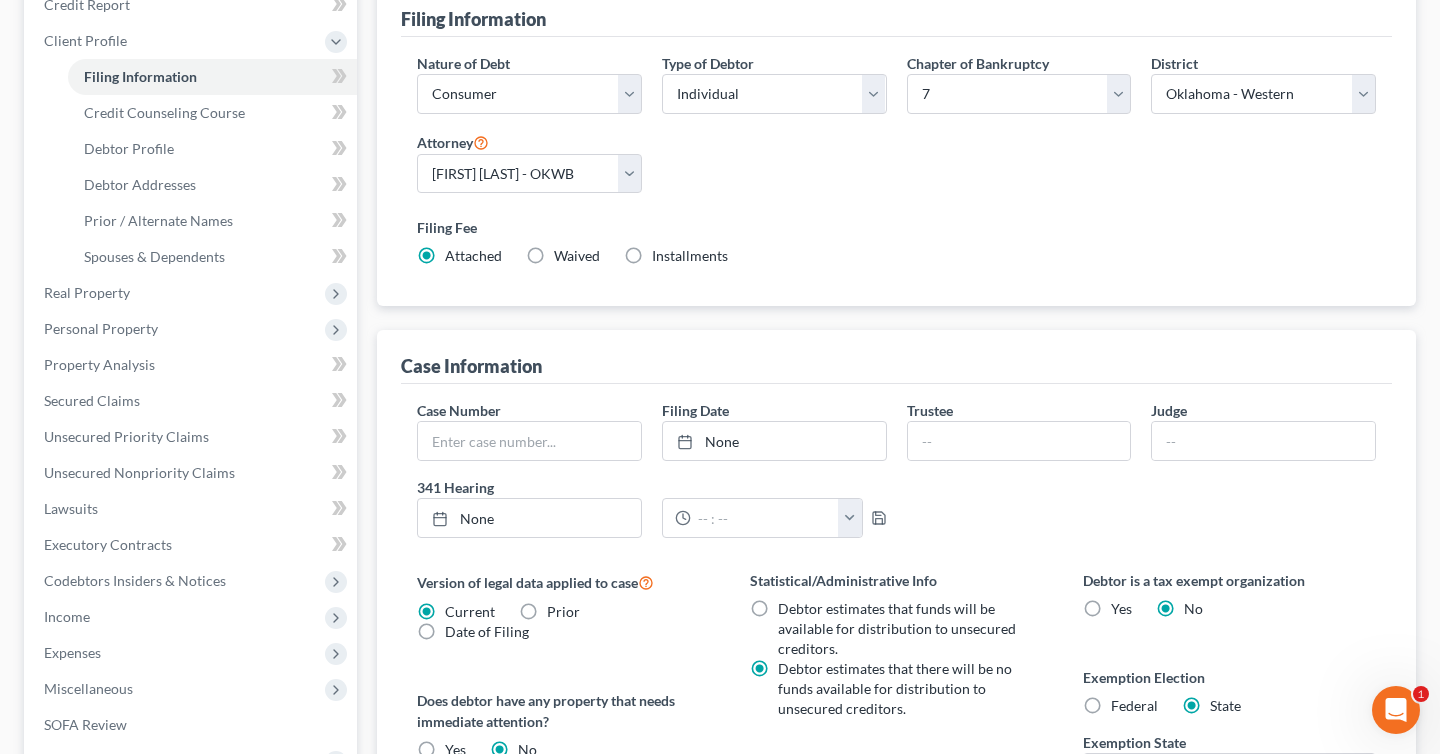 scroll, scrollTop: 262, scrollLeft: 0, axis: vertical 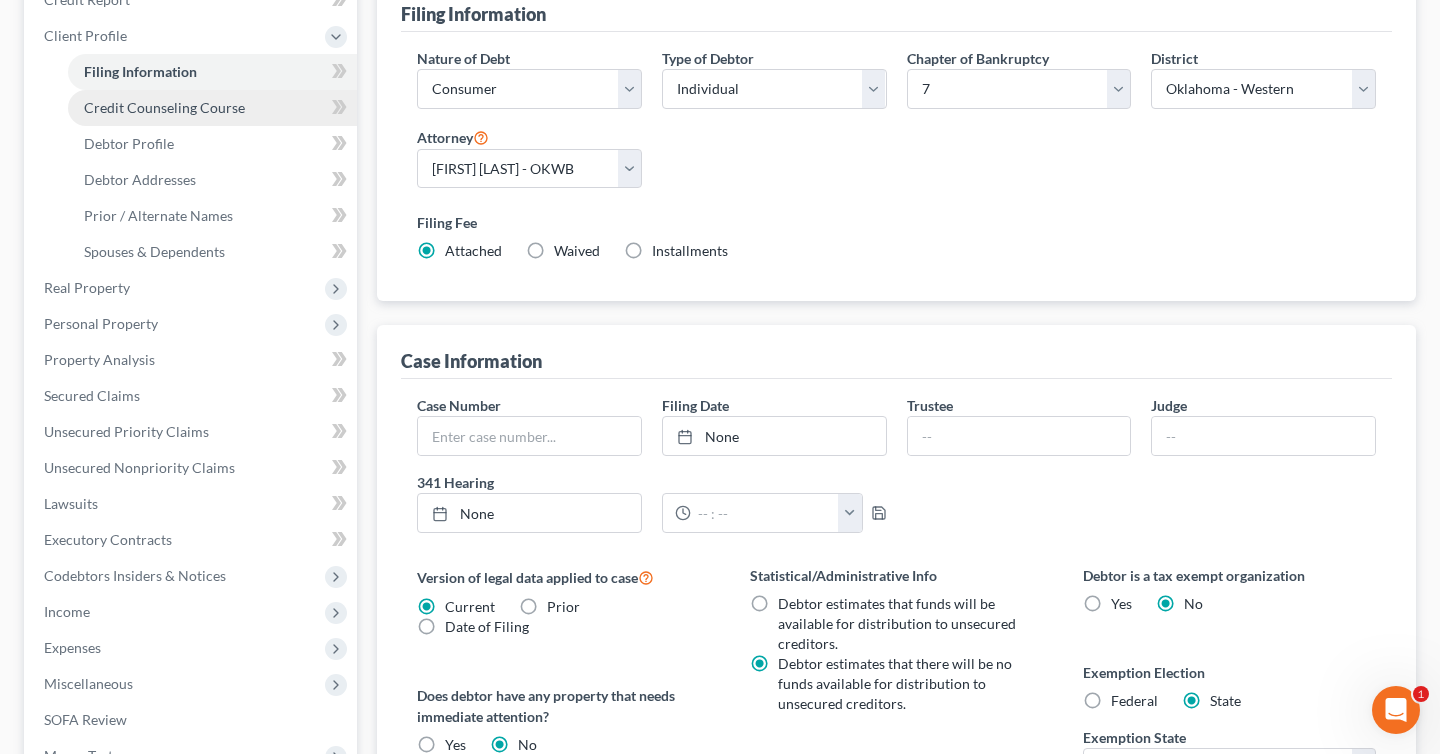 click on "Credit Counseling Course" at bounding box center (212, 108) 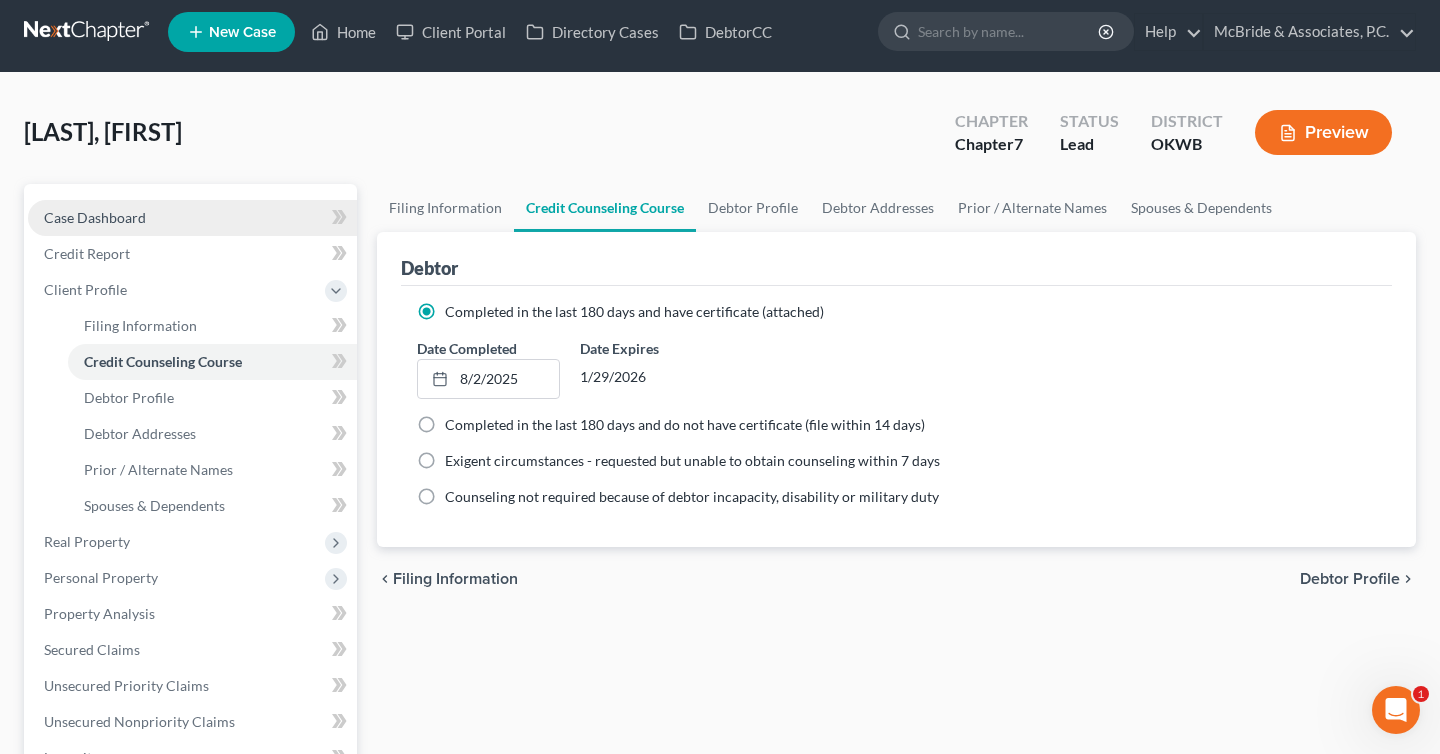 scroll, scrollTop: 0, scrollLeft: 0, axis: both 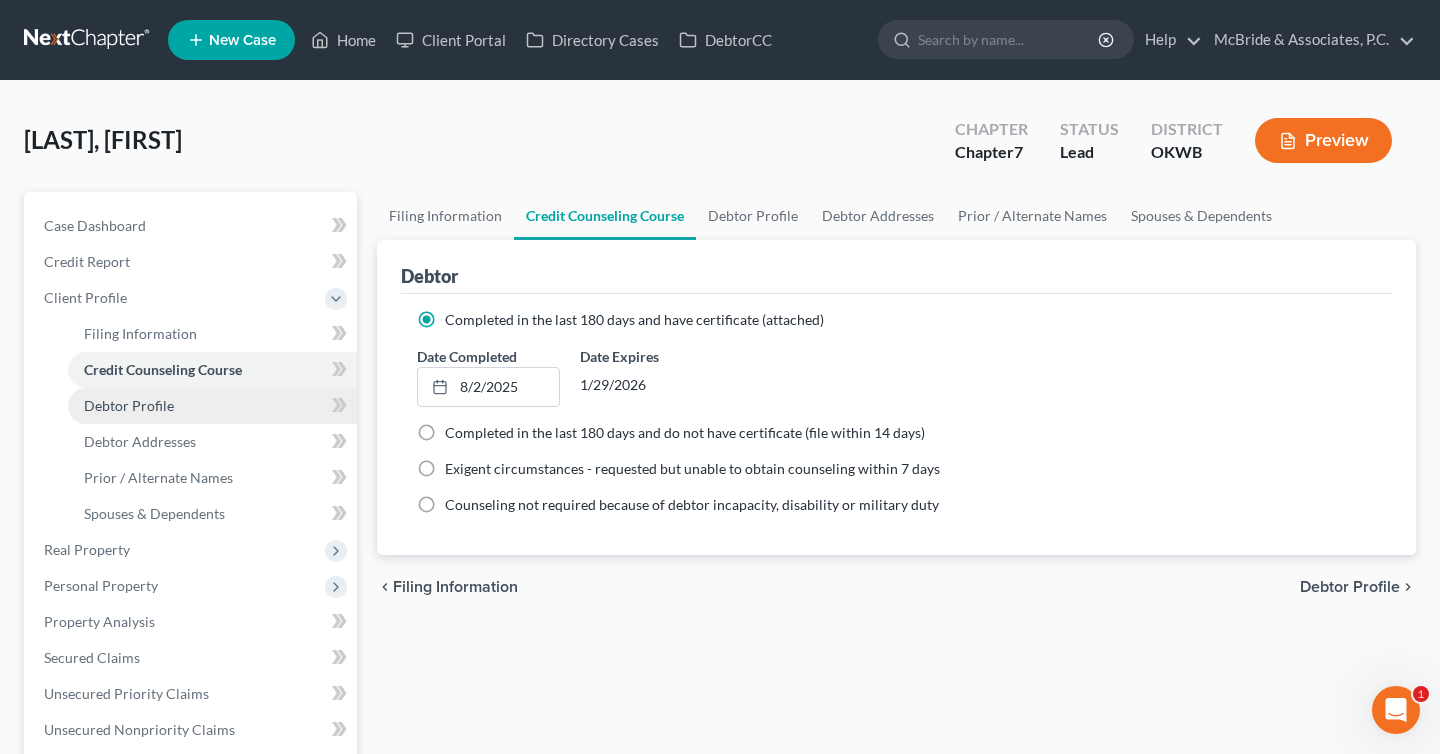 click on "Debtor Profile" at bounding box center [212, 406] 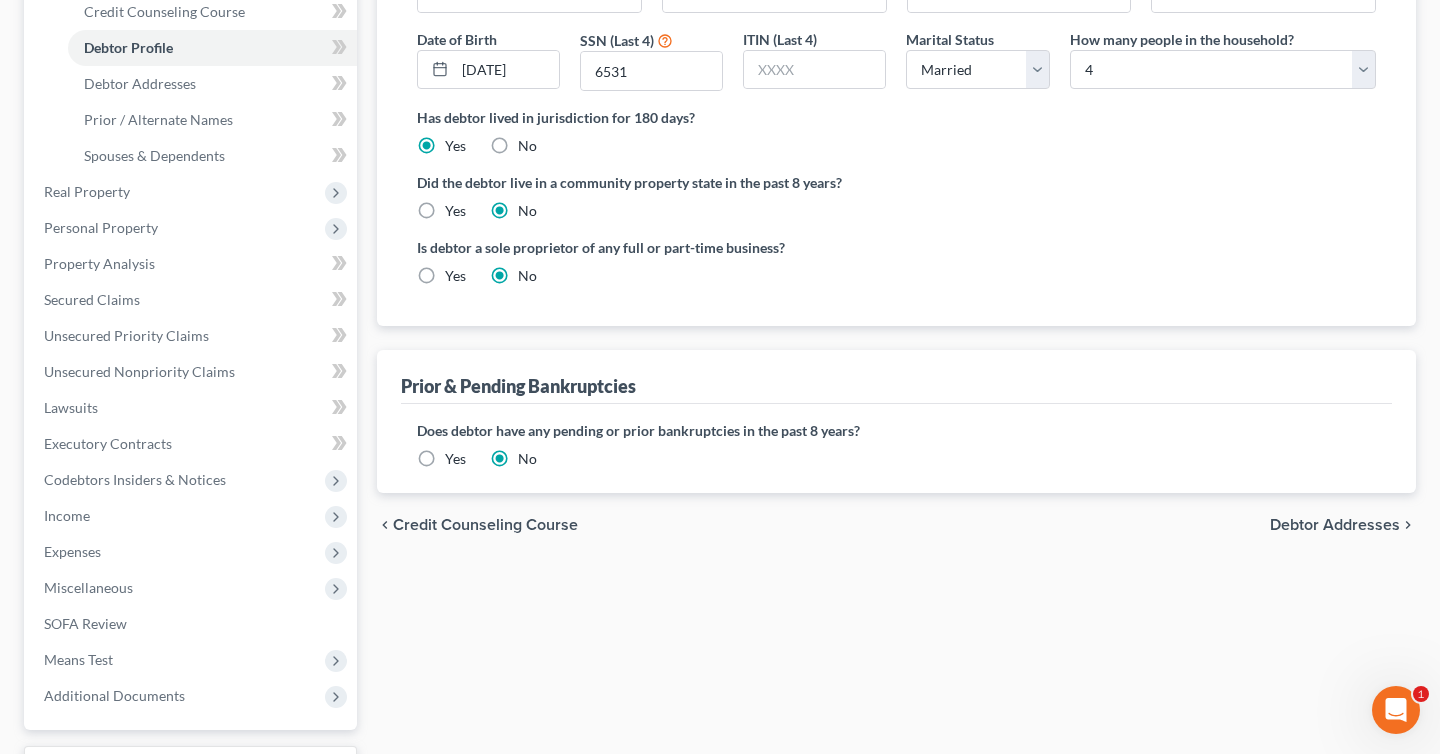 scroll, scrollTop: 523, scrollLeft: 0, axis: vertical 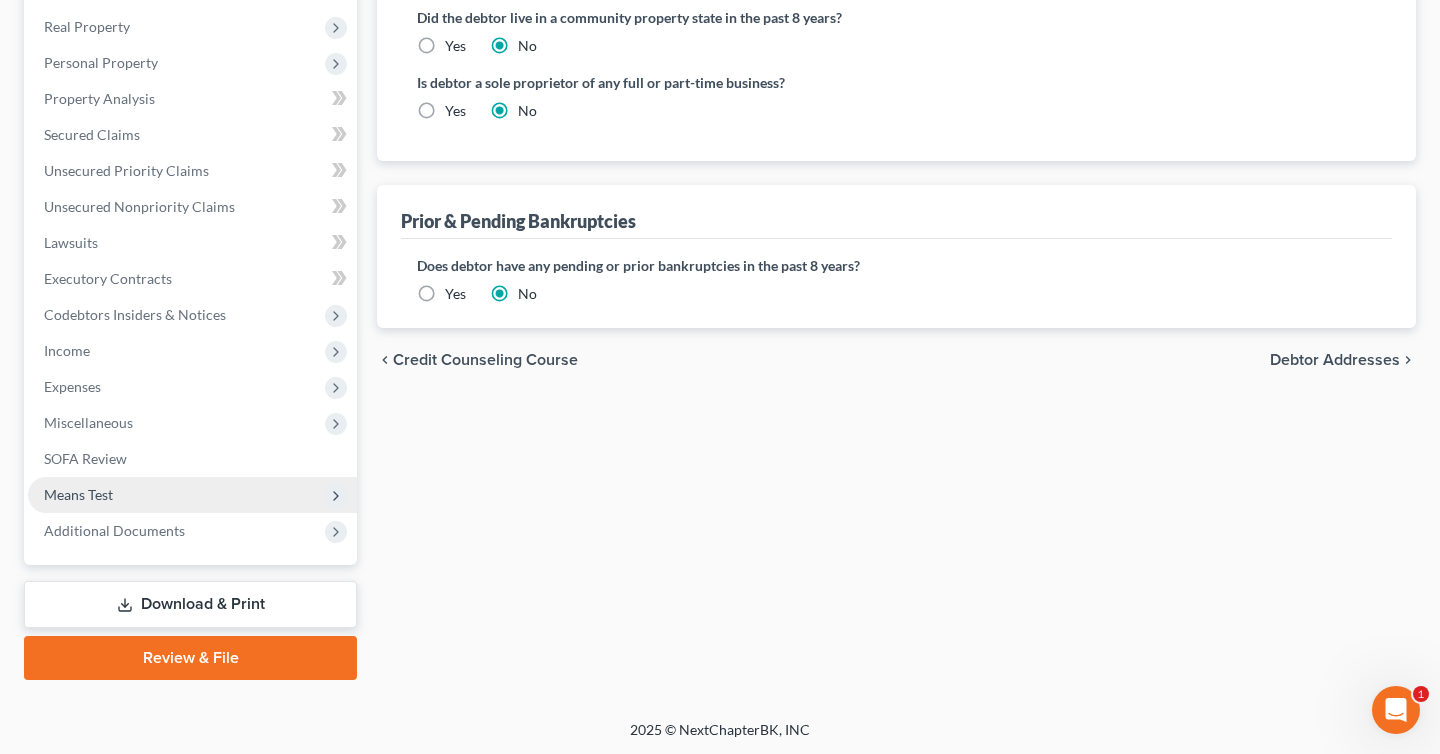 click on "Means Test" at bounding box center [192, 495] 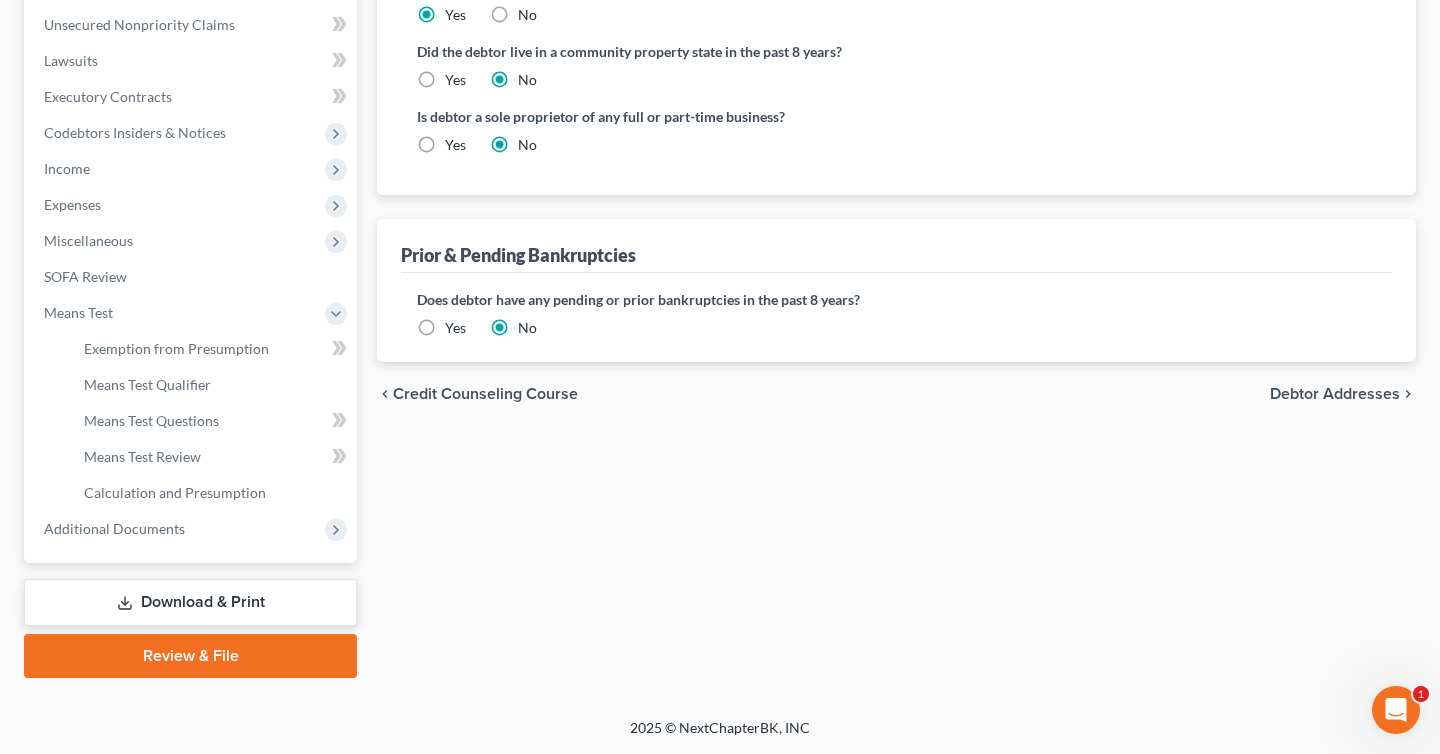 scroll, scrollTop: 487, scrollLeft: 0, axis: vertical 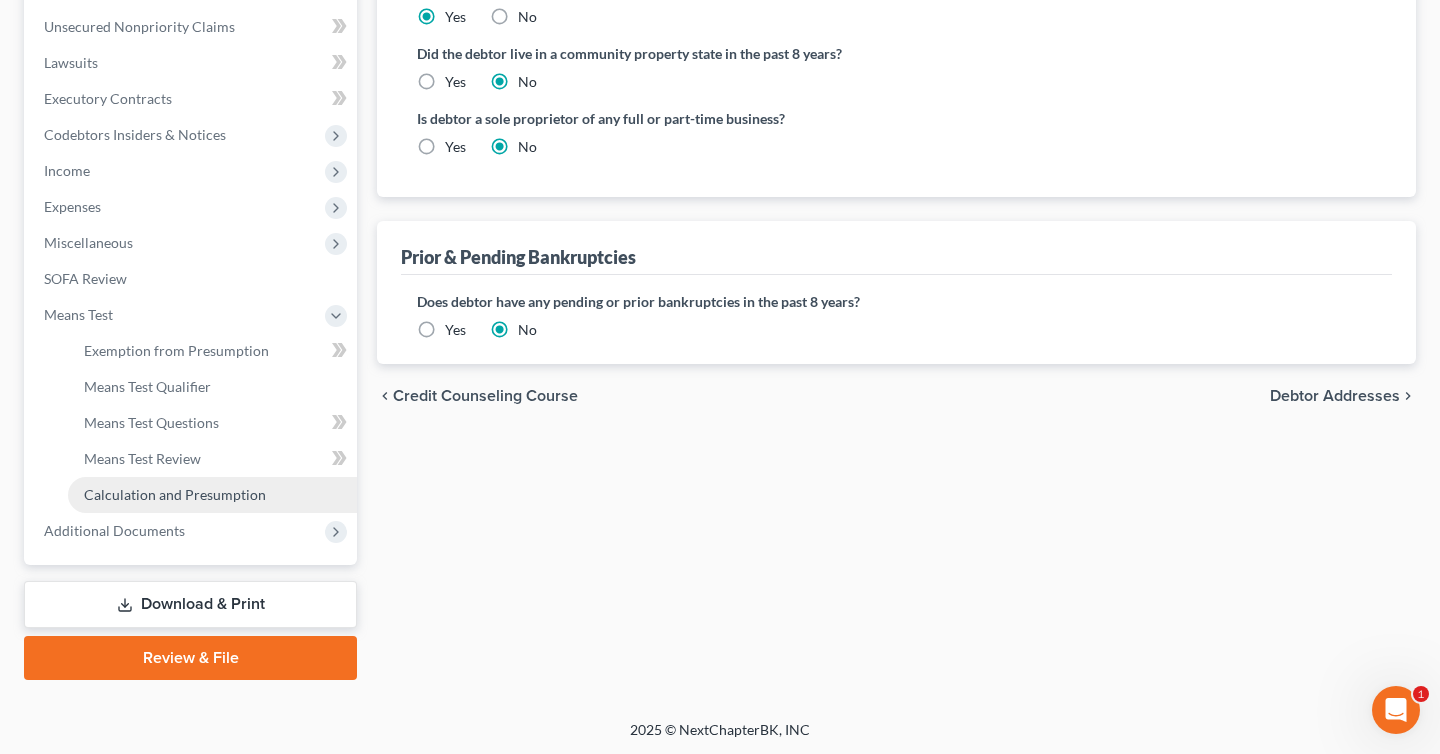 click on "Calculation and Presumption" at bounding box center [175, 494] 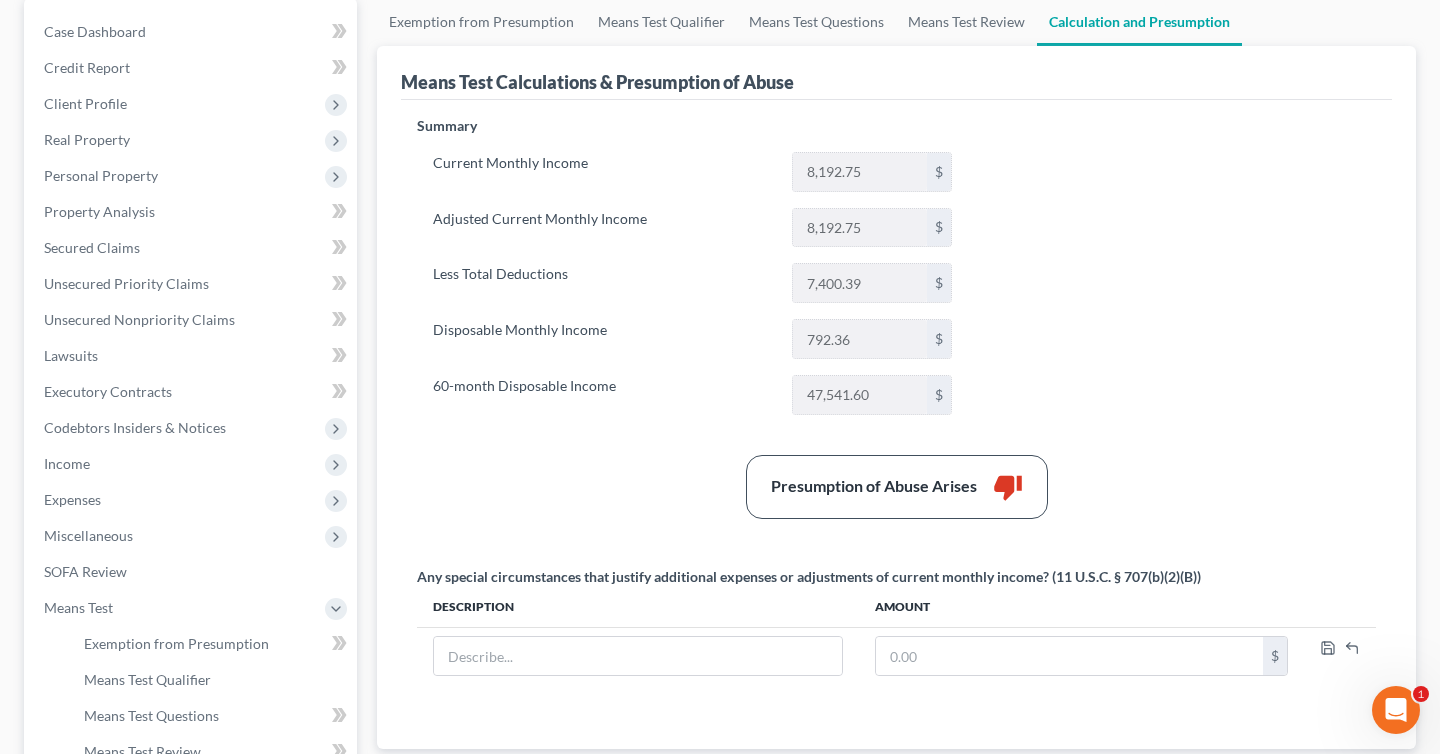 scroll, scrollTop: 193, scrollLeft: 0, axis: vertical 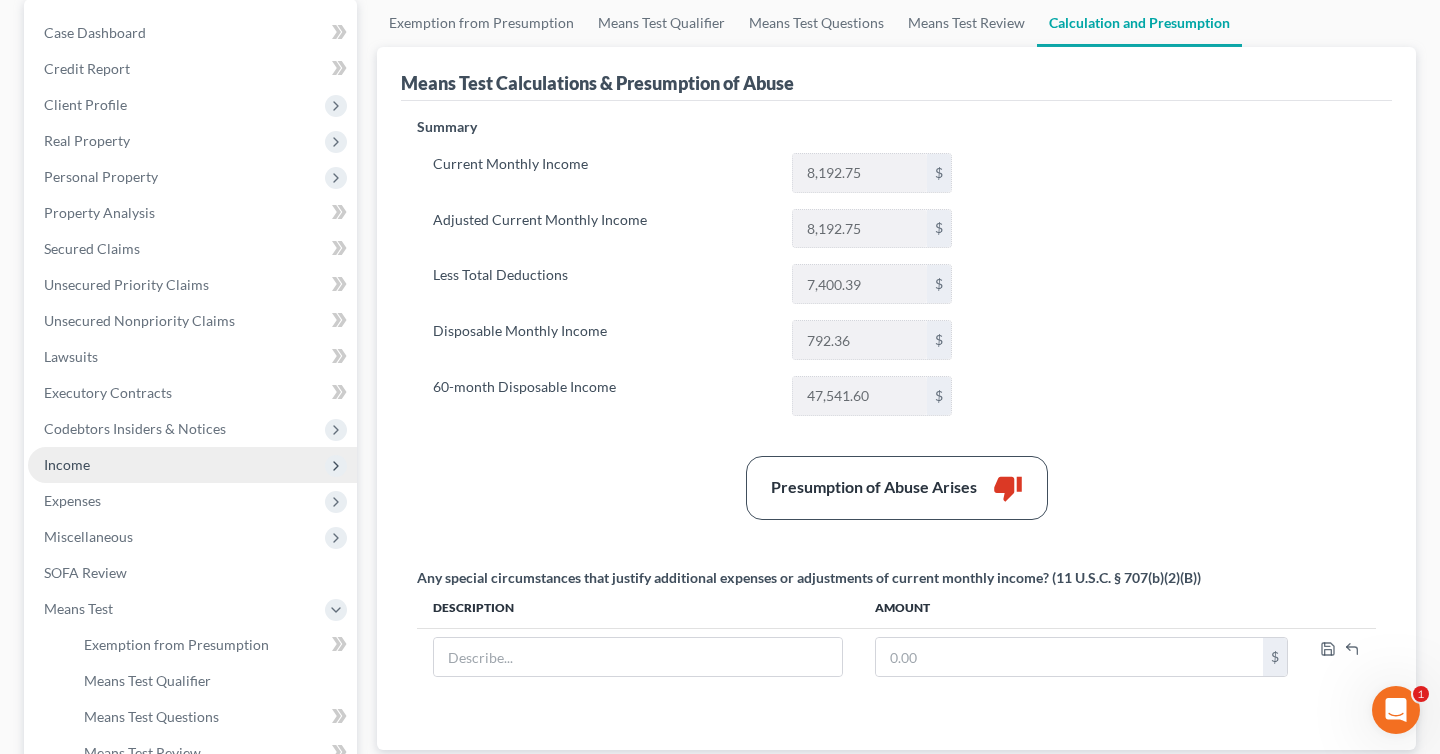 click on "Income" at bounding box center [192, 465] 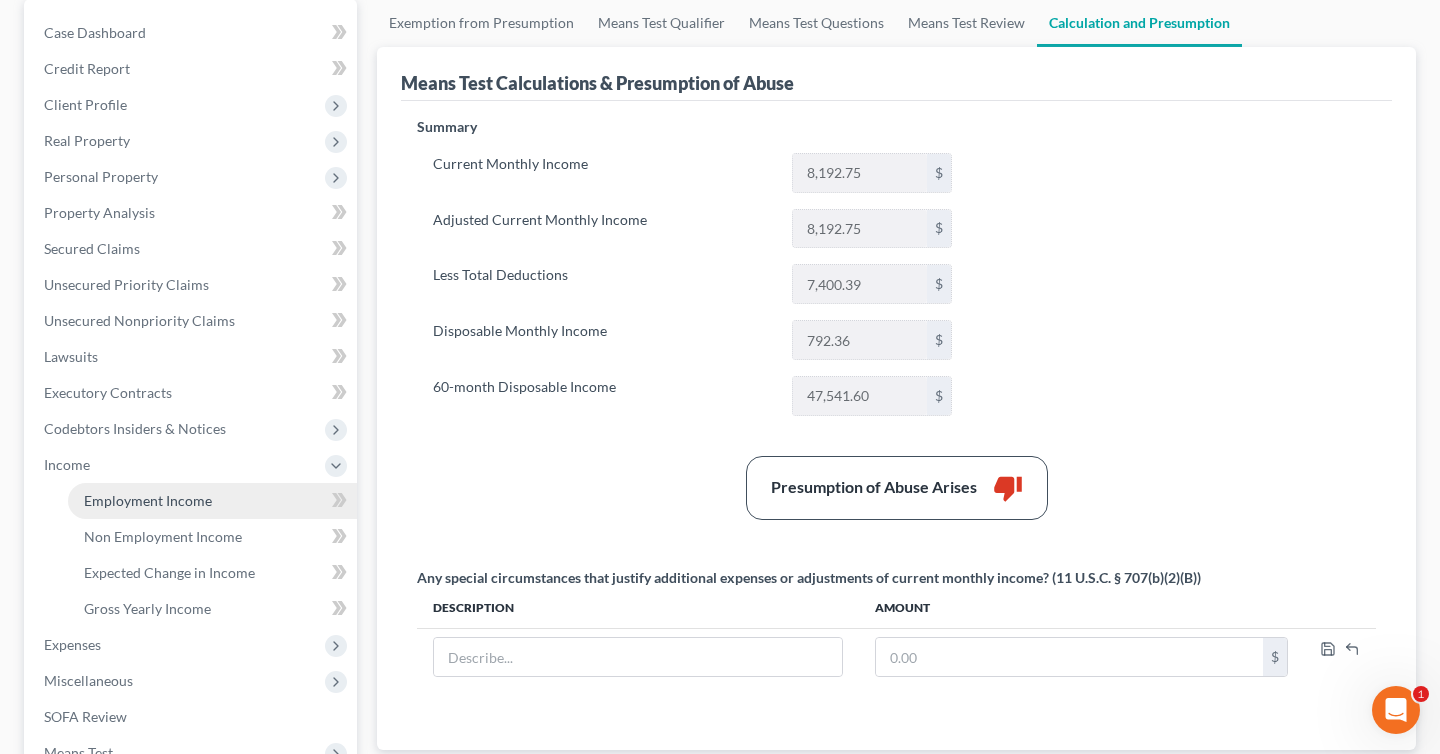 click on "Employment Income" at bounding box center [212, 501] 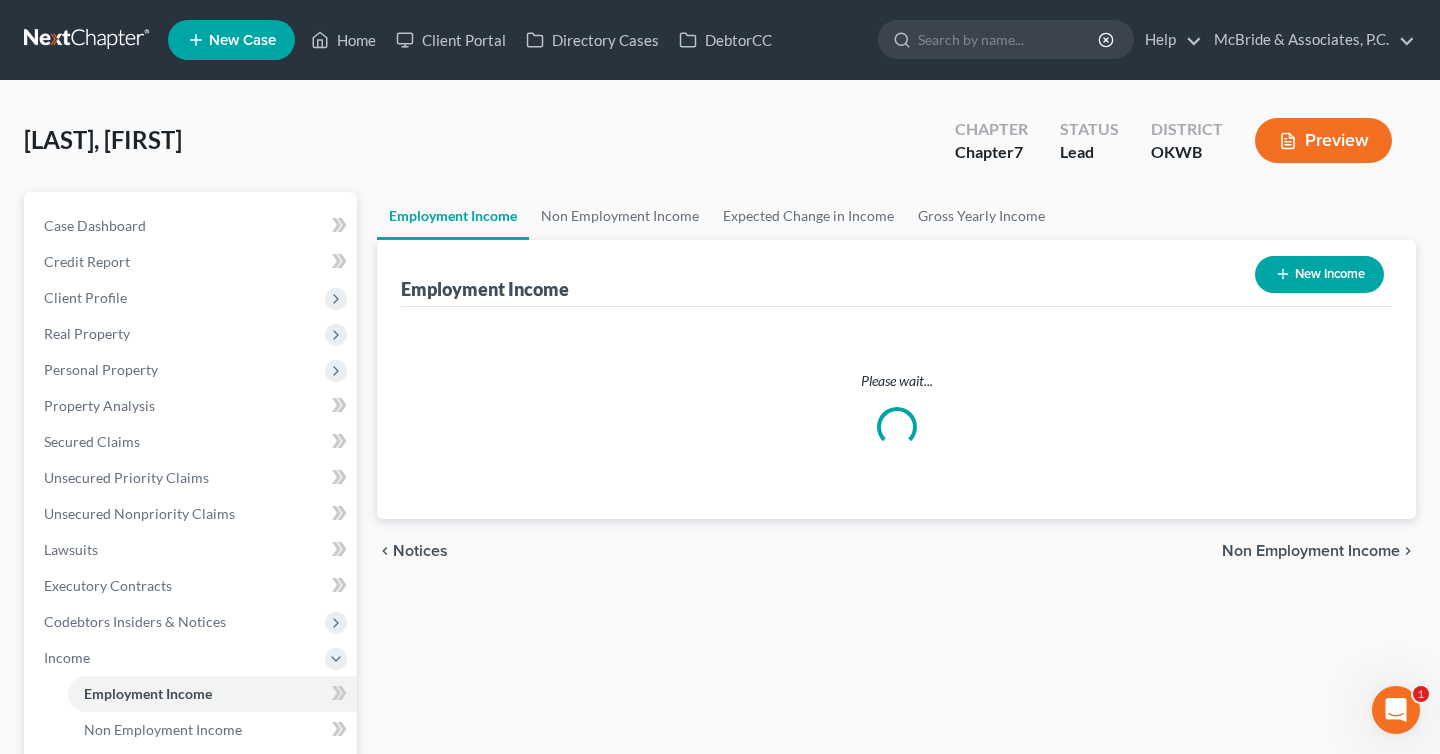 scroll, scrollTop: 0, scrollLeft: 0, axis: both 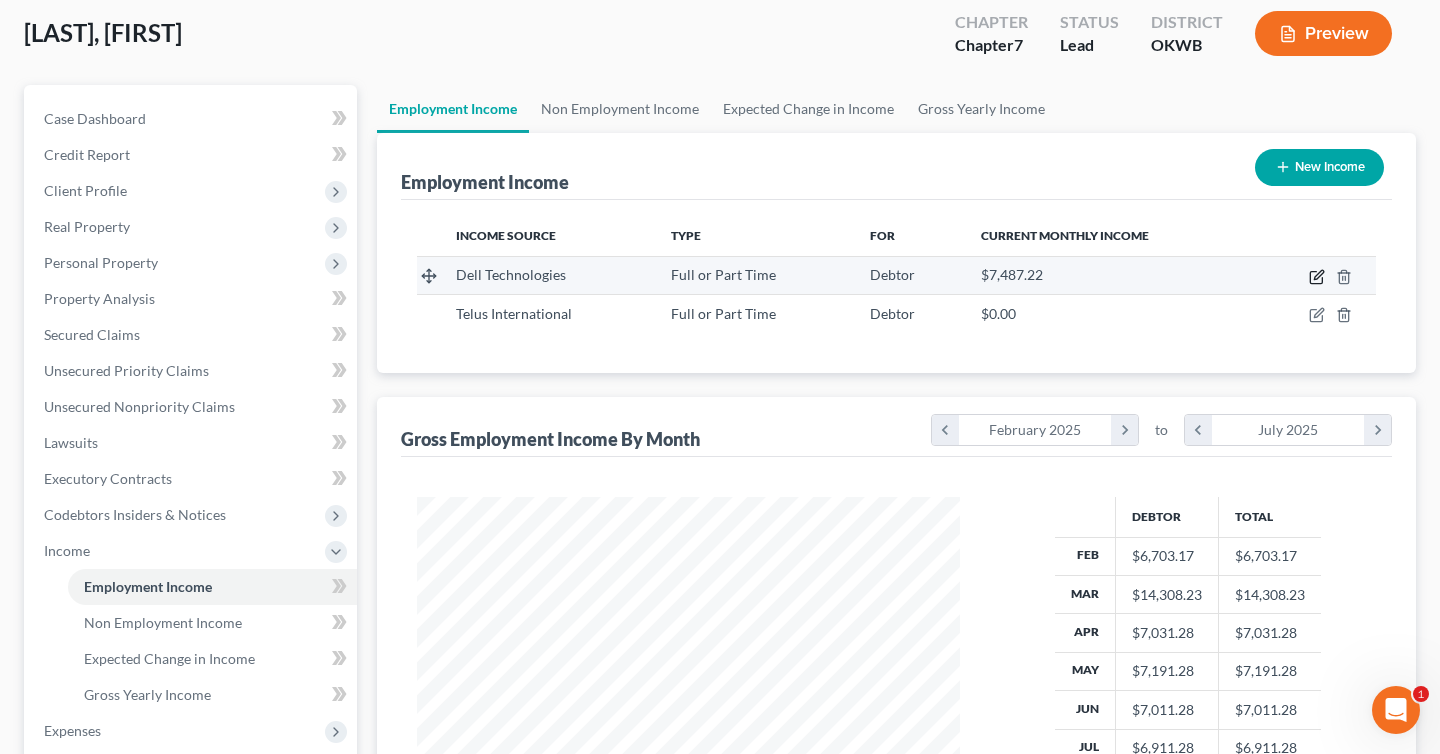 click 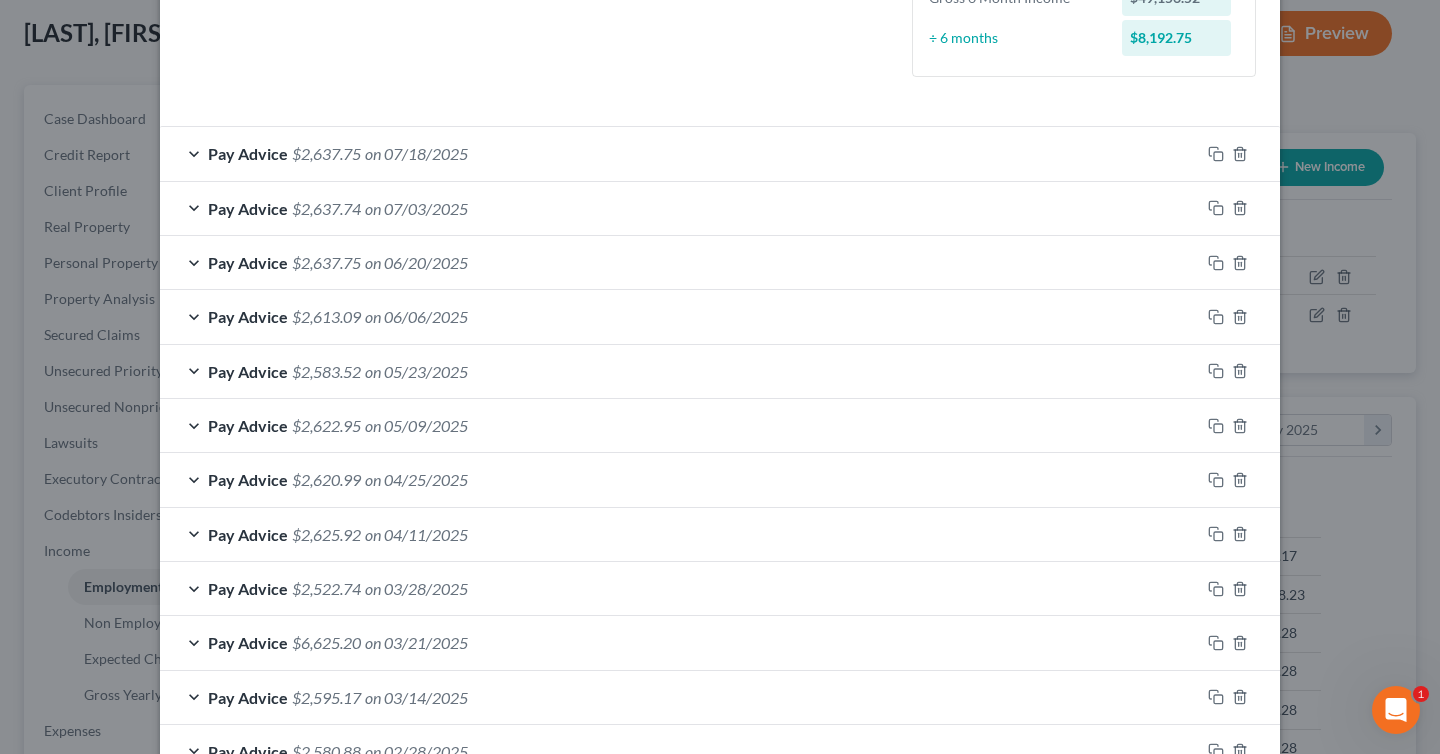 scroll, scrollTop: 698, scrollLeft: 0, axis: vertical 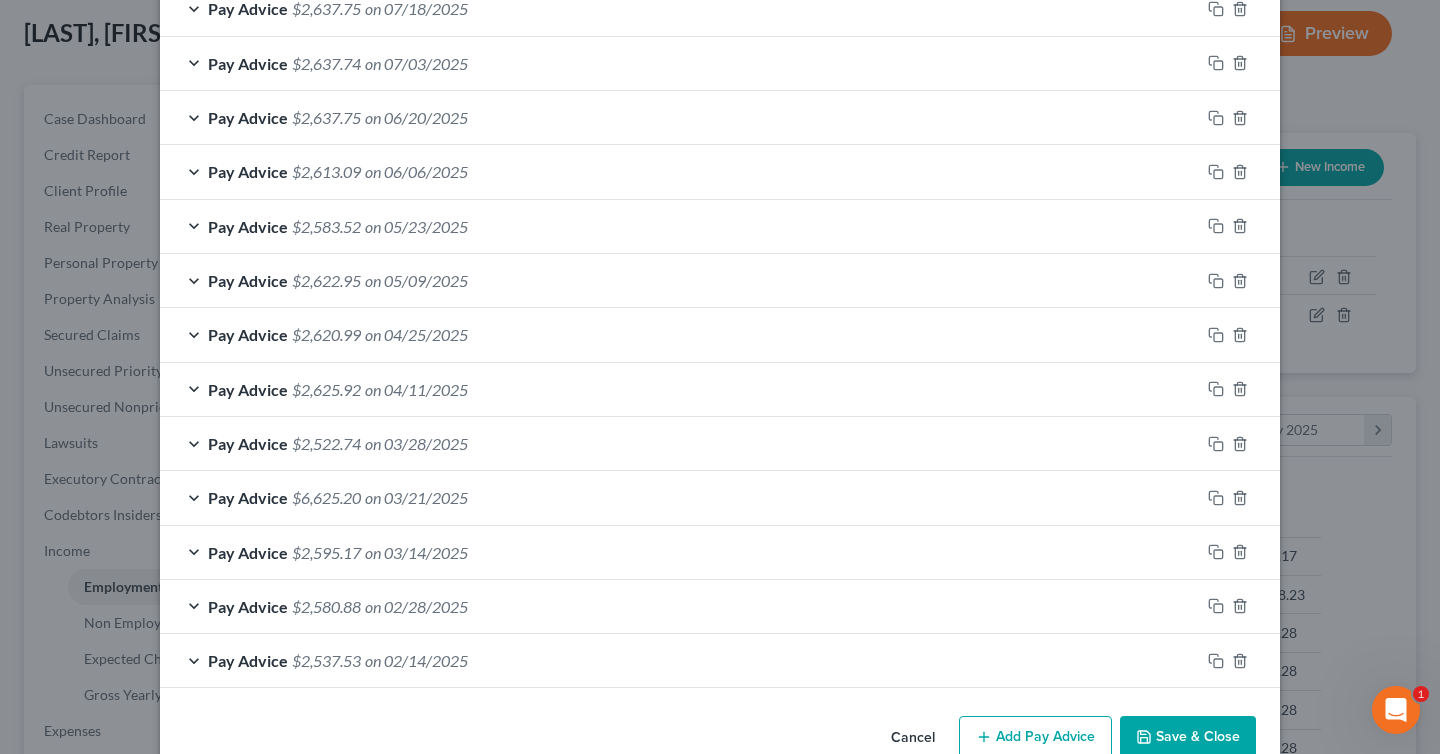 click on "on 03/21/2025" at bounding box center [416, 497] 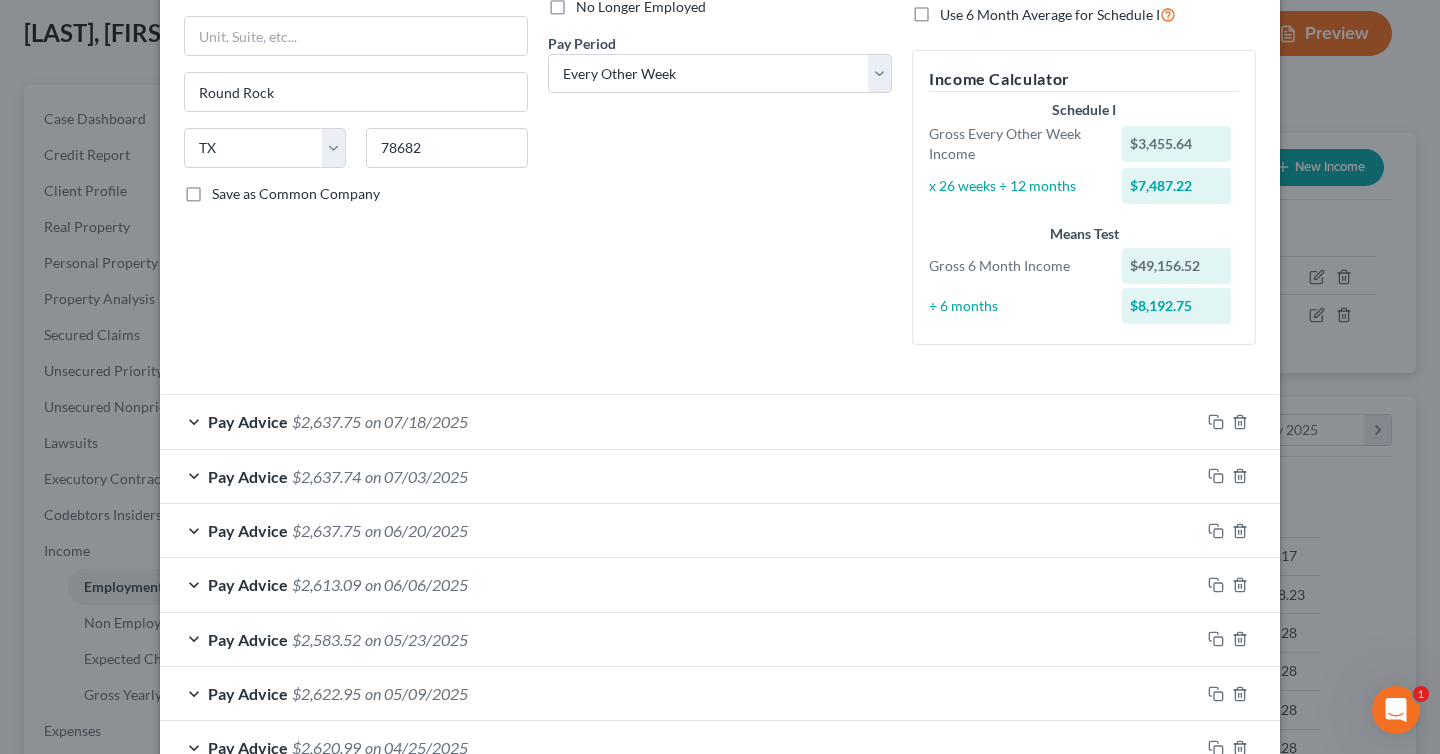 scroll, scrollTop: 0, scrollLeft: 0, axis: both 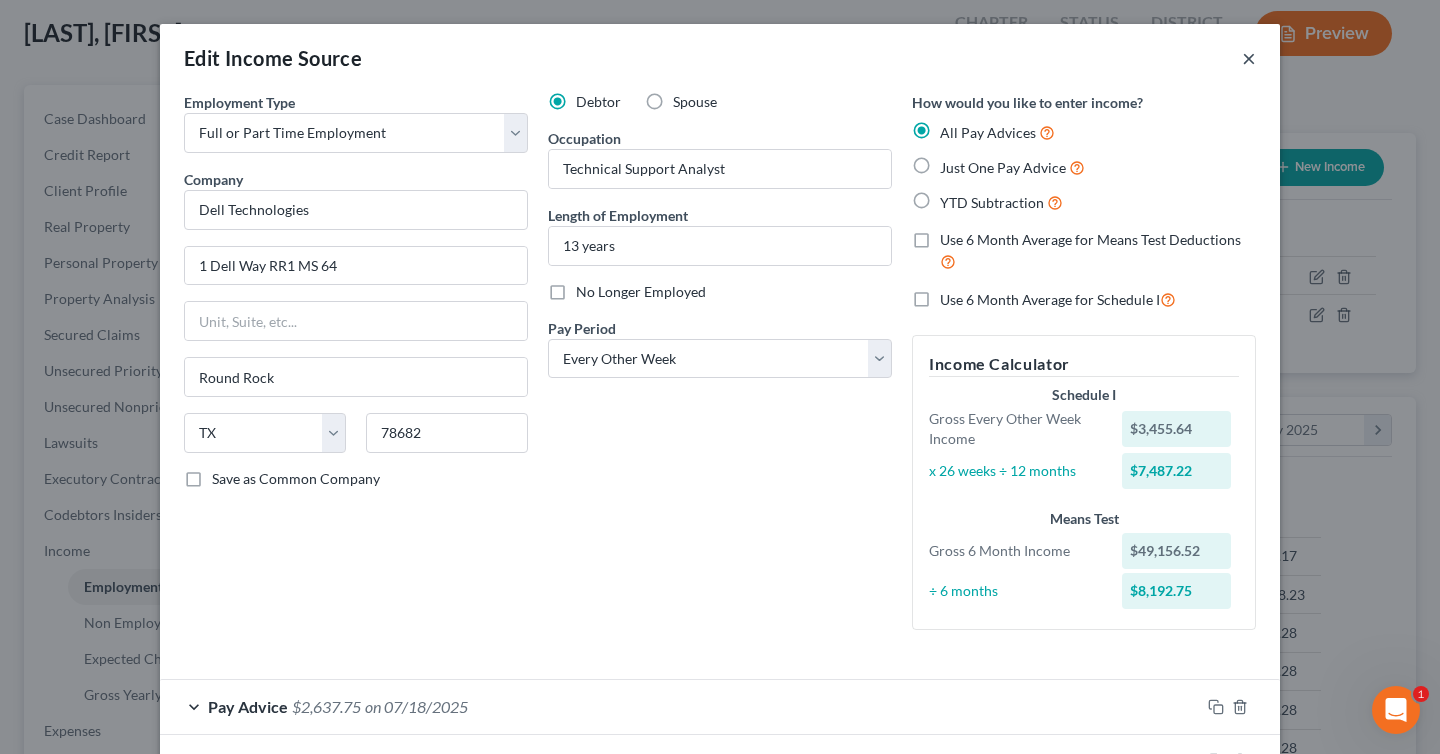 click on "×" at bounding box center (1249, 58) 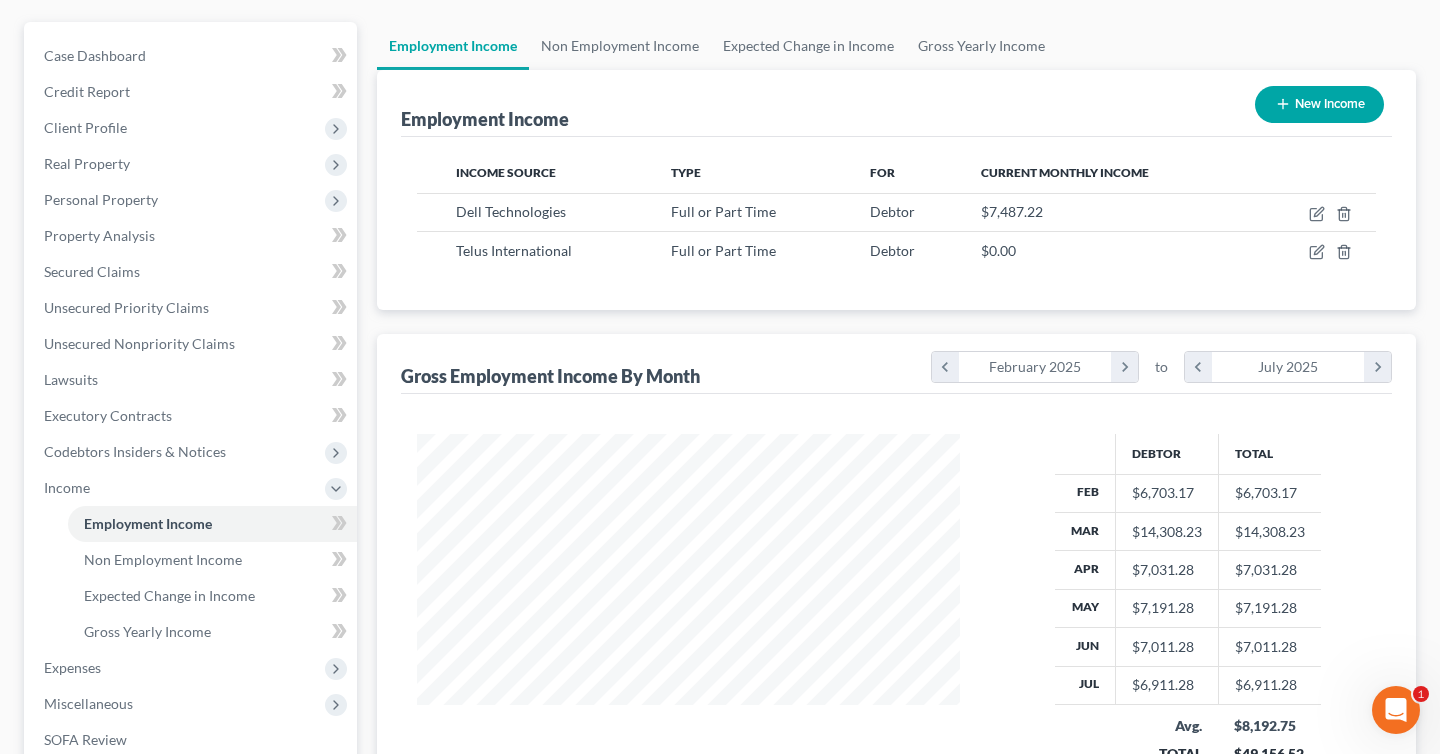 scroll, scrollTop: 0, scrollLeft: 0, axis: both 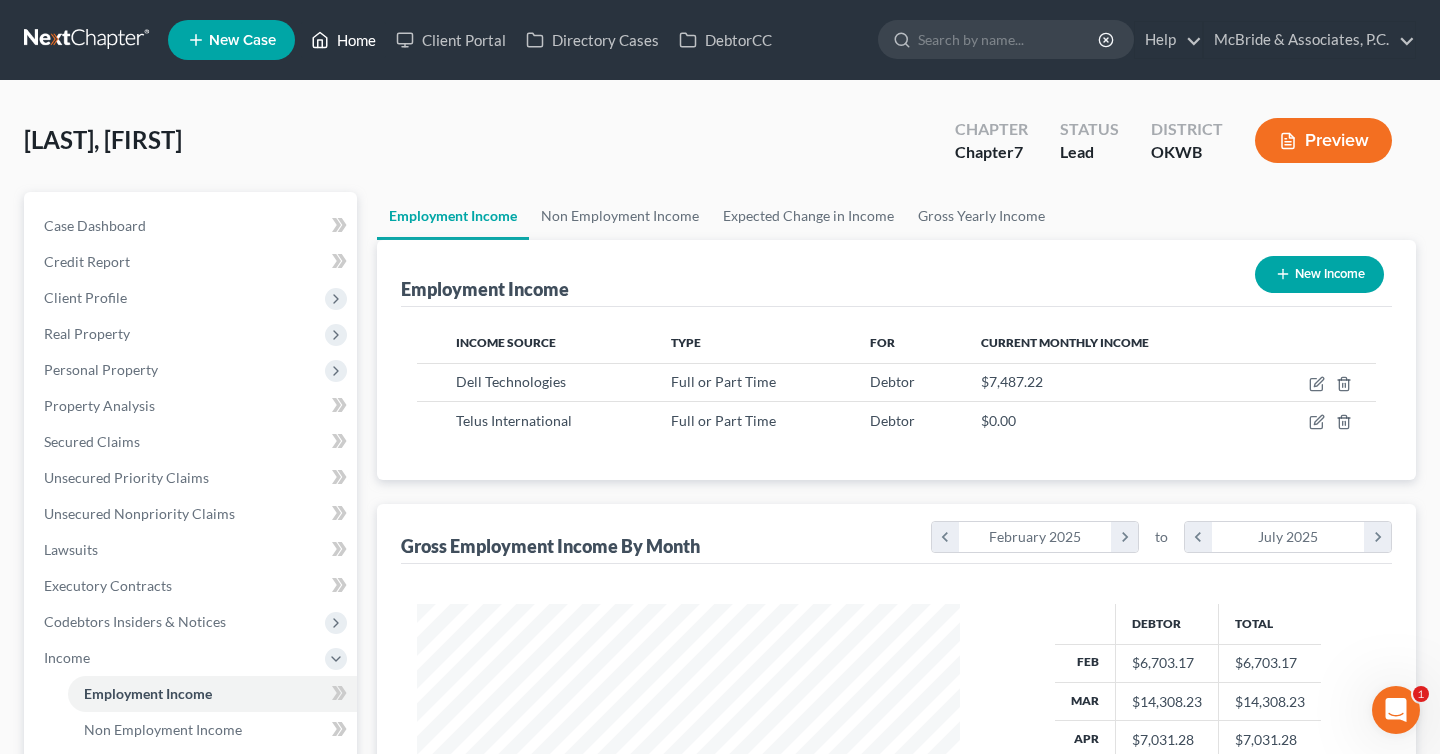click on "Home" at bounding box center [343, 40] 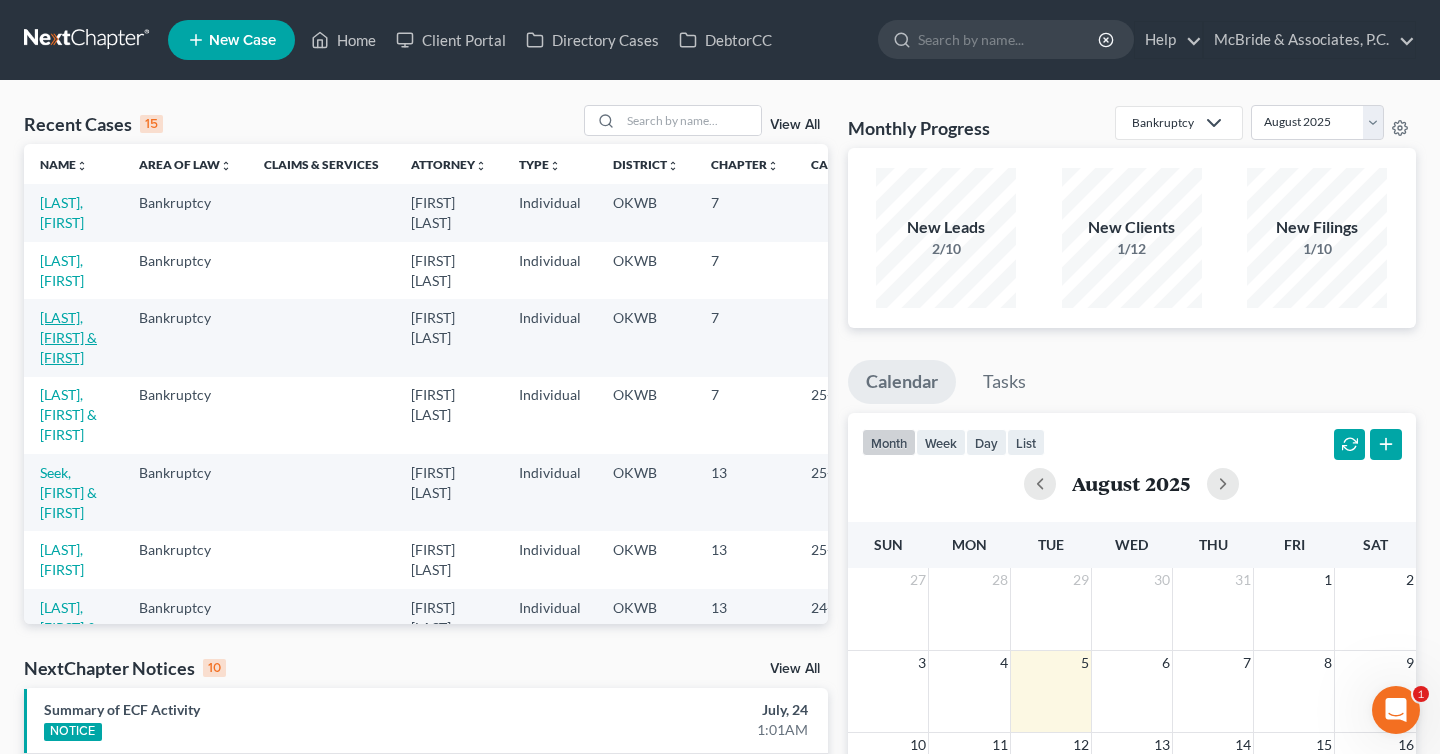 click on "[LAST], [FIRST] & [LAST]" at bounding box center (68, 337) 